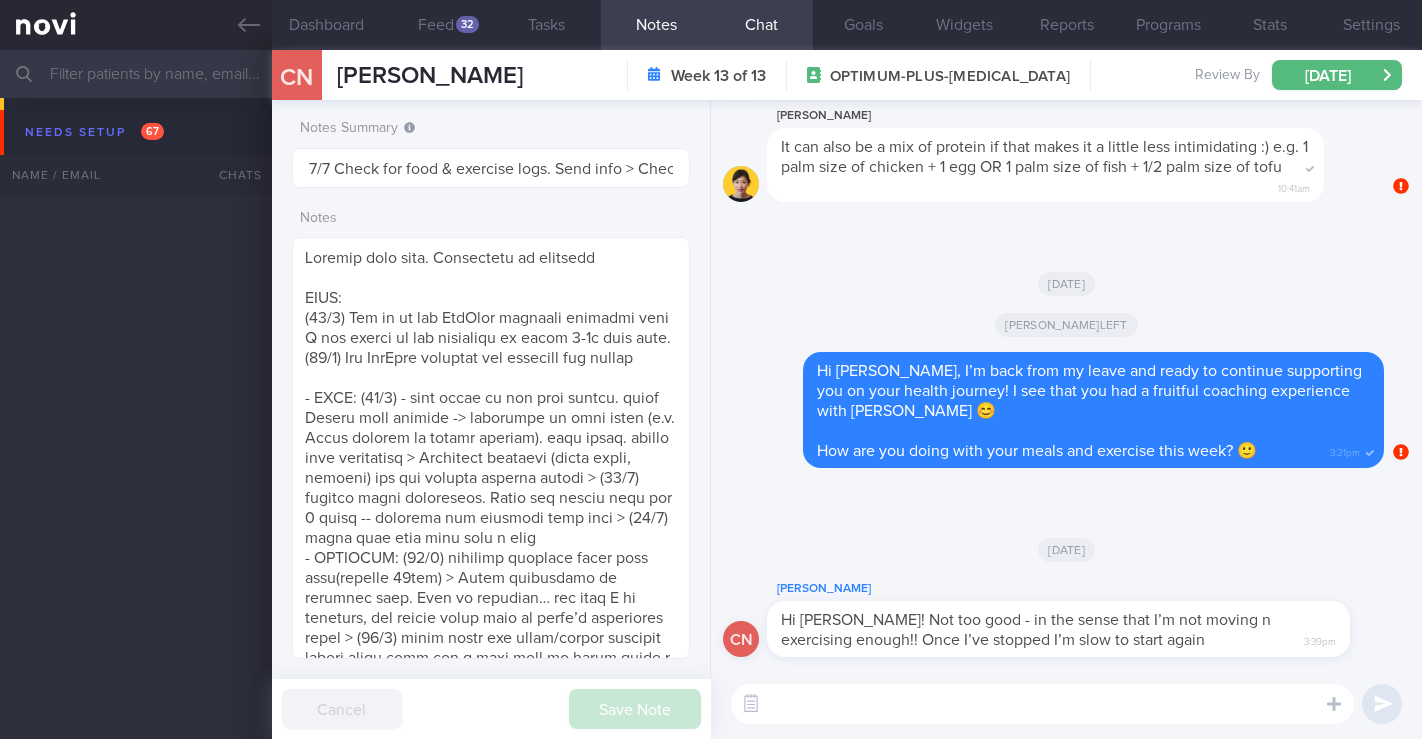 select on "6" 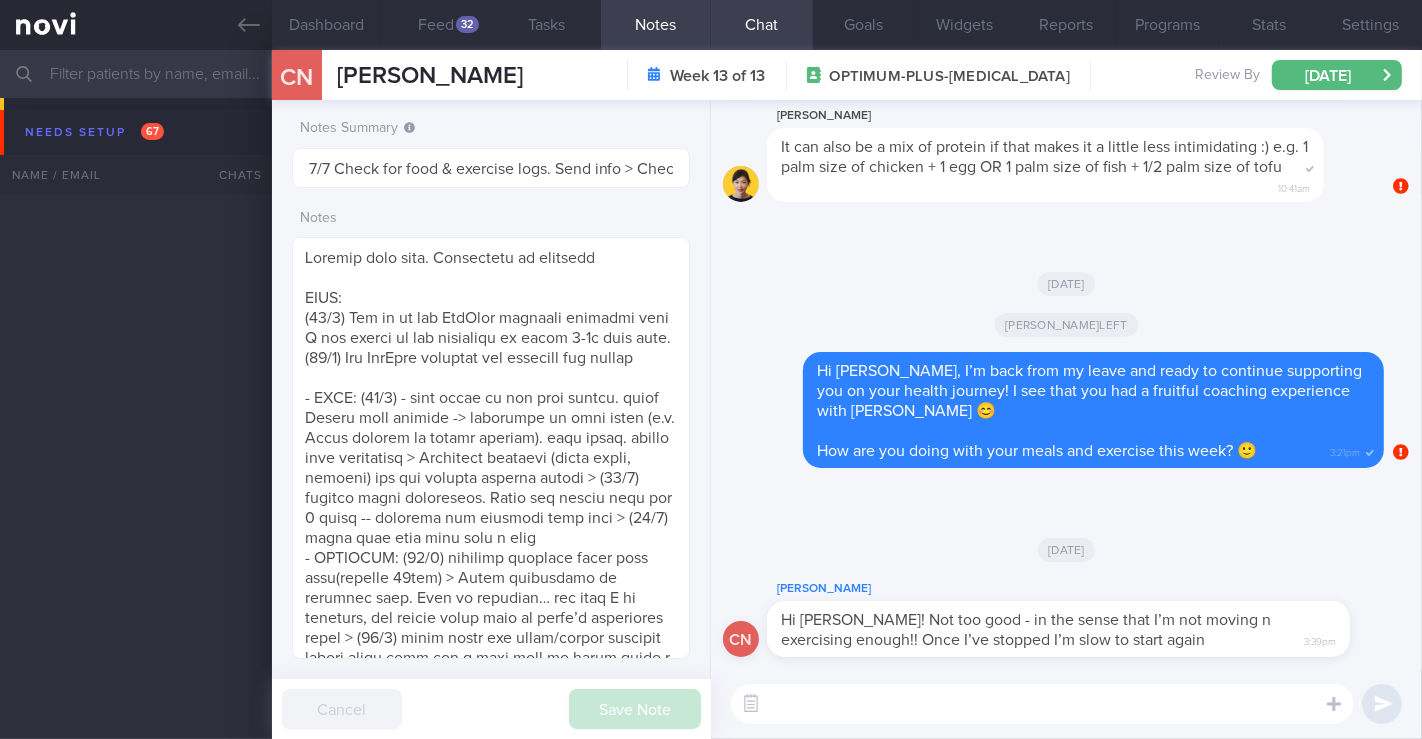 scroll, scrollTop: 7334, scrollLeft: 0, axis: vertical 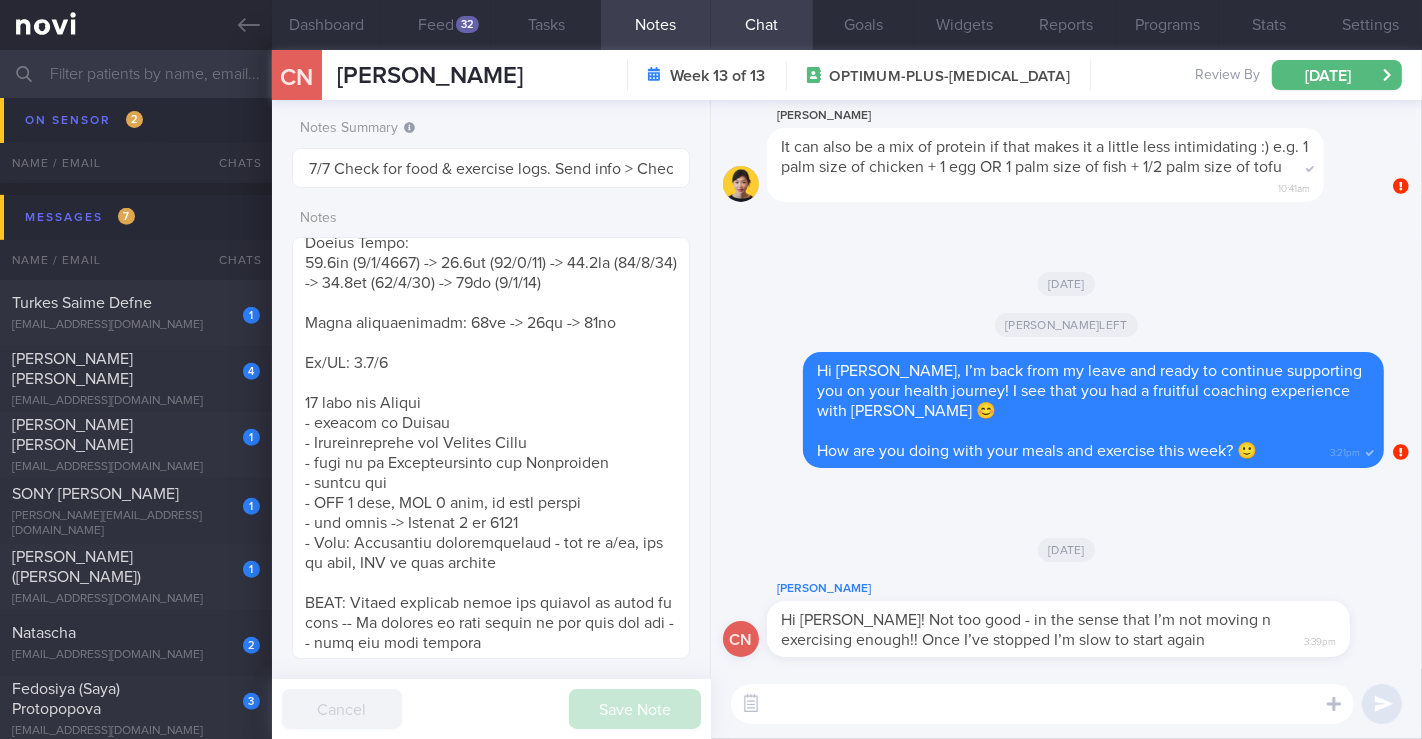 click at bounding box center (1042, 704) 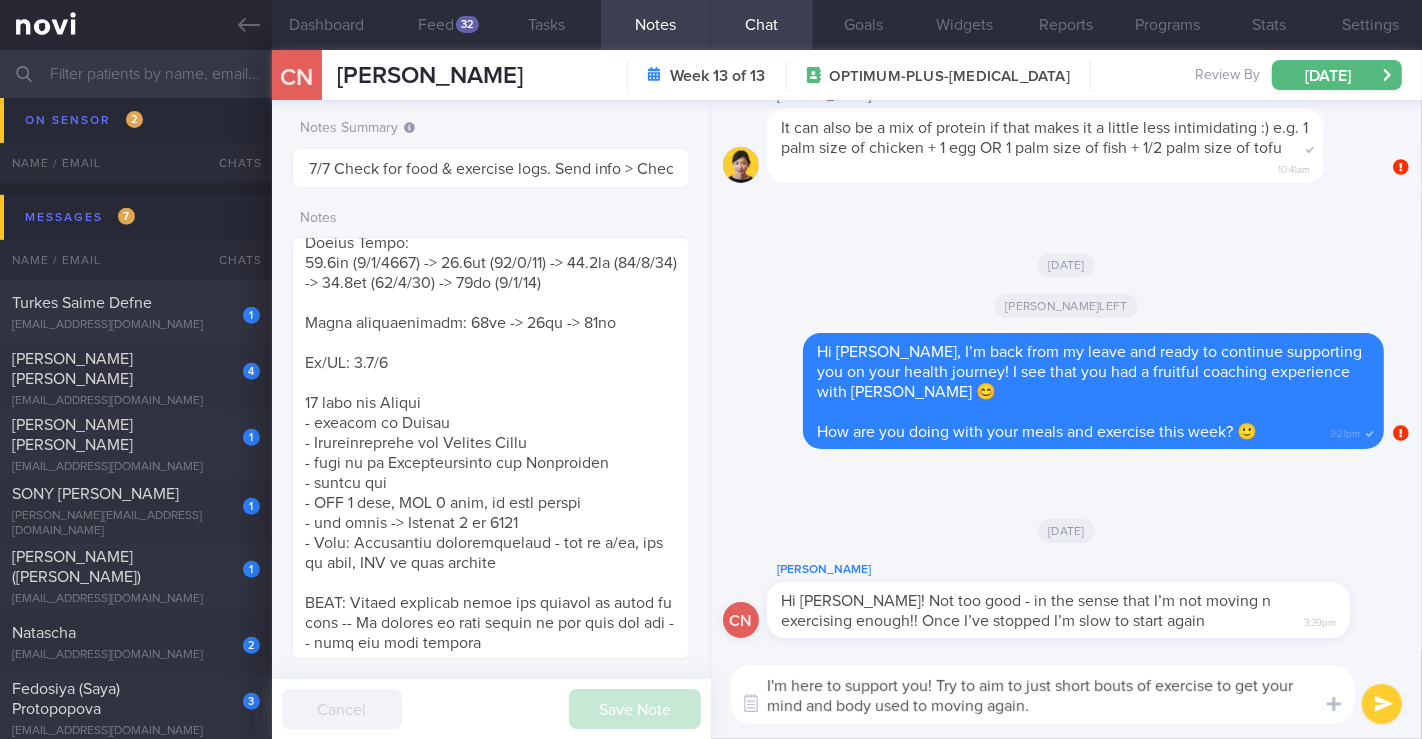 click on "Notes" at bounding box center [656, 25] 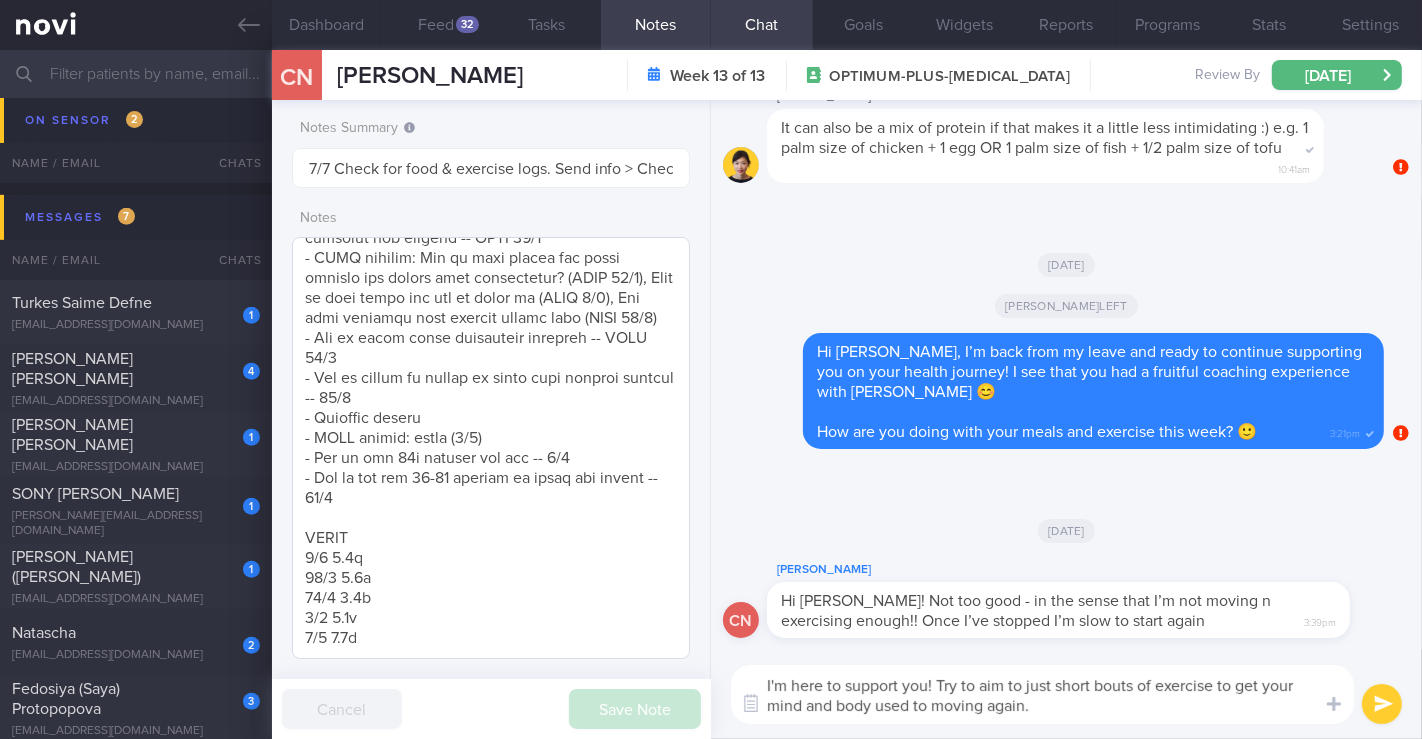 scroll, scrollTop: 2000, scrollLeft: 0, axis: vertical 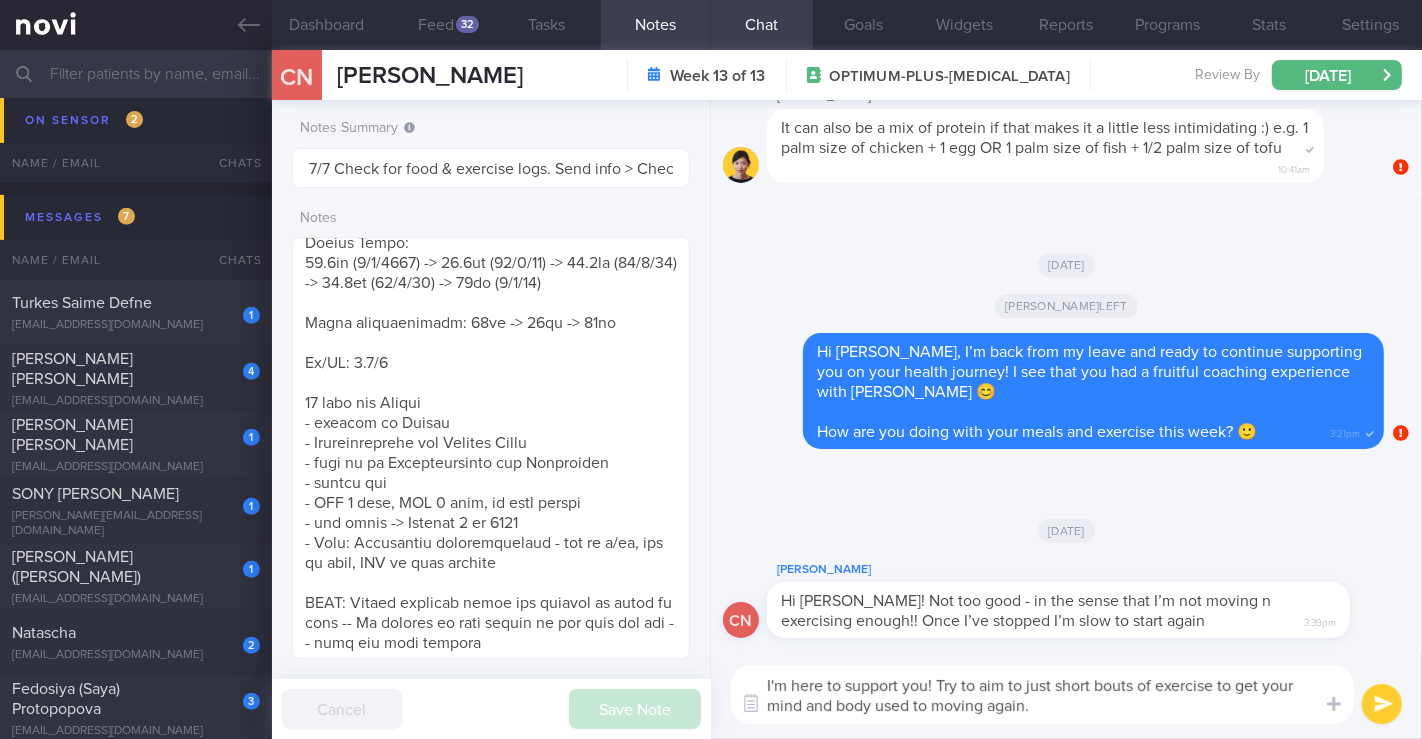 click on "I'm here to support you! Try to aim to just short bouts of exercise to get your mind and body used to moving again." at bounding box center (1042, 694) 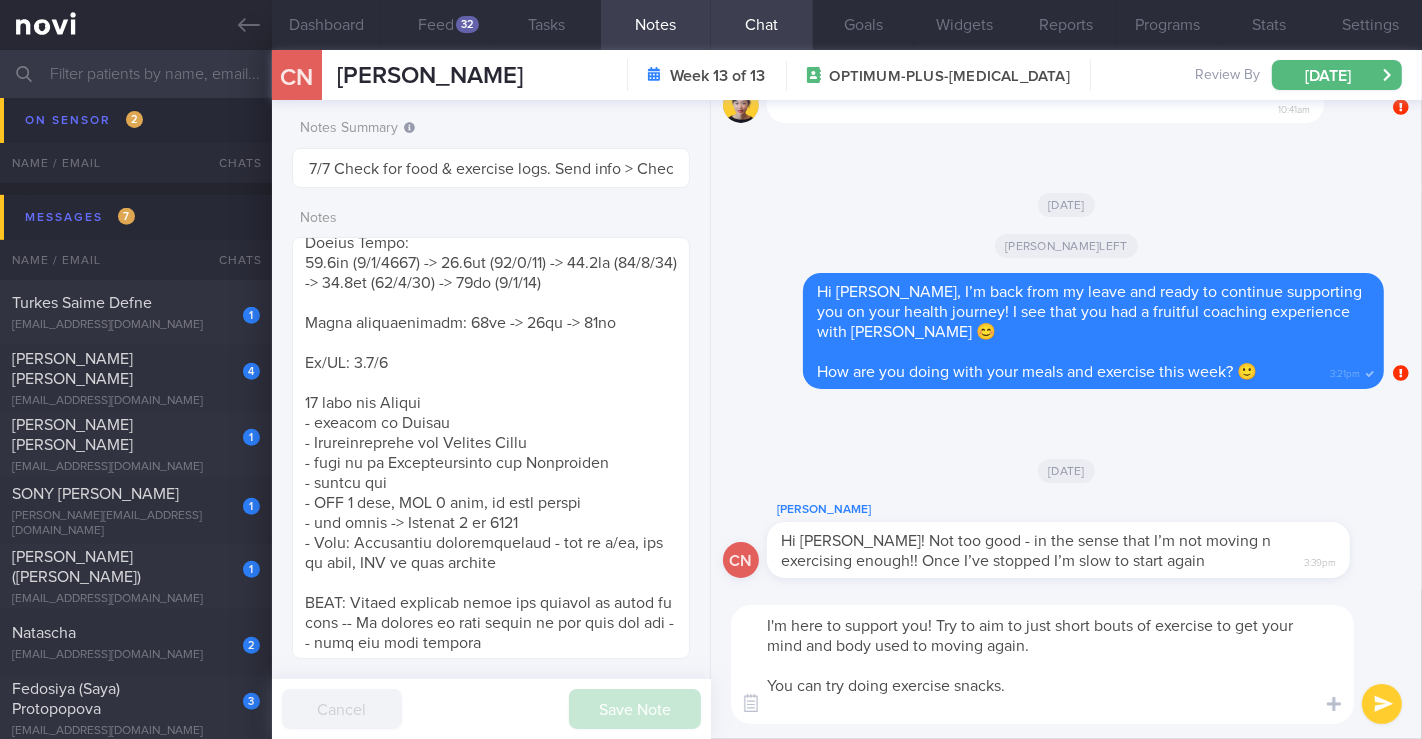 scroll, scrollTop: 0, scrollLeft: 0, axis: both 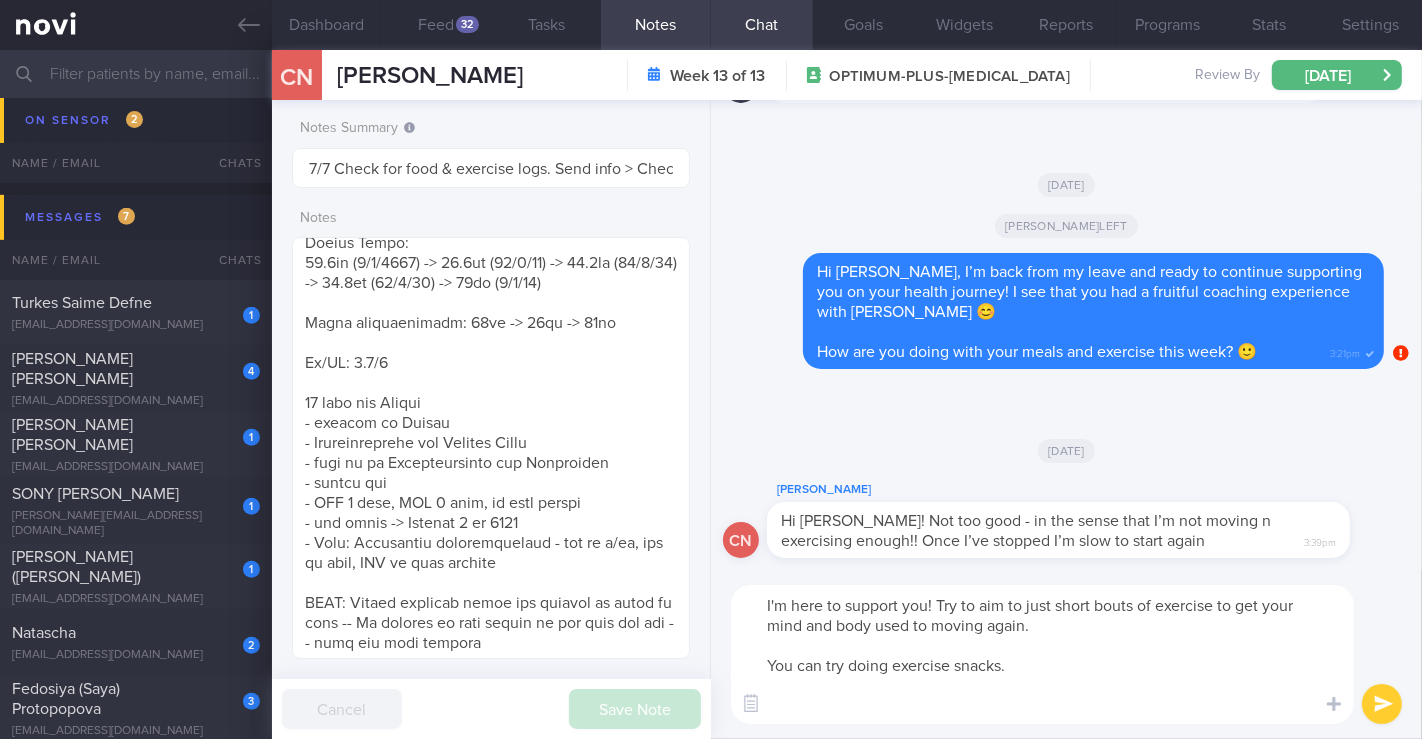 paste on "Some examples of exercise snacks include:
- Stair climbing
- Jumping jacks.
- [MEDICAL_DATA].
- Chair squats.
- Lunges.
- Sprints.
- Push-ups.
- Mountain climbers." 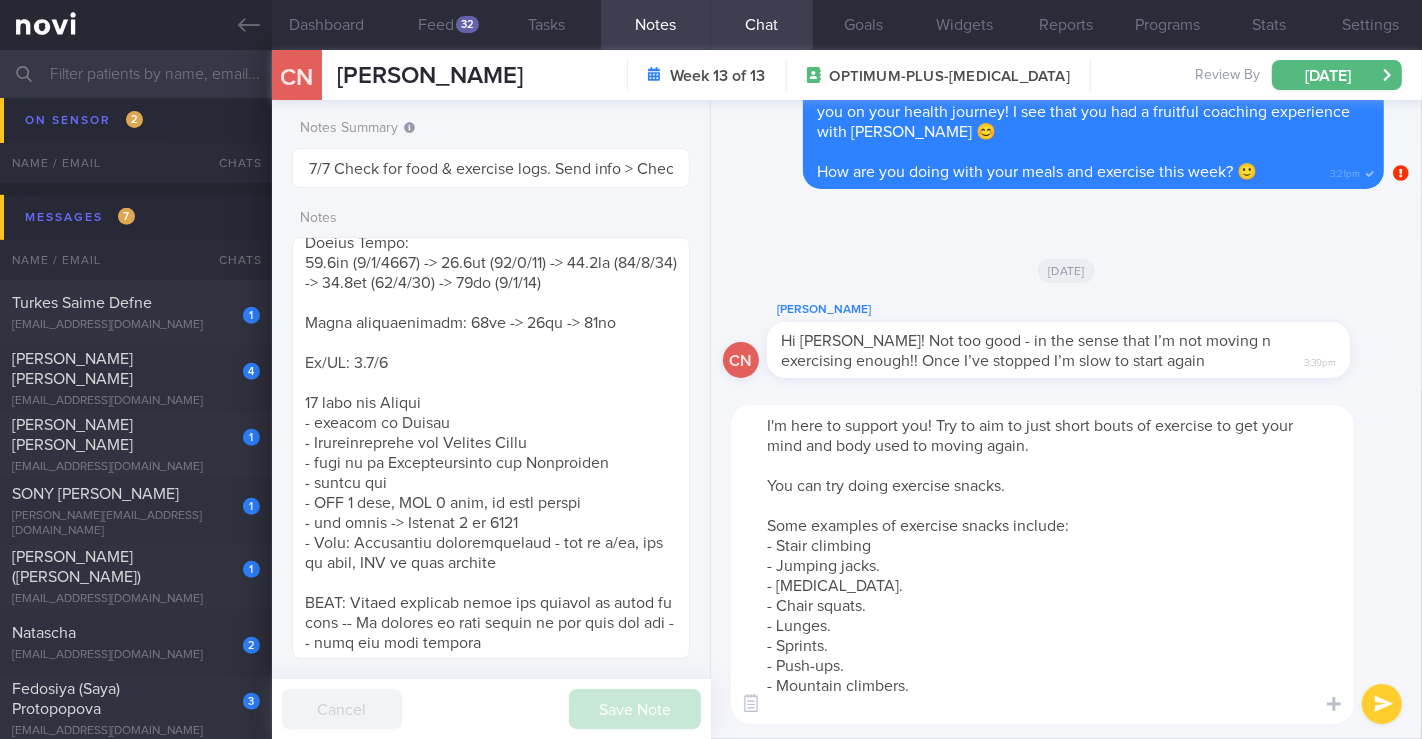 click on "I'm here to support you! Try to aim to just short bouts of exercise to get your mind and body used to moving again.
You can try doing exercise snacks.
Some examples of exercise snacks include:
- Stair climbing
- Jumping jacks.
- [MEDICAL_DATA].
- Chair squats.
- Lunges.
- Sprints.
- Push-ups.
- Mountain climbers." at bounding box center [1042, 564] 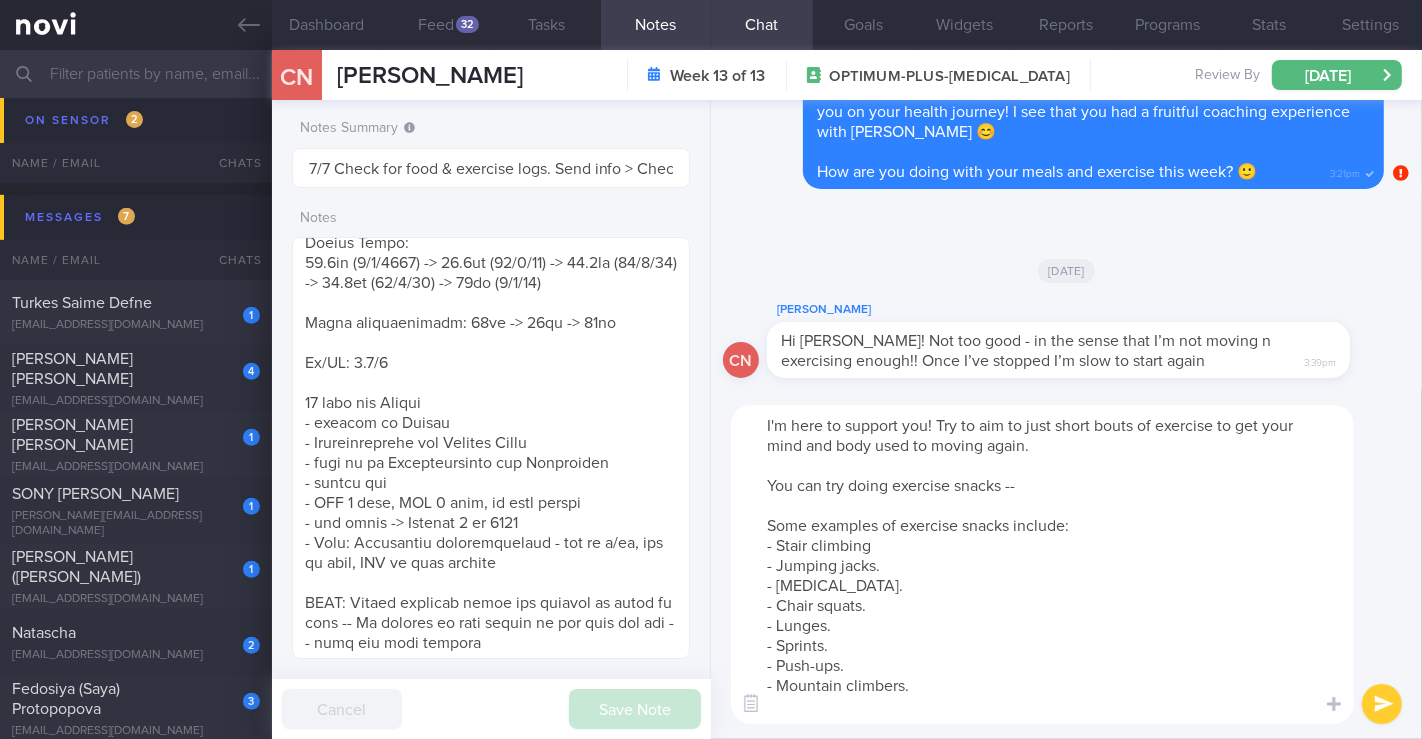 paste on "short bursts of high-intensity movement that last around two minutes or less, spaced out by long rest periods (an hour or more). These quick activities can boost fitness without needing a full workout." 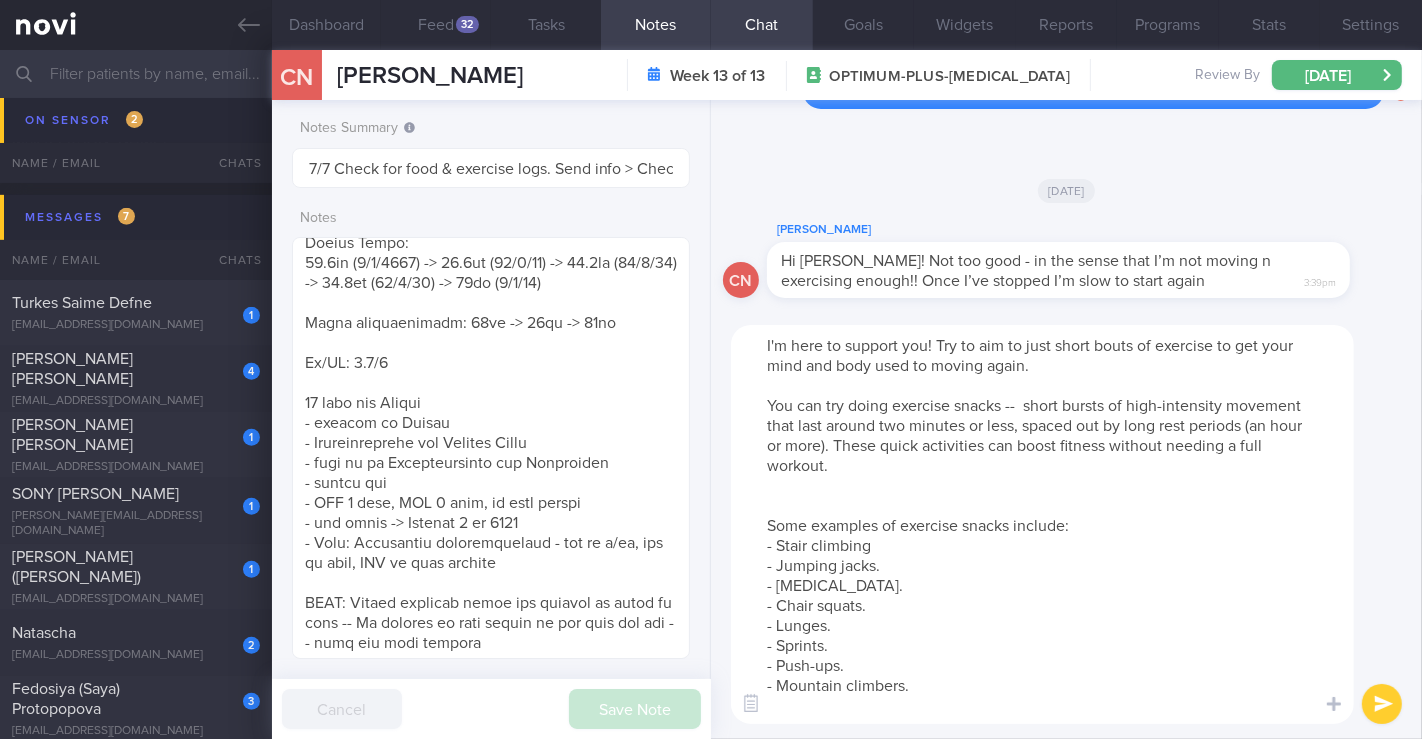 click on "I'm here to support you! Try to aim to just short bouts of exercise to get your mind and body used to moving again.
You can try doing exercise snacks --  short bursts of high-intensity movement that last around two minutes or less, spaced out by long rest periods (an hour or more). These quick activities can boost fitness without needing a full workout.
Some examples of exercise snacks include:
- Stair climbing
- Jumping jacks.
- [MEDICAL_DATA].
- Chair squats.
- Lunges.
- Sprints.
- Push-ups.
- Mountain climbers." at bounding box center [1042, 524] 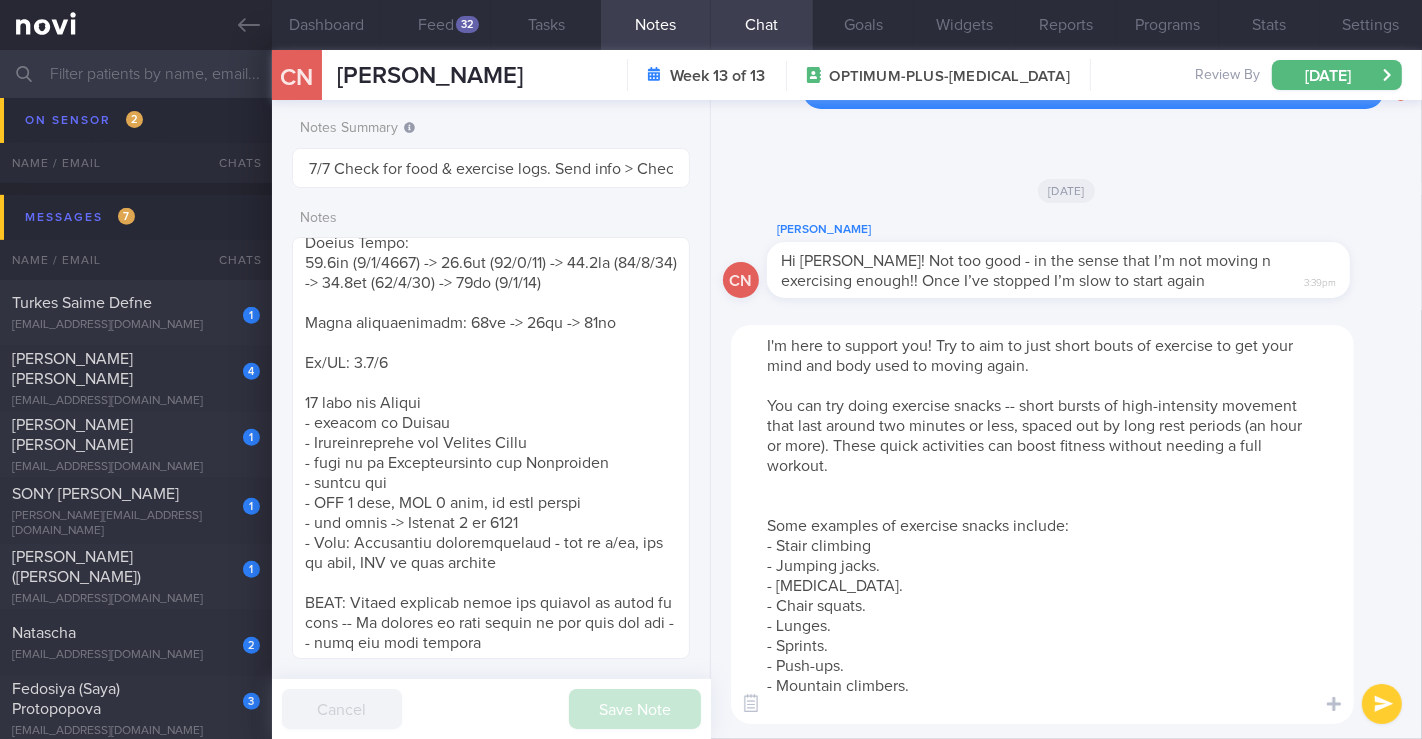 click on "I'm here to support you! Try to aim to just short bouts of exercise to get your mind and body used to moving again.
You can try doing exercise snacks -- short bursts of high-intensity movement that last around two minutes or less, spaced out by long rest periods (an hour or more). These quick activities can boost fitness without needing a full workout.
Some examples of exercise snacks include:
- Stair climbing
- Jumping jacks.
- [MEDICAL_DATA].
- Chair squats.
- Lunges.
- Sprints.
- Push-ups.
- Mountain climbers." at bounding box center (1042, 524) 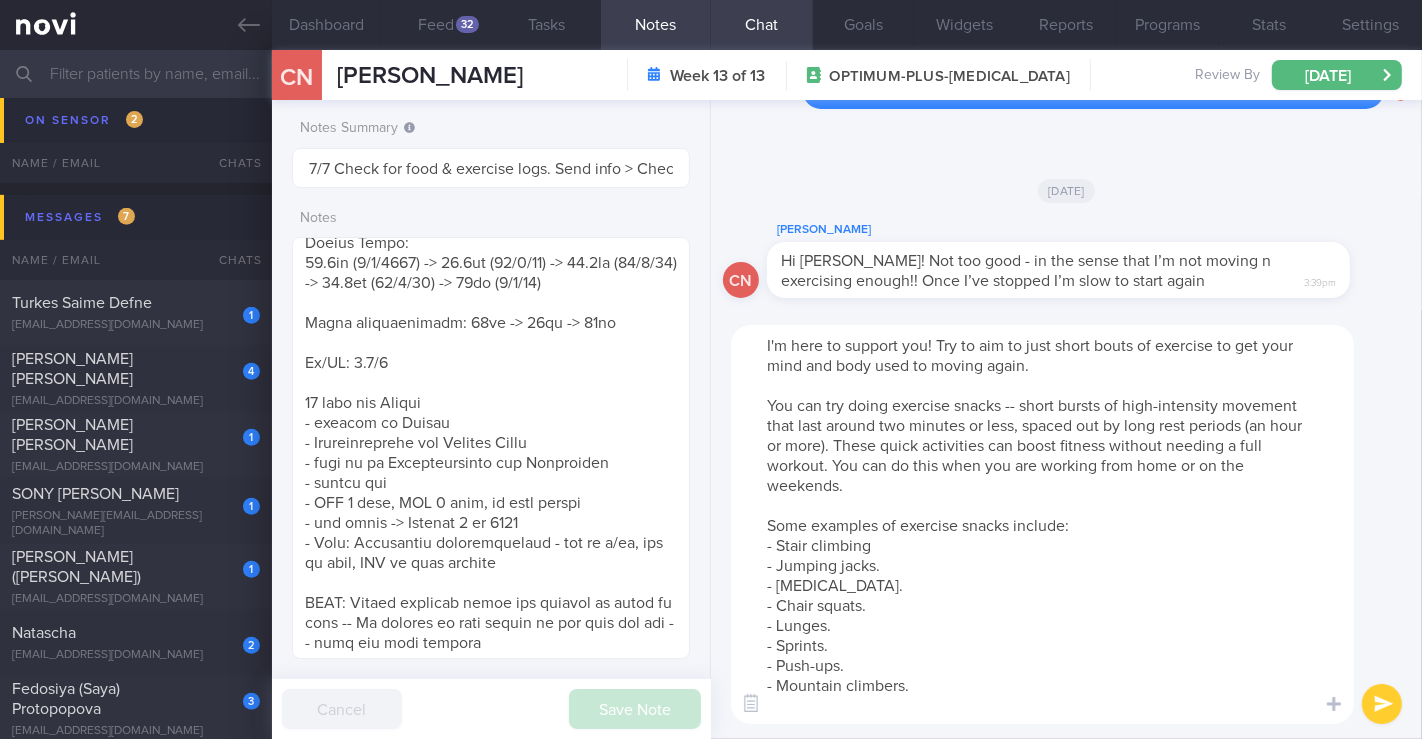 click on "I'm here to support you! Try to aim to just short bouts of exercise to get your mind and body used to moving again.
You can try doing exercise snacks -- short bursts of high-intensity movement that last around two minutes or less, spaced out by long rest periods (an hour or more). These quick activities can boost fitness without needing a full workout. You can do this when you are working from home or on the weekends.
Some examples of exercise snacks include:
- Stair climbing
- Jumping jacks.
- [MEDICAL_DATA].
- Chair squats.
- Lunges.
- Sprints.
- Push-ups.
- Mountain climbers." at bounding box center (1042, 524) 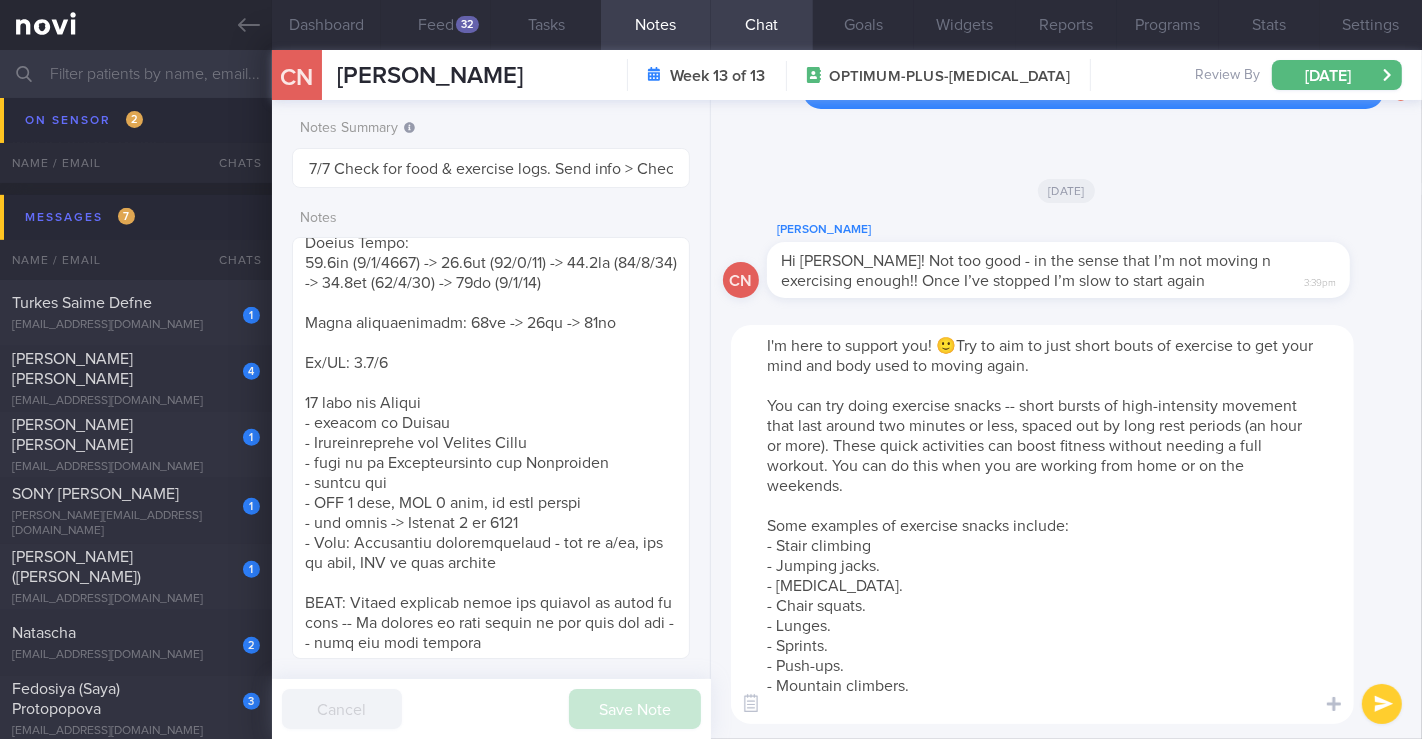 type on "I'm here to support you! 🙂Try to aim to just short bouts of exercise to get your mind and body used to moving again.
You can try doing exercise snacks -- short bursts of high-intensity movement that last around two minutes or less, spaced out by long rest periods (an hour or more). These quick activities can boost fitness without needing a full workout. You can do this when you are working from home or on the weekends.
Some examples of exercise snacks include:
- Stair climbing
- Jumping jacks.
- [MEDICAL_DATA].
- Chair squats.
- Lunges.
- Sprints.
- Push-ups.
- Mountain climbers." 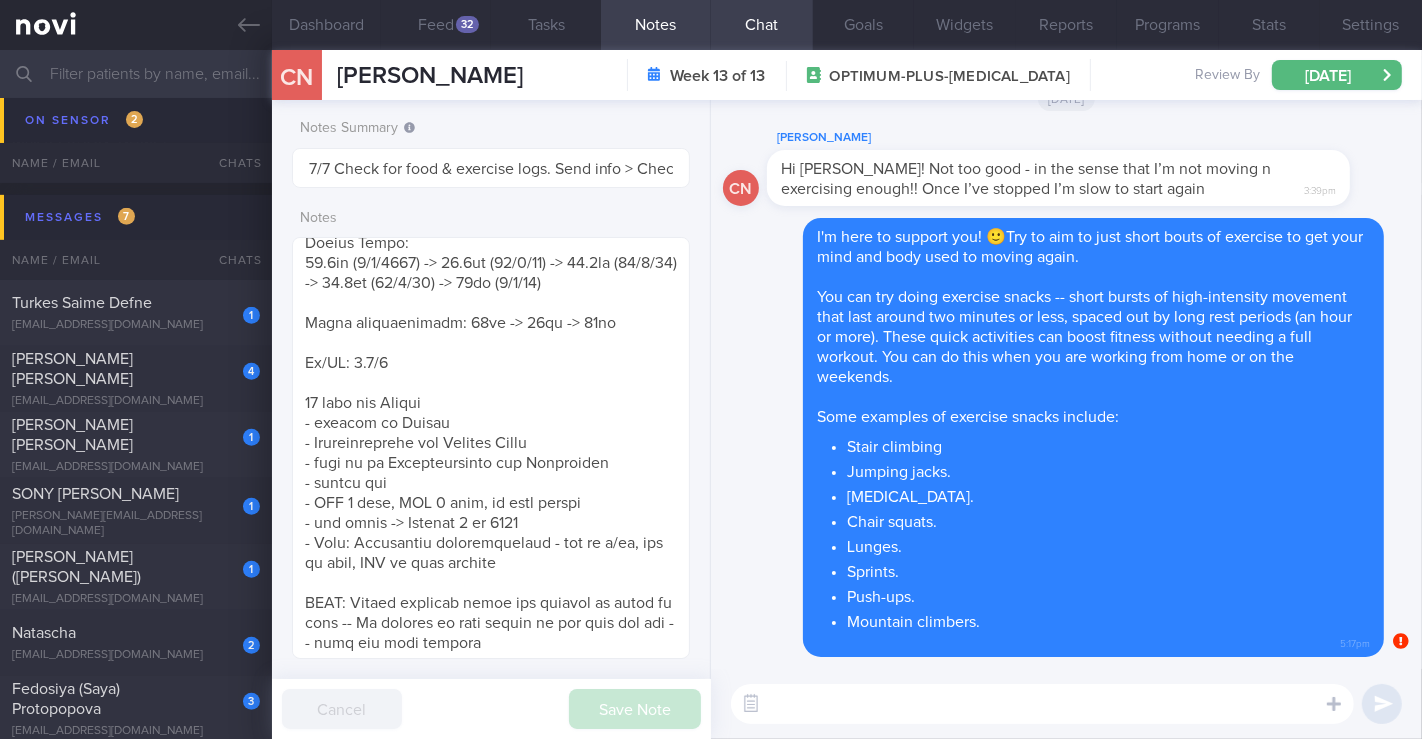 click at bounding box center [1042, 704] 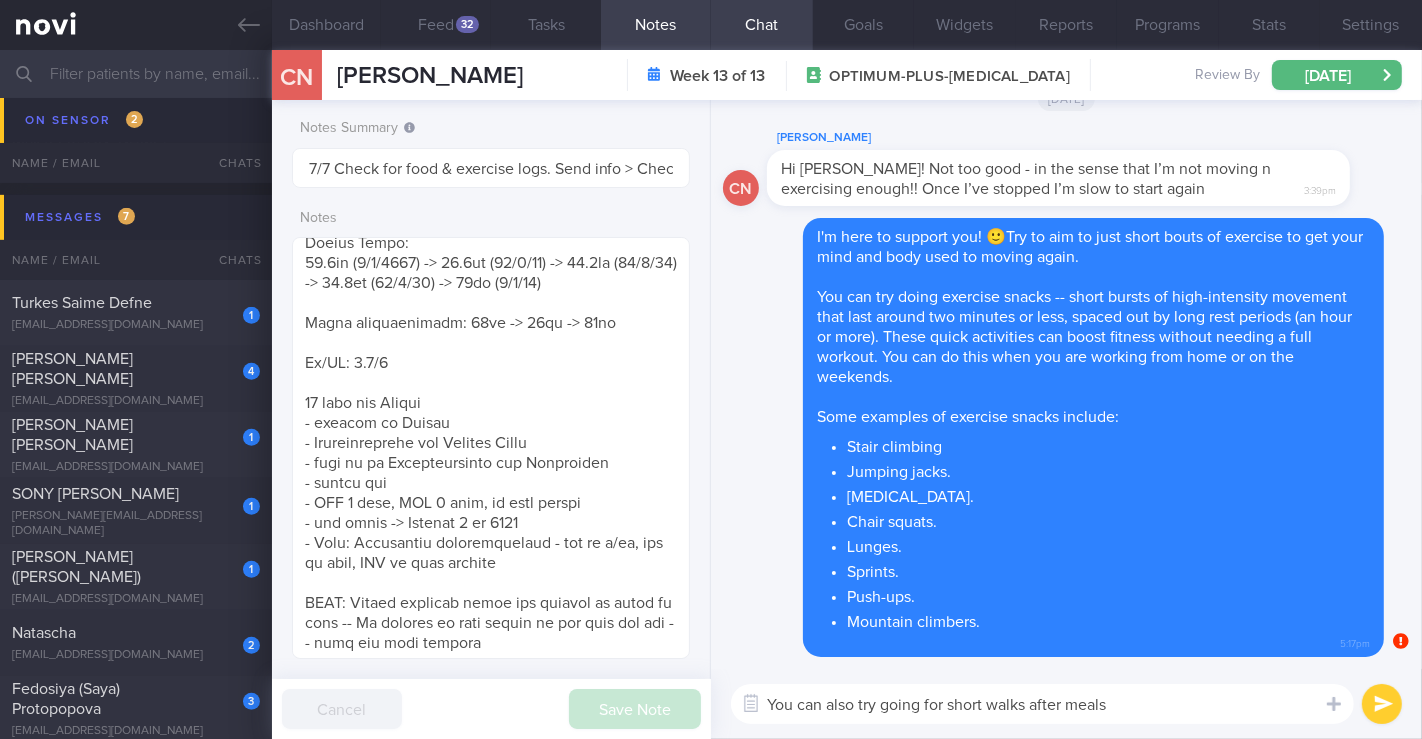 click on "You can also try going for short walks after meals" at bounding box center [1042, 704] 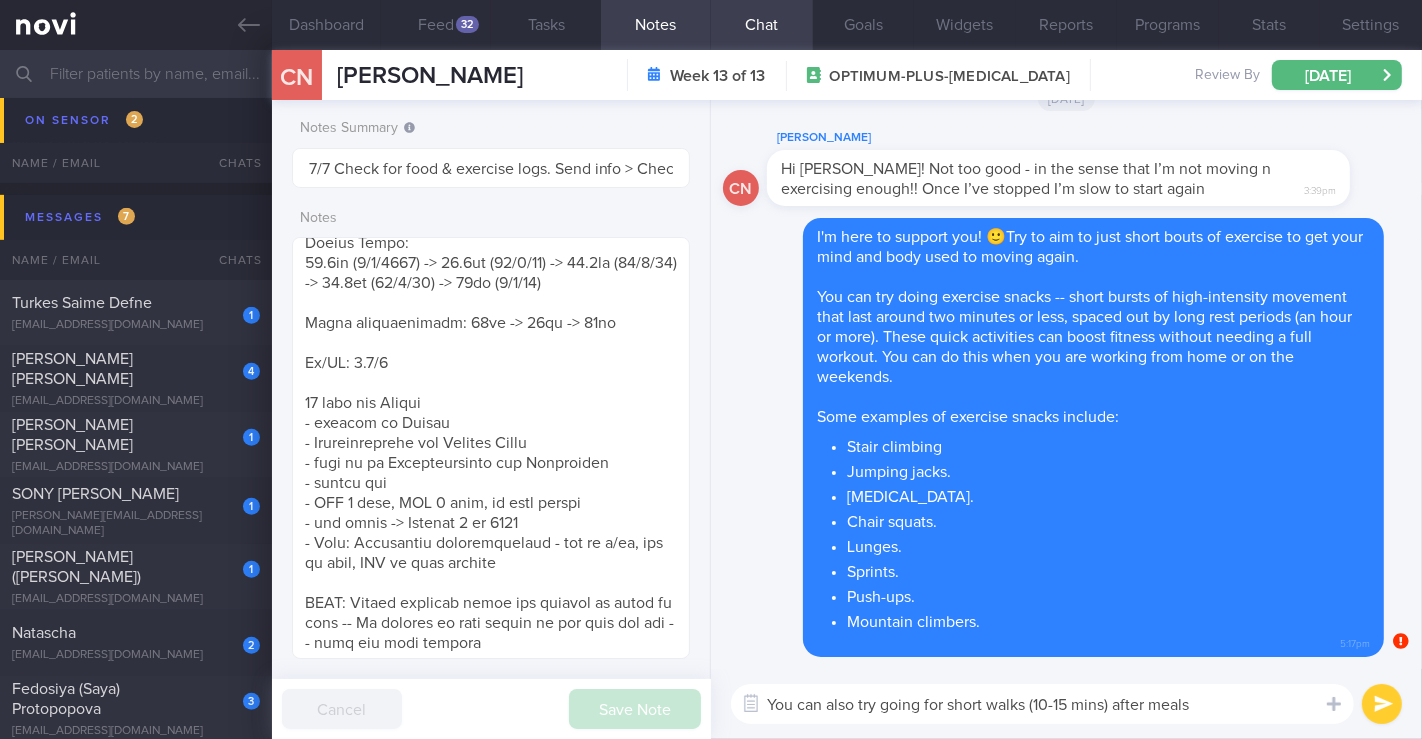 click on "You can also try going for short walks (10-15 mins) after meals" at bounding box center [1042, 704] 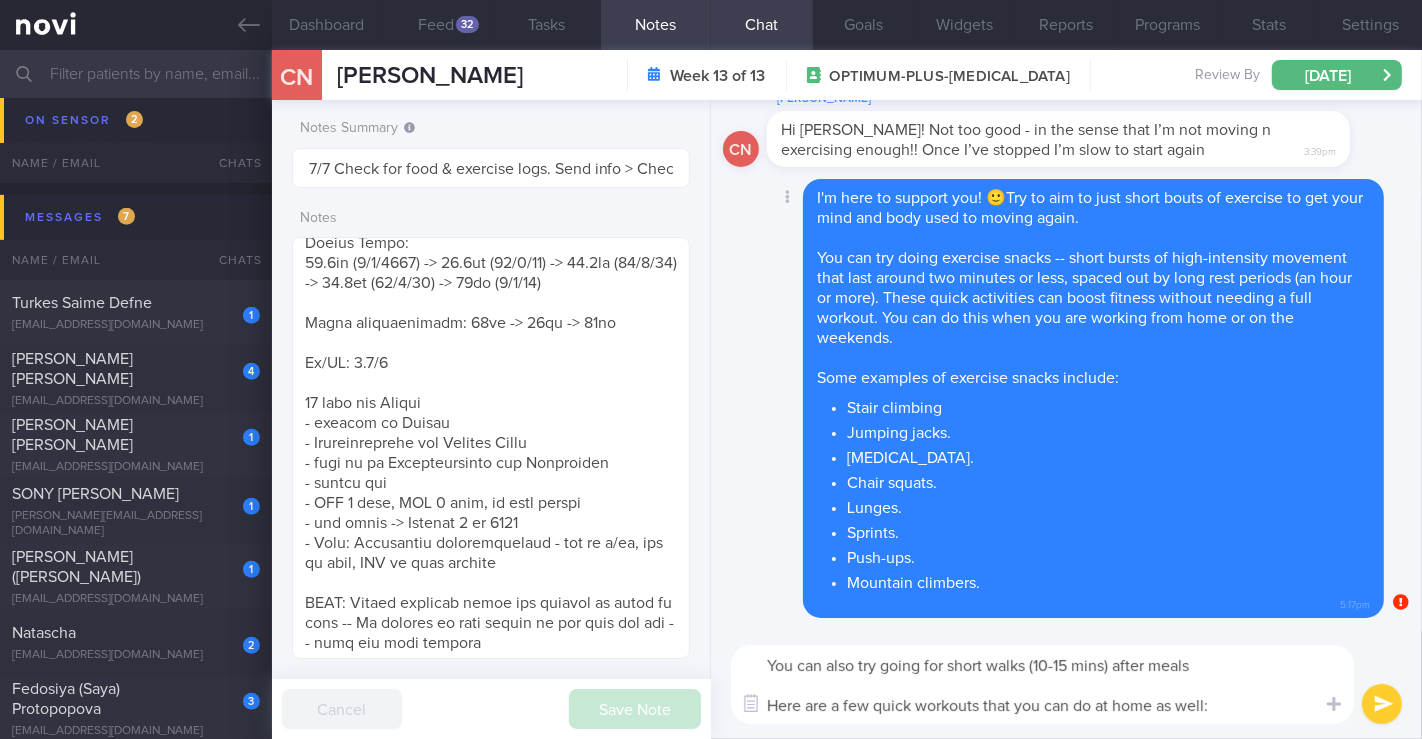 scroll, scrollTop: 0, scrollLeft: 0, axis: both 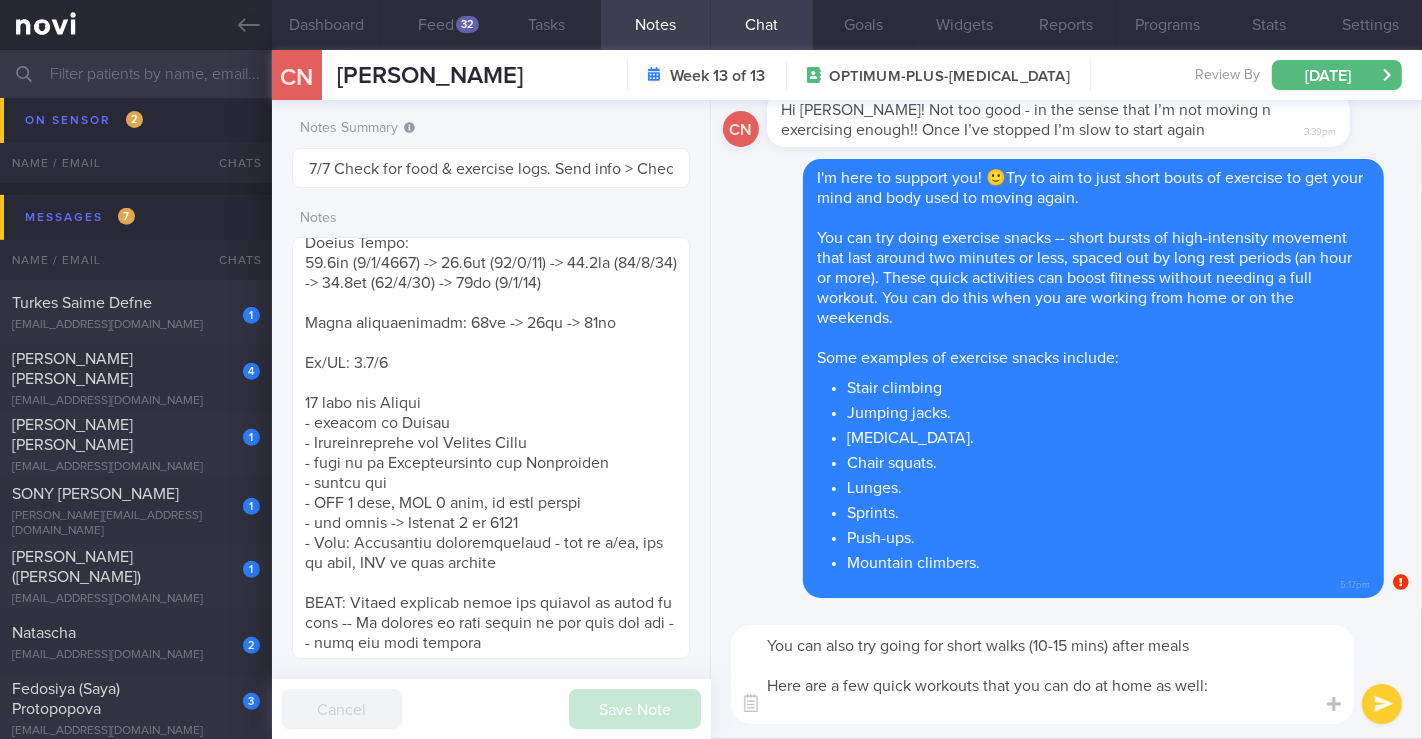 paste on "[10 MIN CARDIO WORKOUT AT HOME](https://www.youtube.com/watch?v=PqqJBaE4srs)" 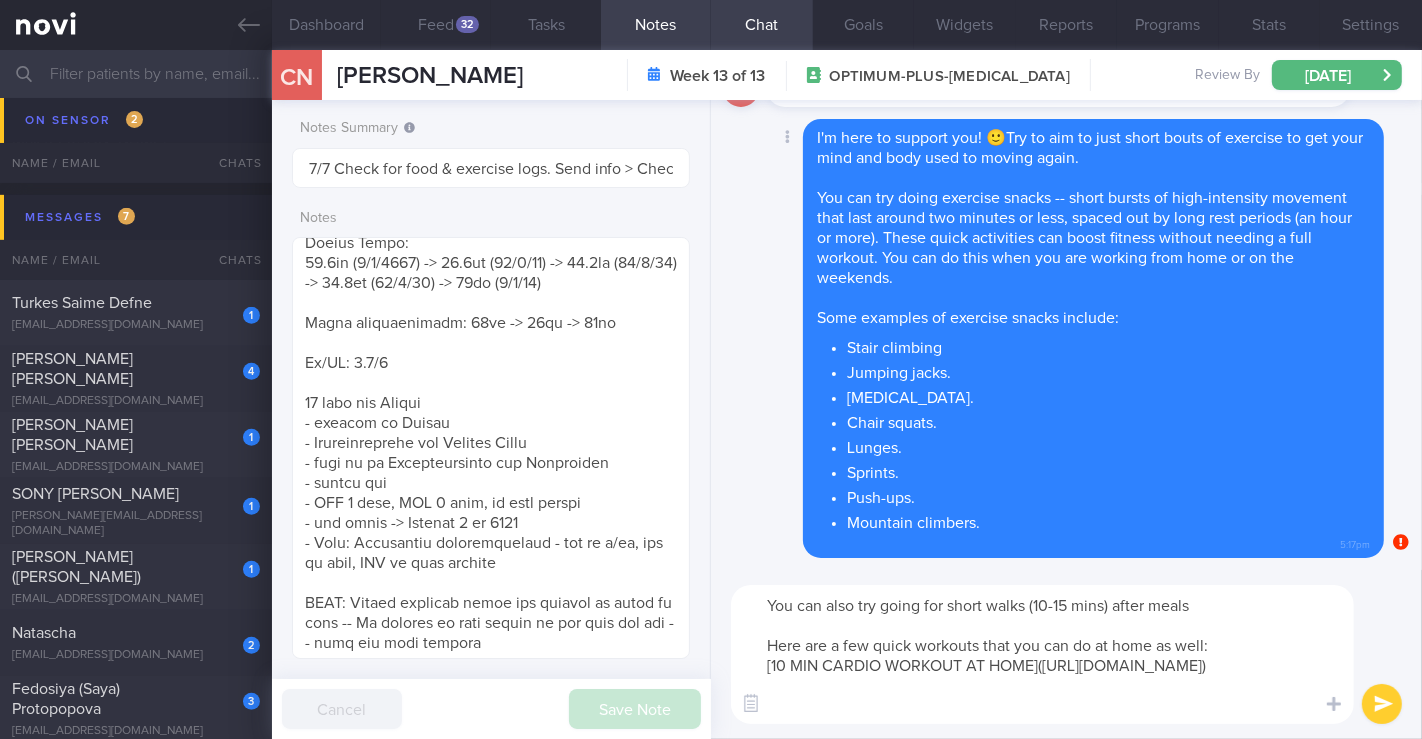 scroll, scrollTop: 0, scrollLeft: 0, axis: both 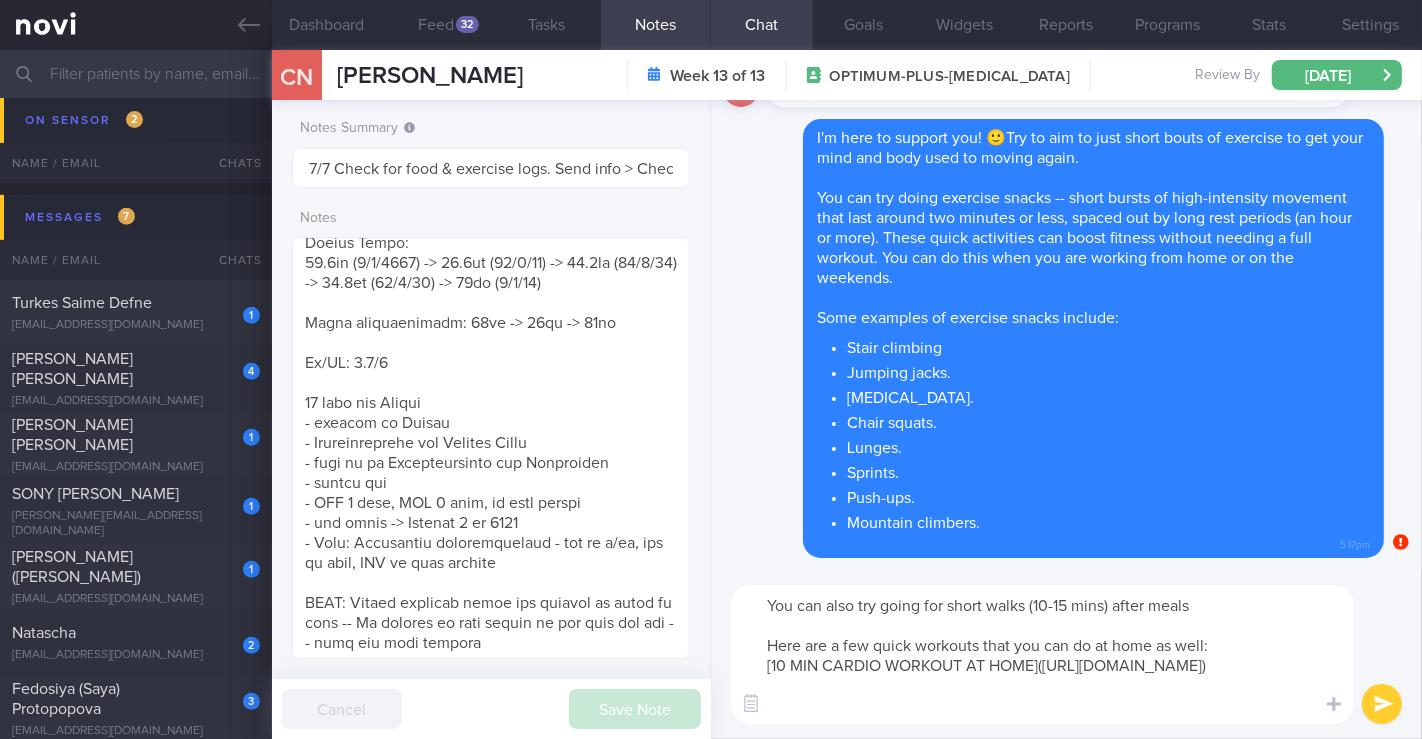 paste on "[15 Minute Full Body Cardio Workout (No Equipment) - Juice and Toya](https://www.youtube.com/watch?v=IvmaekQfKiw)" 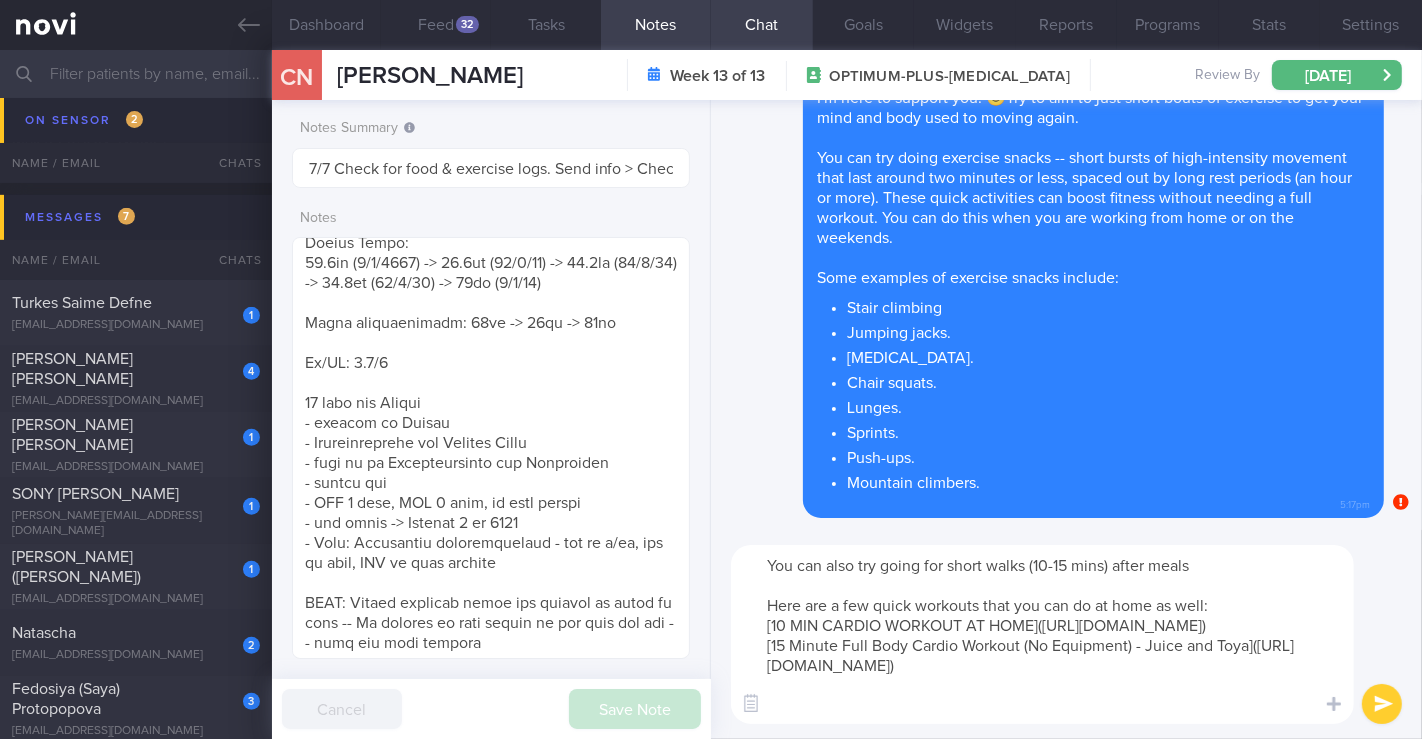 click on "You can also try going for short walks (10-15 mins) after meals
Here are a few quick workouts that you can do at home as well:
[10 MIN CARDIO WORKOUT AT HOME](https://www.youtube.com/watch?v=PqqJBaE4srs)
[15 Minute Full Body Cardio Workout (No Equipment) - Juice and Toya](https://www.youtube.com/watch?v=IvmaekQfKiw)" at bounding box center [1042, 634] 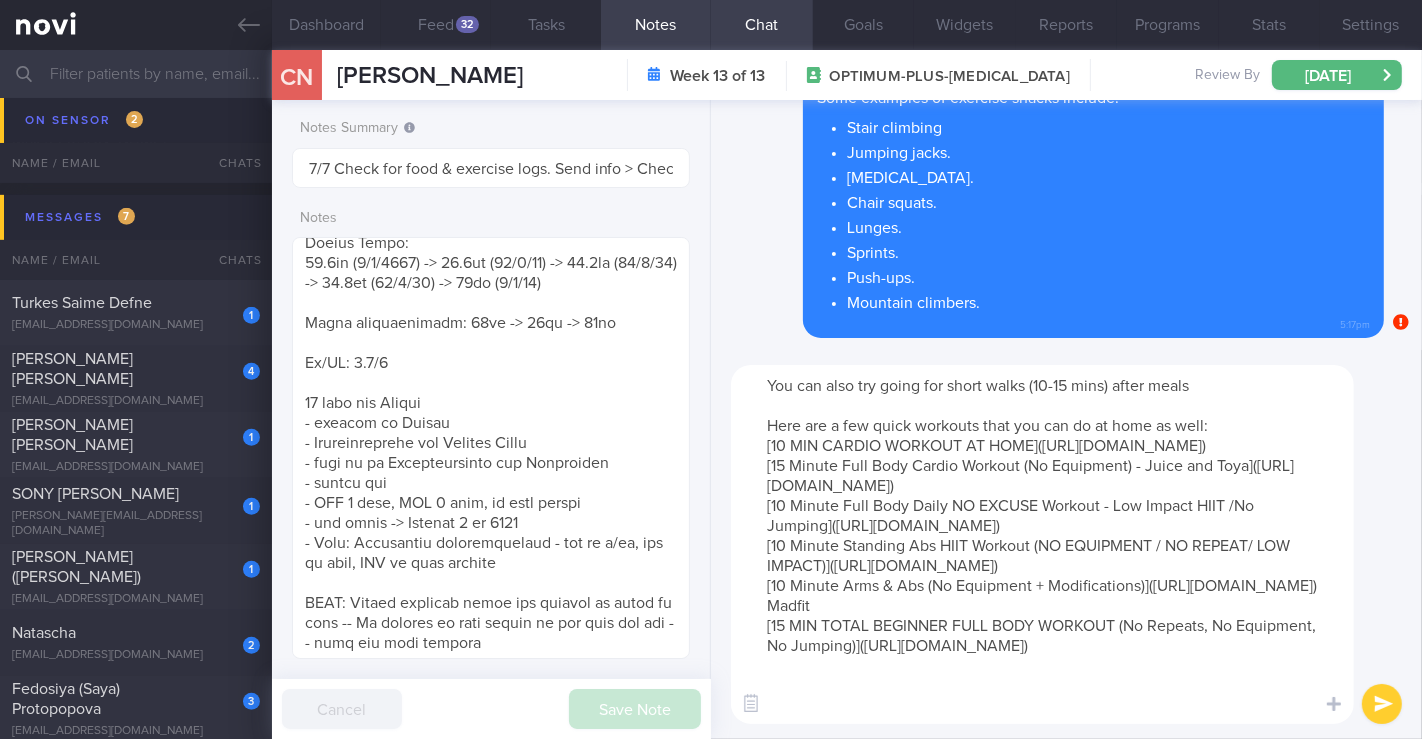 scroll, scrollTop: 0, scrollLeft: 0, axis: both 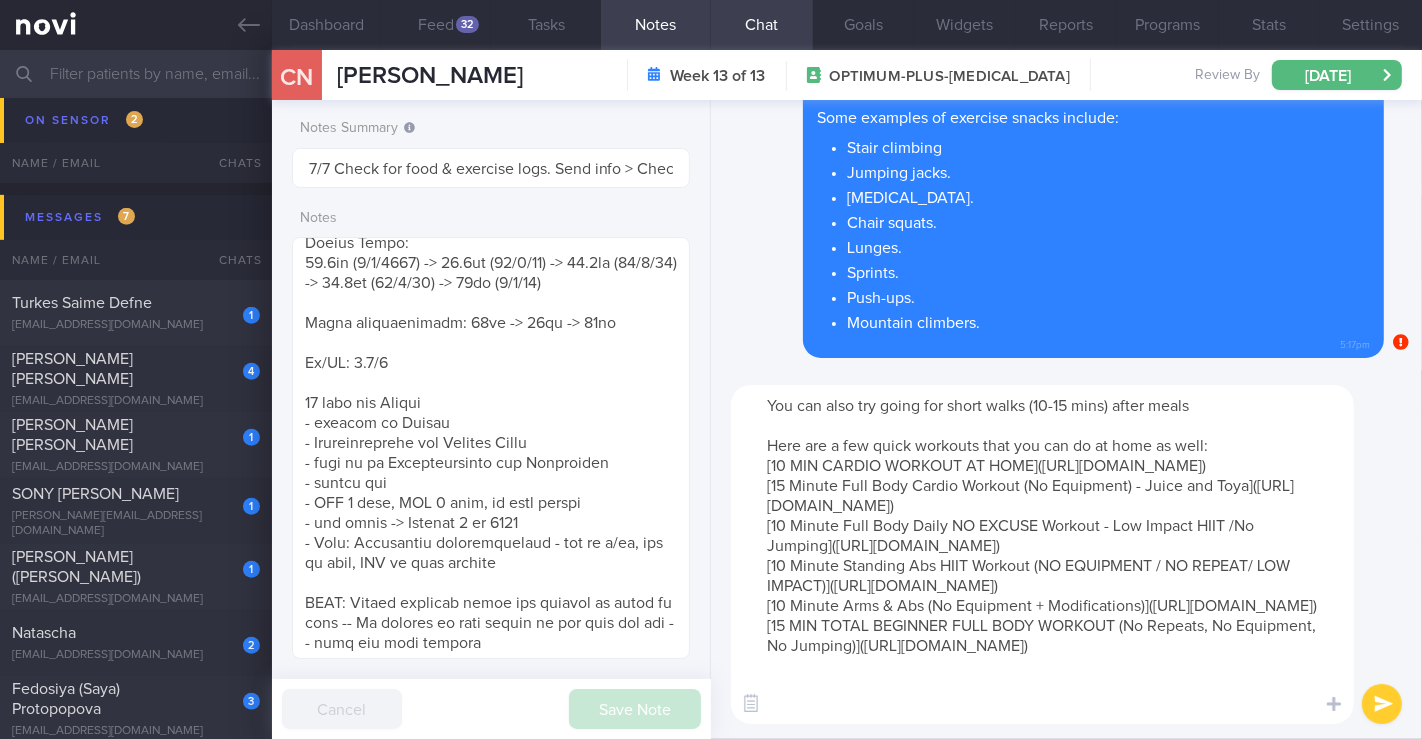 click on "You can also try going for short walks (10-15 mins) after meals
Here are a few quick workouts that you can do at home as well:
[10 MIN CARDIO WORKOUT AT HOME](https://www.youtube.com/watch?v=PqqJBaE4srs)
[15 Minute Full Body Cardio Workout (No Equipment) - Juice and Toya](https://www.youtube.com/watch?v=IvmaekQfKiw)
[10 Minute Full Body Daily NO EXCUSE Workout - Low Impact HIIT /No Jumping](https://youtu.be/kwEx3l998Ps?feature=shared)
[10 Minute Standing Abs HIIT Workout (NO EQUIPMENT / NO REPEAT/ LOW IMPACT)](https://www.youtube.com/watch?v=nV50KXgcgDo)
[10 Minute Arms & Abs (No Equipment + Modifications)](https://www.youtube.com/watch?v=IXichzb01QM)
[15 MIN TOTAL BEGINNER FULL BODY WORKOUT (No Repeats, No Equipment, No Jumping)](https://youtu.be/xCSaHRtgw1w?feature=shared)" at bounding box center (1042, 554) 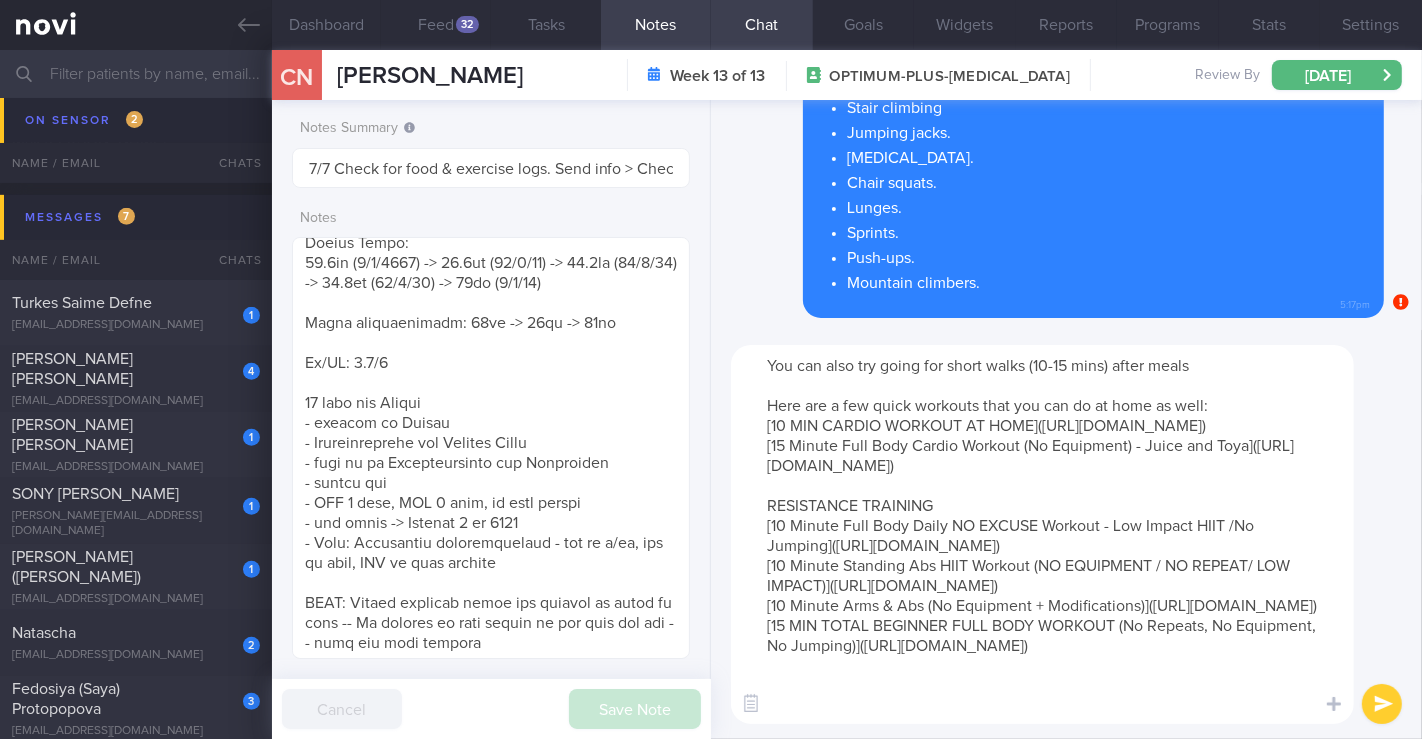 click on "You can also try going for short walks (10-15 mins) after meals
Here are a few quick workouts that you can do at home as well:
[10 MIN CARDIO WORKOUT AT HOME](https://www.youtube.com/watch?v=PqqJBaE4srs)
[15 Minute Full Body Cardio Workout (No Equipment) - Juice and Toya](https://www.youtube.com/watch?v=IvmaekQfKiw)
RESISTANCE TRAINING
[10 Minute Full Body Daily NO EXCUSE Workout - Low Impact HIIT /No Jumping](https://youtu.be/kwEx3l998Ps?feature=shared)
[10 Minute Standing Abs HIIT Workout (NO EQUIPMENT / NO REPEAT/ LOW IMPACT)](https://www.youtube.com/watch?v=nV50KXgcgDo)
[10 Minute Arms & Abs (No Equipment + Modifications)](https://www.youtube.com/watch?v=IXichzb01QM)
[15 MIN TOTAL BEGINNER FULL BODY WORKOUT (No Repeats, No Equipment, No Jumping)](https://youtu.be/xCSaHRtgw1w?feature=shared)" at bounding box center [1042, 534] 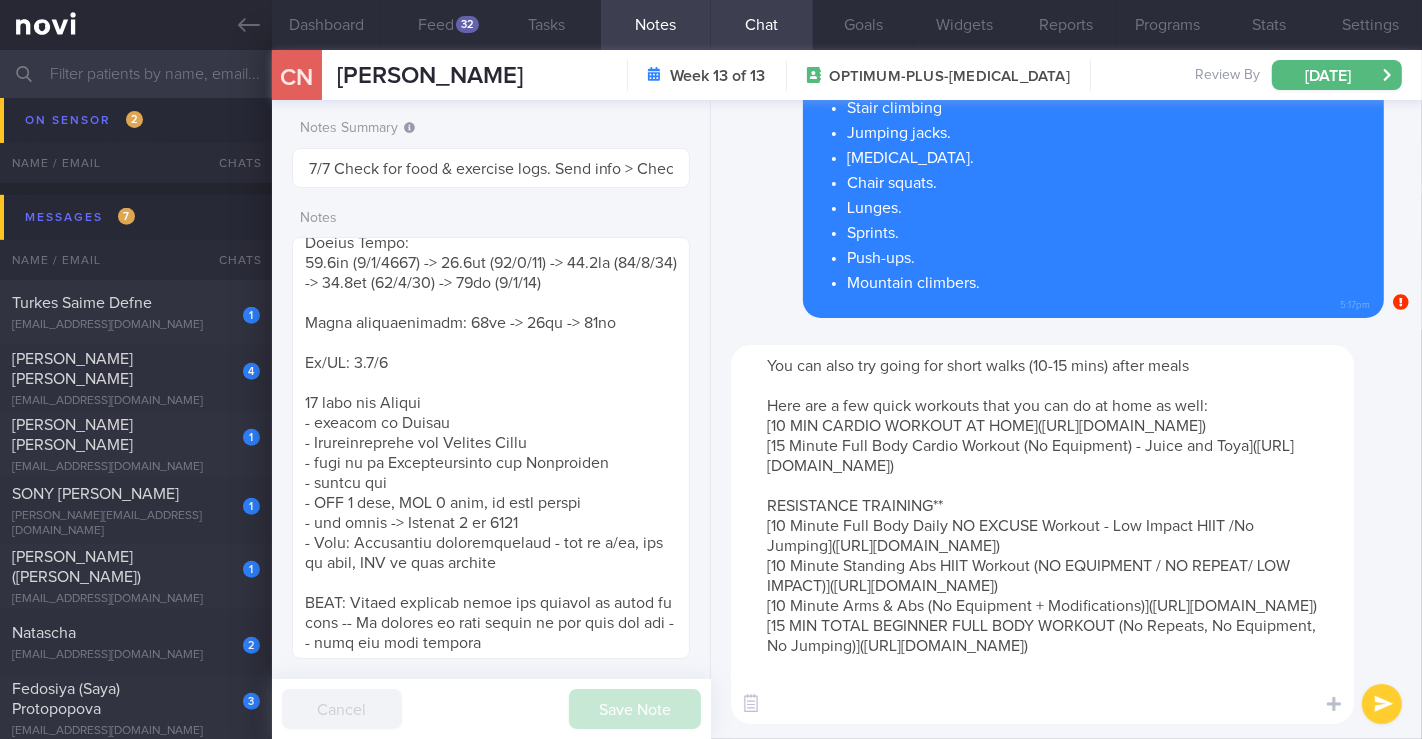 click on "You can also try going for short walks (10-15 mins) after meals
Here are a few quick workouts that you can do at home as well:
[10 MIN CARDIO WORKOUT AT HOME](https://www.youtube.com/watch?v=PqqJBaE4srs)
[15 Minute Full Body Cardio Workout (No Equipment) - Juice and Toya](https://www.youtube.com/watch?v=IvmaekQfKiw)
RESISTANCE TRAINING**
[10 Minute Full Body Daily NO EXCUSE Workout - Low Impact HIIT /No Jumping](https://youtu.be/kwEx3l998Ps?feature=shared)
[10 Minute Standing Abs HIIT Workout (NO EQUIPMENT / NO REPEAT/ LOW IMPACT)](https://www.youtube.com/watch?v=nV50KXgcgDo)
[10 Minute Arms & Abs (No Equipment + Modifications)](https://www.youtube.com/watch?v=IXichzb01QM)
[15 MIN TOTAL BEGINNER FULL BODY WORKOUT (No Repeats, No Equipment, No Jumping)](https://youtu.be/xCSaHRtgw1w?feature=shared)" at bounding box center (1042, 534) 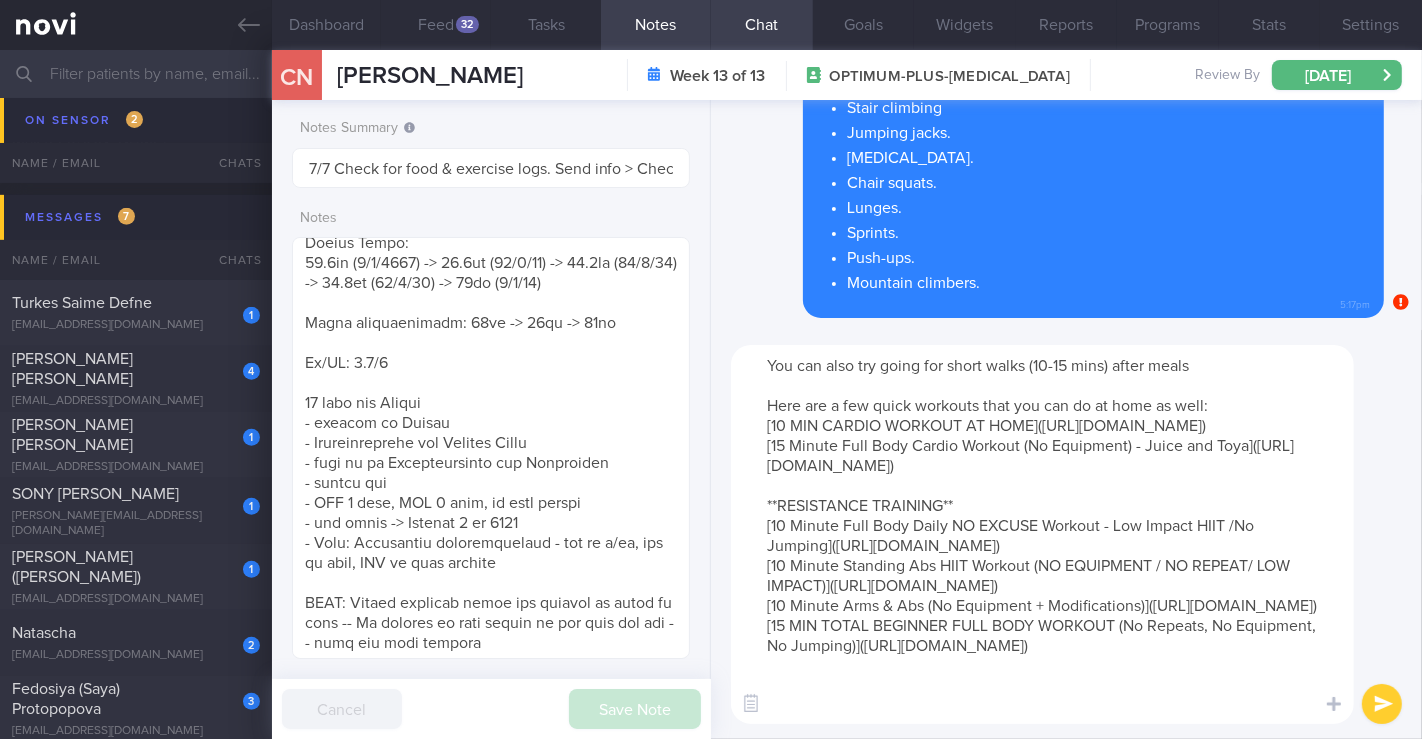 click on "You can also try going for short walks (10-15 mins) after meals
Here are a few quick workouts that you can do at home as well:
[10 MIN CARDIO WORKOUT AT HOME](https://www.youtube.com/watch?v=PqqJBaE4srs)
[15 Minute Full Body Cardio Workout (No Equipment) - Juice and Toya](https://www.youtube.com/watch?v=IvmaekQfKiw)
**RESISTANCE TRAINING**
[10 Minute Full Body Daily NO EXCUSE Workout - Low Impact HIIT /No Jumping](https://youtu.be/kwEx3l998Ps?feature=shared)
[10 Minute Standing Abs HIIT Workout (NO EQUIPMENT / NO REPEAT/ LOW IMPACT)](https://www.youtube.com/watch?v=nV50KXgcgDo)
[10 Minute Arms & Abs (No Equipment + Modifications)](https://www.youtube.com/watch?v=IXichzb01QM)
[15 MIN TOTAL BEGINNER FULL BODY WORKOUT (No Repeats, No Equipment, No Jumping)](https://youtu.be/xCSaHRtgw1w?feature=shared)" at bounding box center [1042, 534] 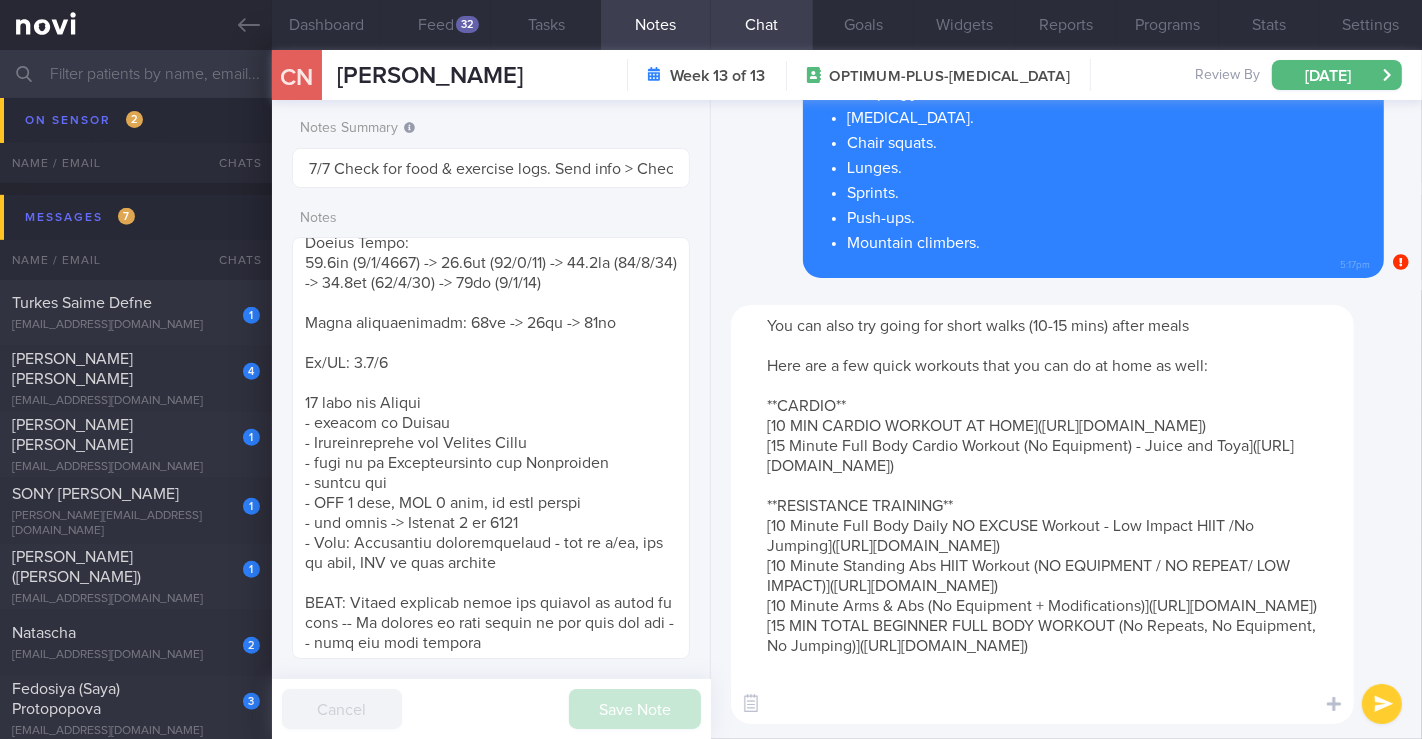type on "You can also try going for short walks (10-15 mins) after meals
Here are a few quick workouts that you can do at home as well:
**CARDIO**
[10 MIN CARDIO WORKOUT AT HOME](https://www.youtube.com/watch?v=PqqJBaE4srs)
[15 Minute Full Body Cardio Workout (No Equipment) - Juice and Toya](https://www.youtube.com/watch?v=IvmaekQfKiw)
**RESISTANCE TRAINING**
[10 Minute Full Body Daily NO EXCUSE Workout - Low Impact HIIT /No Jumping](https://youtu.be/kwEx3l998Ps?feature=shared)
[10 Minute Standing Abs HIIT Workout (NO EQUIPMENT / NO REPEAT/ LOW IMPACT)](https://www.youtube.com/watch?v=nV50KXgcgDo)
[10 Minute Arms & Abs (No Equipment + Modifications)](https://www.youtube.com/watch?v=IXichzb01QM)
[15 MIN TOTAL BEGINNER FULL BODY WORKOUT (No Repeats, No Equipment, No Jumping)](https://youtu.be/xCSaHRtgw1w?feature=shared)" 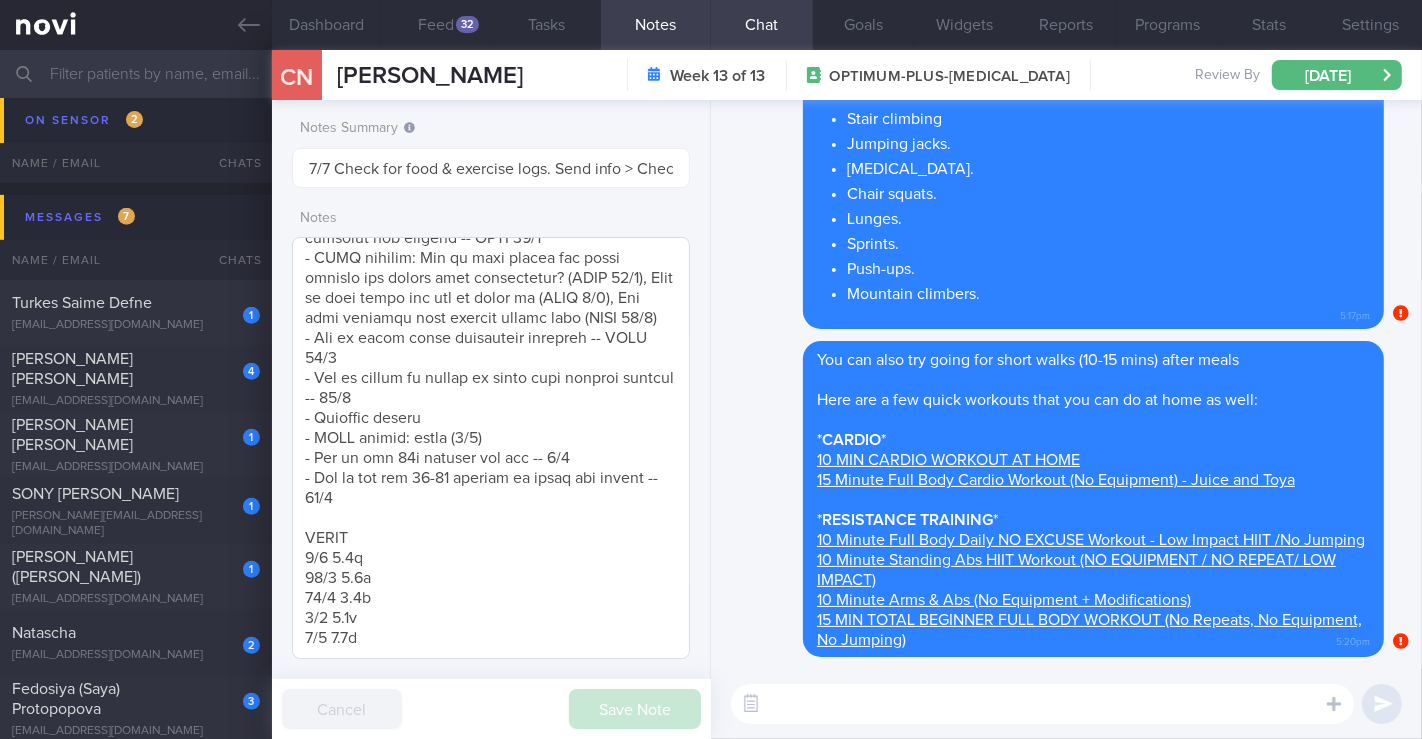 scroll, scrollTop: 2037, scrollLeft: 0, axis: vertical 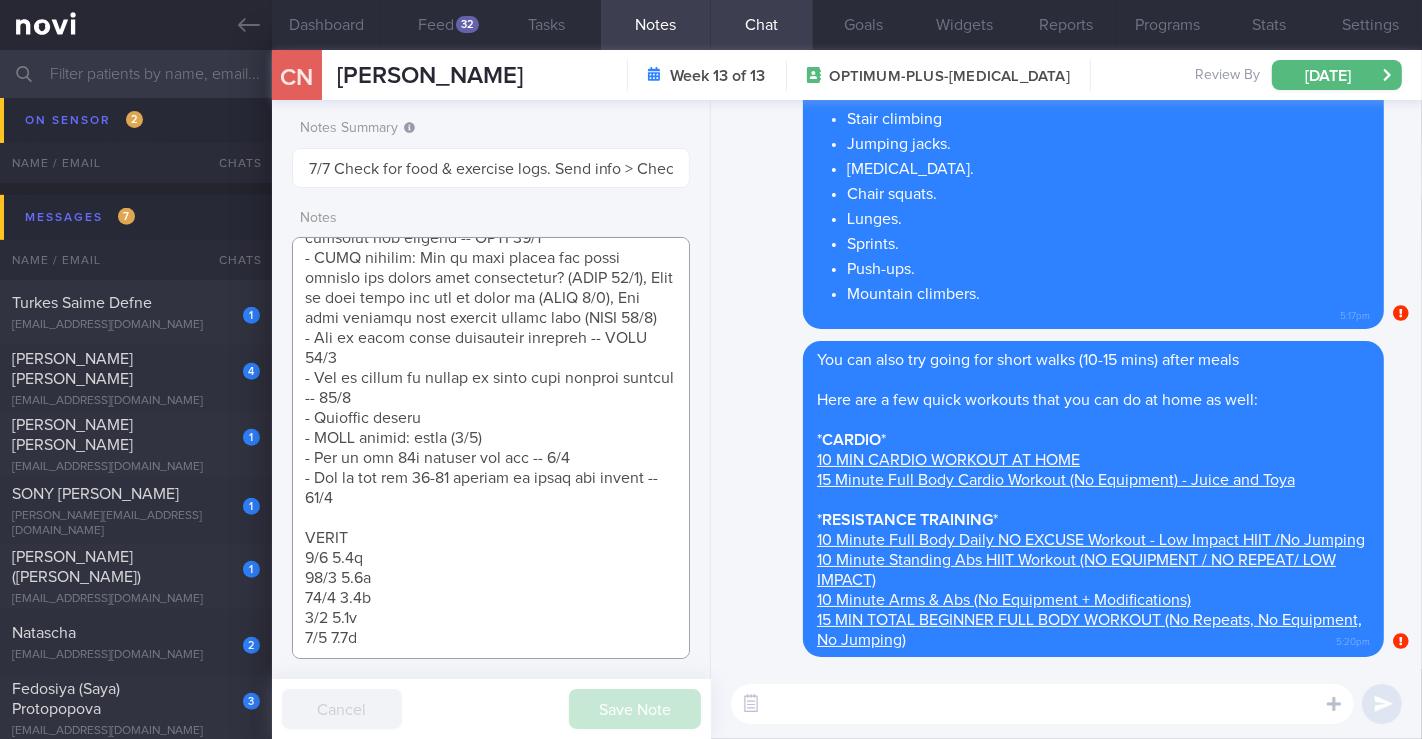 click at bounding box center (491, 448) 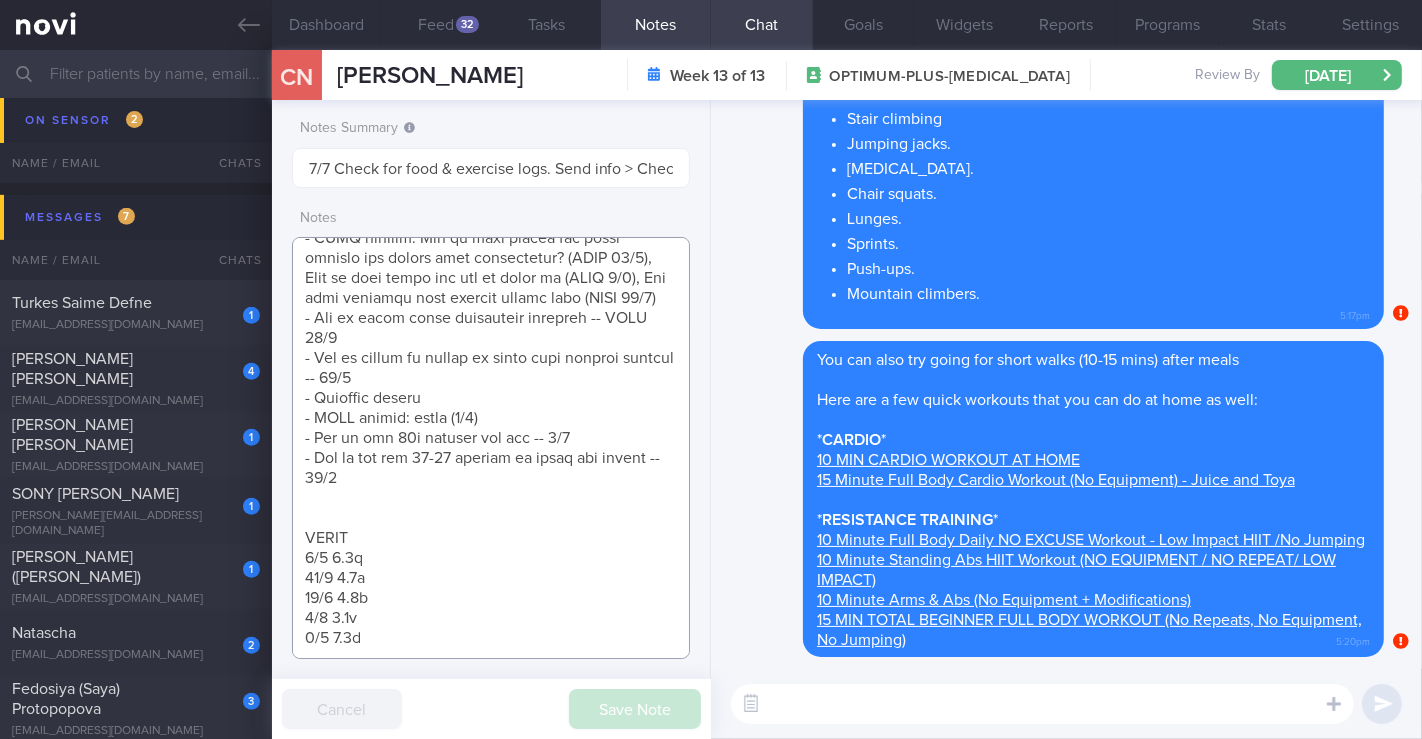 scroll, scrollTop: 2057, scrollLeft: 0, axis: vertical 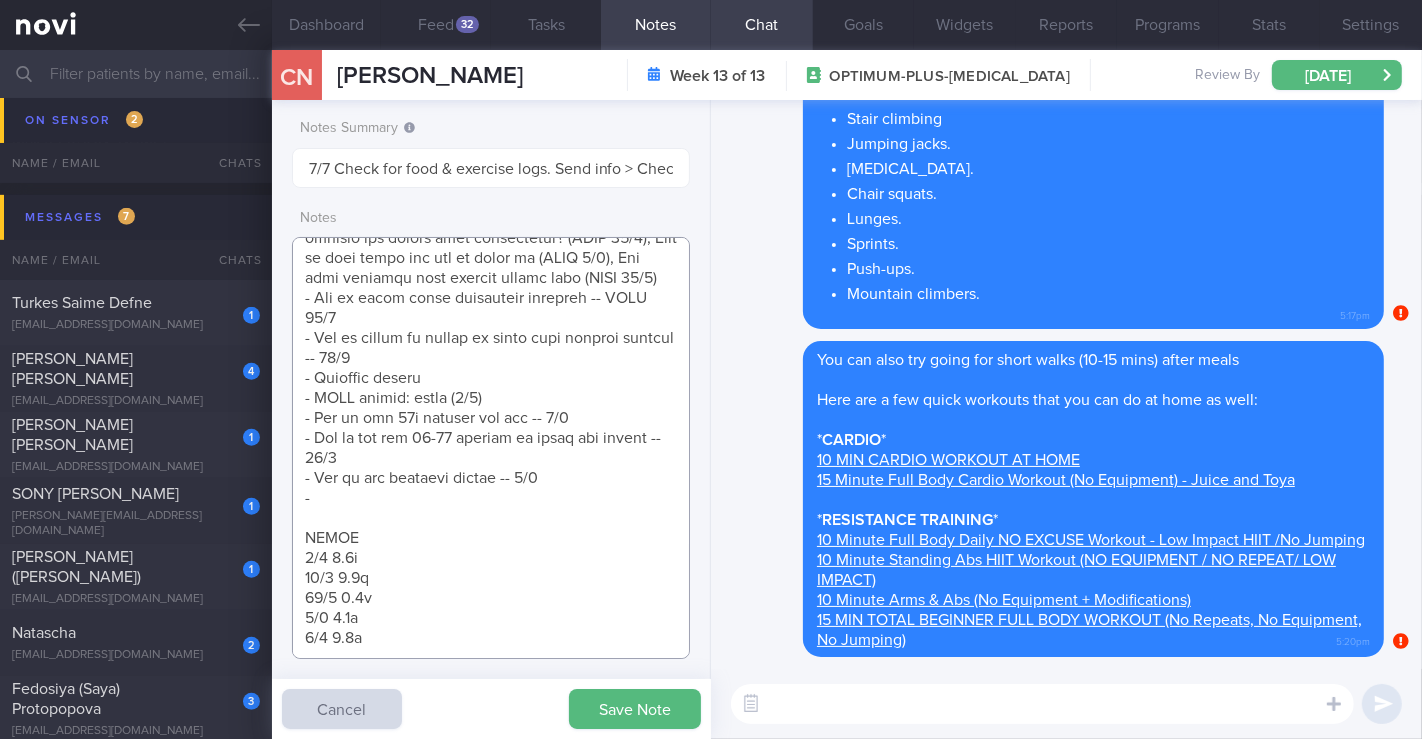 click at bounding box center (491, 448) 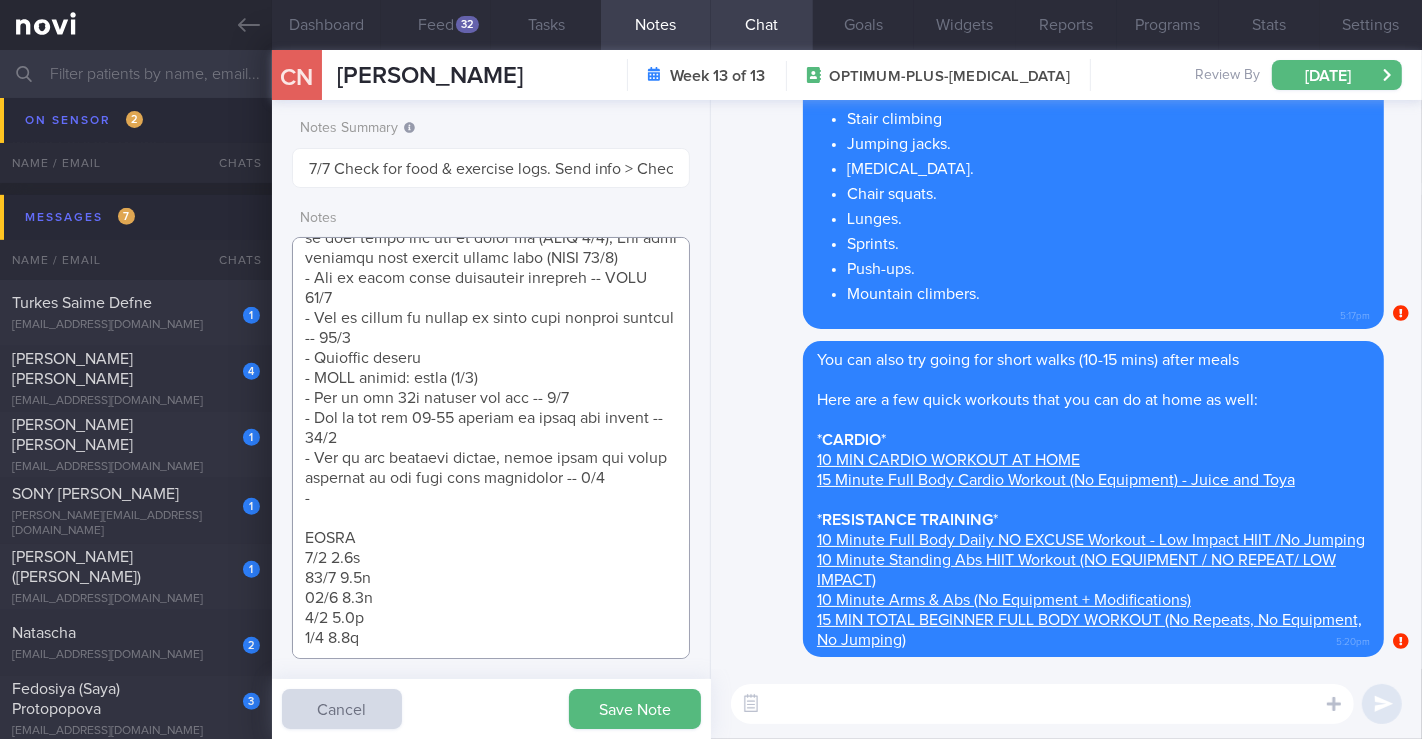 click at bounding box center (491, 448) 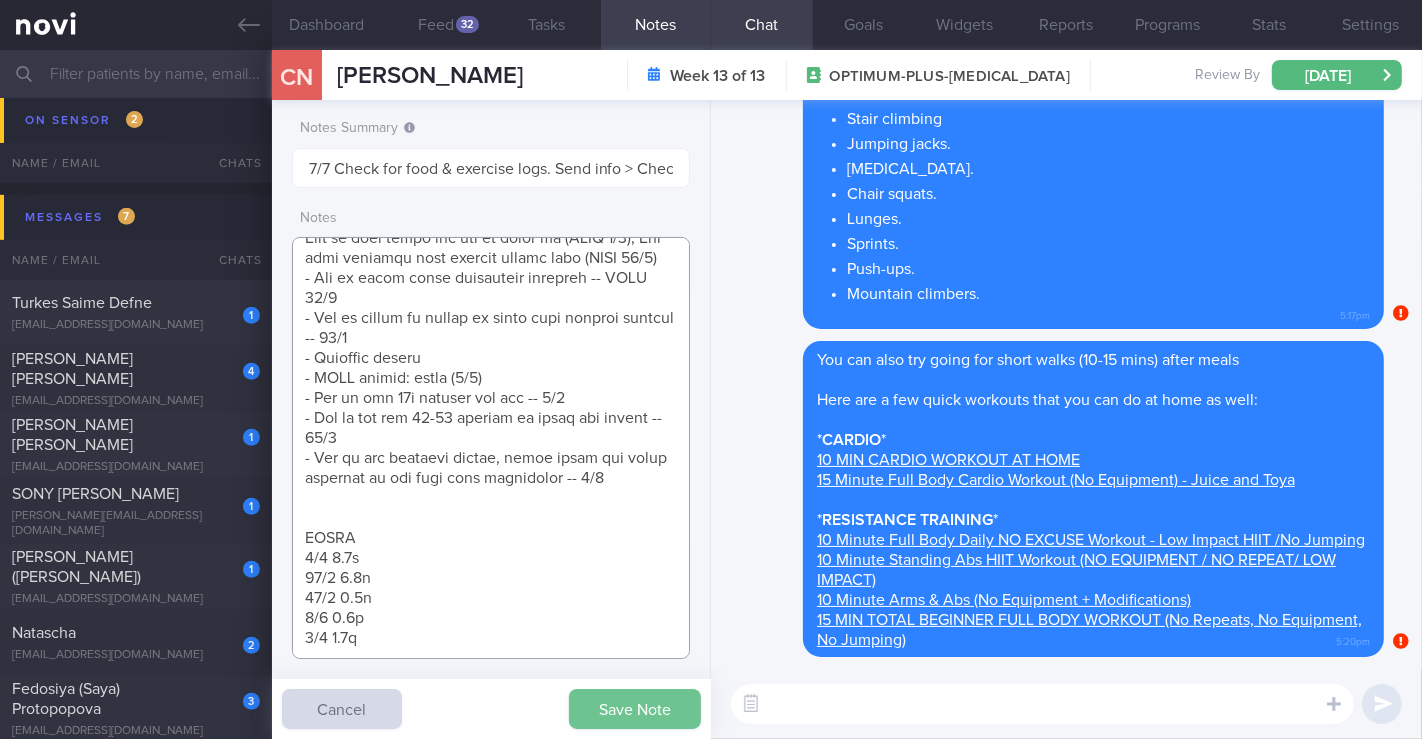 type on "Logging some days. Responsive to messages
GOAL:
(21/5) Try to do the YouTube strength workouts that I had posted on the dashboard at least 1-2x this week.
(10/6) Try YouTube workouts for strength and cardio
- DIET: (29/1) - more aware to eat more health. finds Angena very helpful -> conscious on food label (e.g. Greek yoghurt vs normal yoghurt). less fatty. eating more vegetables > Exceeding calories (fried foods, cookies) and not meeting protein intake > (17/4) protein still inadequate. Tried not taking meds for 2 weeks -- appetite and cravings came back > (20/5) cheat meal less than once a week
- EXERCISE: (29/1) starting exercise since last week(walking 30min) > Still struggling to exercise more. Only on weekends… but when I do exercise, the weight drops more so there’s motivation there > (17/4) still going for walks/window shopping during lunch time for a good hour at least twice a week > (20/5) brisk walks during lunchtime 15min or more. 5-6k steps/day on weekdays. no resistance training
- MEDS: (2..." 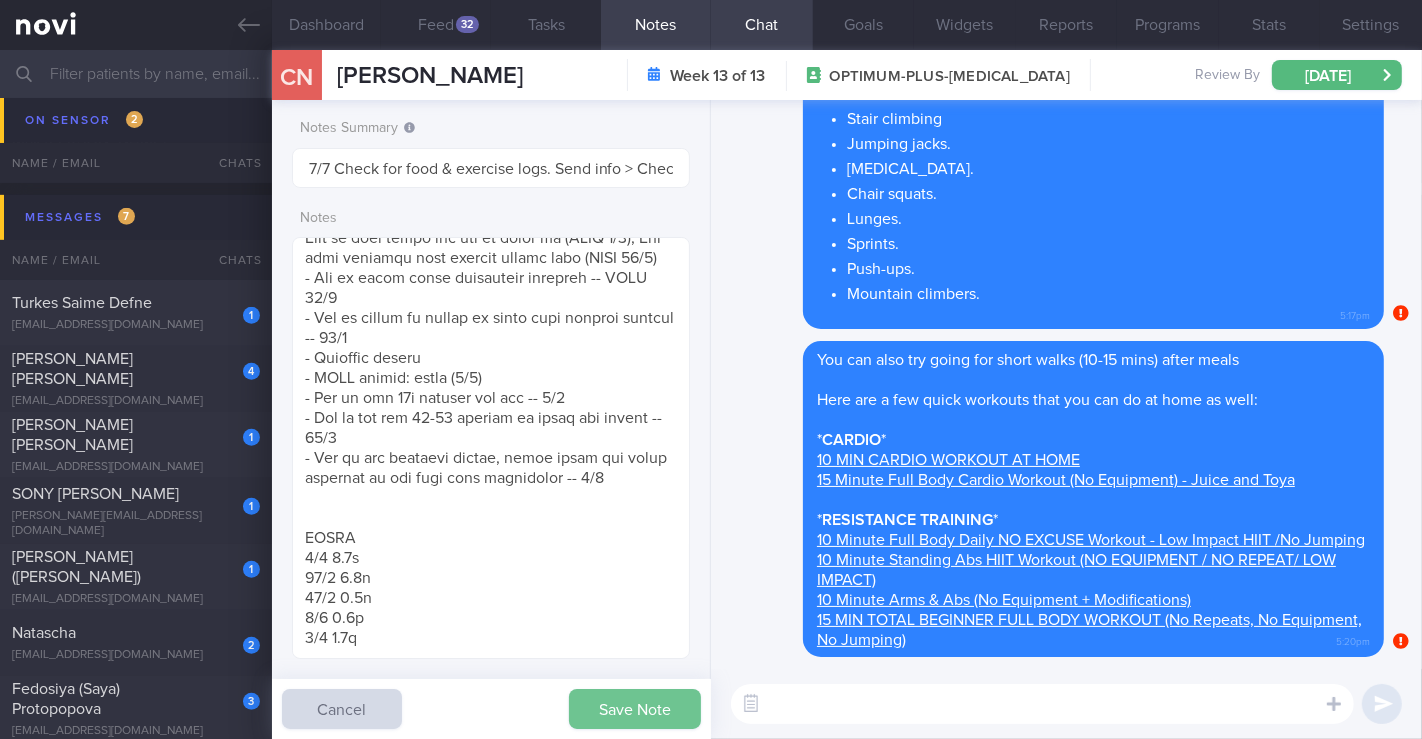 click on "Save Note" at bounding box center (635, 709) 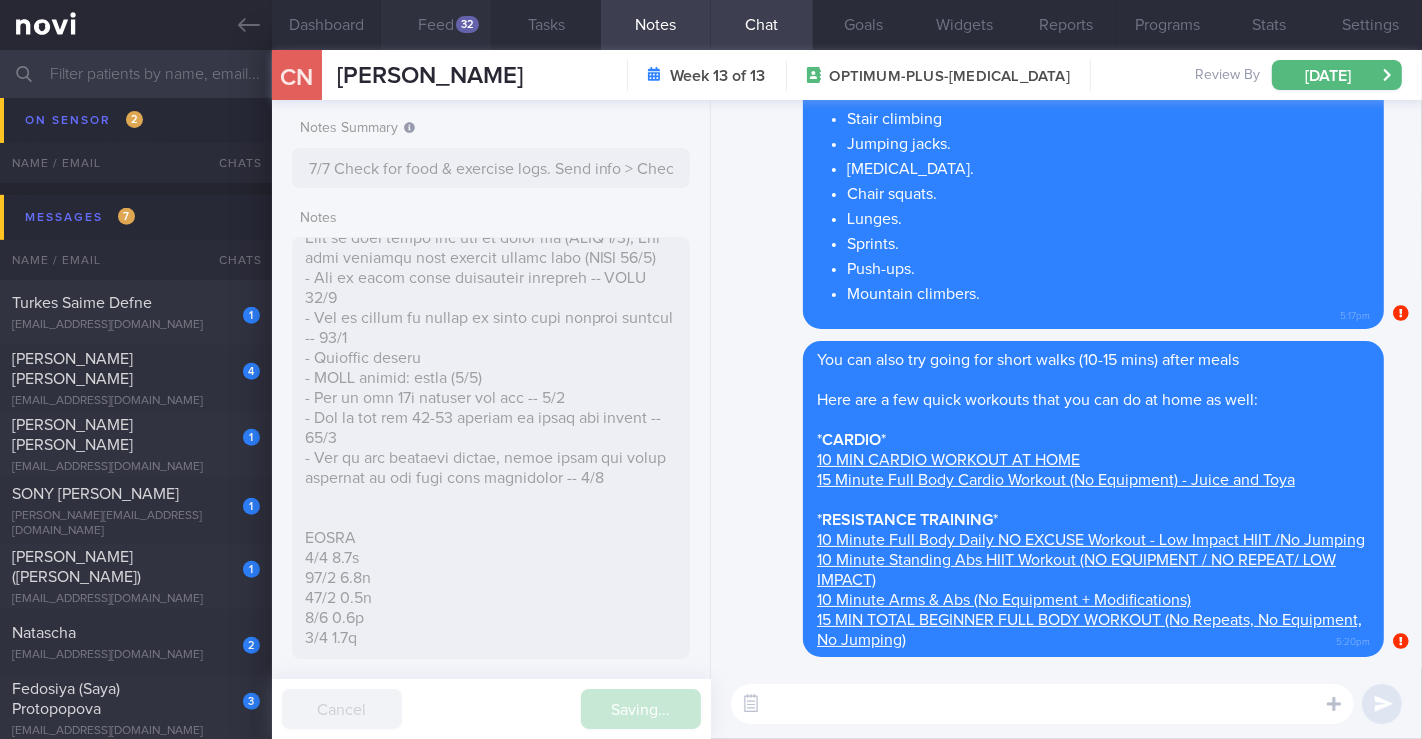 click on "Feed
32" at bounding box center [436, 25] 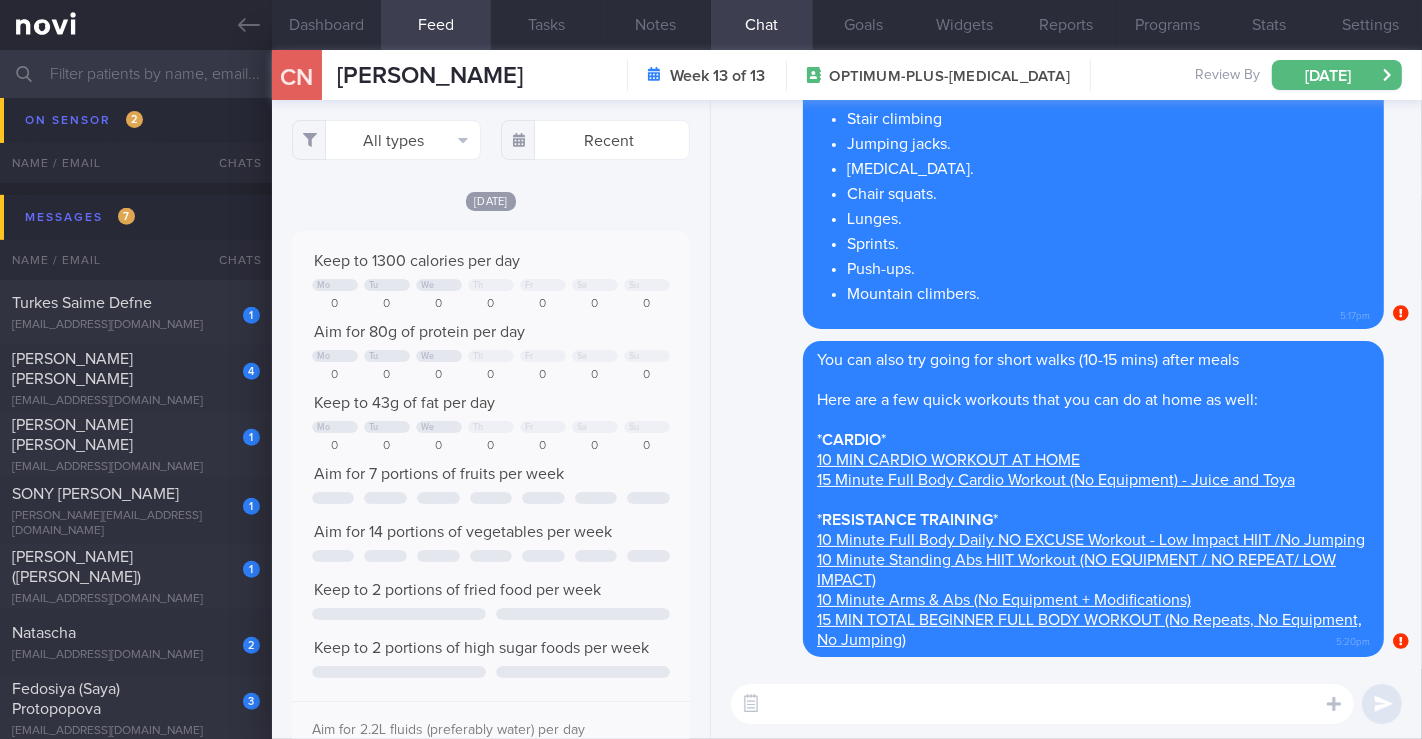 scroll, scrollTop: 999911, scrollLeft: 999644, axis: both 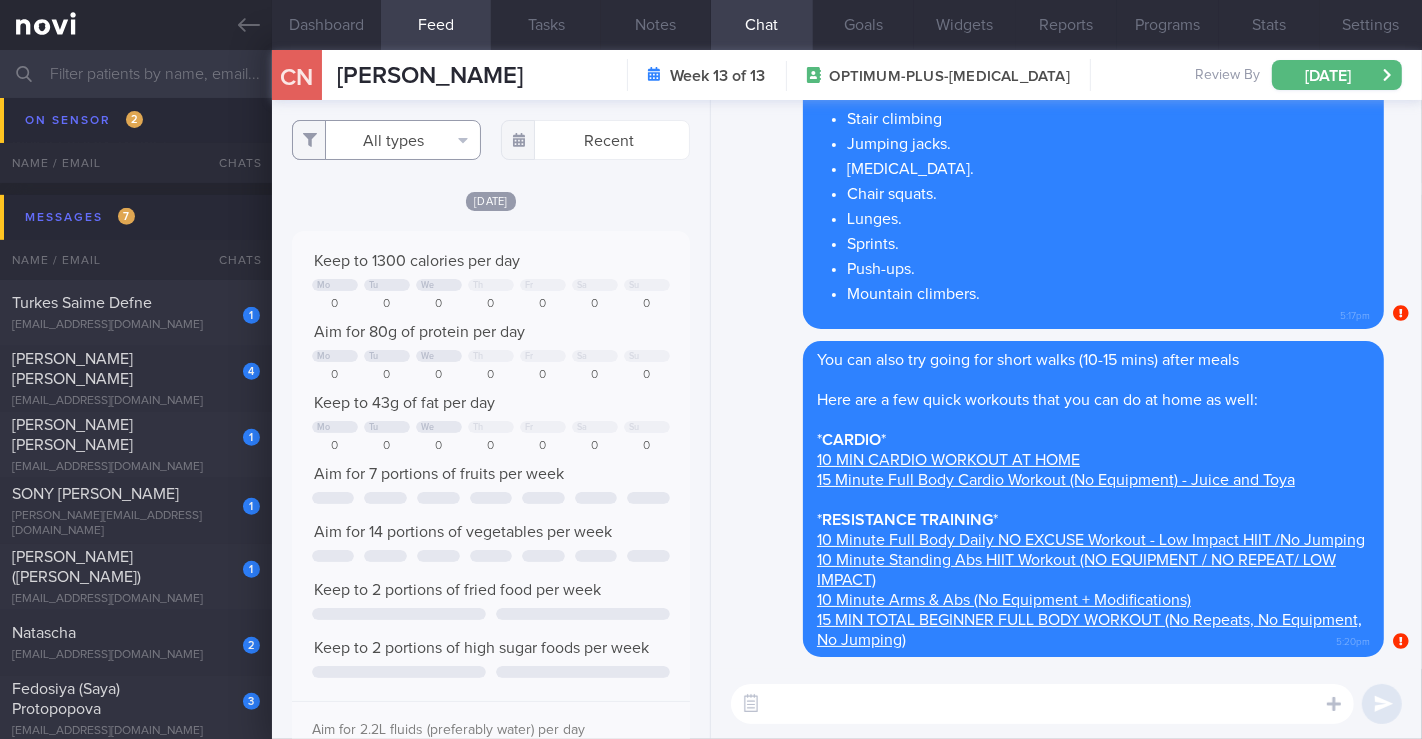 click on "All types" at bounding box center [386, 140] 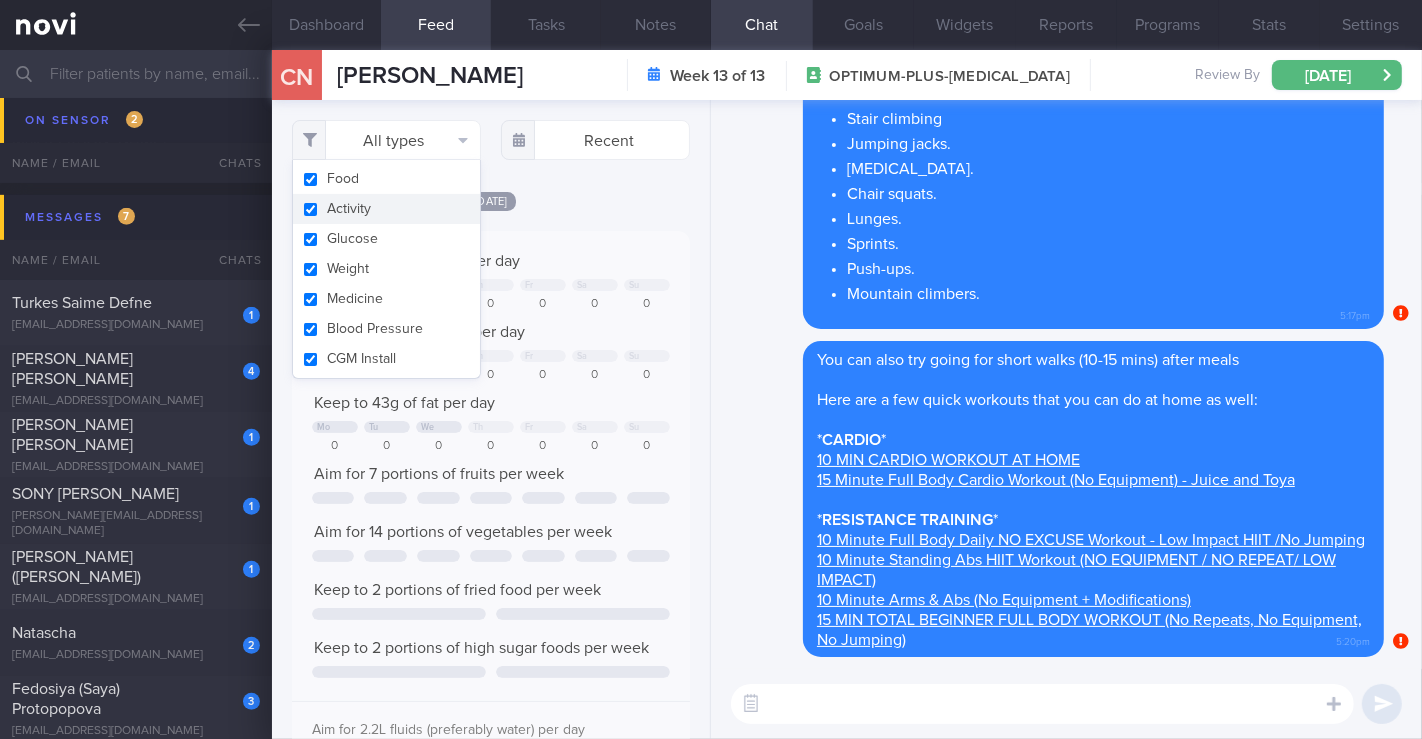 click on "Activity" at bounding box center (386, 209) 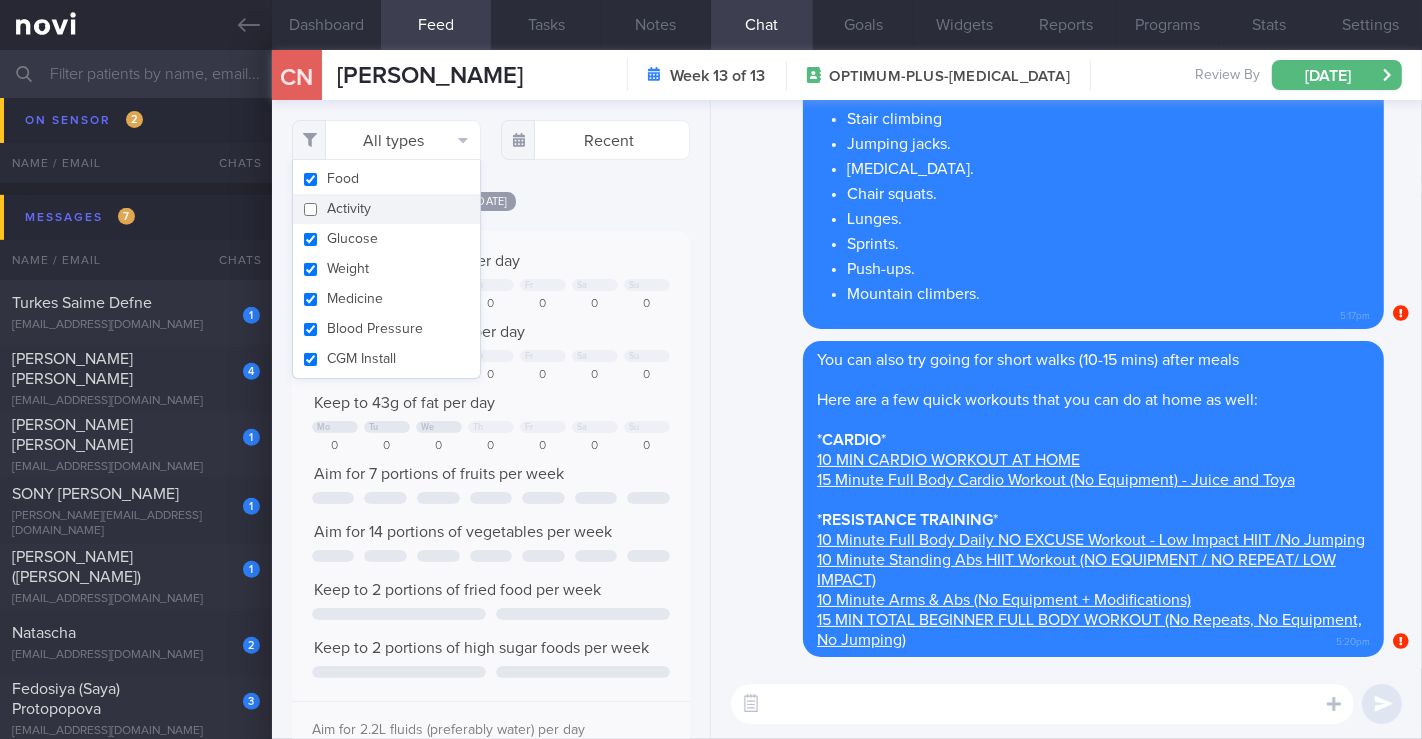 checkbox on "false" 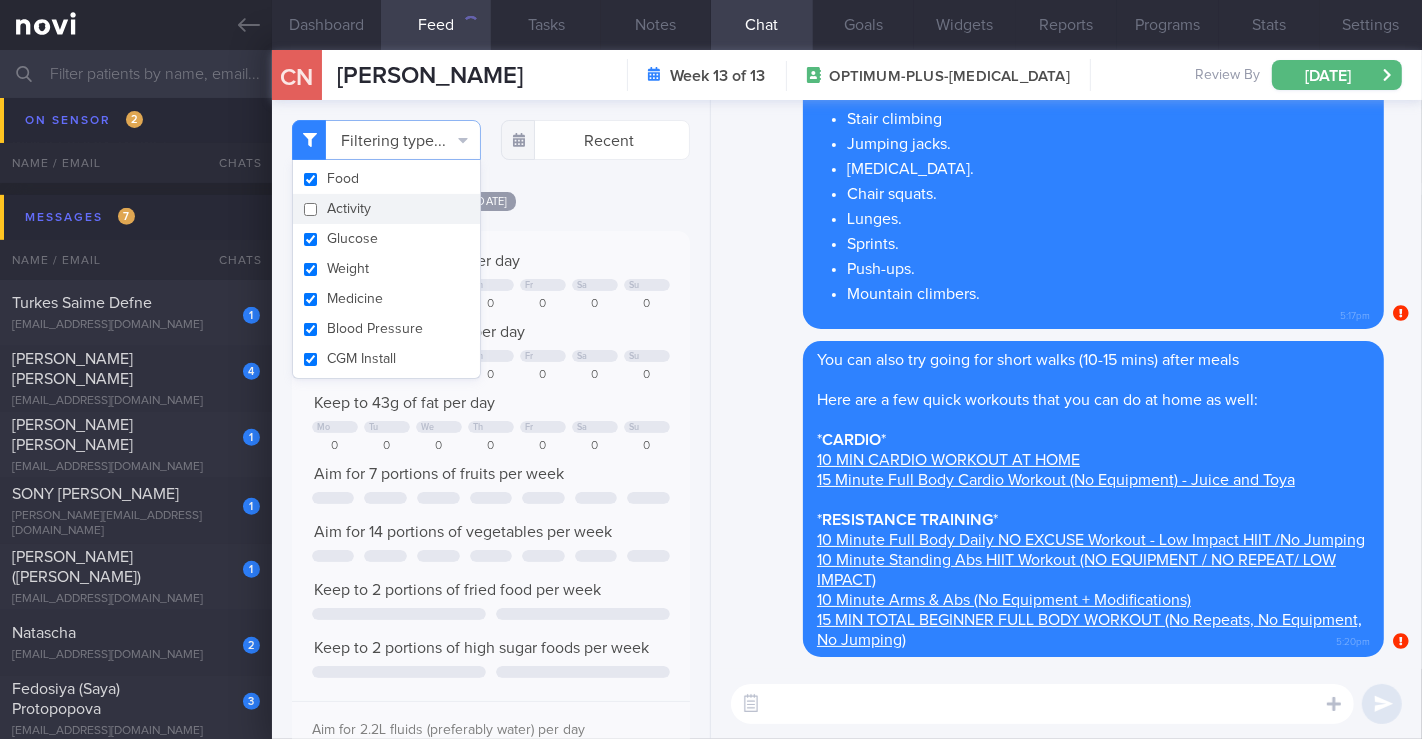 click on "Fri, 27 Jun" at bounding box center [491, 200] 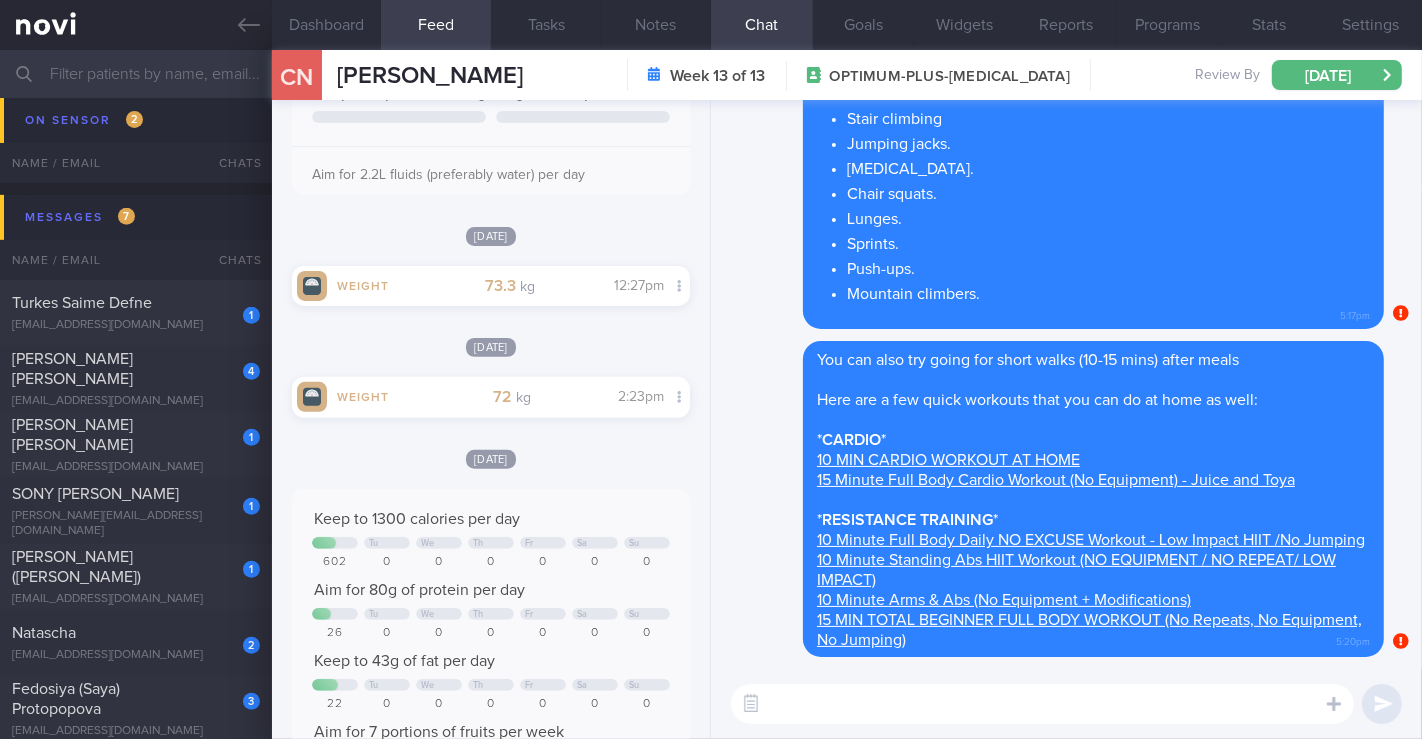 click at bounding box center (1042, 704) 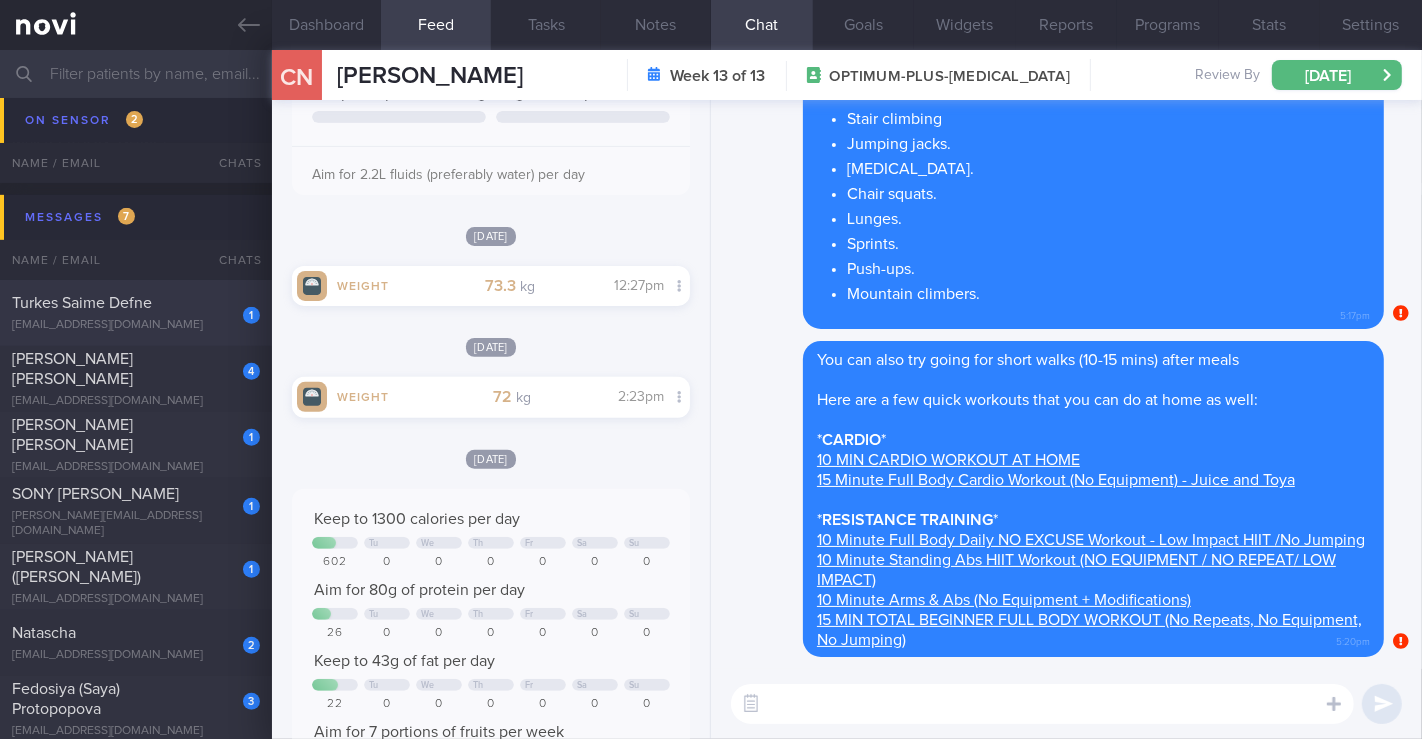 click on "1
Turkes Saime Defne
defneeli@gmail.com" at bounding box center (136, 313) 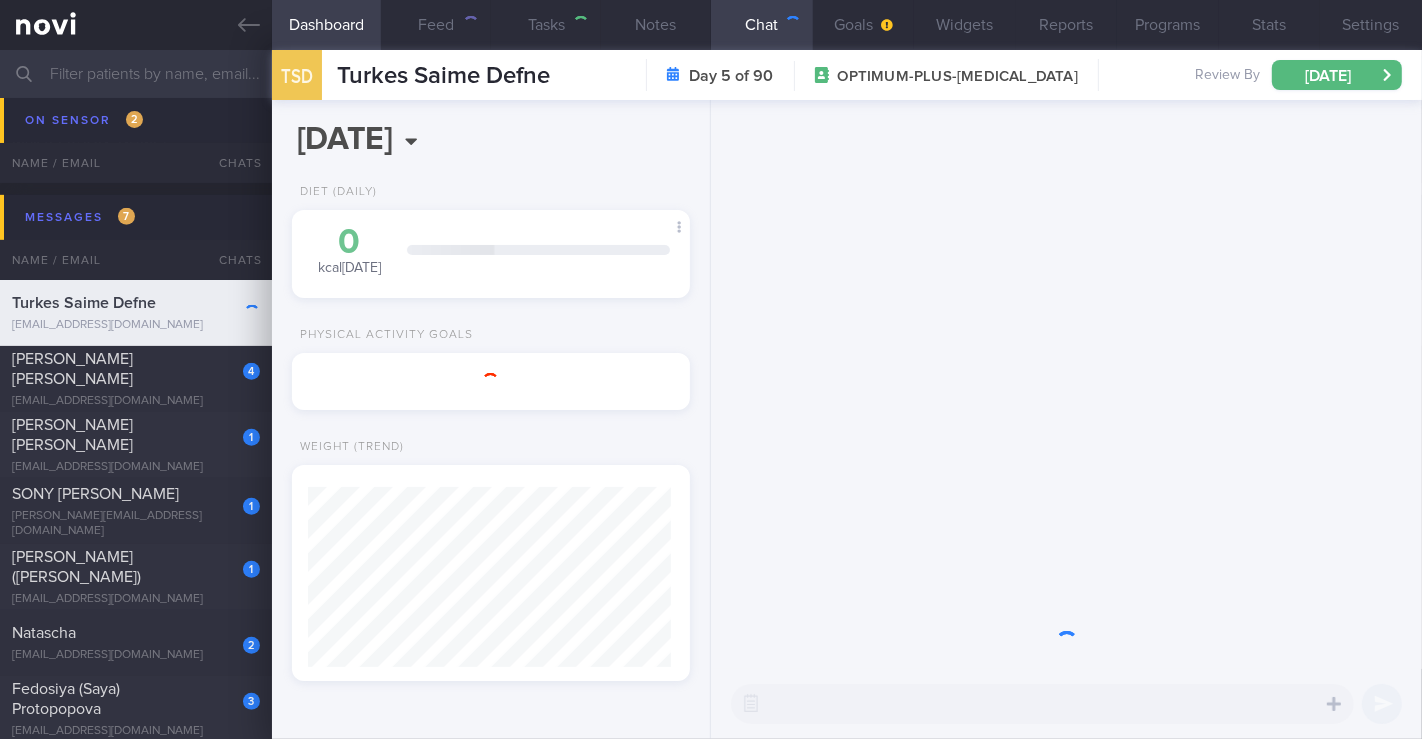 scroll, scrollTop: 0, scrollLeft: 0, axis: both 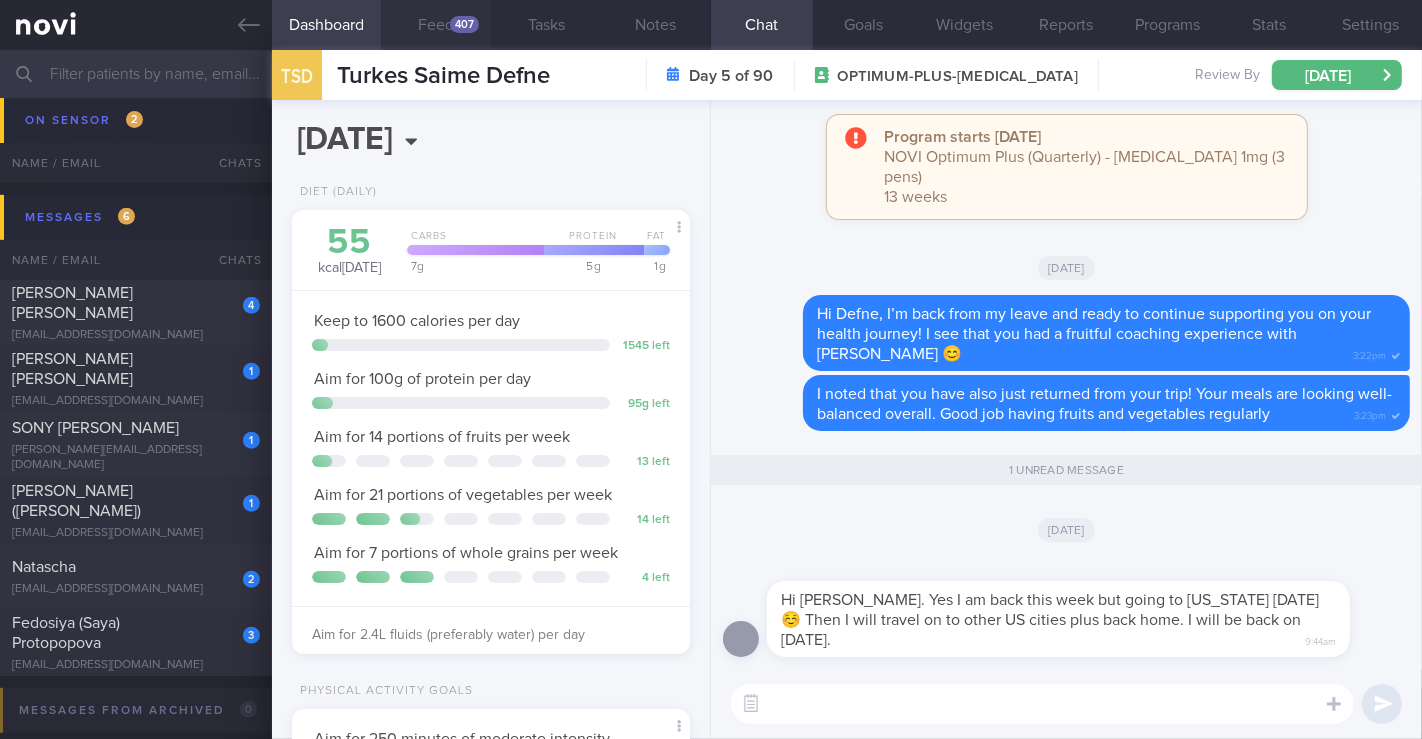 click on "407" at bounding box center [464, 24] 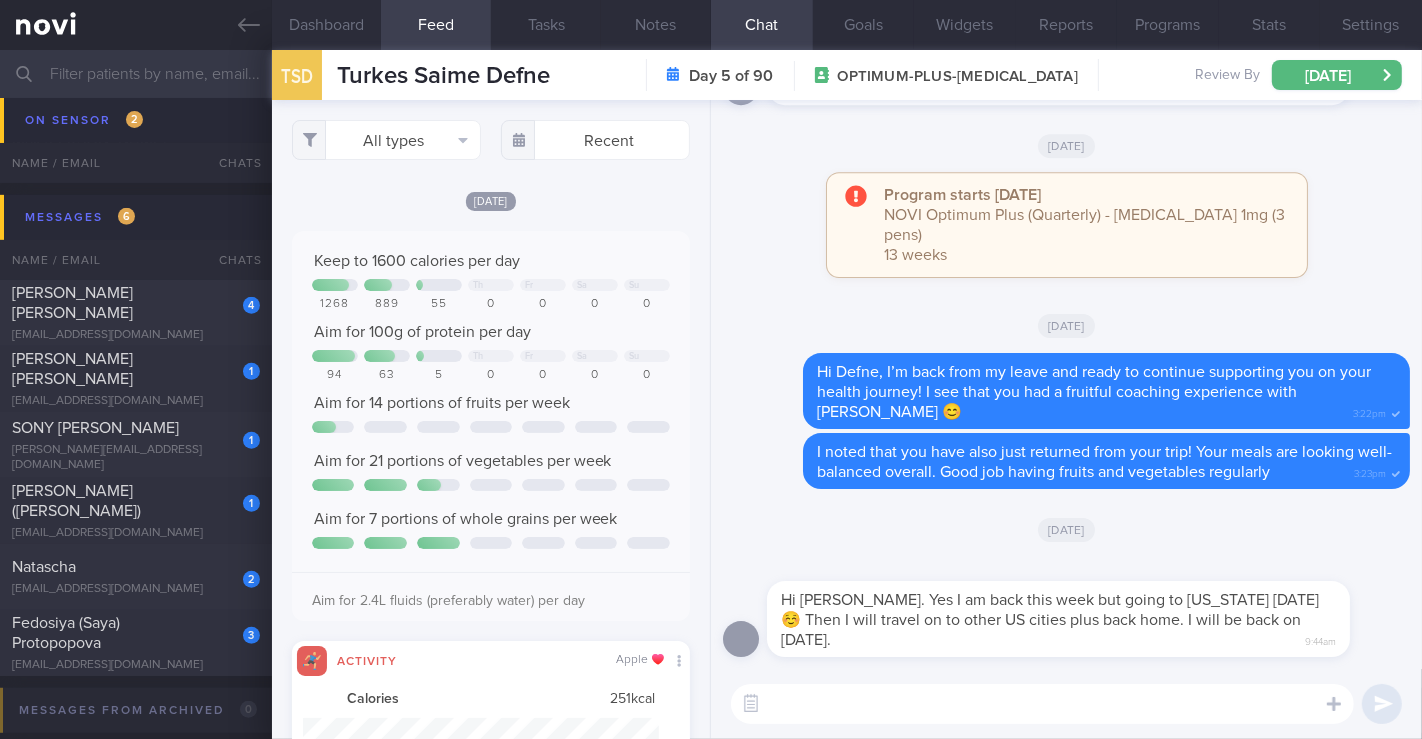 scroll, scrollTop: 999911, scrollLeft: 999644, axis: both 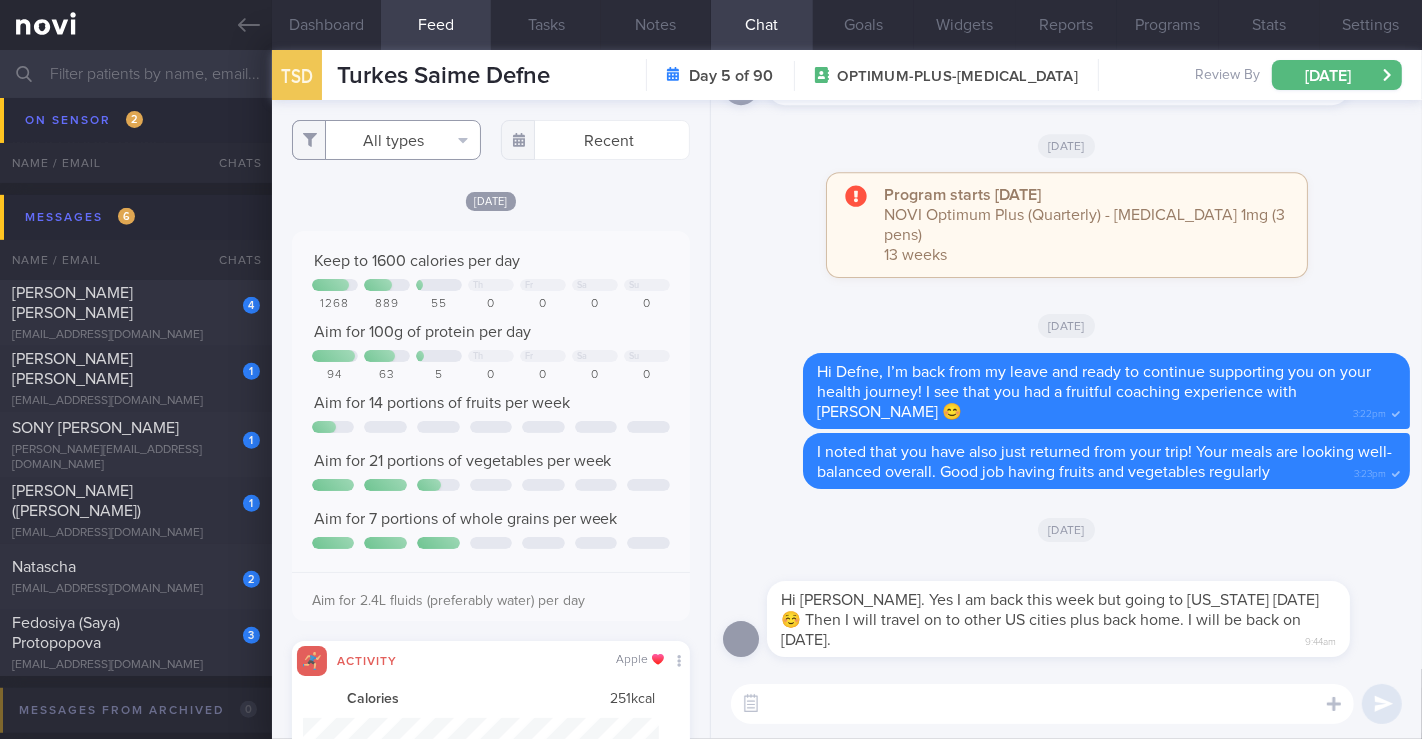 click on "All types" at bounding box center [386, 140] 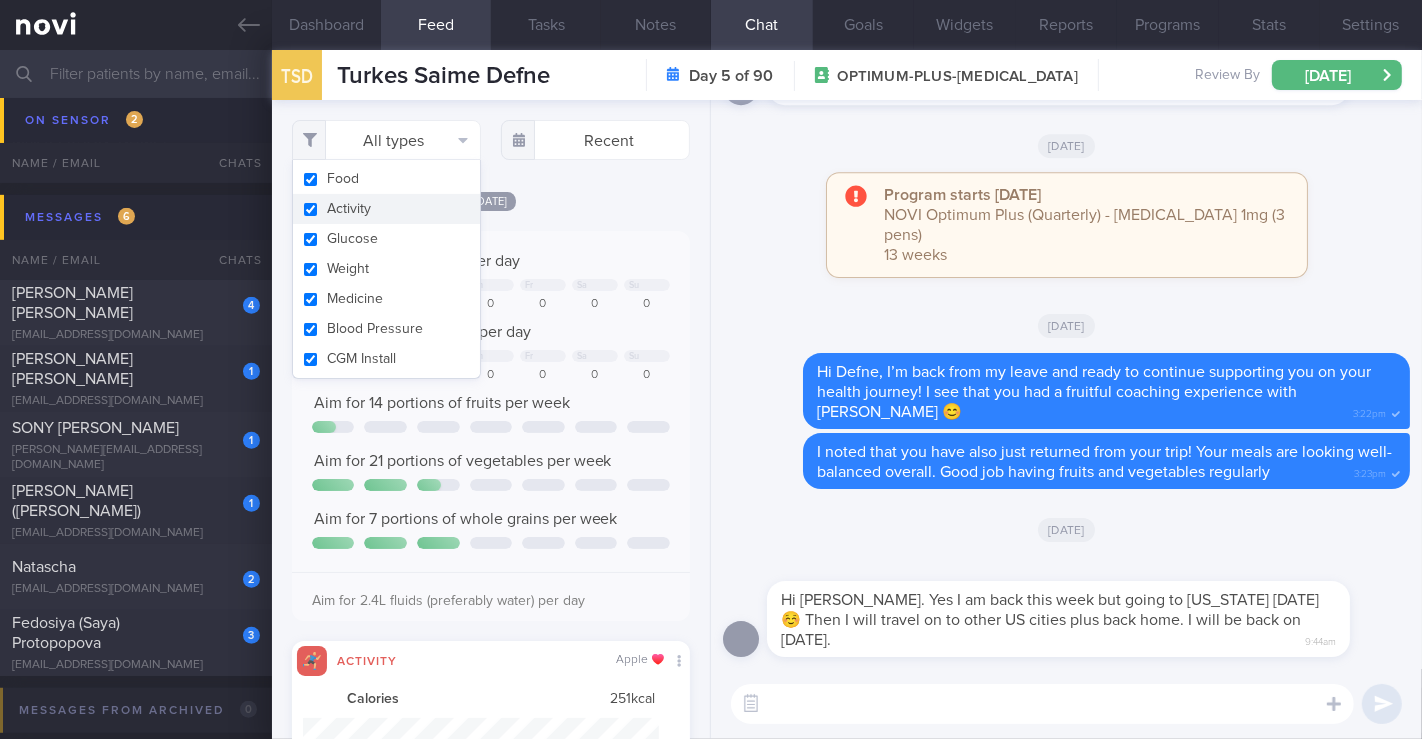 click on "Activity" at bounding box center [386, 209] 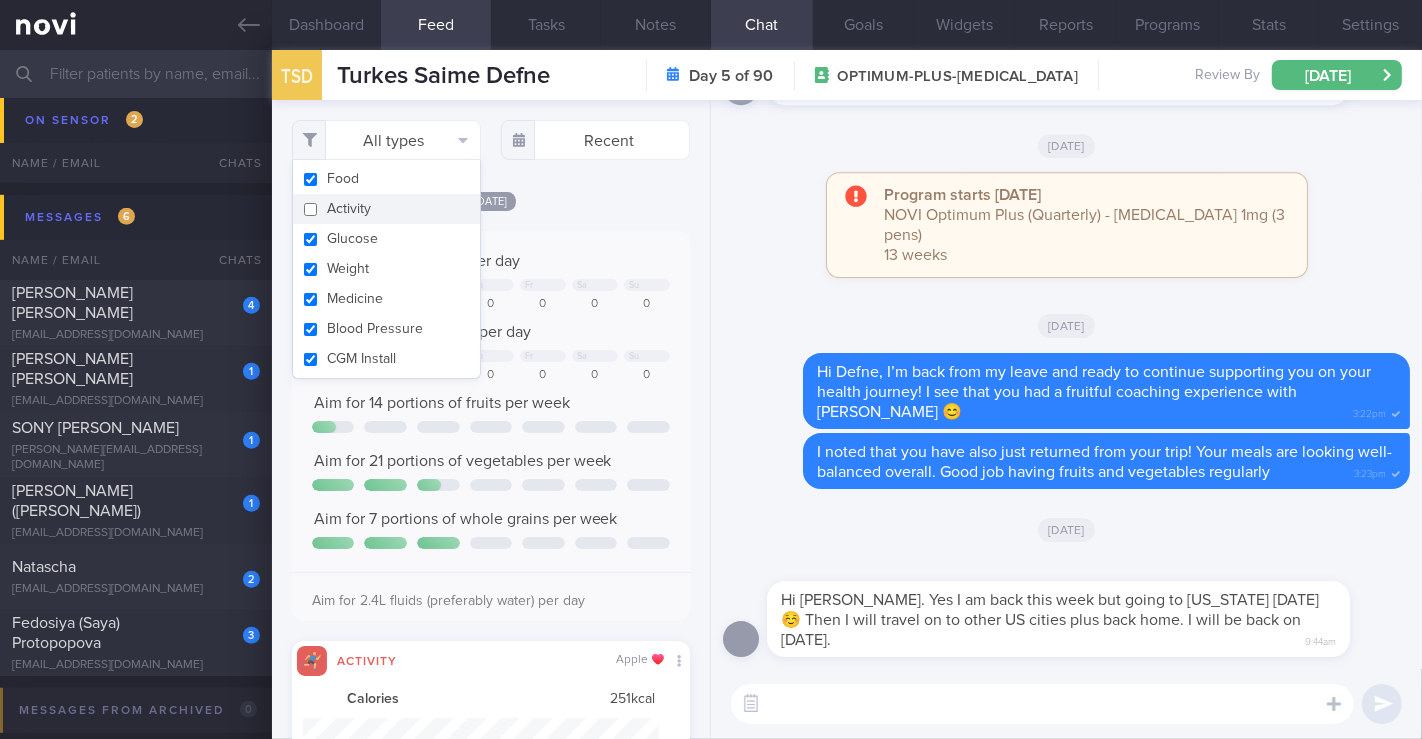 checkbox on "false" 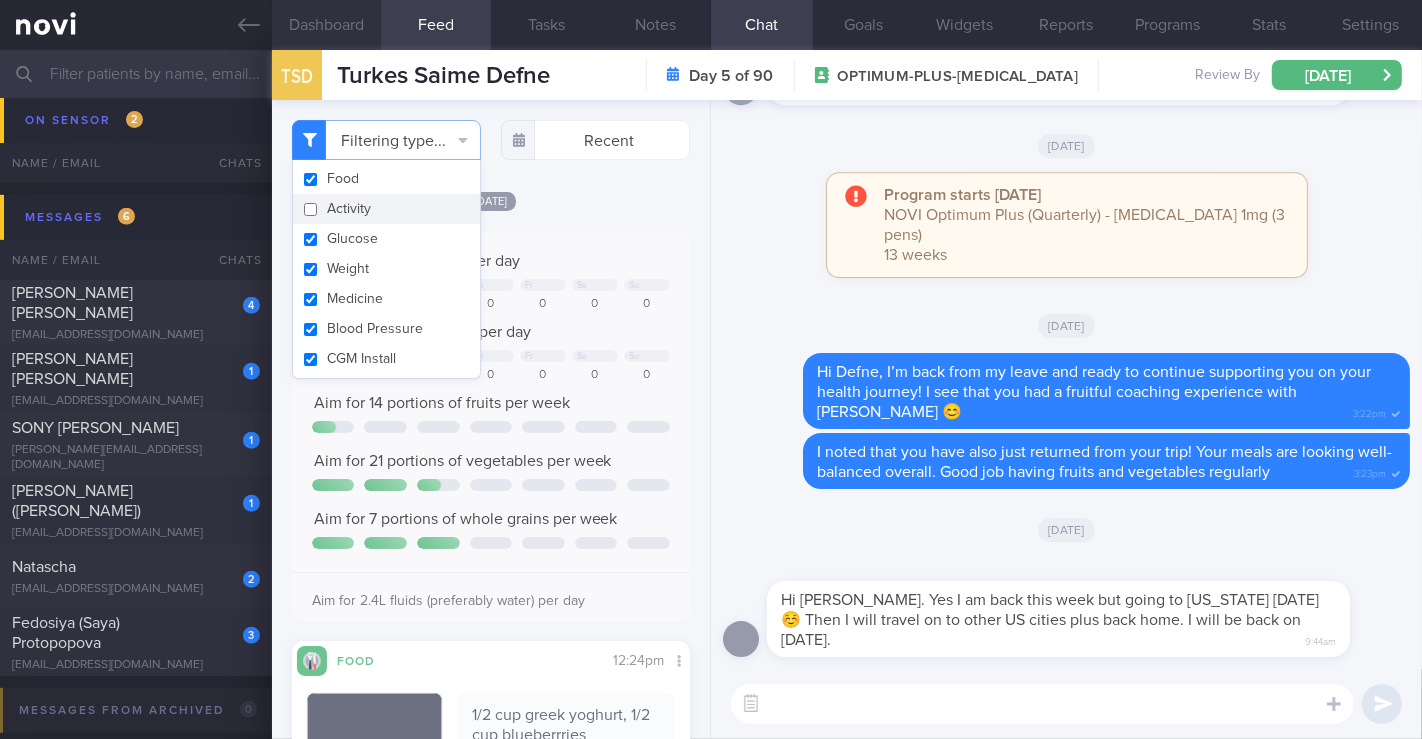 click on "Dashboard" at bounding box center (327, 25) 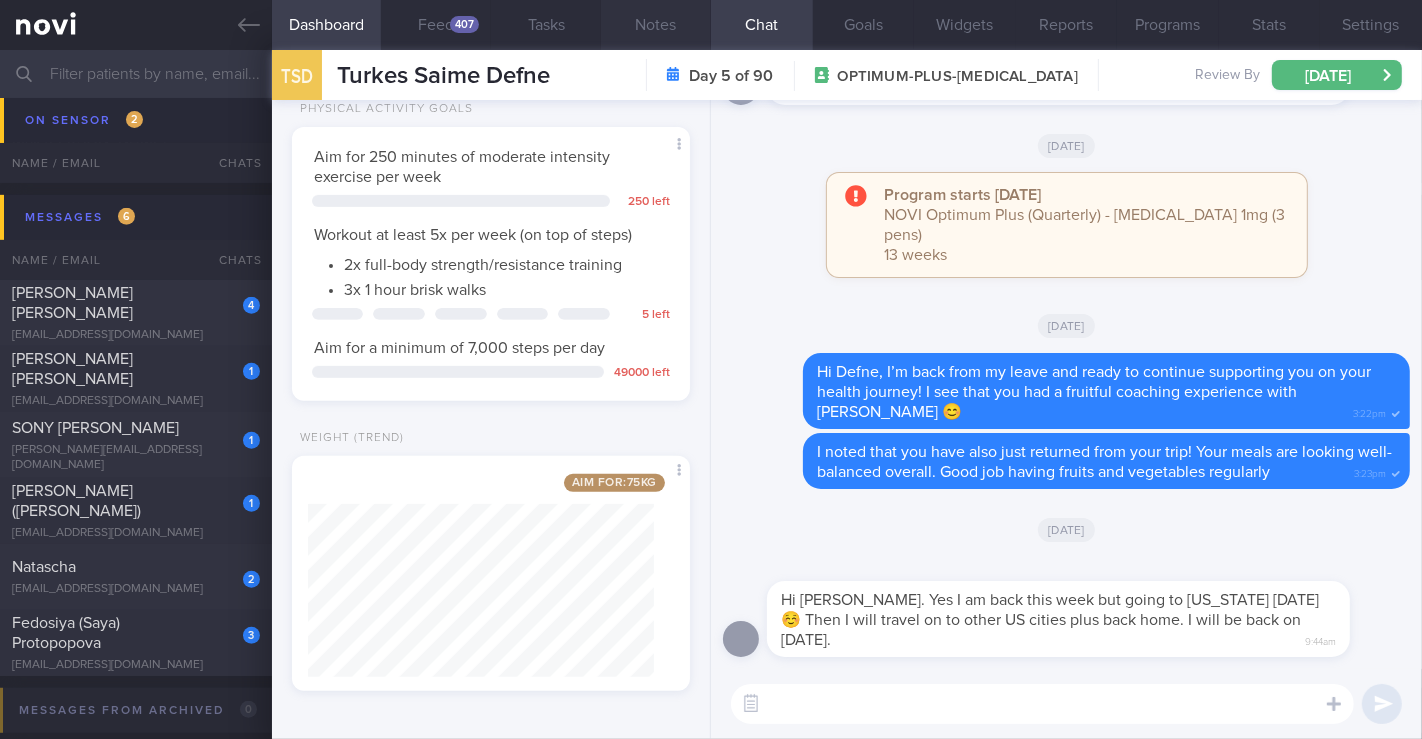 click on "Notes" at bounding box center (656, 25) 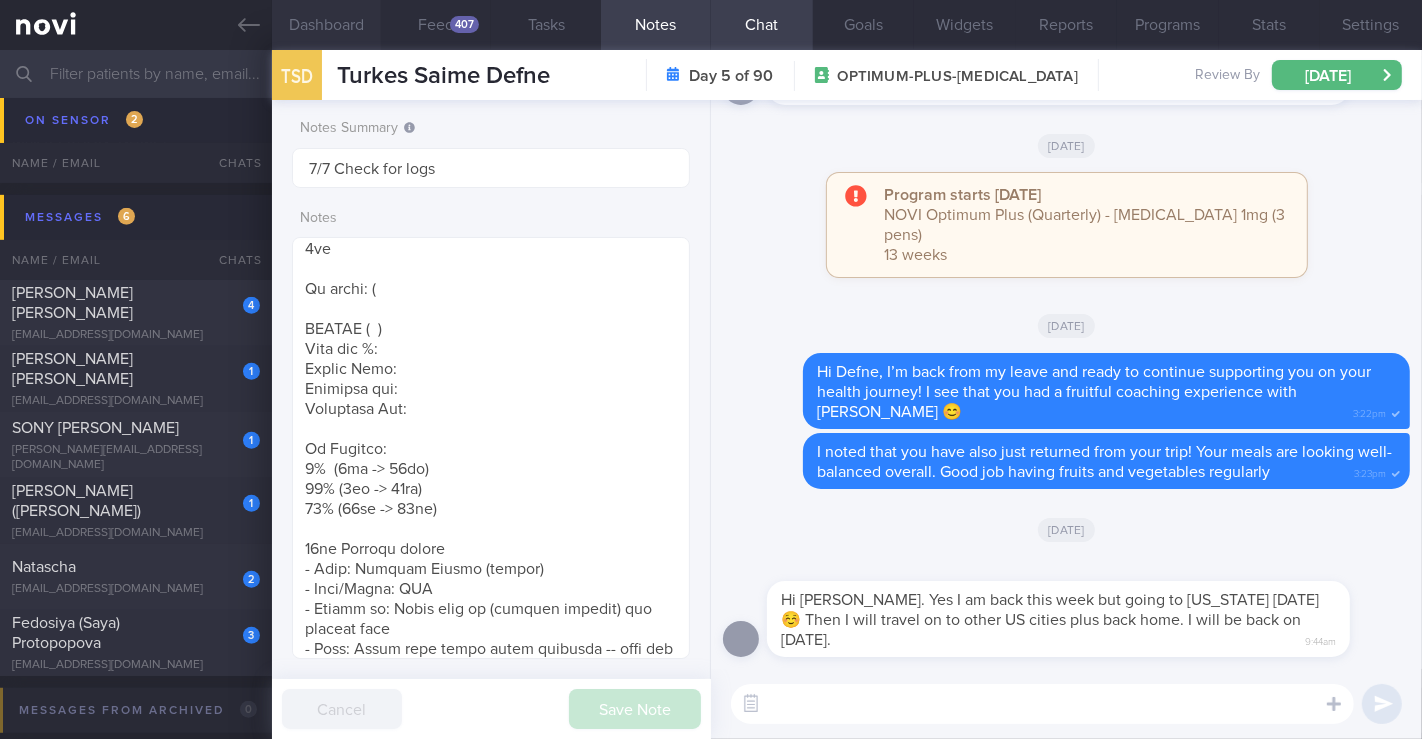click on "Dashboard" at bounding box center [327, 25] 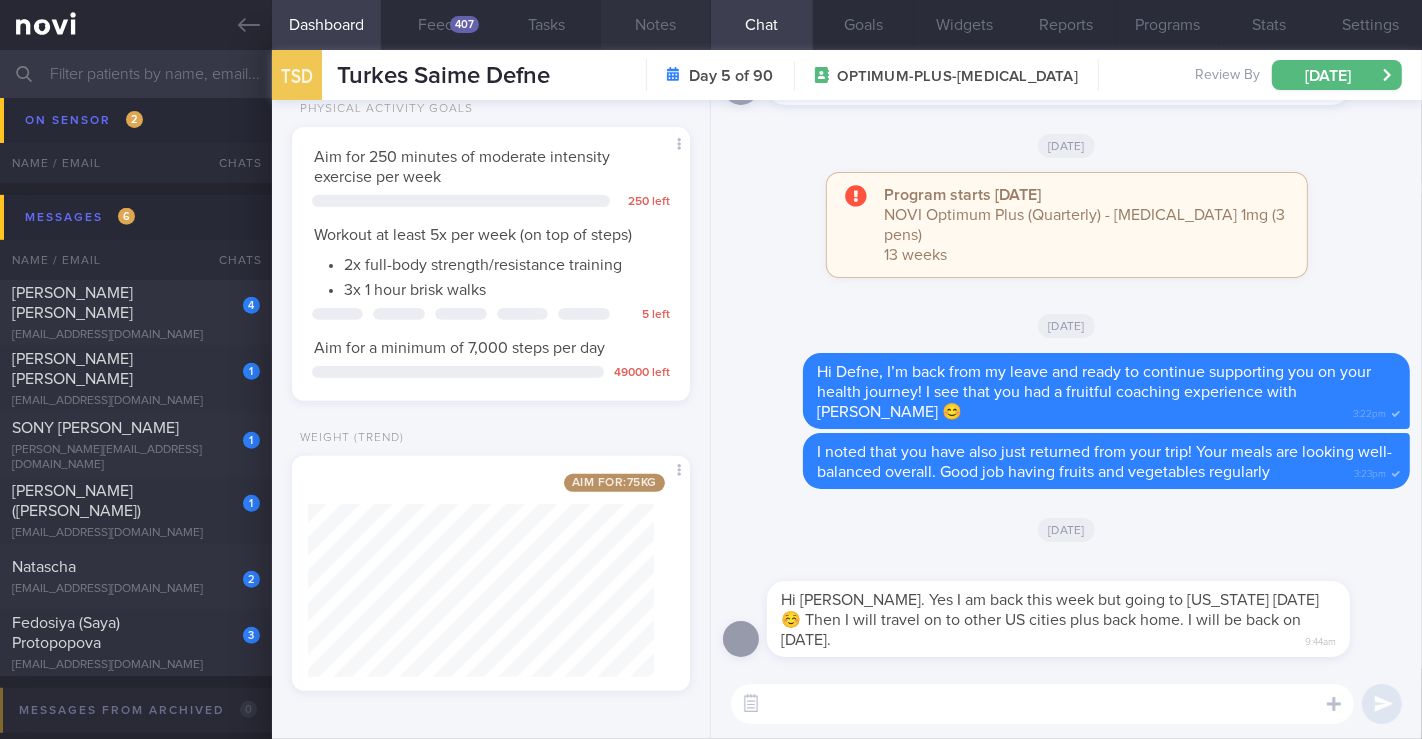 click on "Notes" at bounding box center (656, 25) 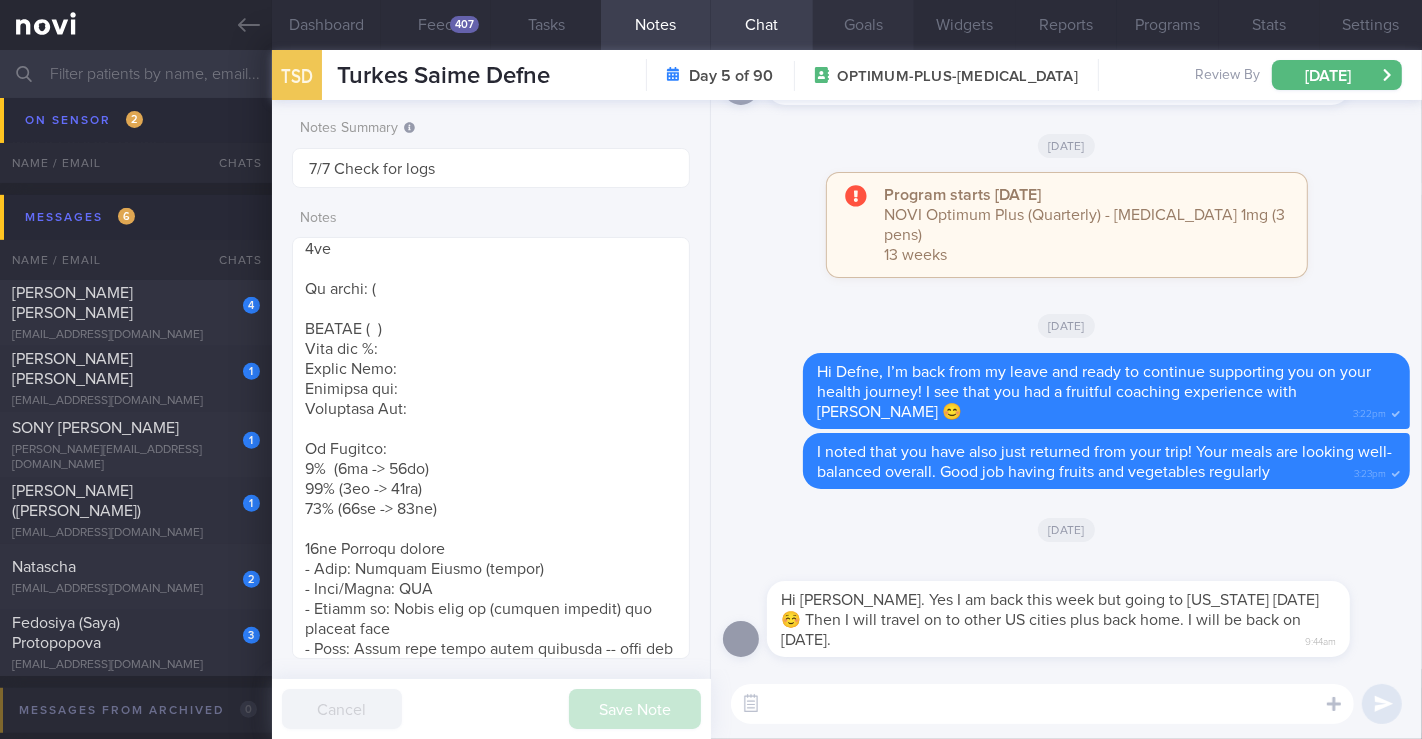 click on "Goals" at bounding box center (864, 25) 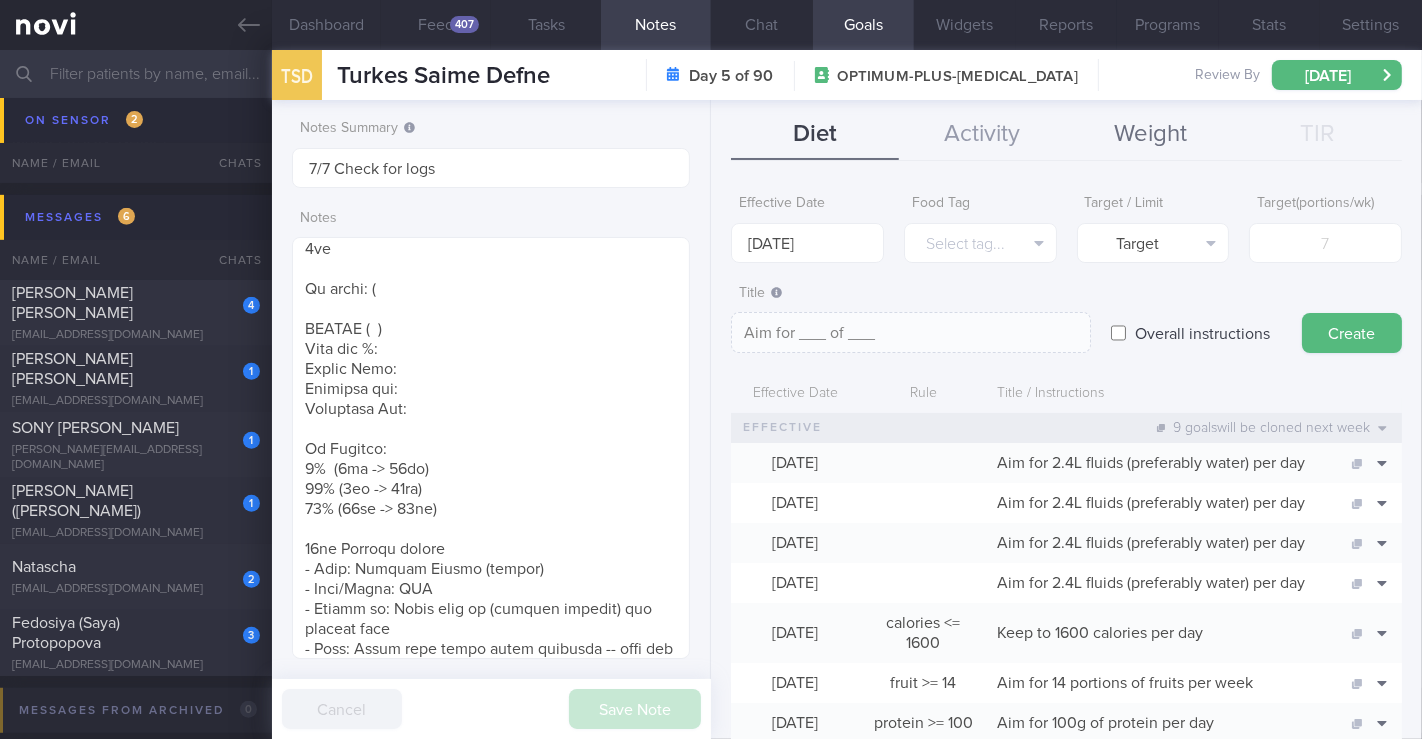 click on "Weight" at bounding box center (1151, 135) 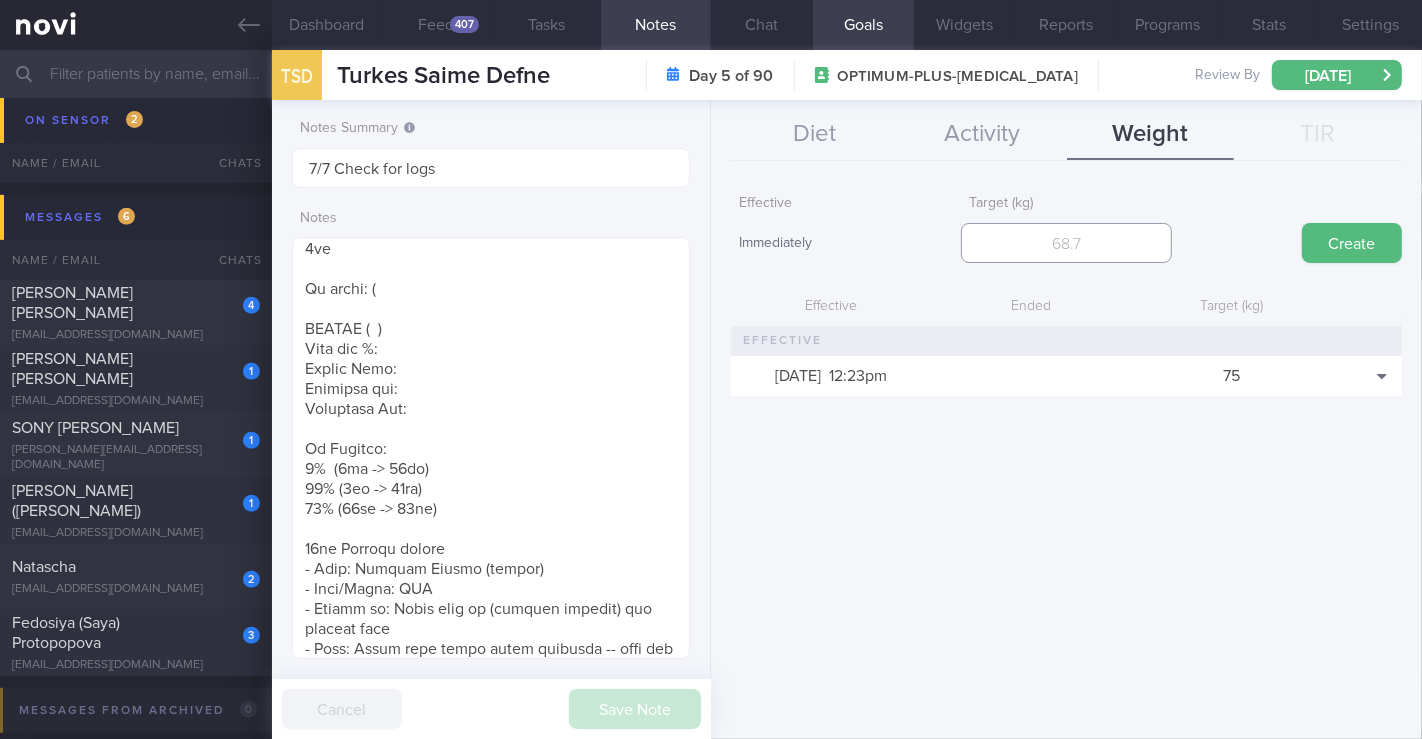 click at bounding box center (1066, 243) 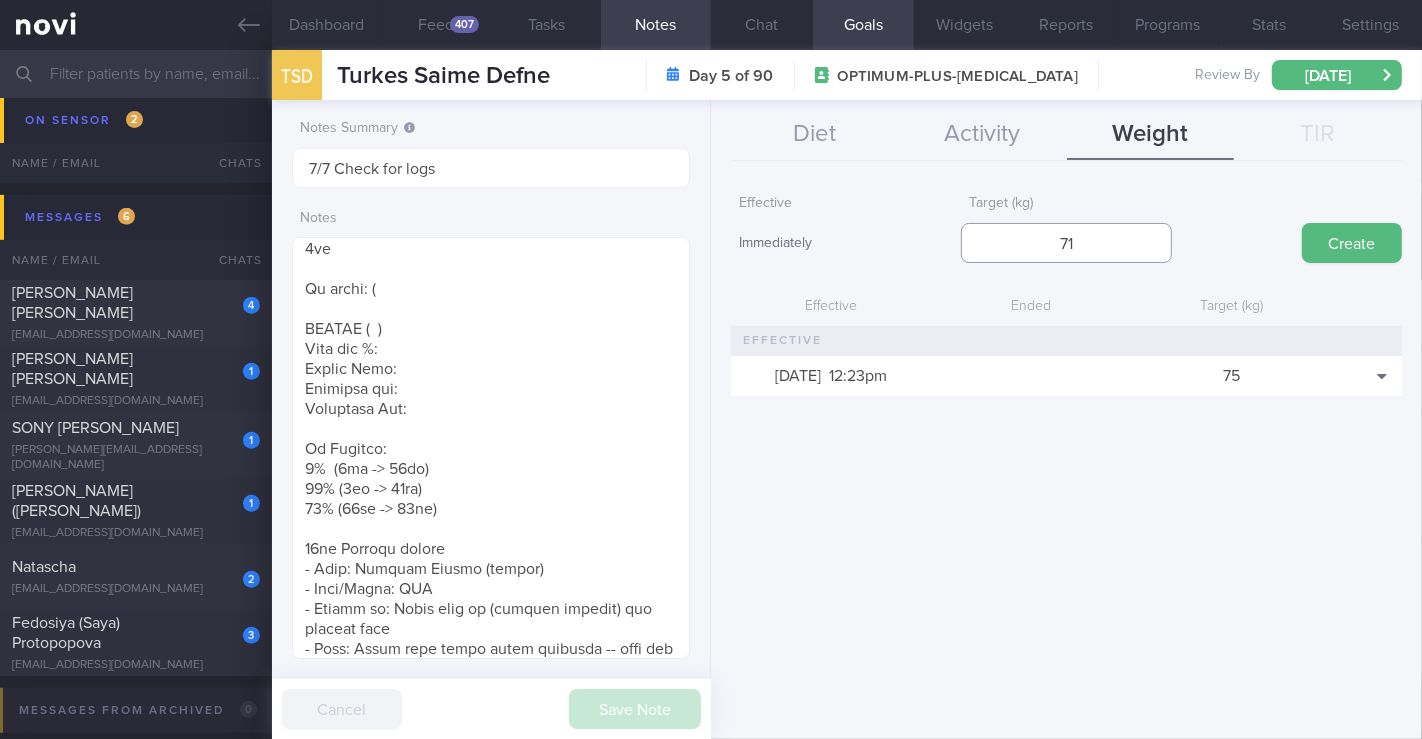 type on "71" 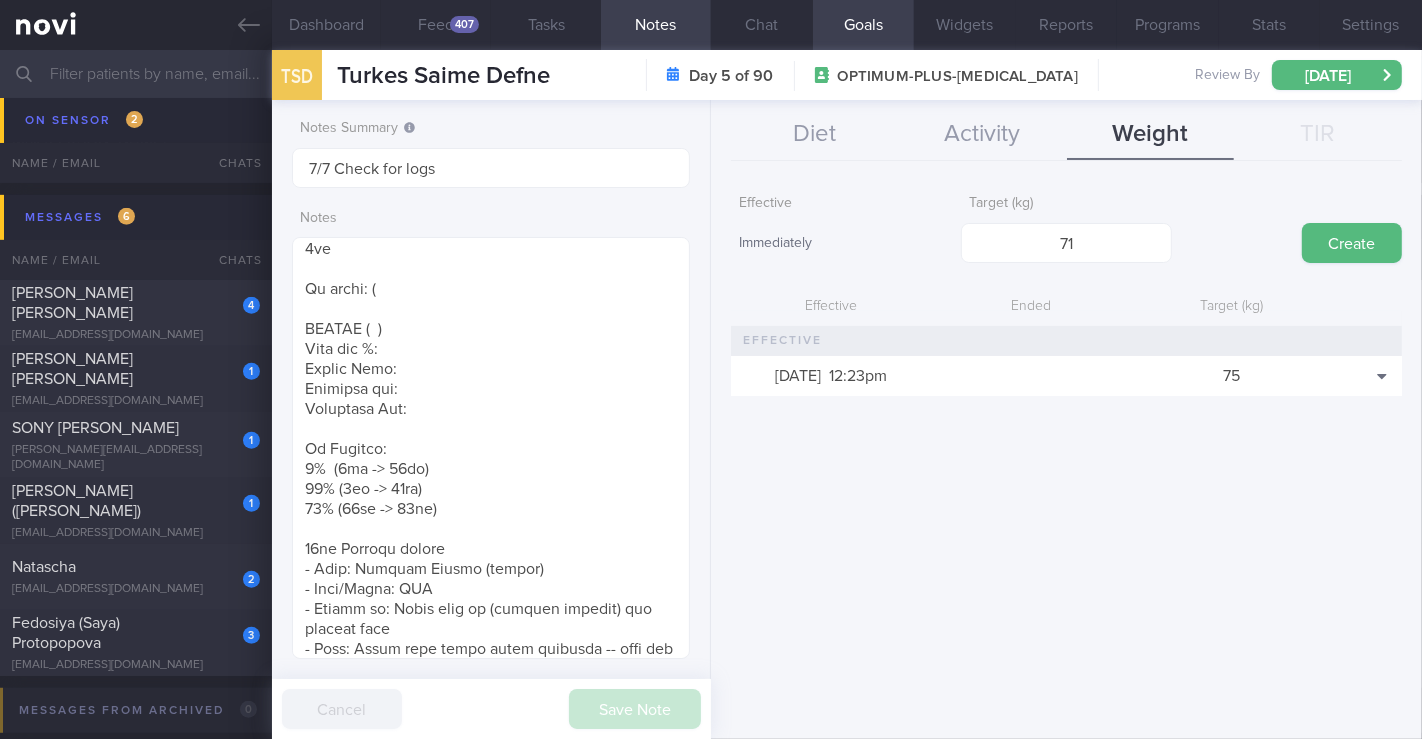 click on "Create" at bounding box center (1352, 243) 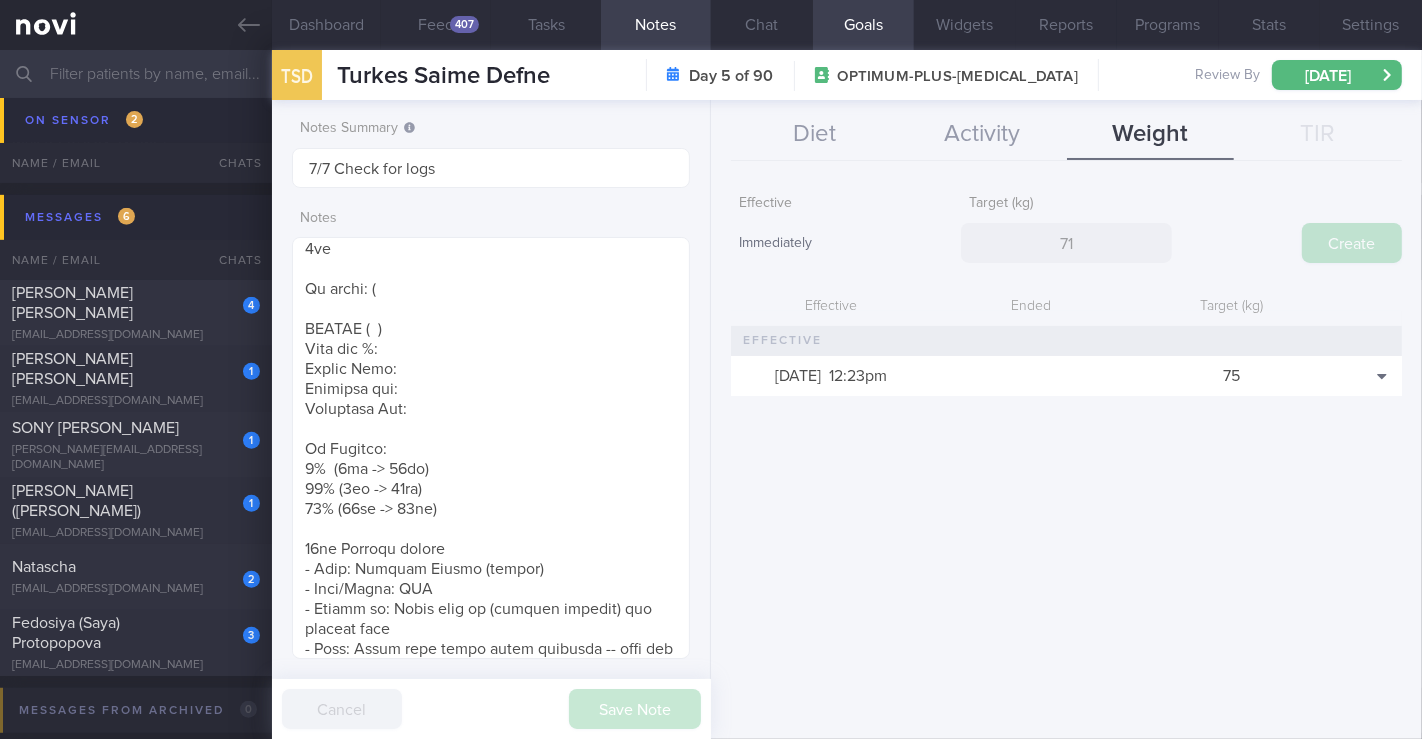 type 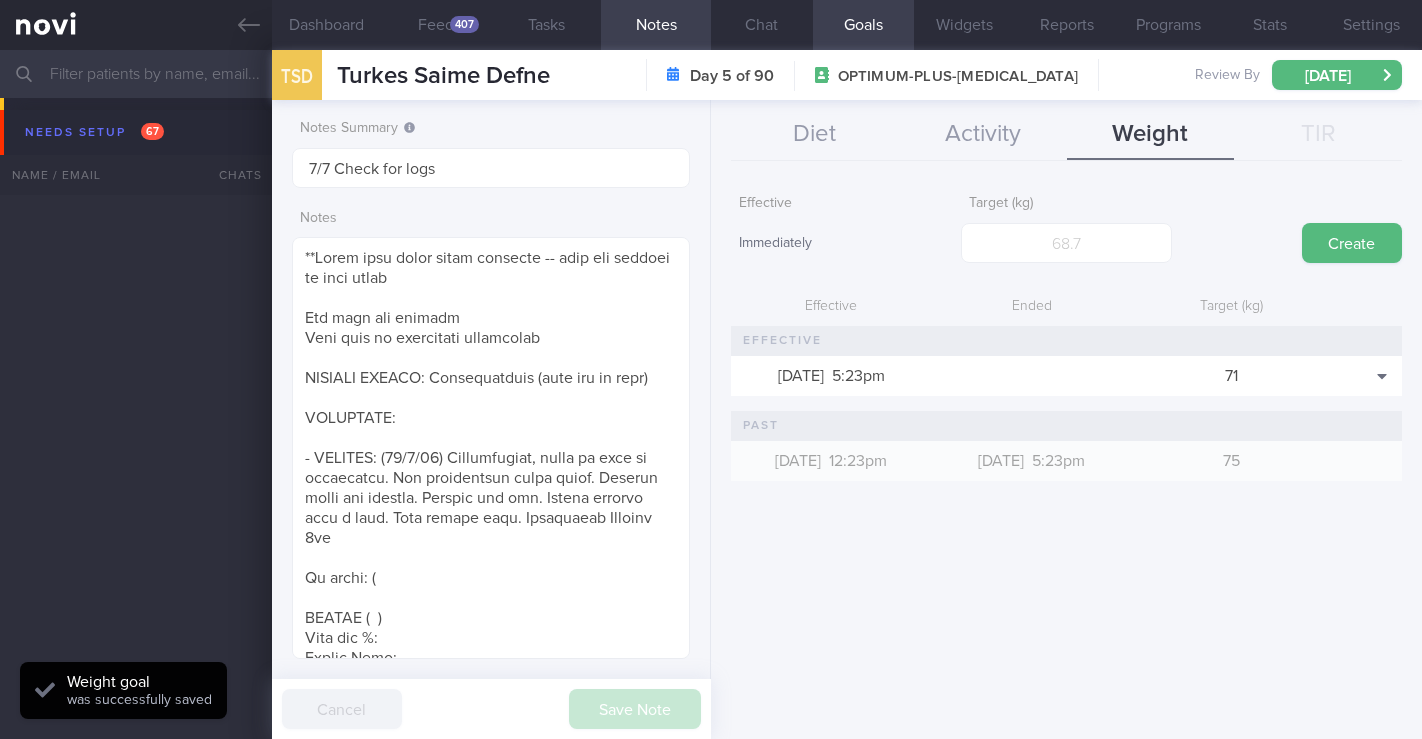 select on "6" 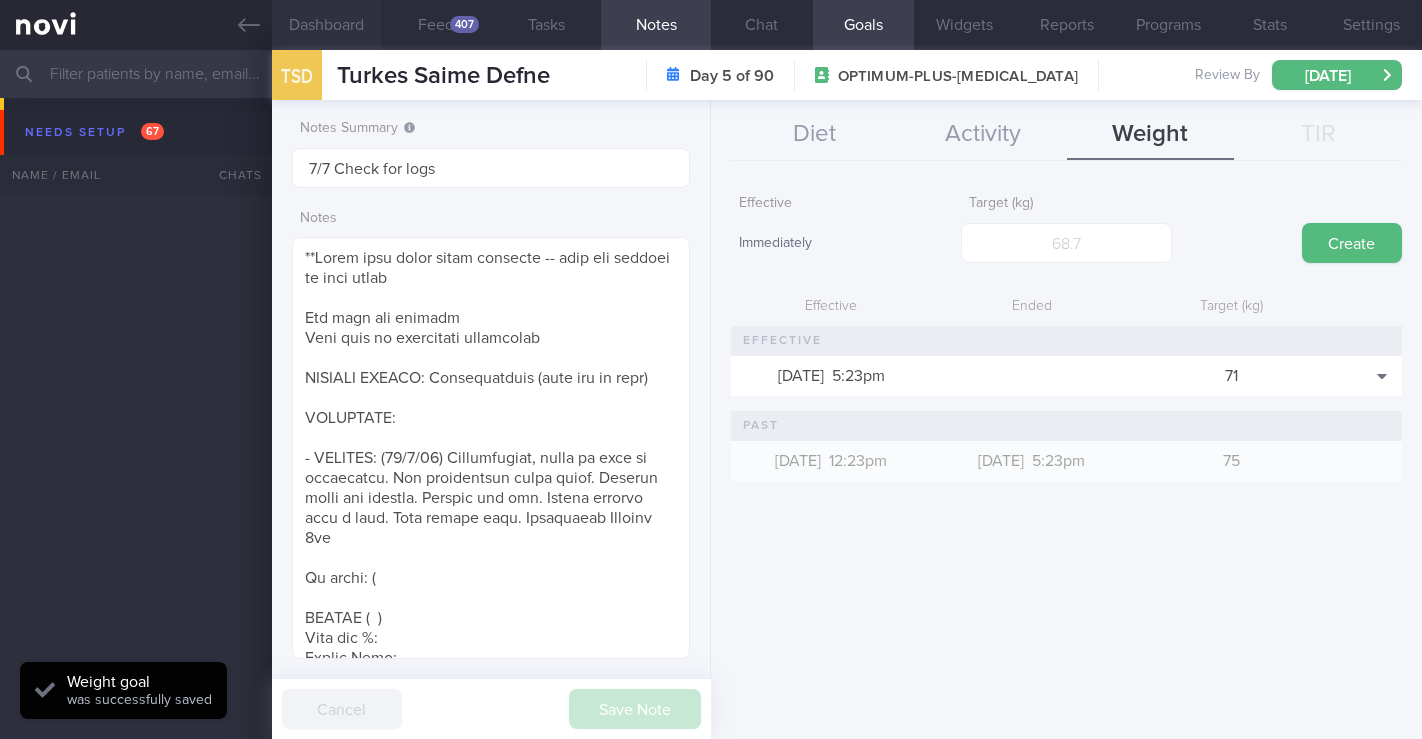 scroll, scrollTop: 0, scrollLeft: 0, axis: both 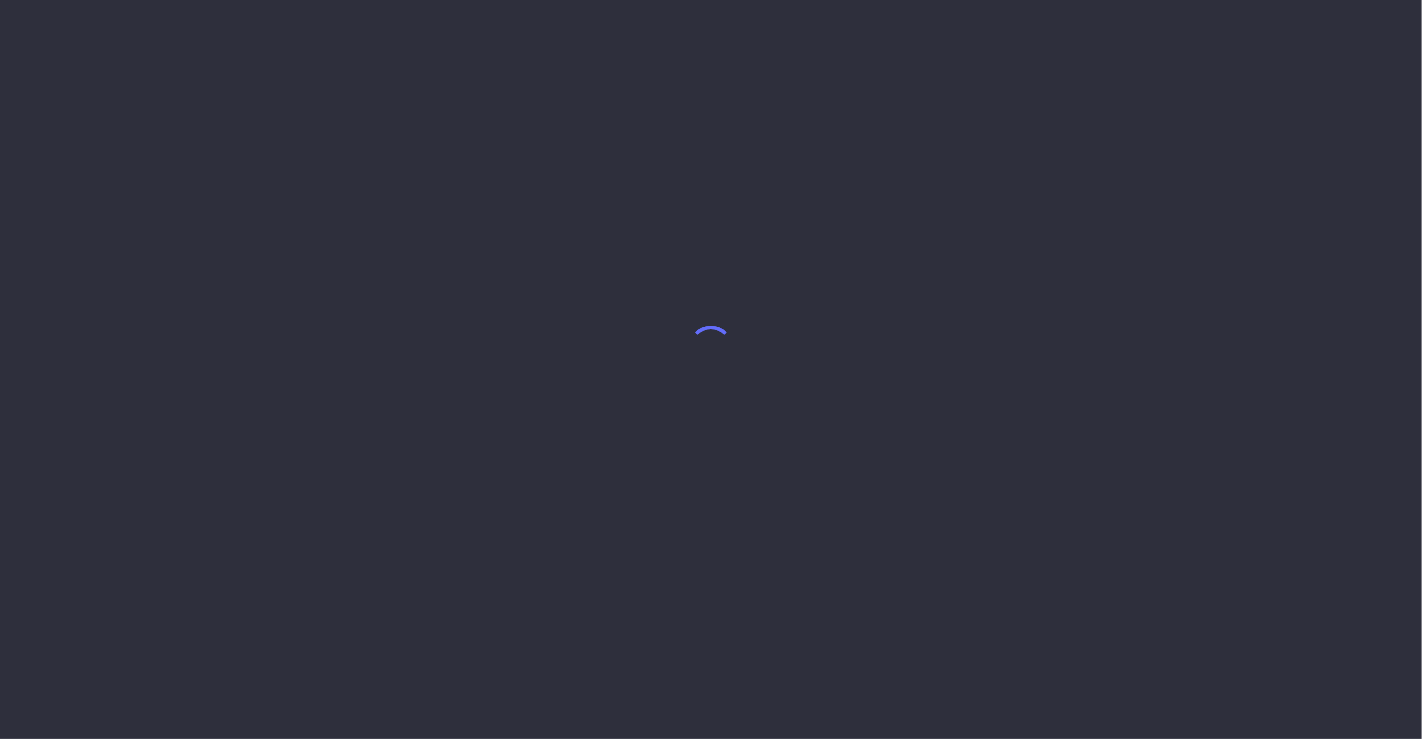 select on "6" 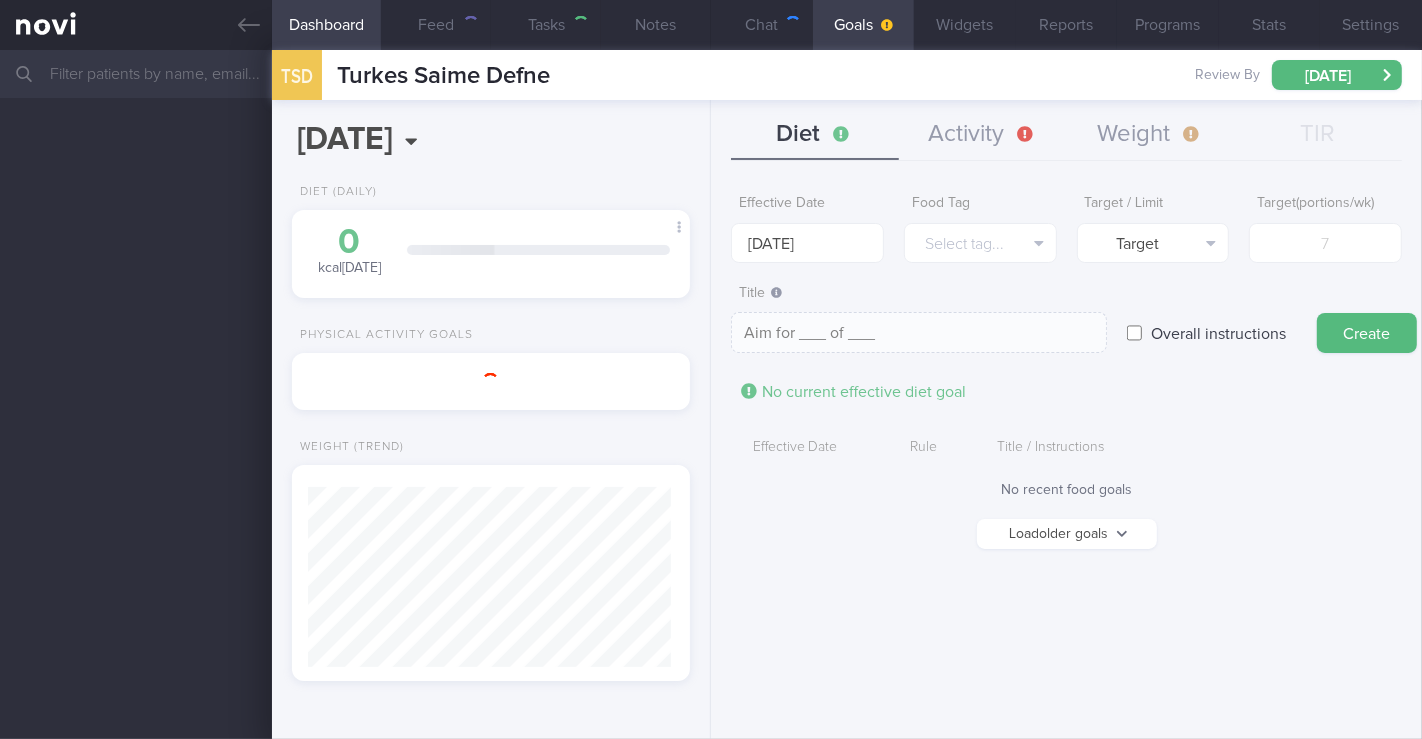 scroll, scrollTop: 999819, scrollLeft: 999637, axis: both 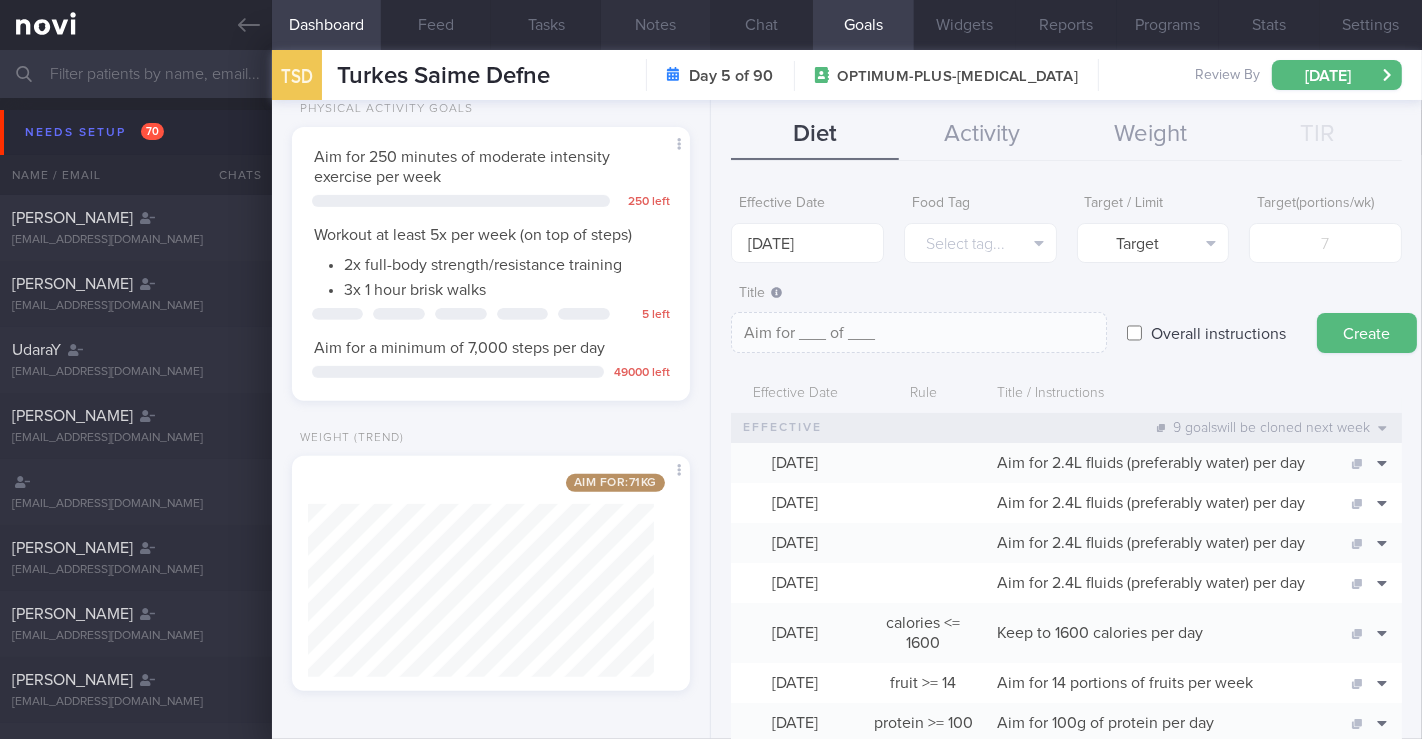 click on "Notes" at bounding box center (656, 25) 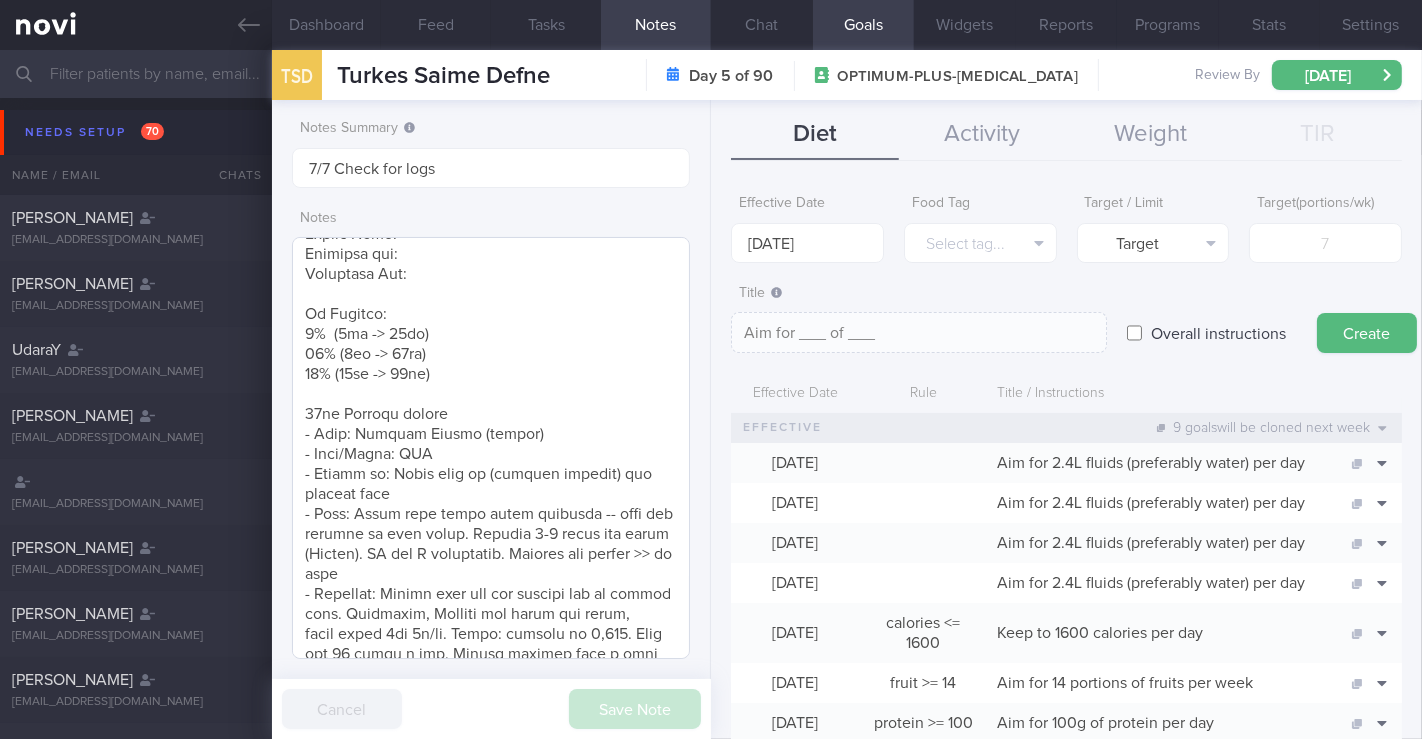 scroll, scrollTop: 444, scrollLeft: 0, axis: vertical 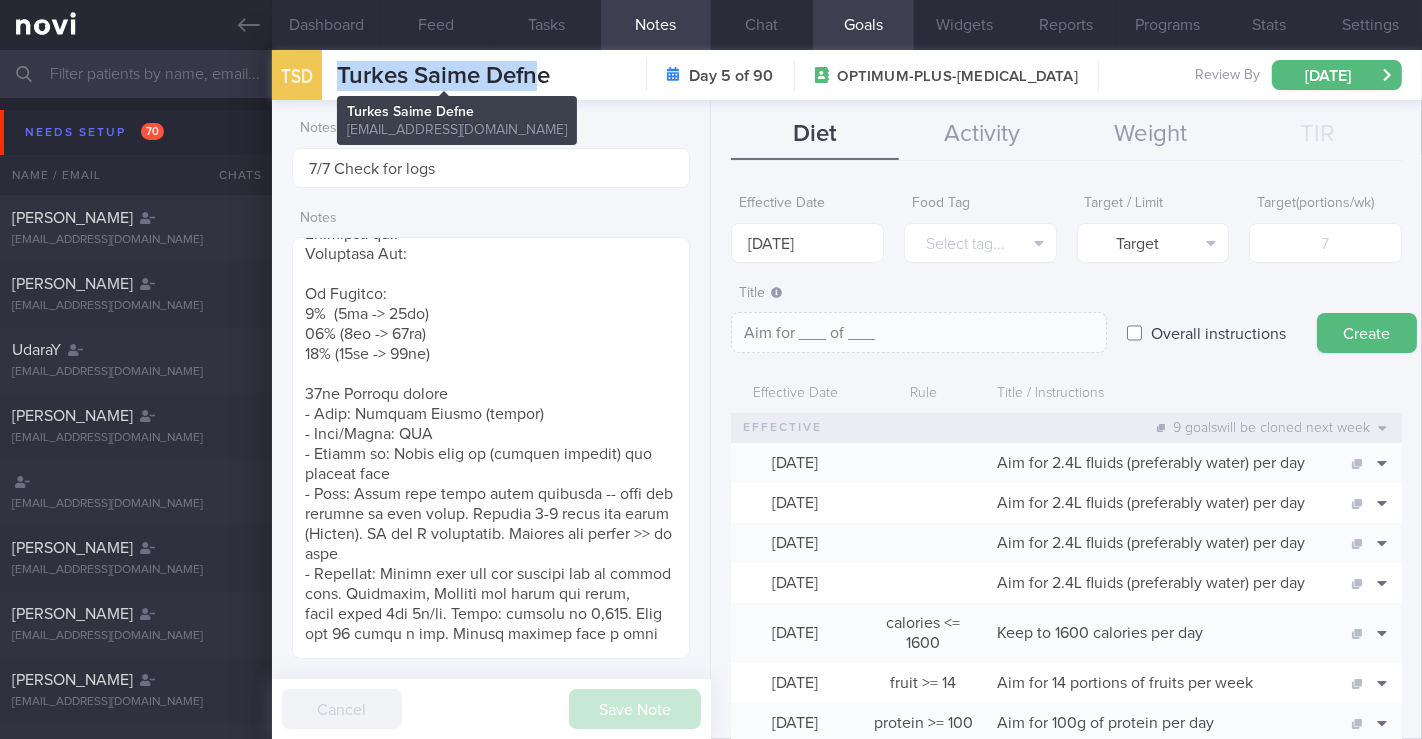 drag, startPoint x: 340, startPoint y: 75, endPoint x: 542, endPoint y: 70, distance: 202.06187 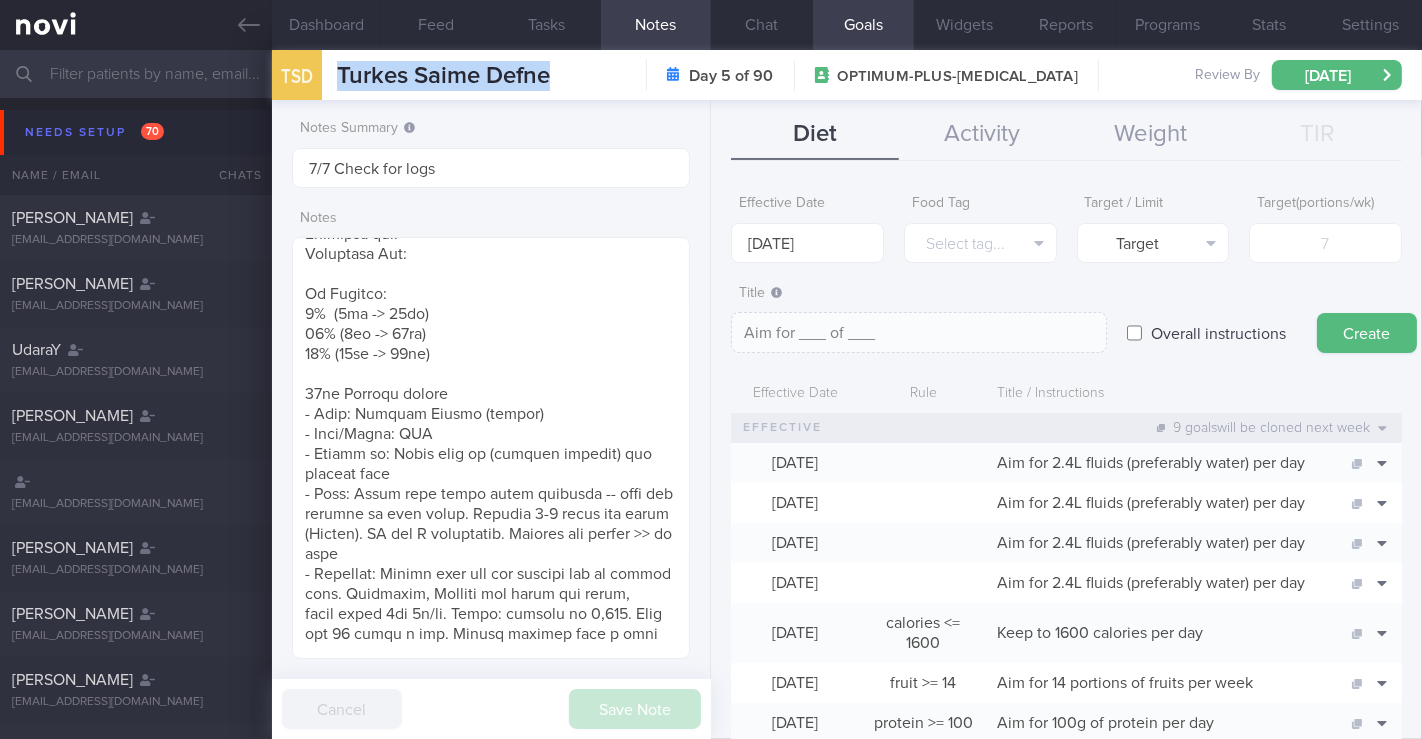 drag, startPoint x: 564, startPoint y: 80, endPoint x: 331, endPoint y: 70, distance: 233.2145 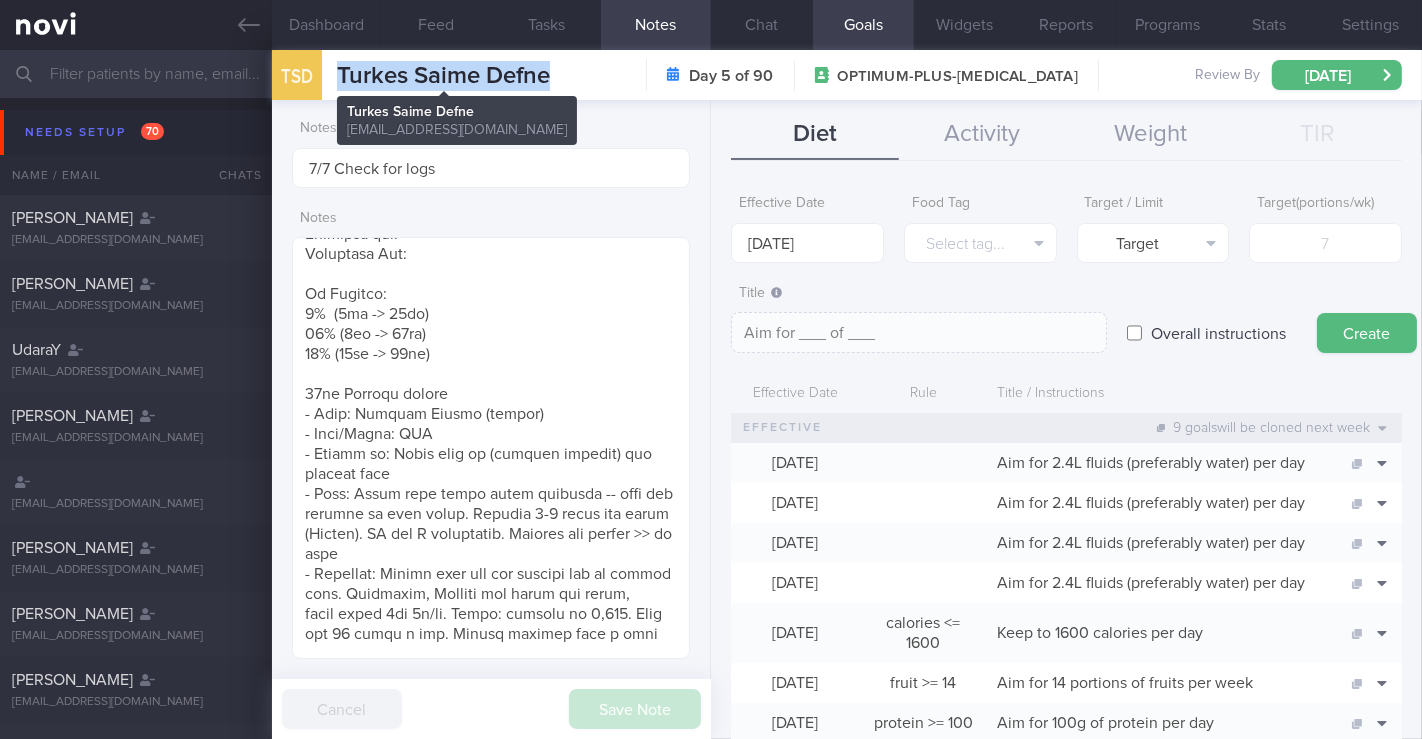 copy on "Turkes Saime Defne" 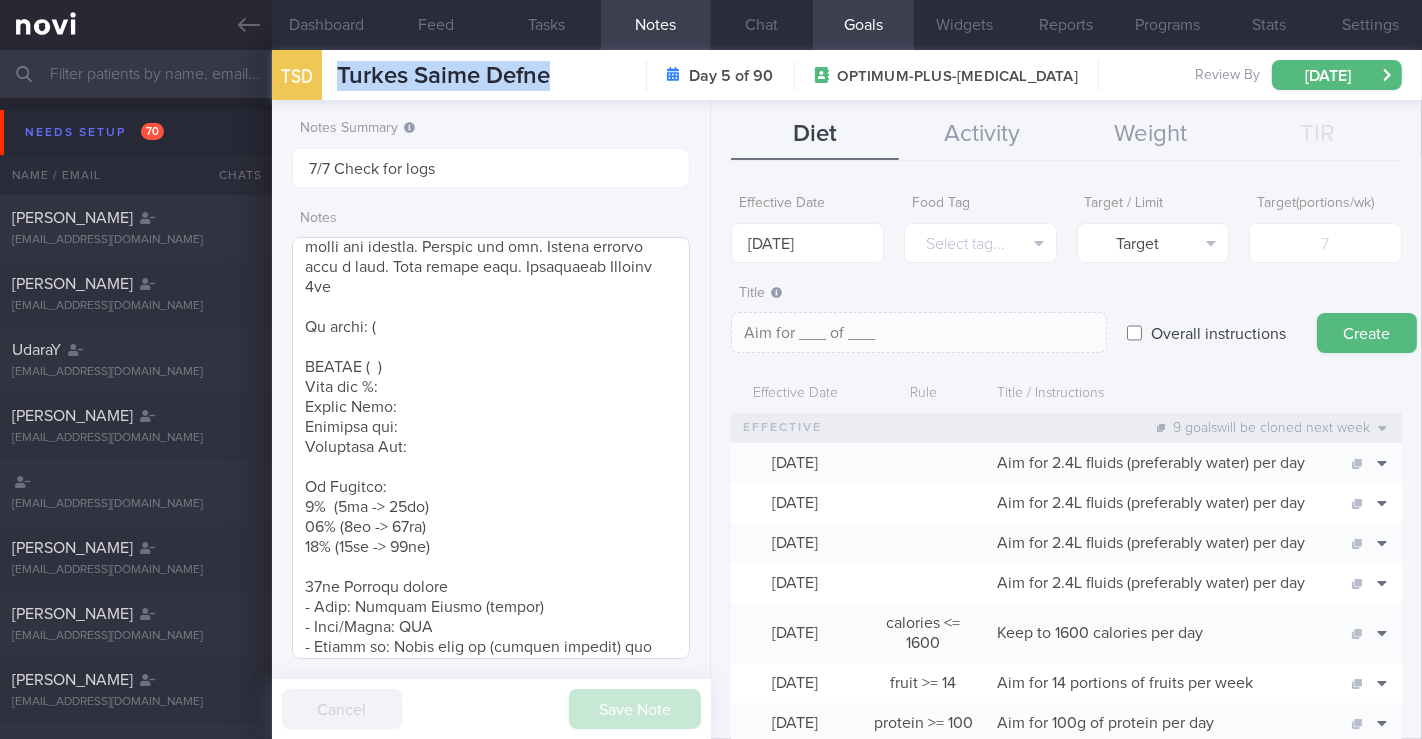 scroll, scrollTop: 111, scrollLeft: 0, axis: vertical 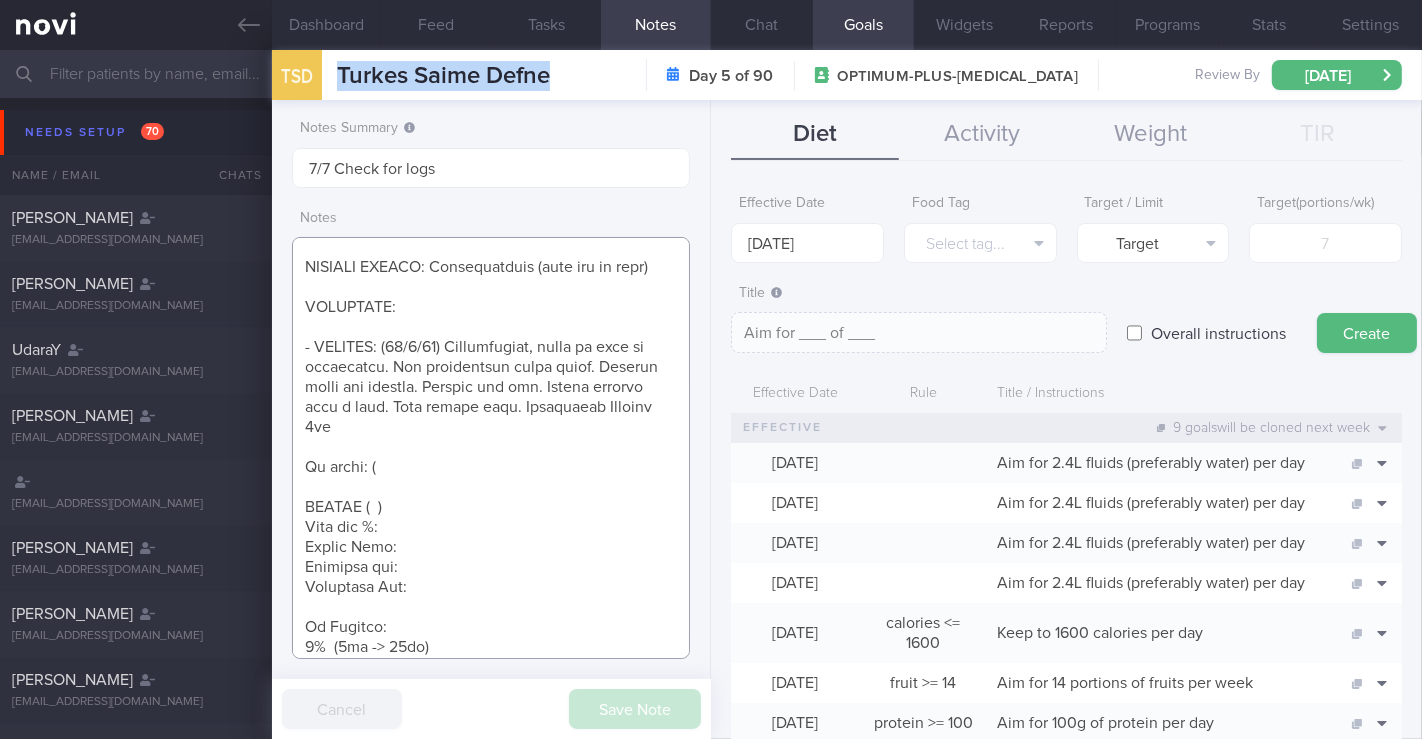 click at bounding box center (491, 448) 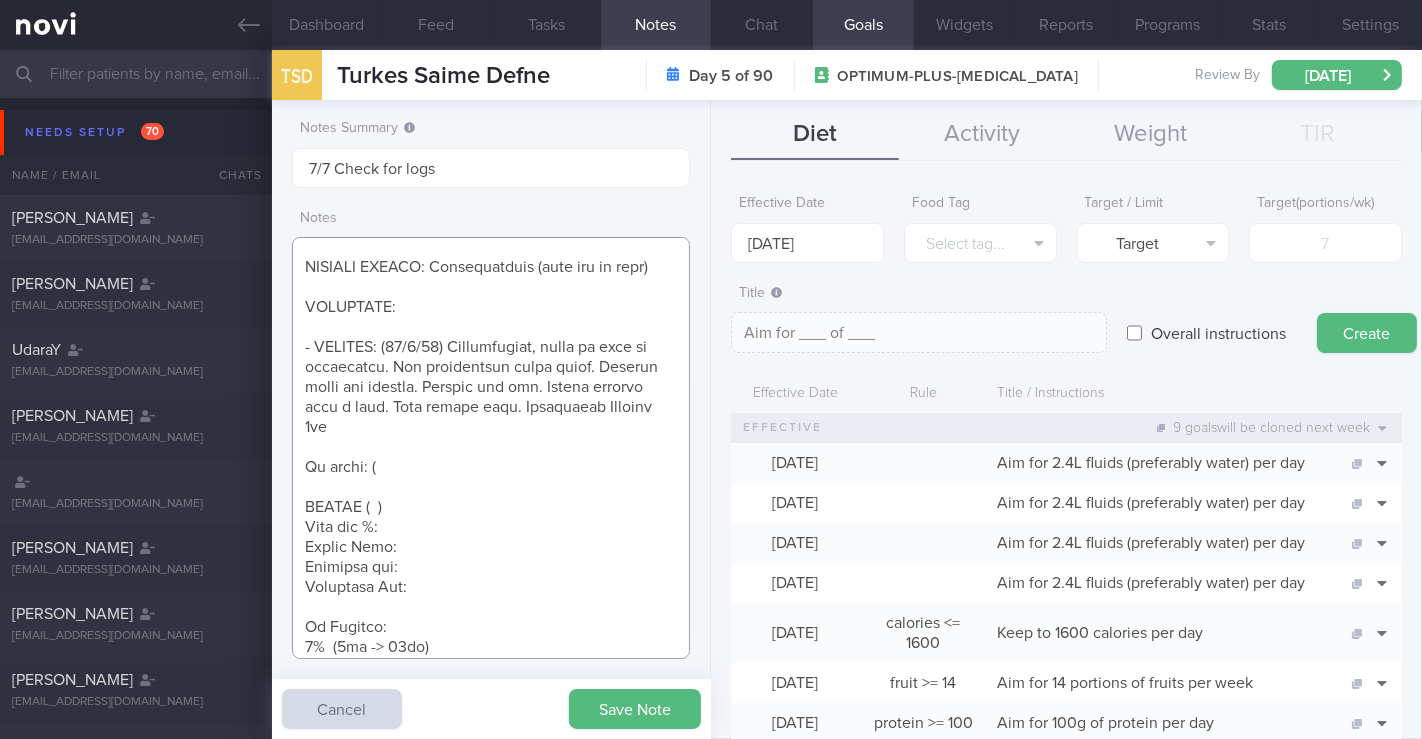 paste on "78 > 74" 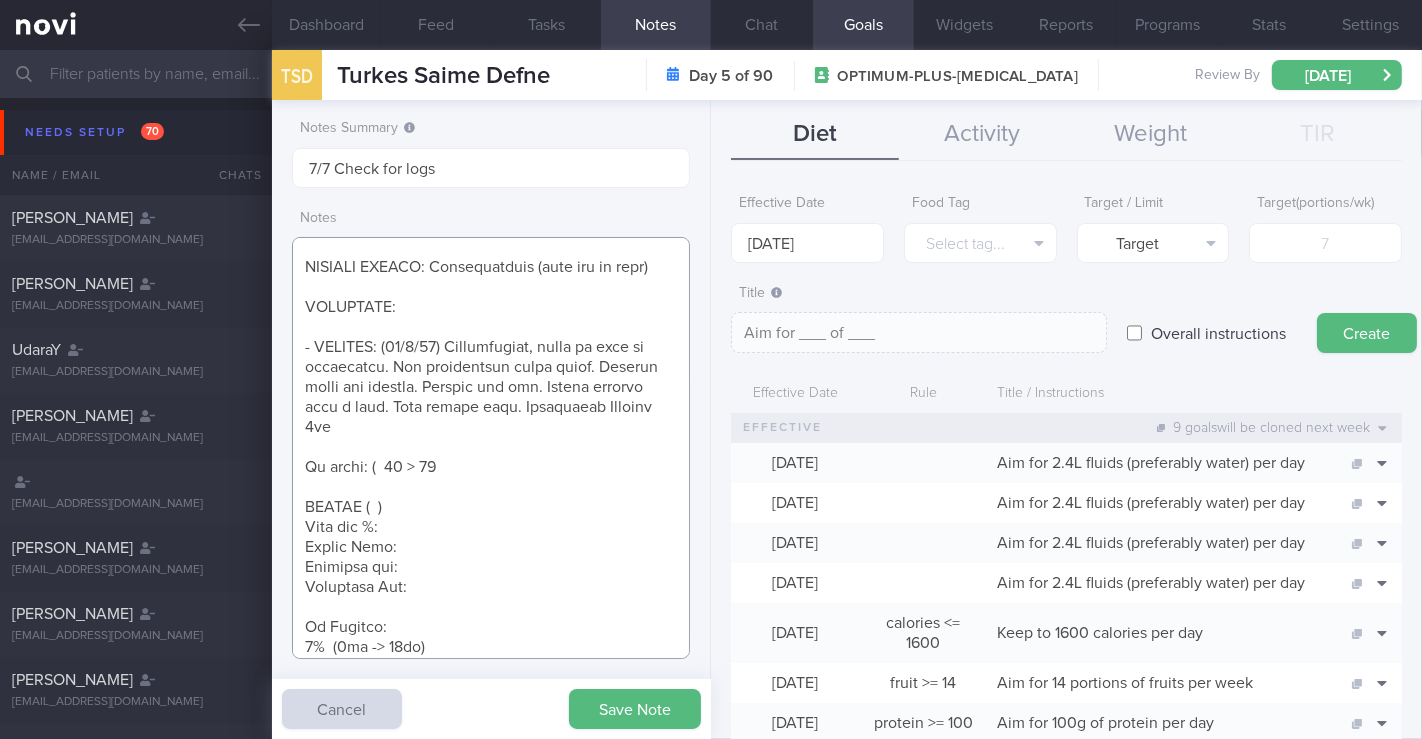 click at bounding box center (491, 448) 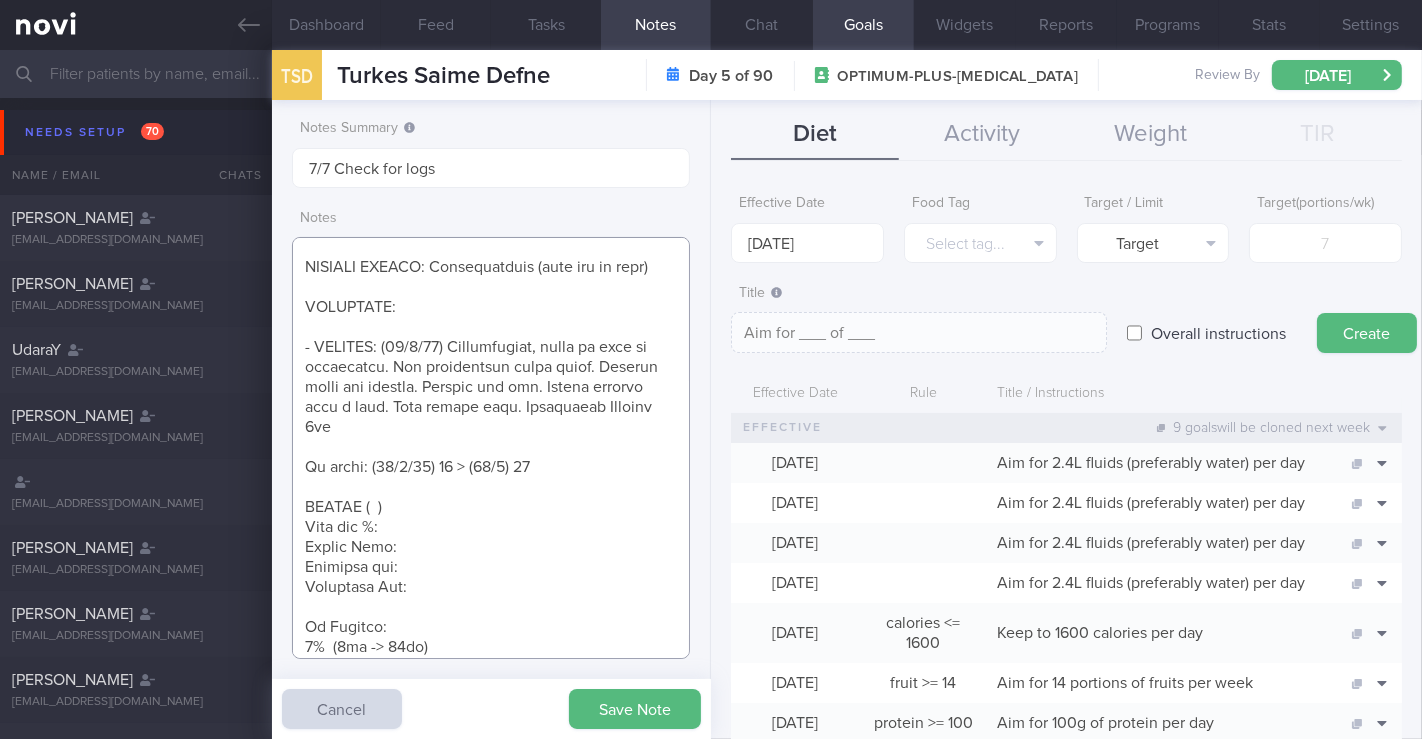 click at bounding box center (491, 448) 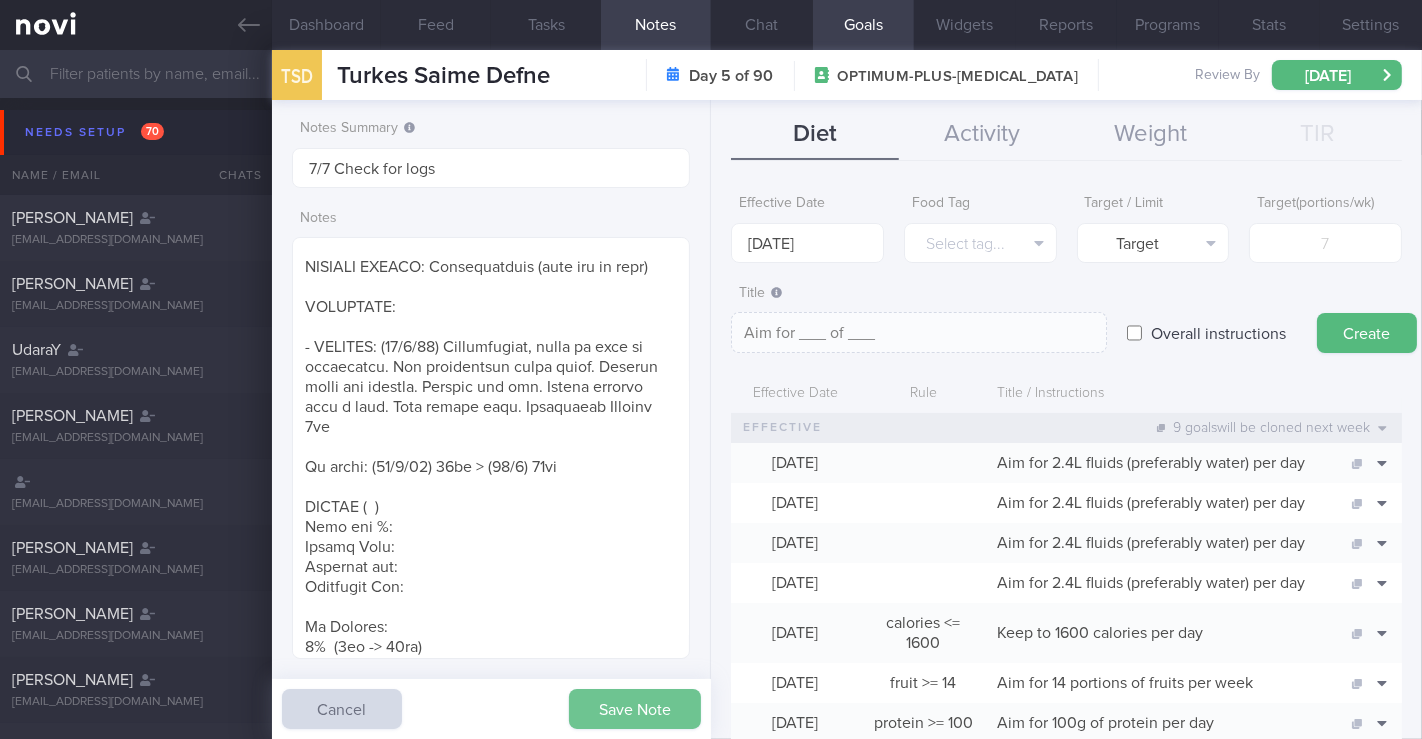 click on "Save Note" at bounding box center [635, 709] 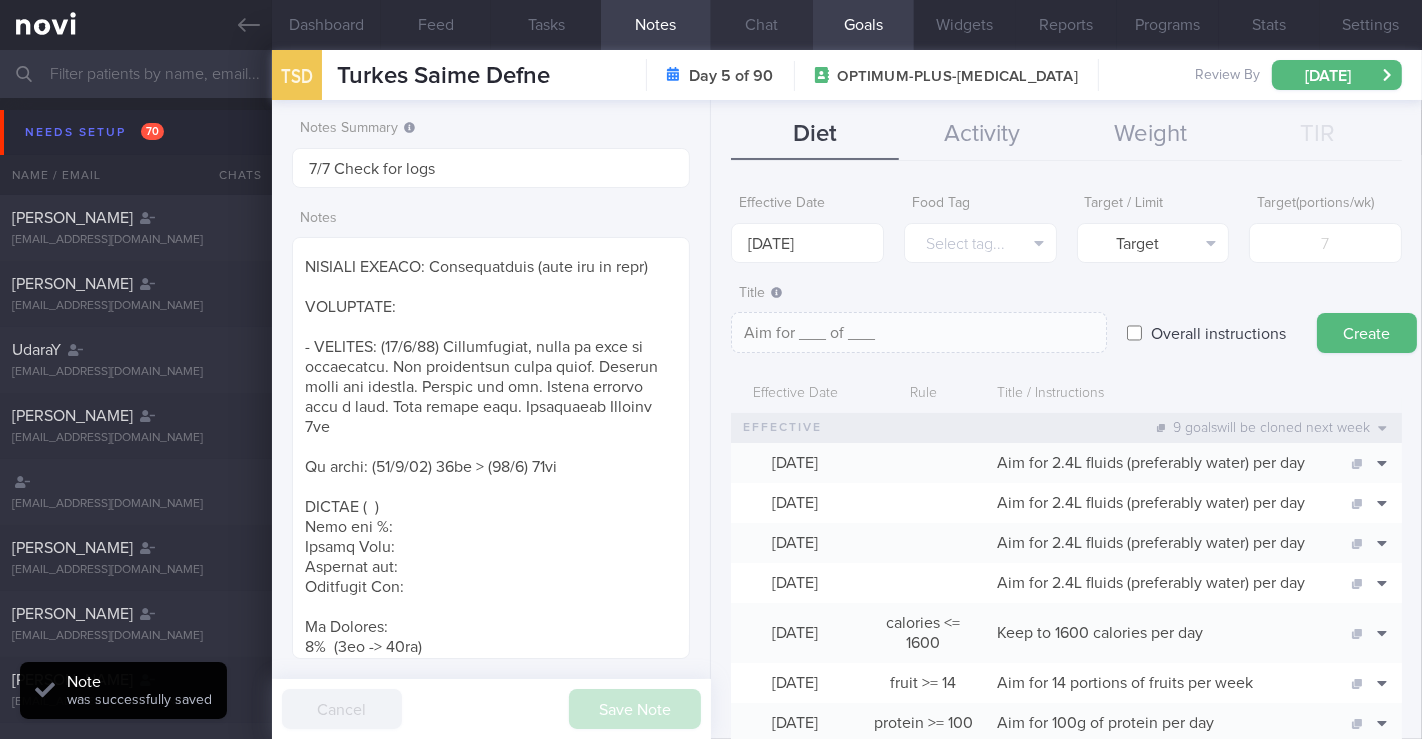 click on "Chat" at bounding box center (762, 25) 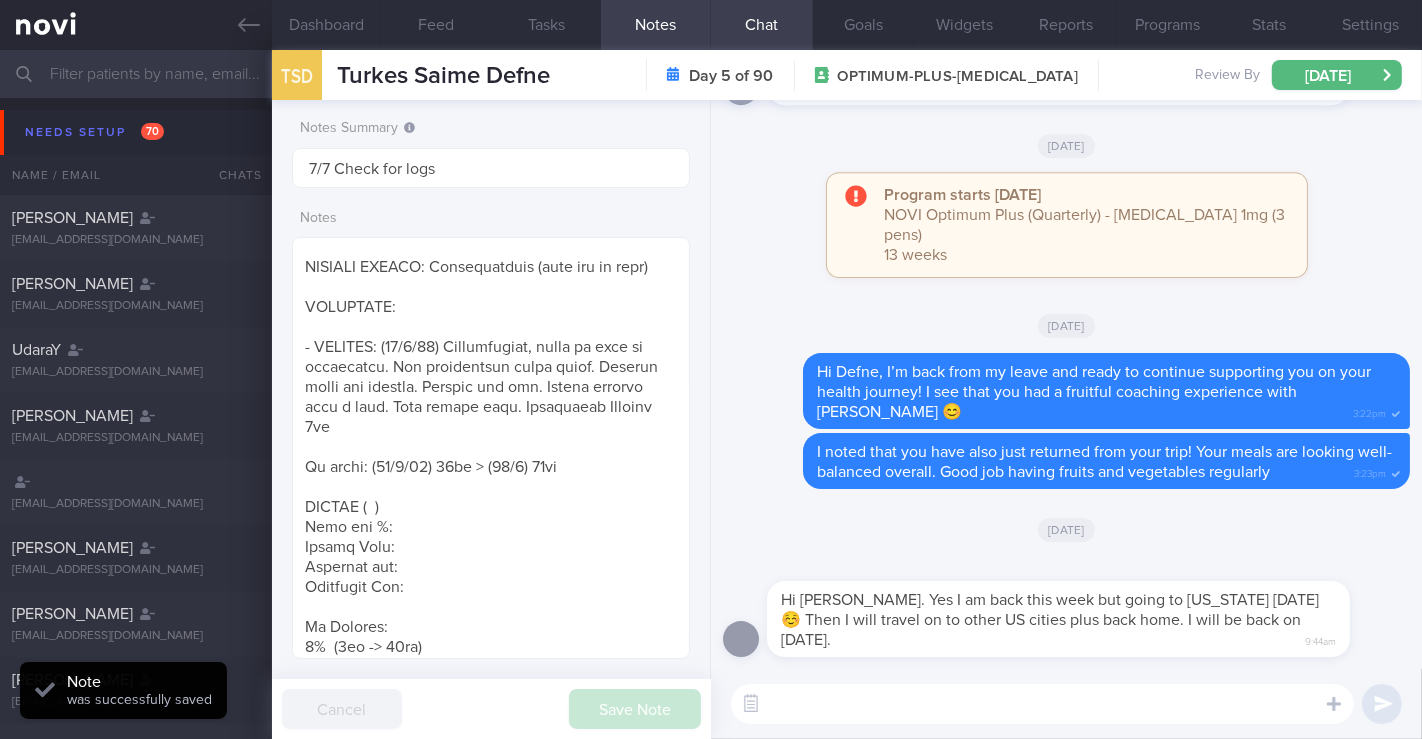 click at bounding box center [1042, 704] 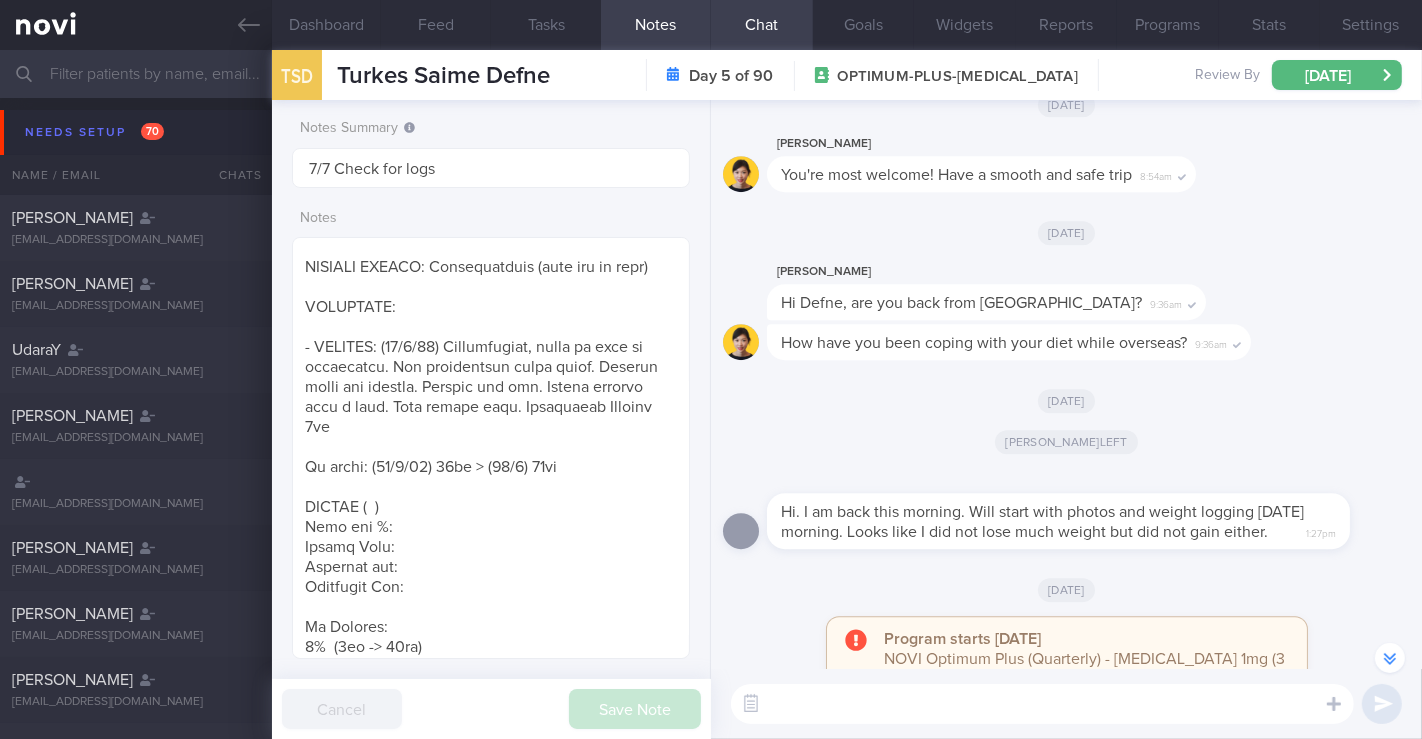 scroll, scrollTop: -109, scrollLeft: 0, axis: vertical 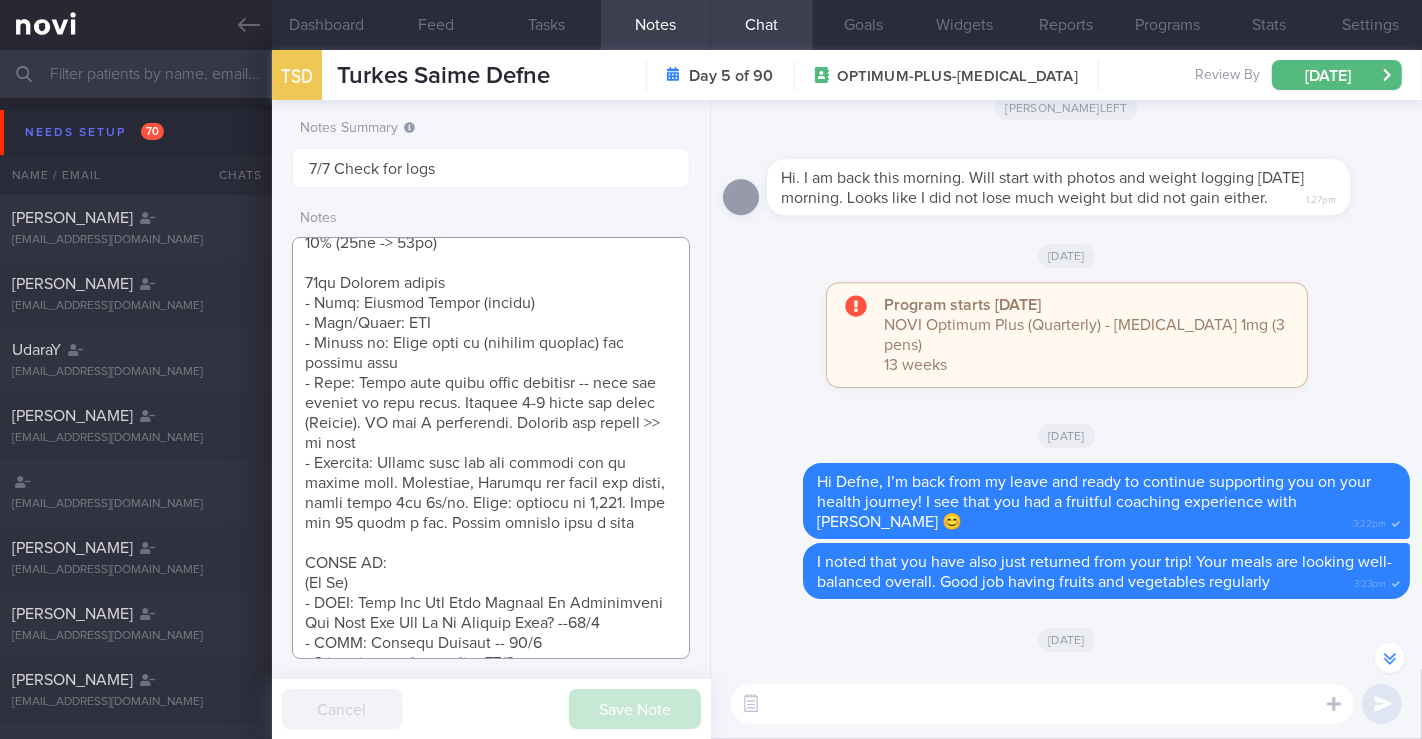 click at bounding box center (491, 448) 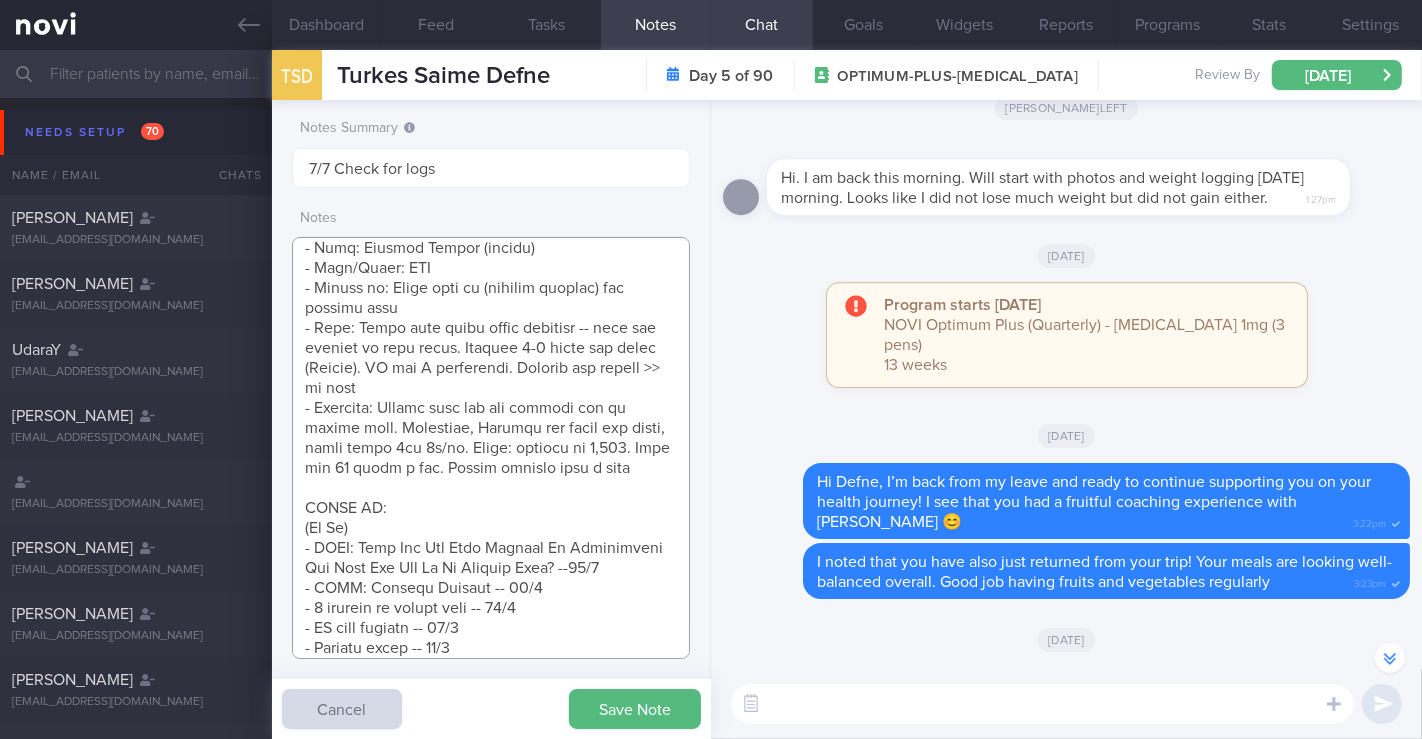 scroll, scrollTop: 519, scrollLeft: 0, axis: vertical 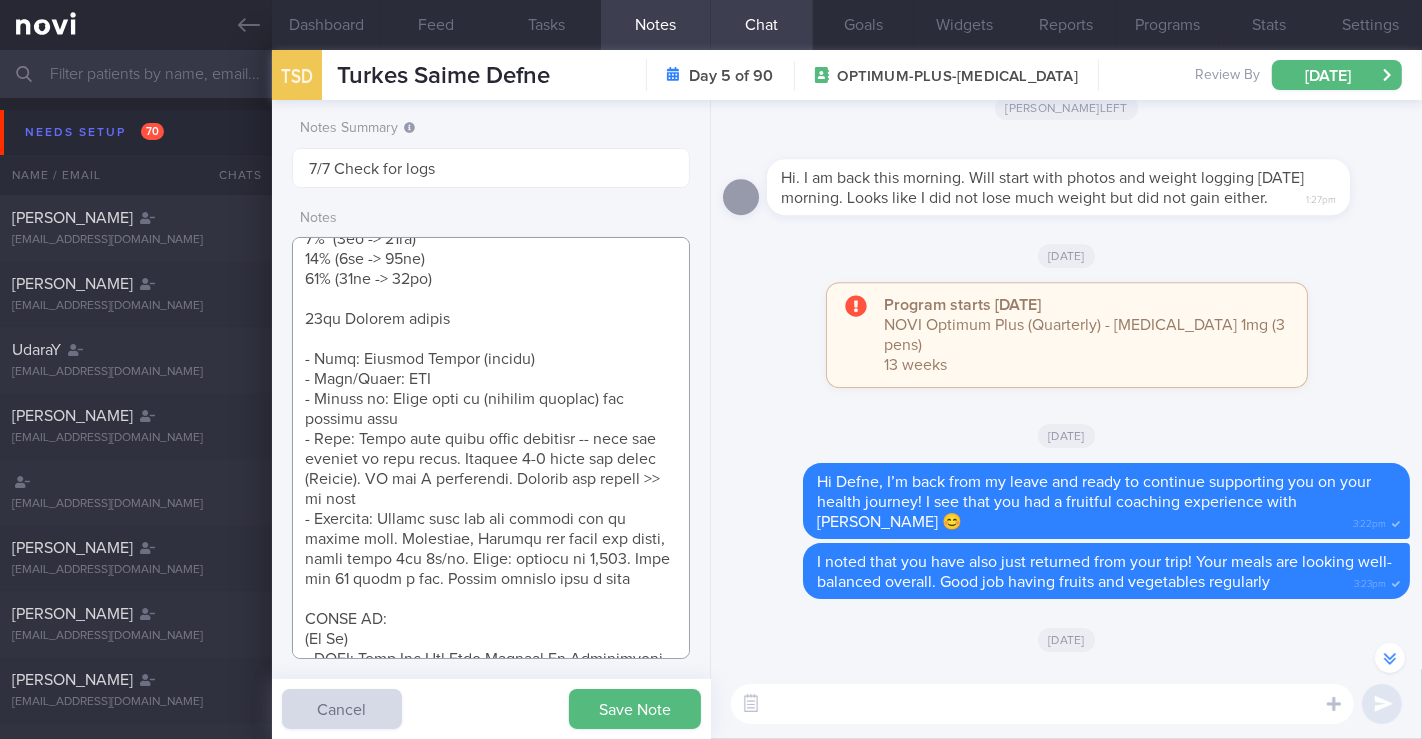paste on "Insurance
WFO 3/5, WFH 2/5
Travels a lot for work (usually London) -- 1-2 weeks per month" 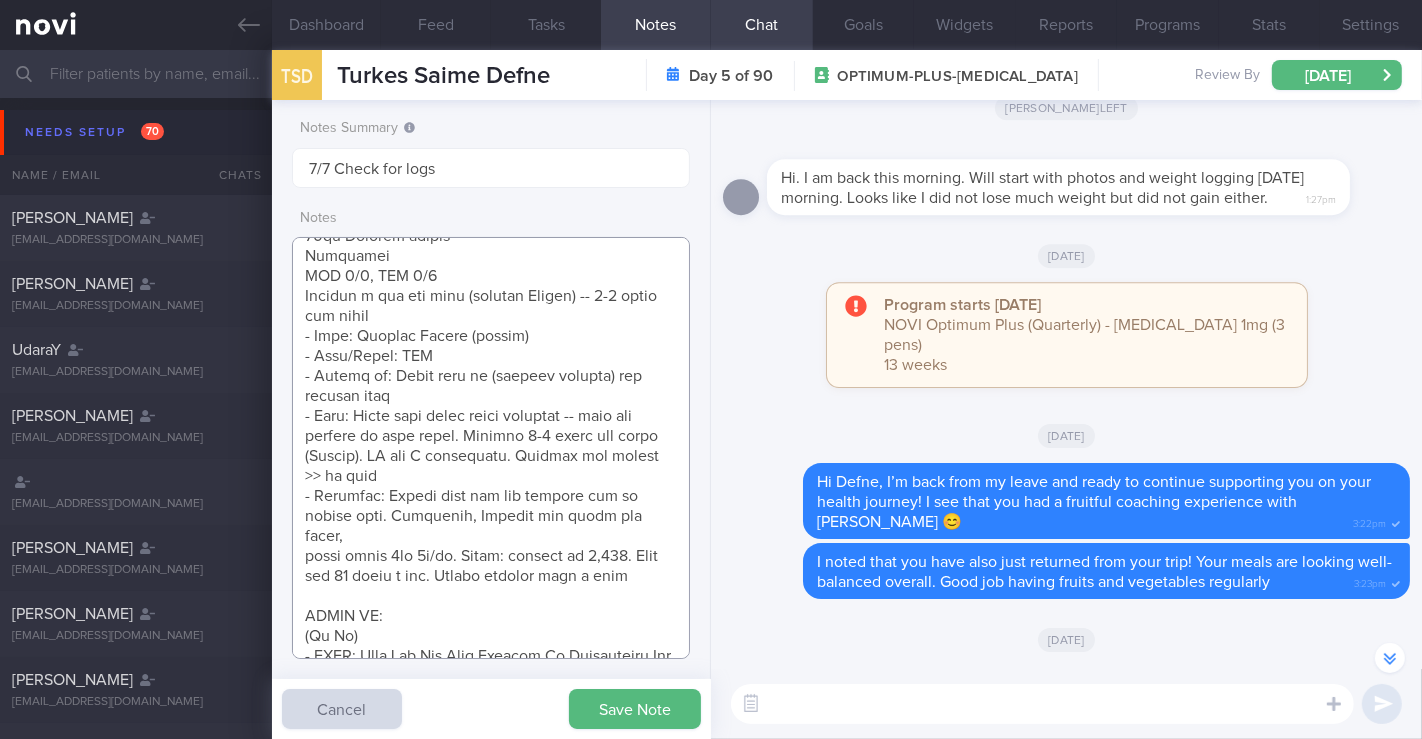 scroll, scrollTop: 630, scrollLeft: 0, axis: vertical 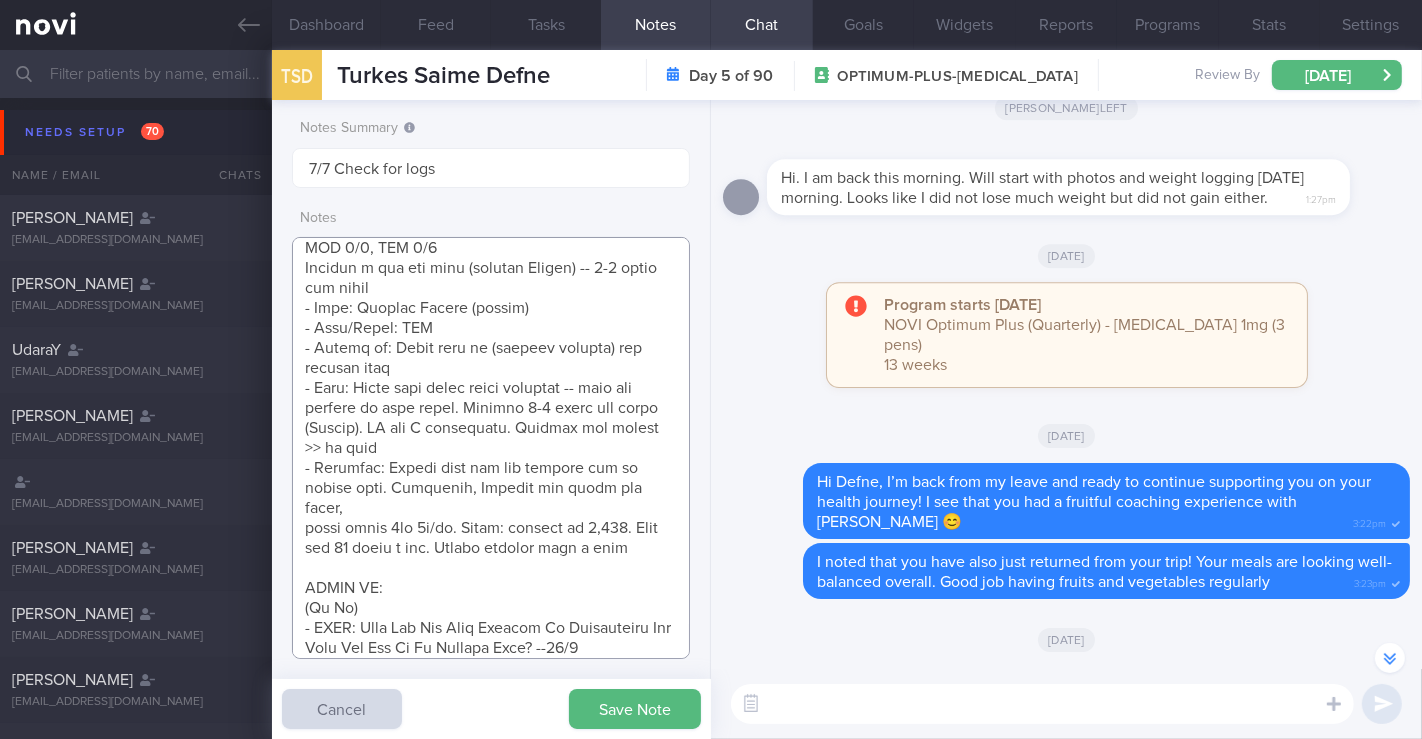 click at bounding box center (491, 448) 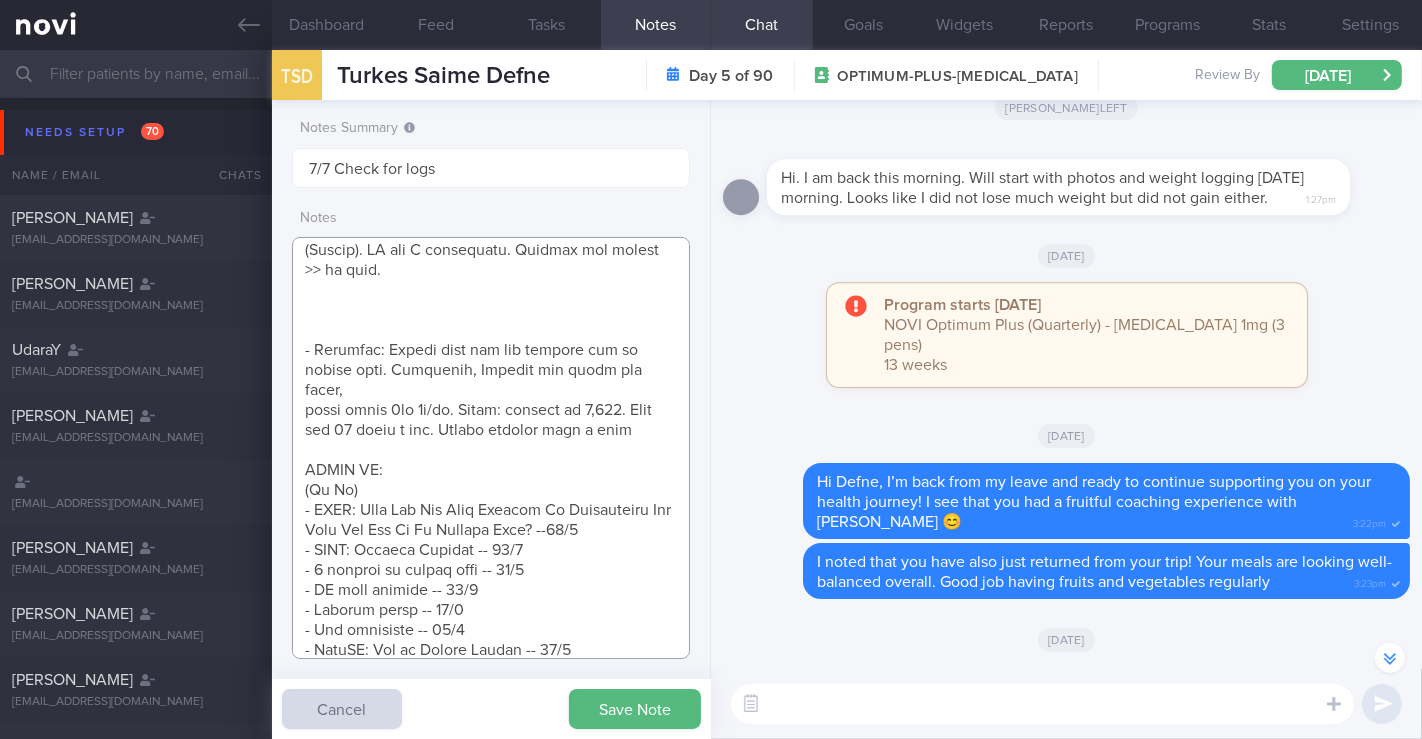scroll, scrollTop: 688, scrollLeft: 0, axis: vertical 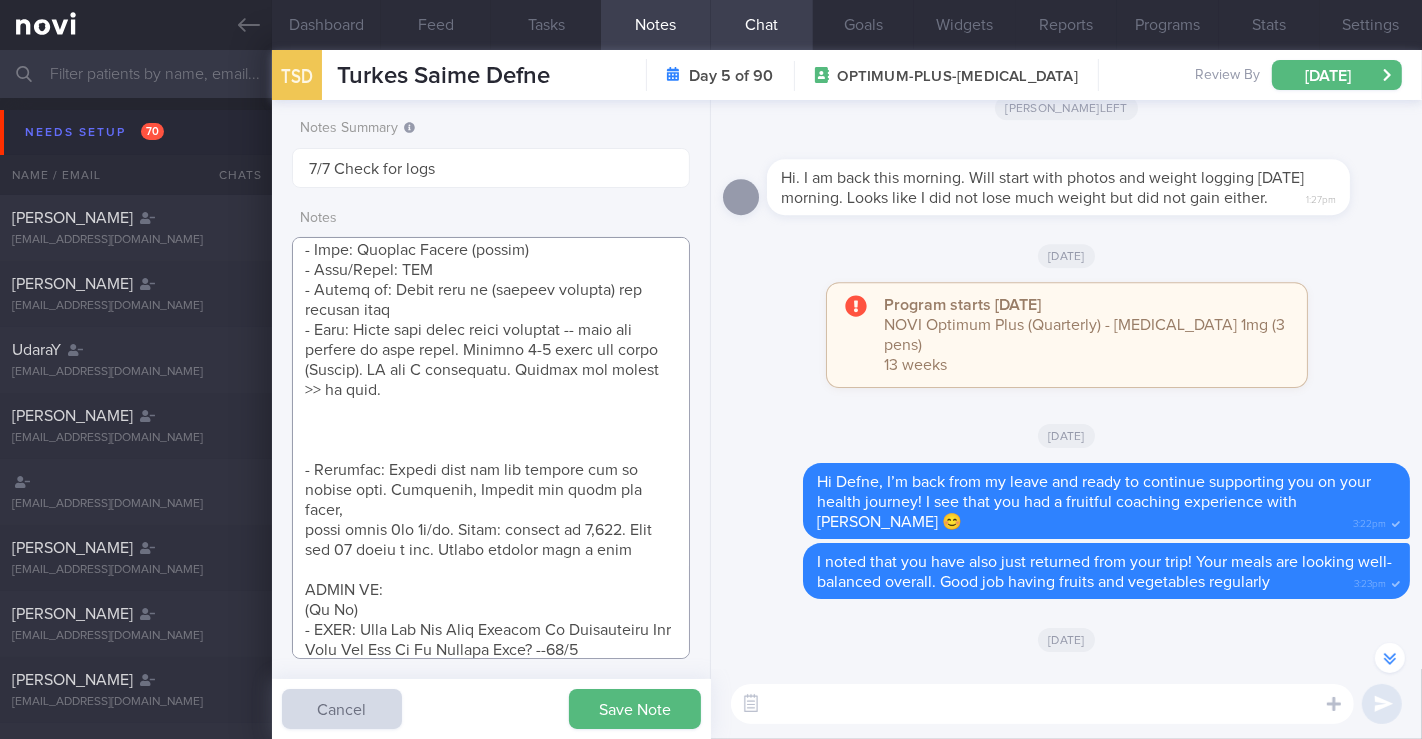 click at bounding box center (491, 448) 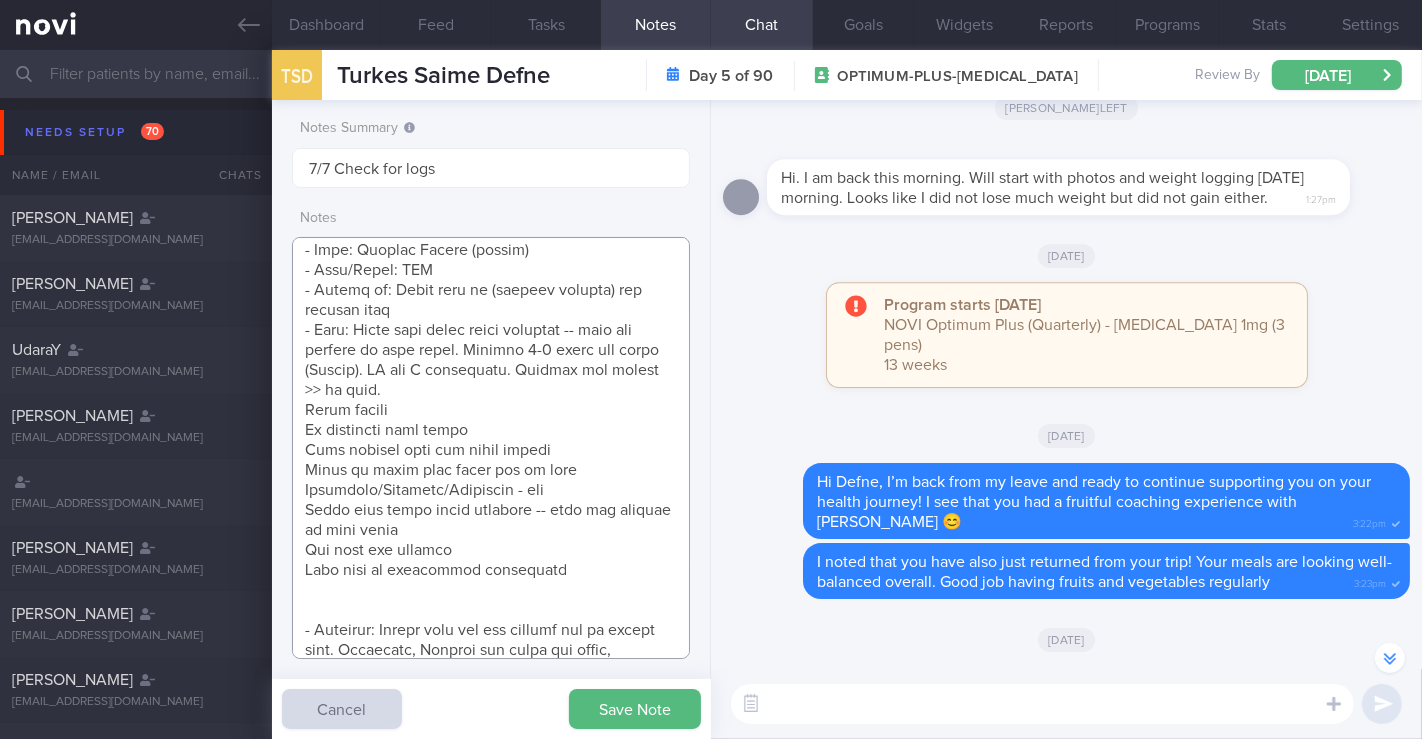 drag, startPoint x: 398, startPoint y: 433, endPoint x: 297, endPoint y: 424, distance: 101.4002 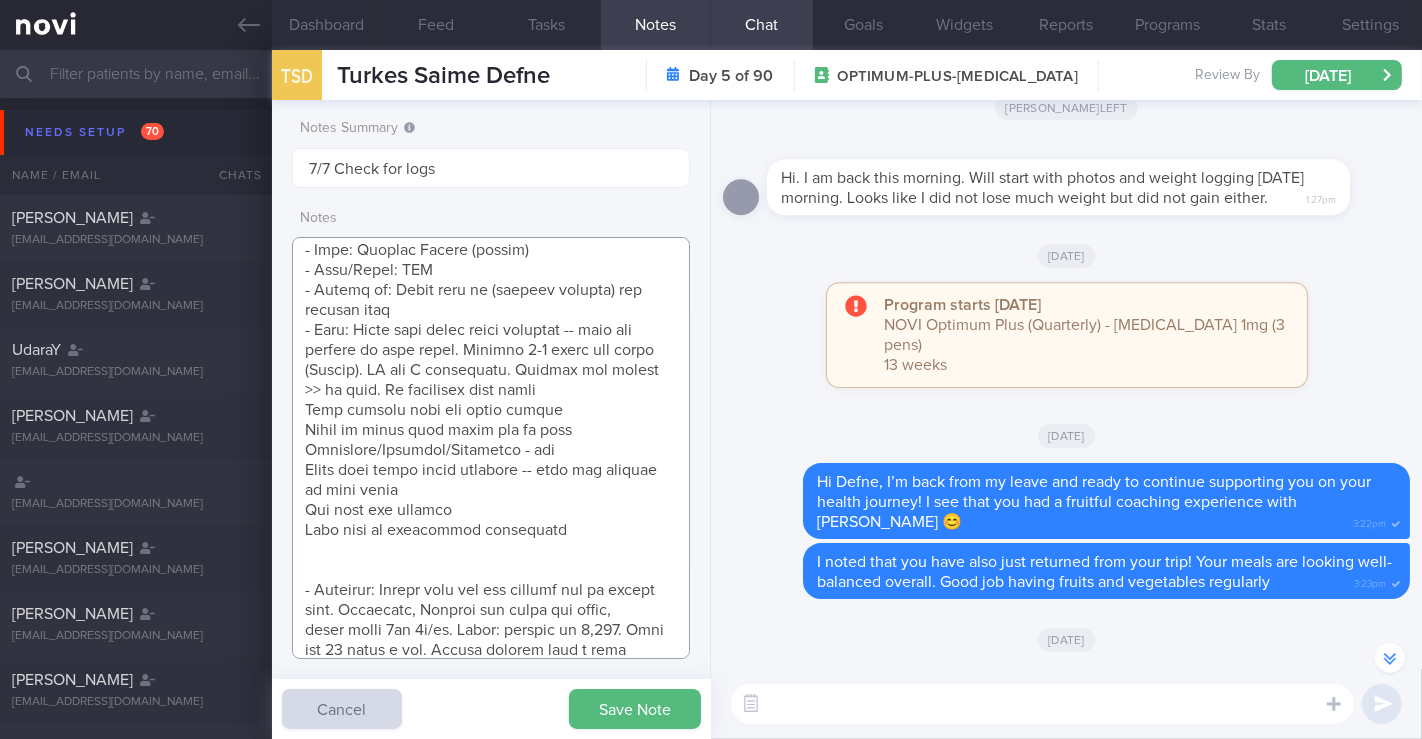 drag, startPoint x: 411, startPoint y: 513, endPoint x: 282, endPoint y: 484, distance: 132.21951 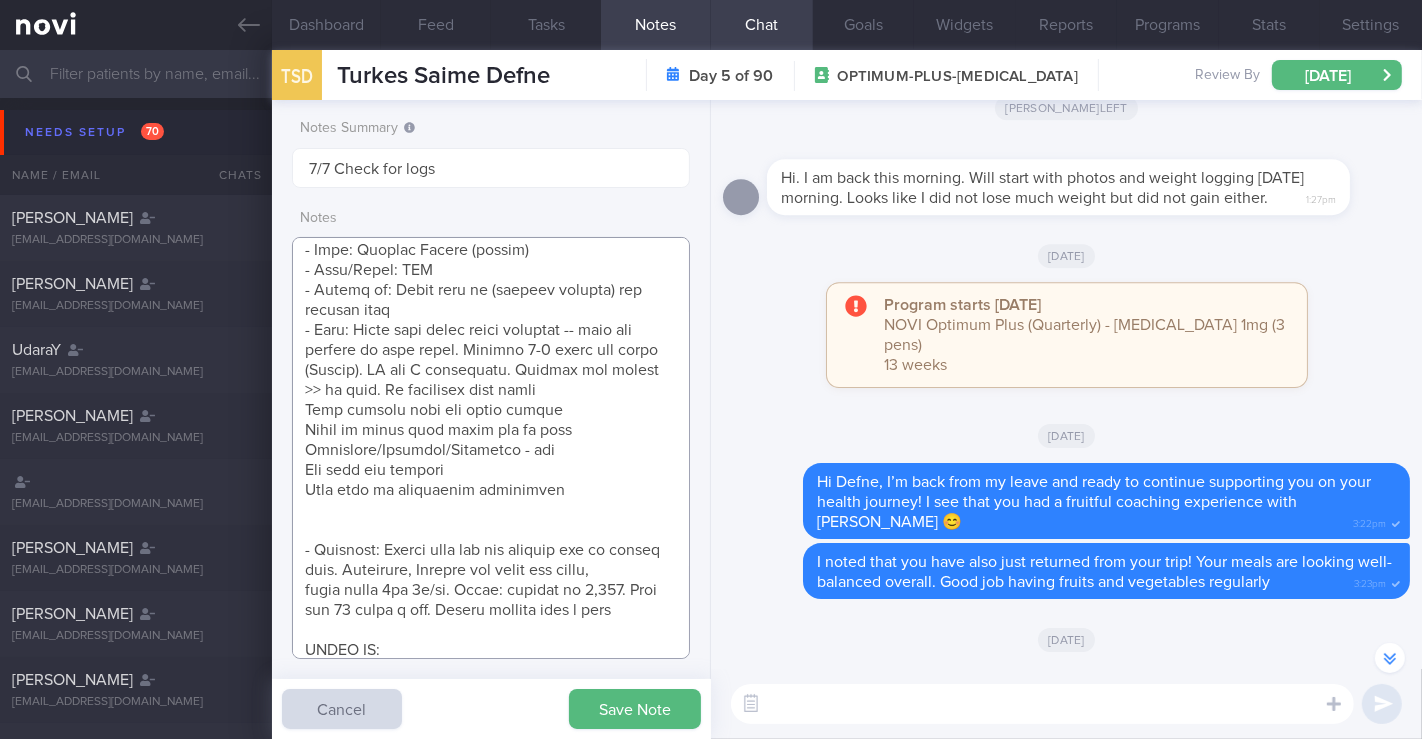 click at bounding box center [491, 448] 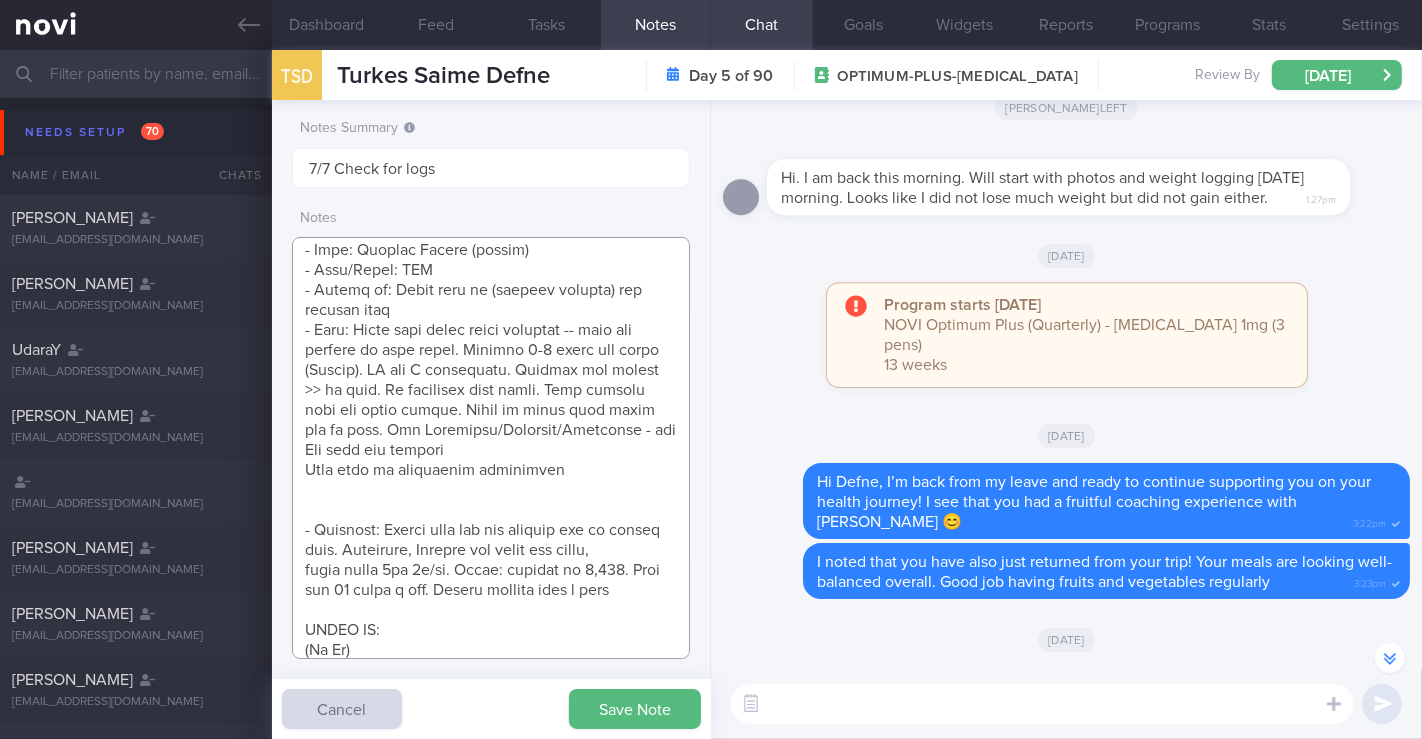 drag, startPoint x: 343, startPoint y: 471, endPoint x: 295, endPoint y: 468, distance: 48.09366 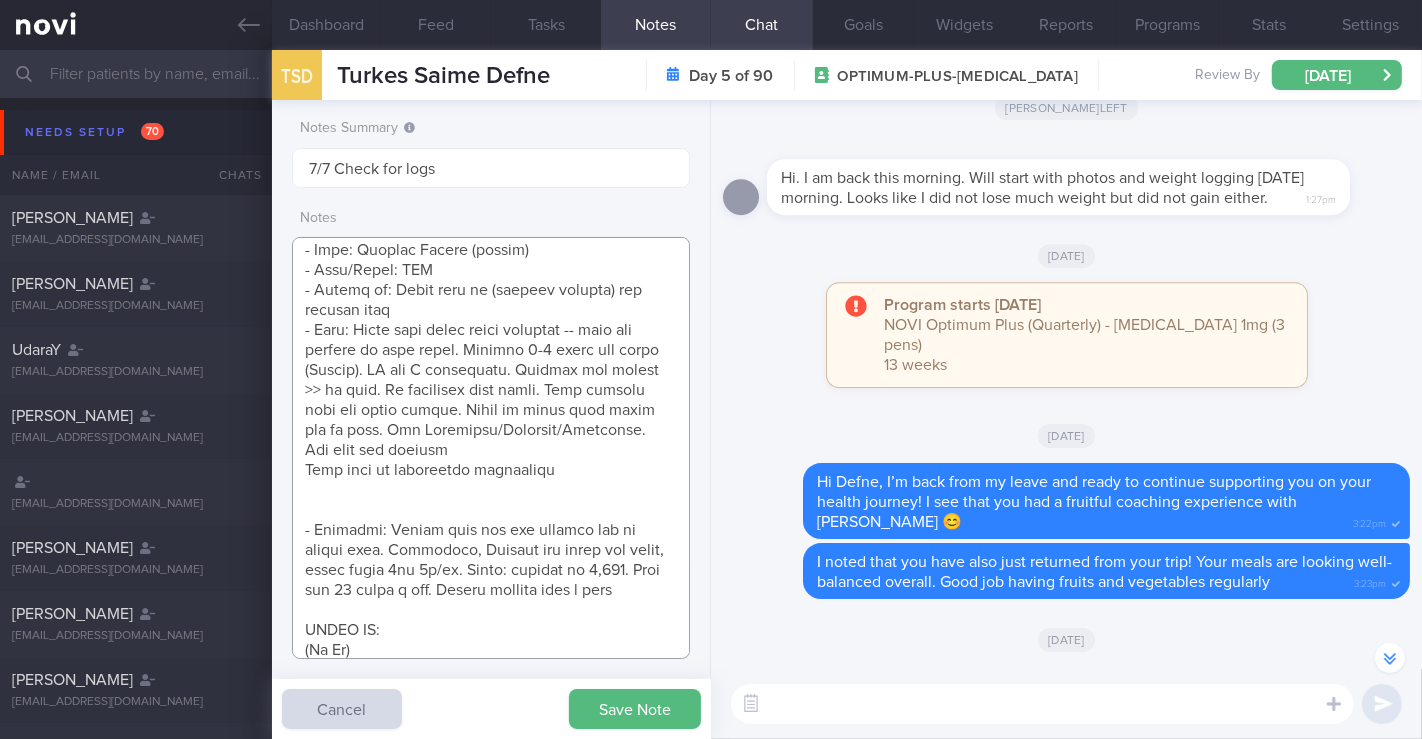 click at bounding box center [491, 448] 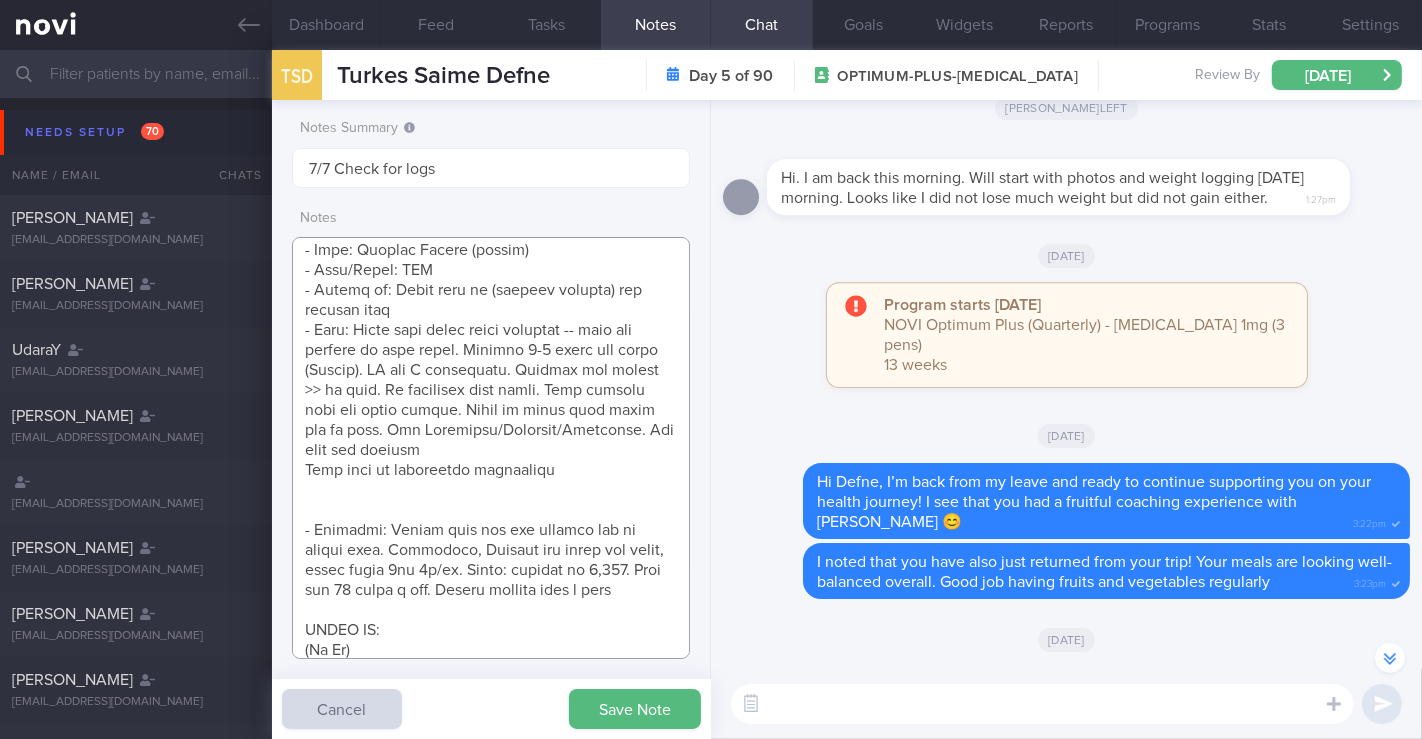 click at bounding box center (491, 448) 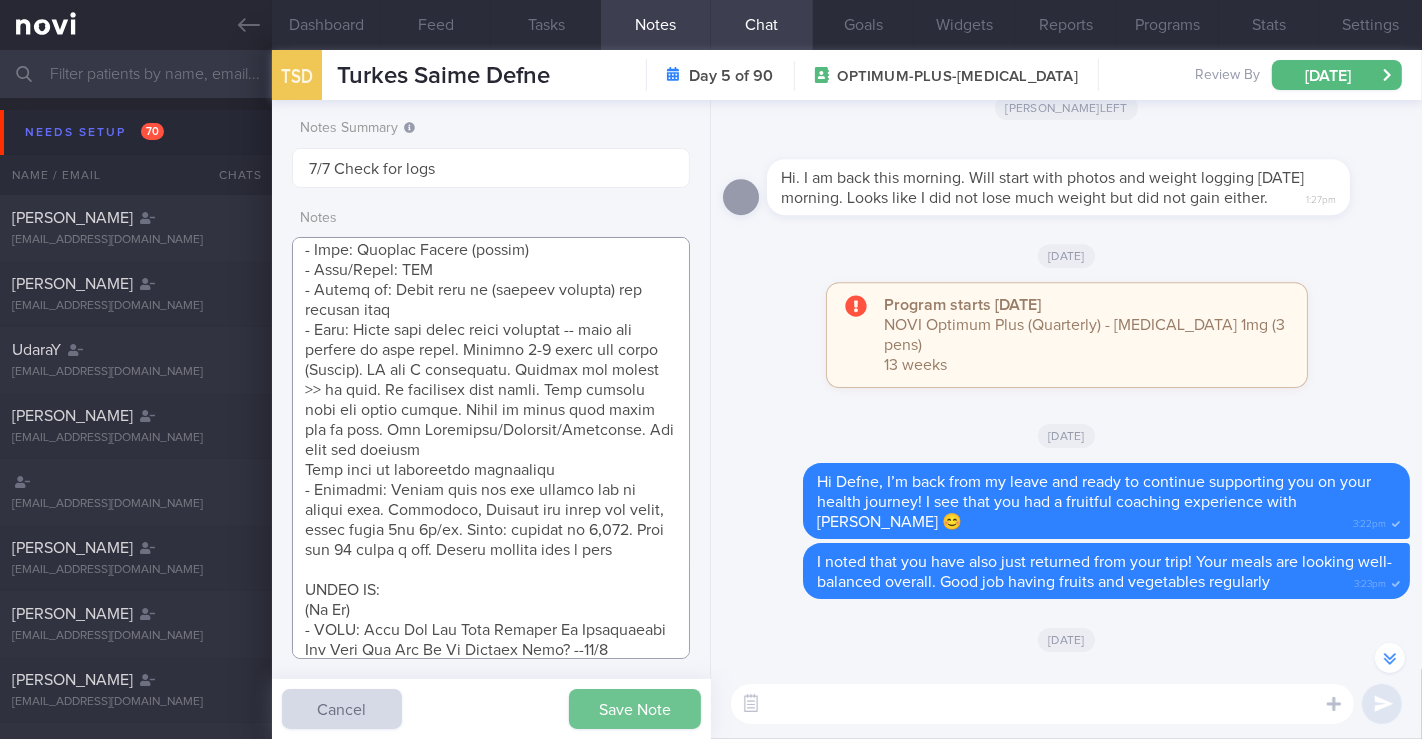 type on "**Takes full cream dairy products -- does not believe in skim dairy
Nil need for recipes
Will work on increasing vegetables
SUPPORT NEEDED: Encouragement (from the wt loss)
CHALLENGE:
- OVERALL: (16/6/25) Constipation, worse on days of medication. Red dragonfruit which helps. Portion sizes are smaller. Walking the dog. Weight lifting once a week. Also enjoys yoga. Prescribed Ozempic 1mg
Wt trend: (27/5/25) 78kg > (16/6) 74kg
TANITA (  )
Body fat %:
Muscle Mass:
Visceral fat:
Metabolic Age:
Wt Targets:
5%  (4kg -> 75kg)
10% (8kg -> 71kg)
15% (12kg -> 67kg)
49yo Turkish female
Insurance
WFO 3/5, WFH 2/5
Travels a lot for work (usually London) -- 1-2 weeks per month
- Pmhx: Thyroid Nodule (benign)
- Meds/Supps: HRT
- Social hx: Lives with hb (fitness trainer) and teenage kids
- Diet: Takes full cream dairy products -- does not believe in skim dairy. Travels 1-2 weeks per month (London). BF and L manageable. Dinners and drinks >> wt gain. No beverages with sugar. Been mindful with her water intak..." 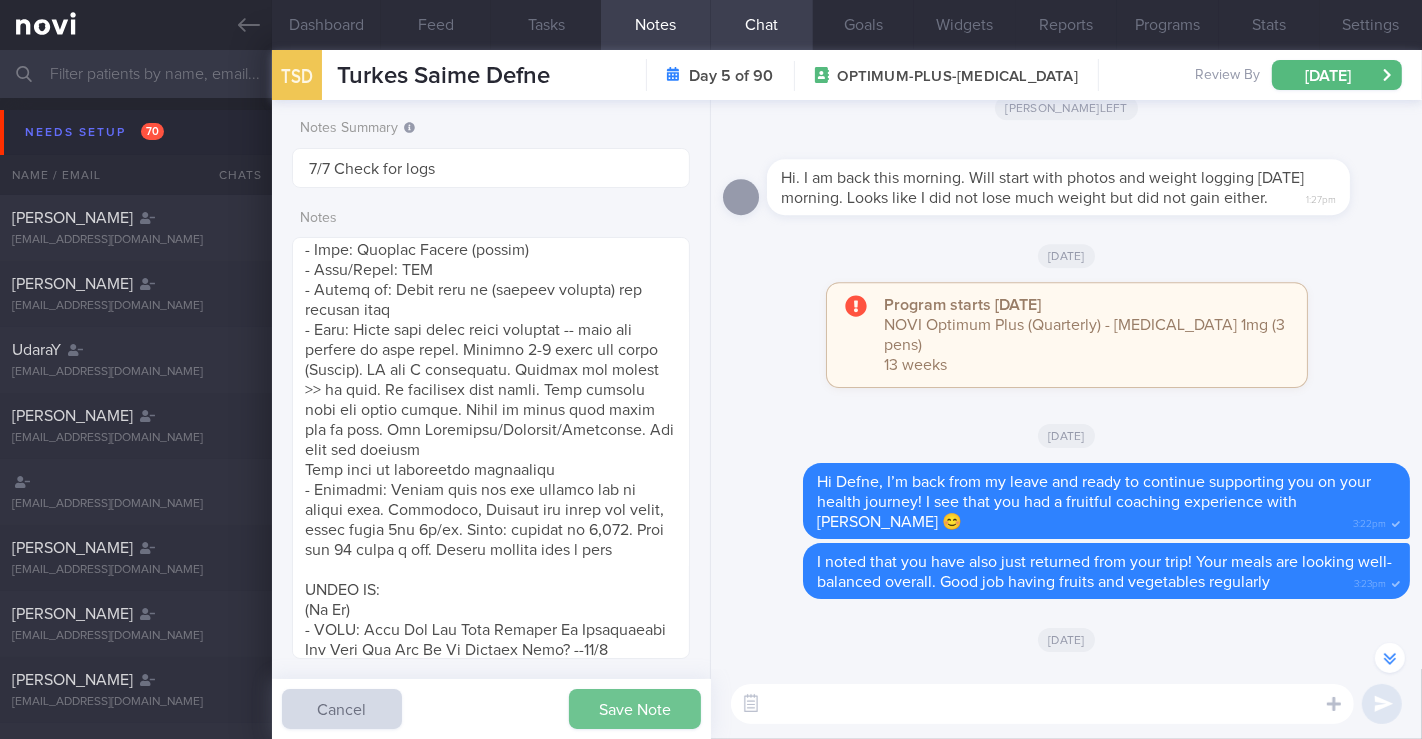 click on "Save Note" at bounding box center (635, 709) 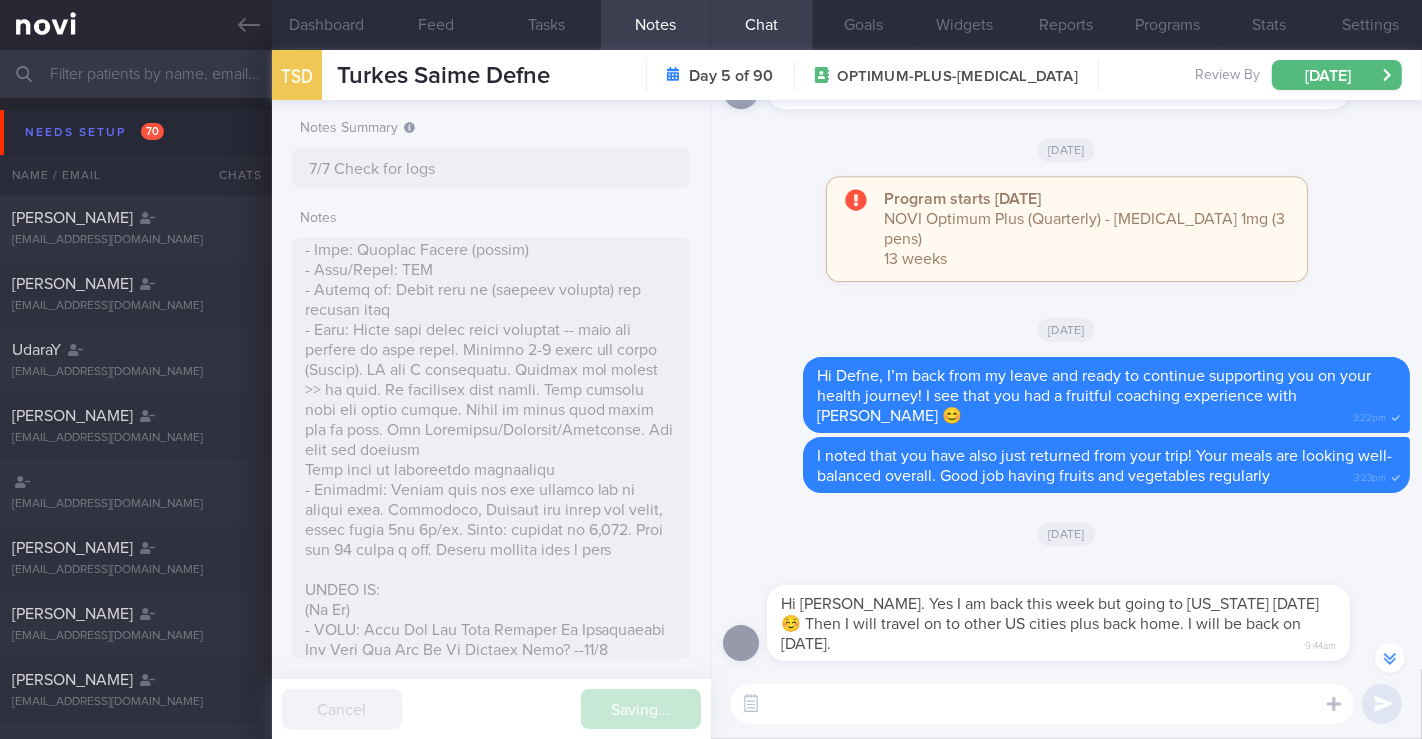 scroll, scrollTop: 0, scrollLeft: 0, axis: both 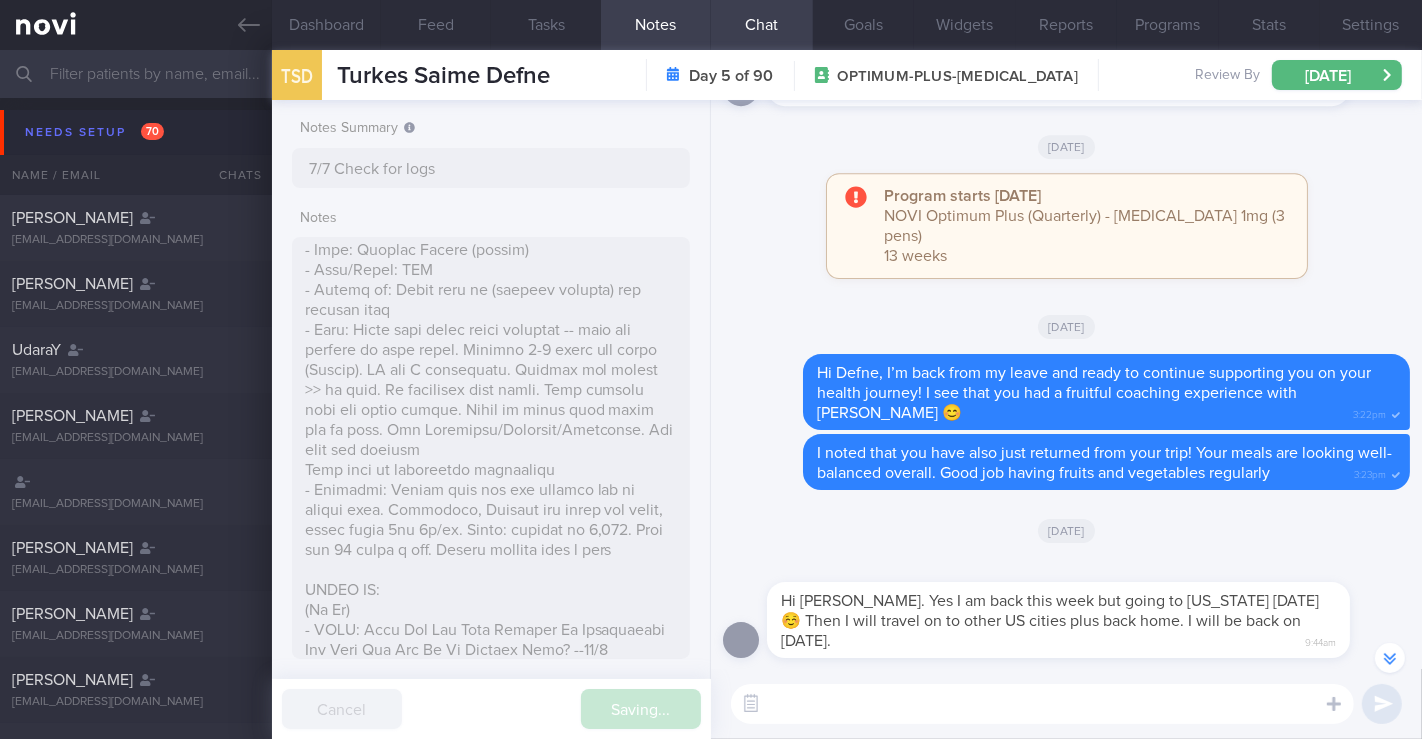 click at bounding box center (1042, 704) 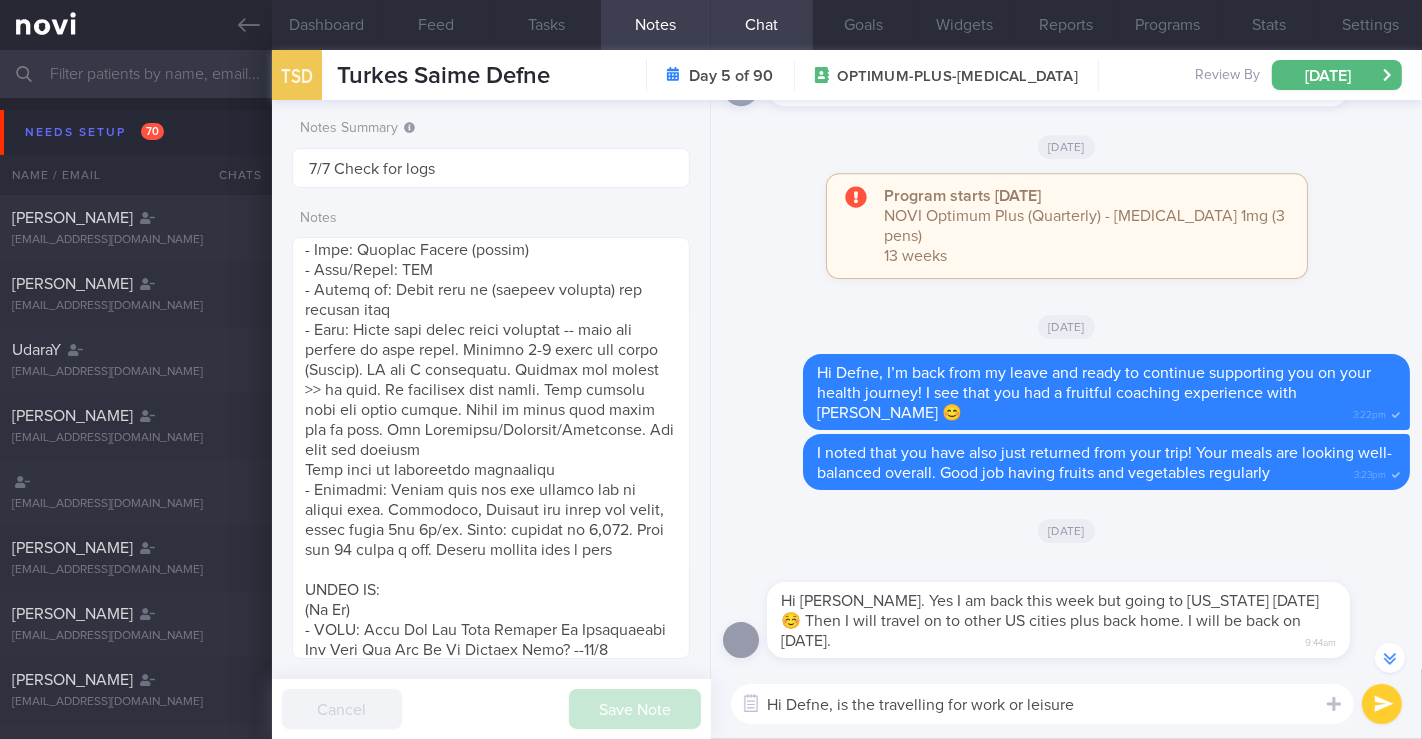 paste on "🙂" 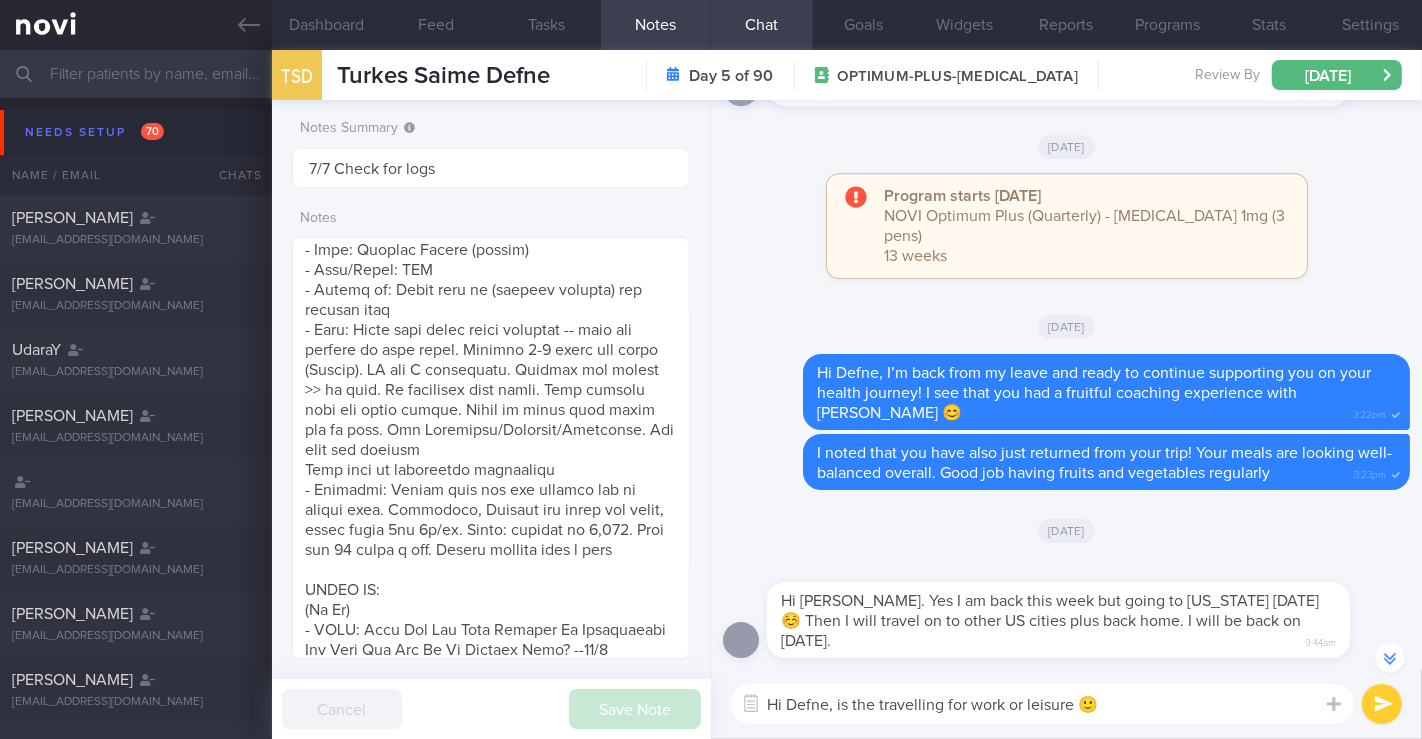 click on "Hi Defne, is the travelling for work or leisure 🙂" at bounding box center [1042, 704] 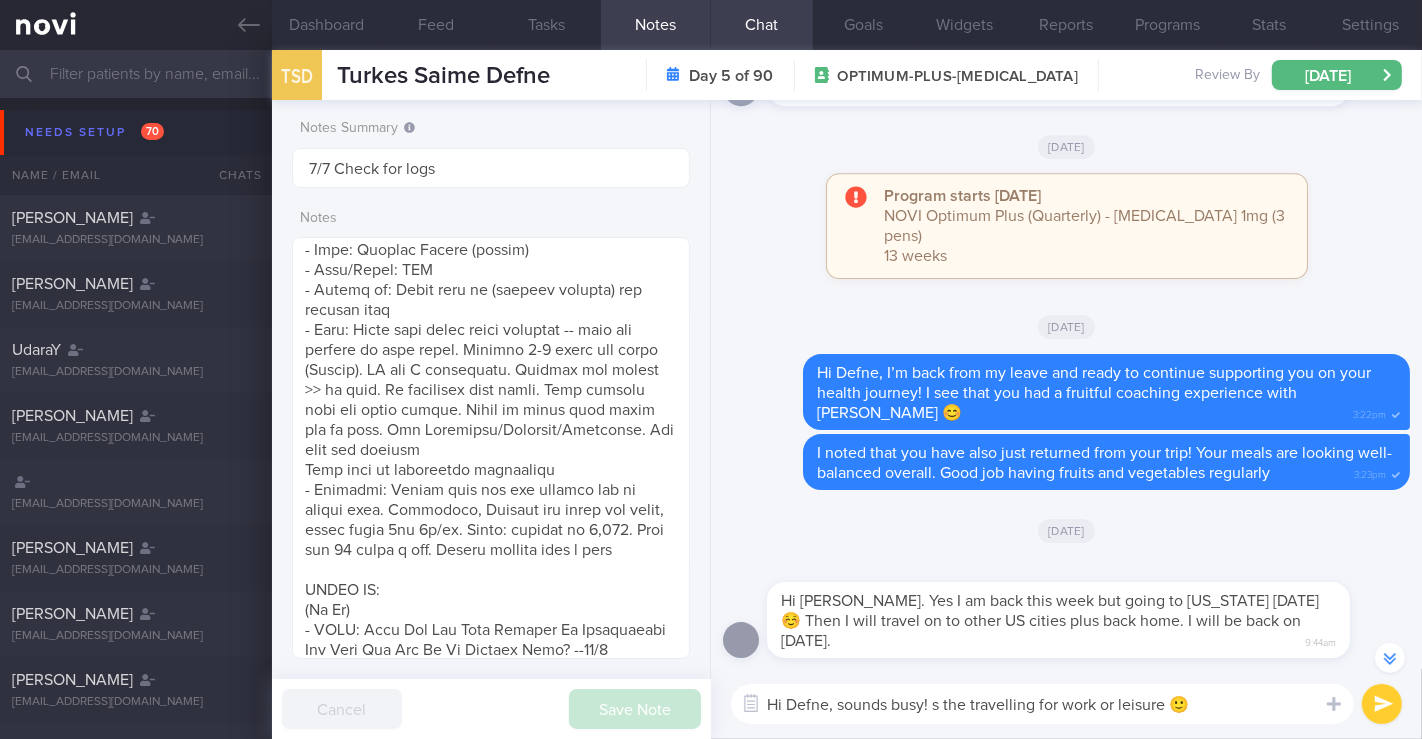 type on "Hi Defne, sounds busy! Is the travelling for work or leisure 🙂" 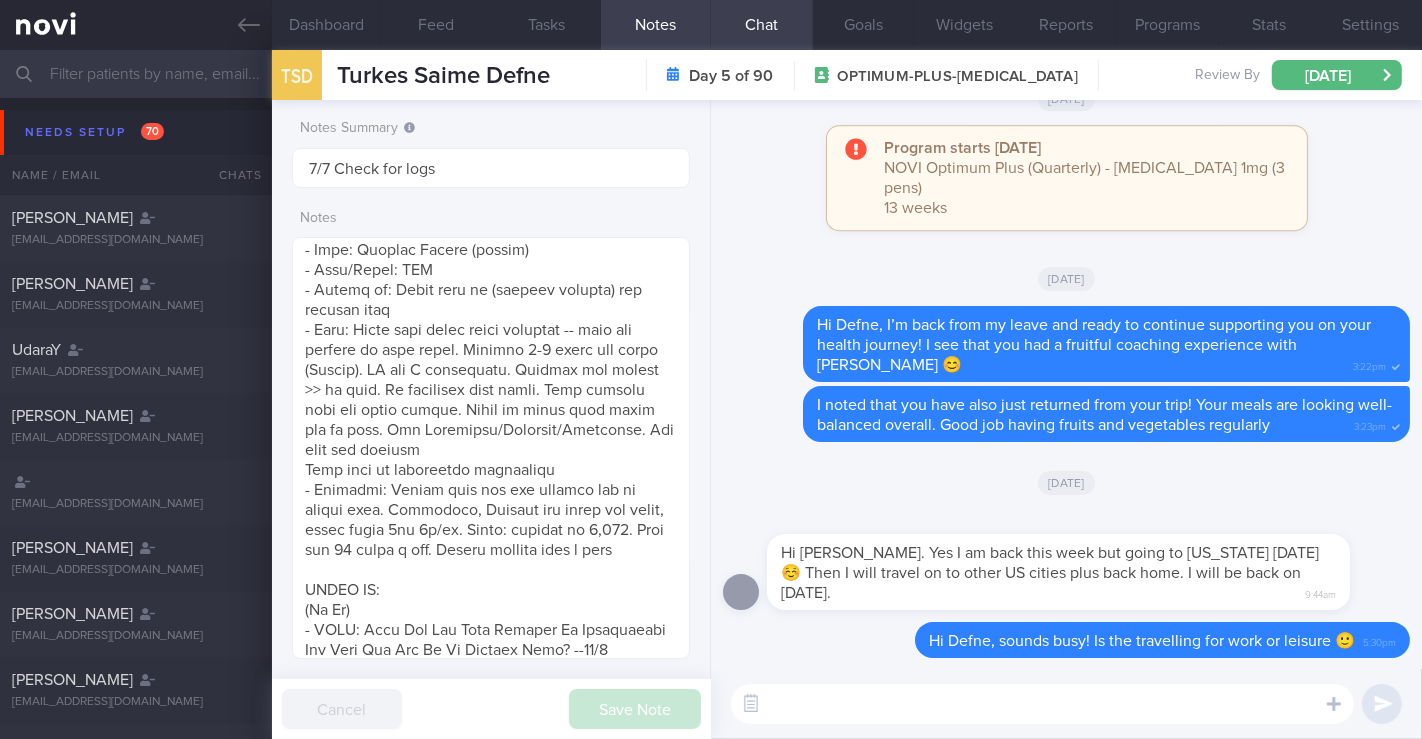 scroll, scrollTop: 0, scrollLeft: 0, axis: both 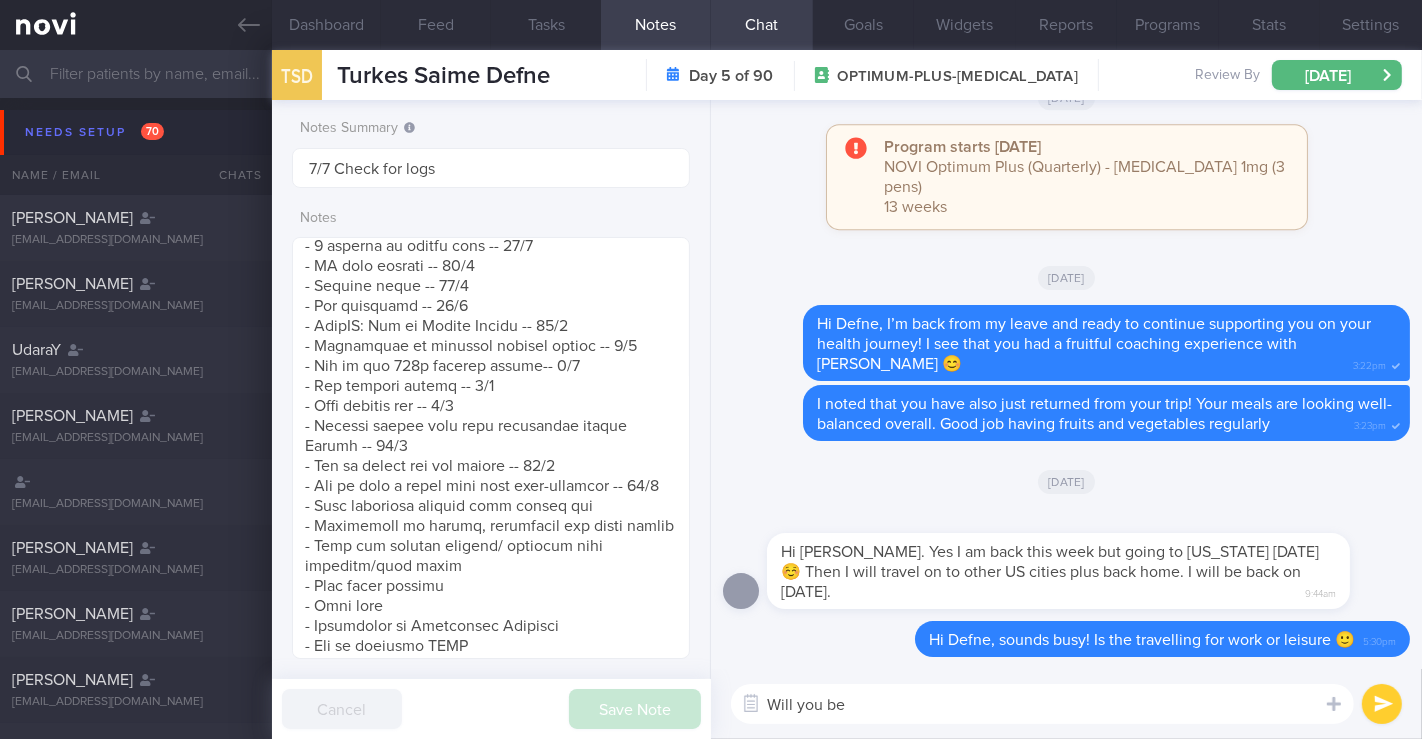 drag, startPoint x: 874, startPoint y: 704, endPoint x: 785, endPoint y: 697, distance: 89.27486 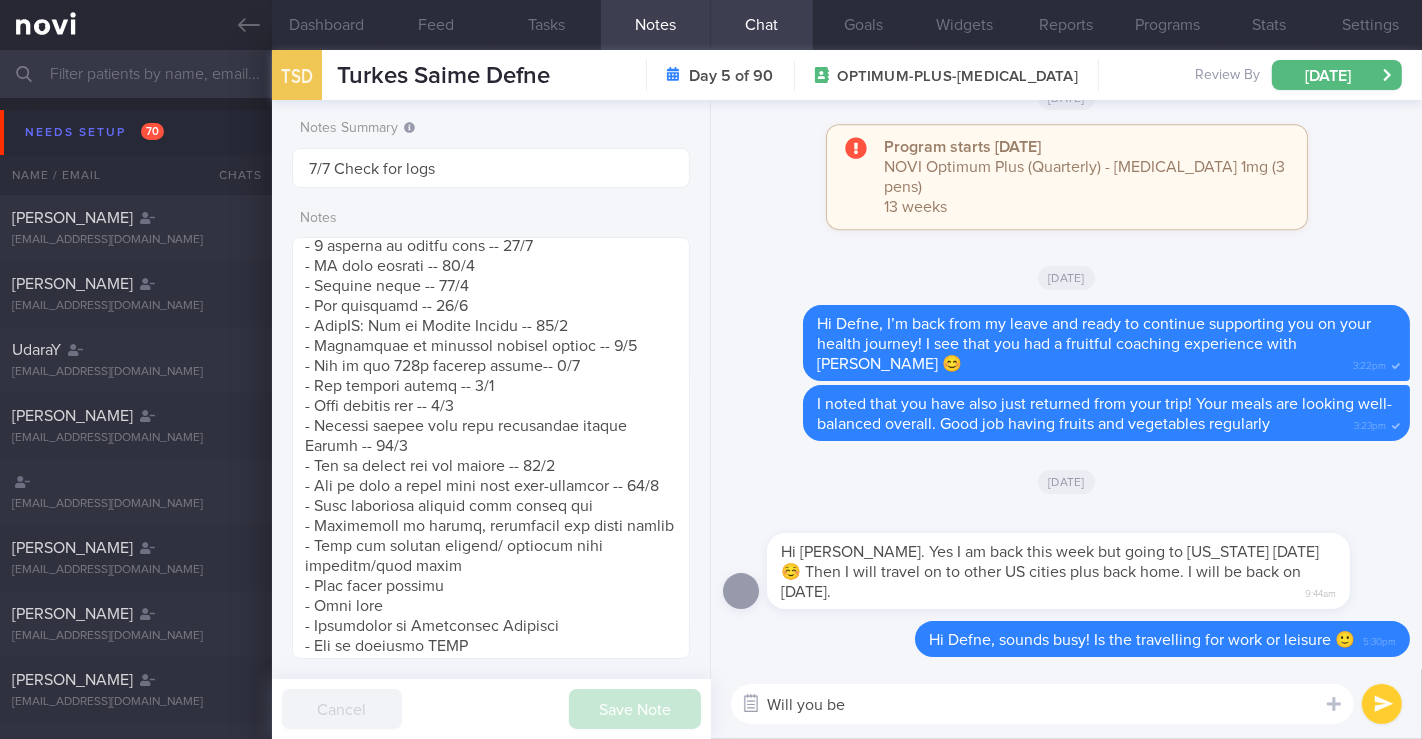 drag, startPoint x: 866, startPoint y: 704, endPoint x: 756, endPoint y: 701, distance: 110.0409 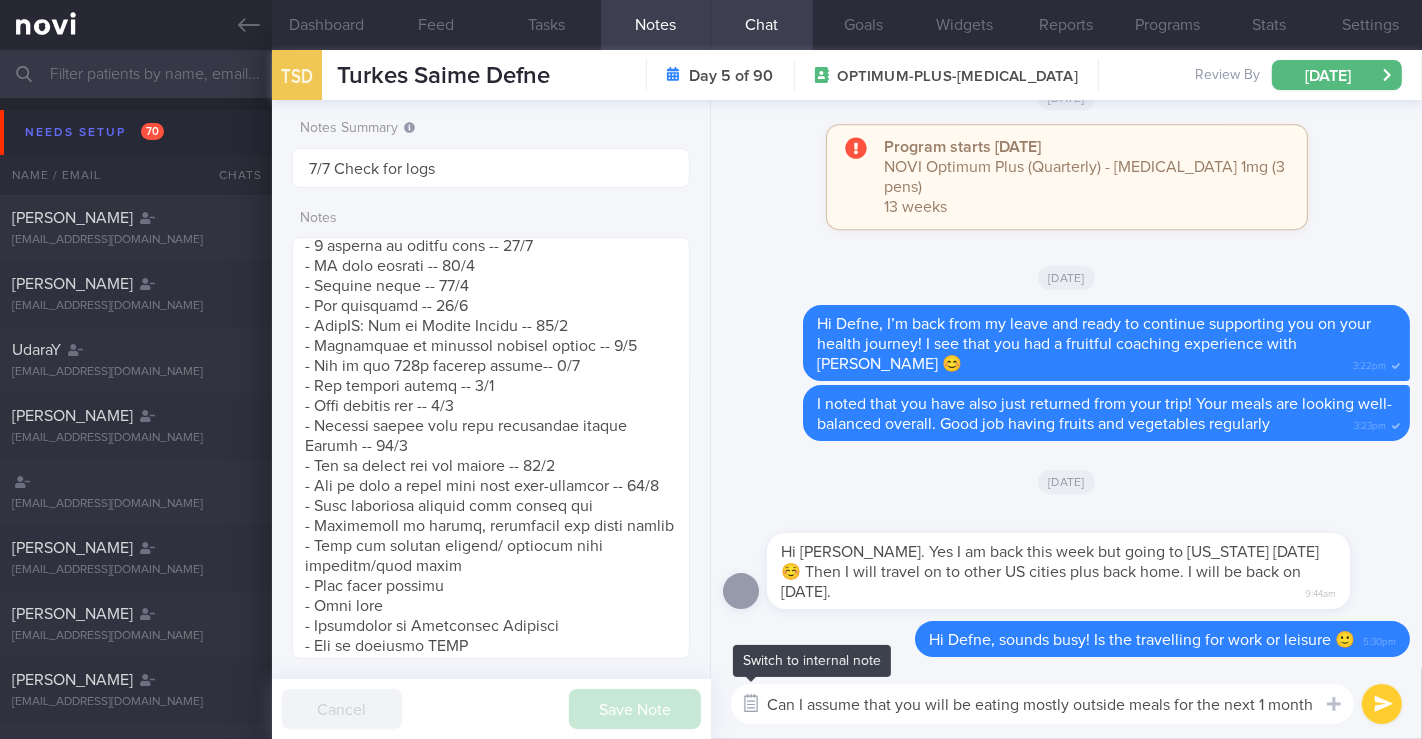 type on "Can I assume that you will be eating mostly outside meals for the next 1 month?" 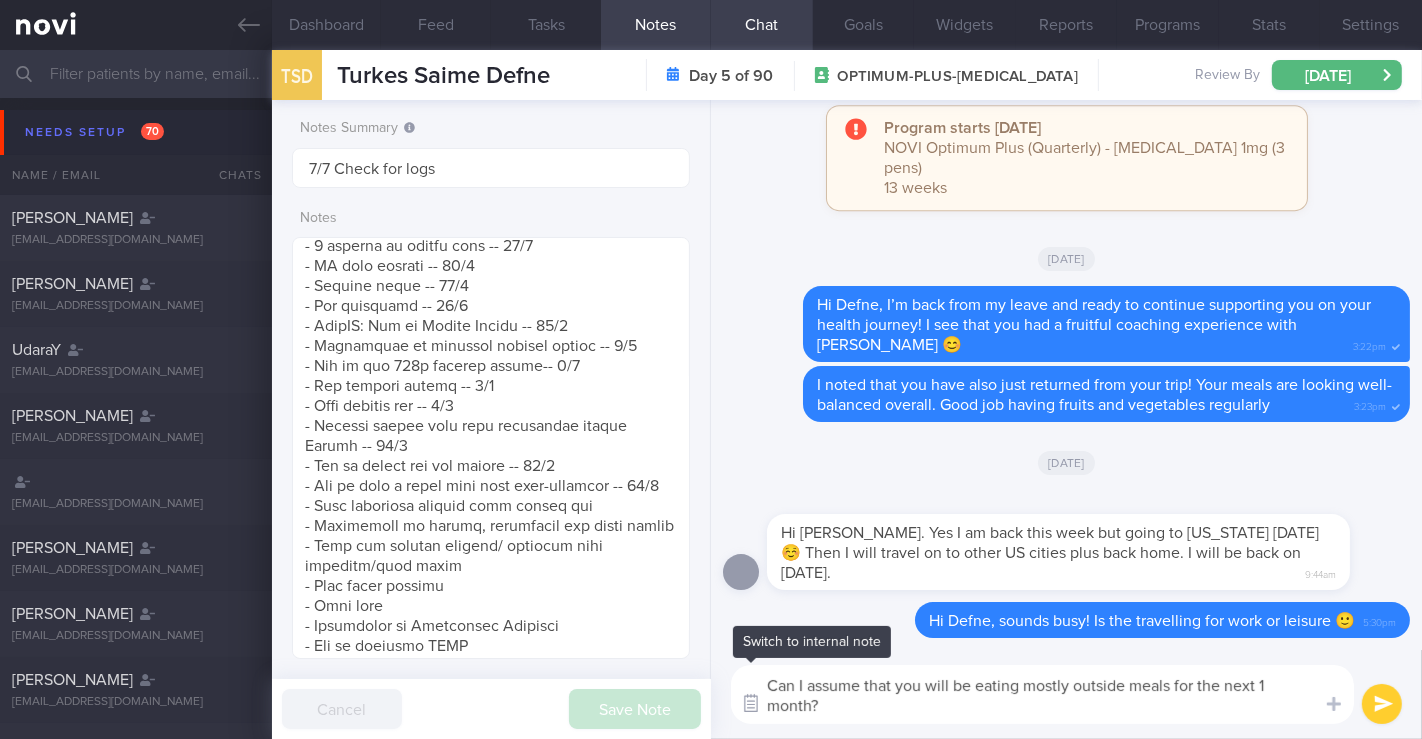 scroll, scrollTop: 0, scrollLeft: 0, axis: both 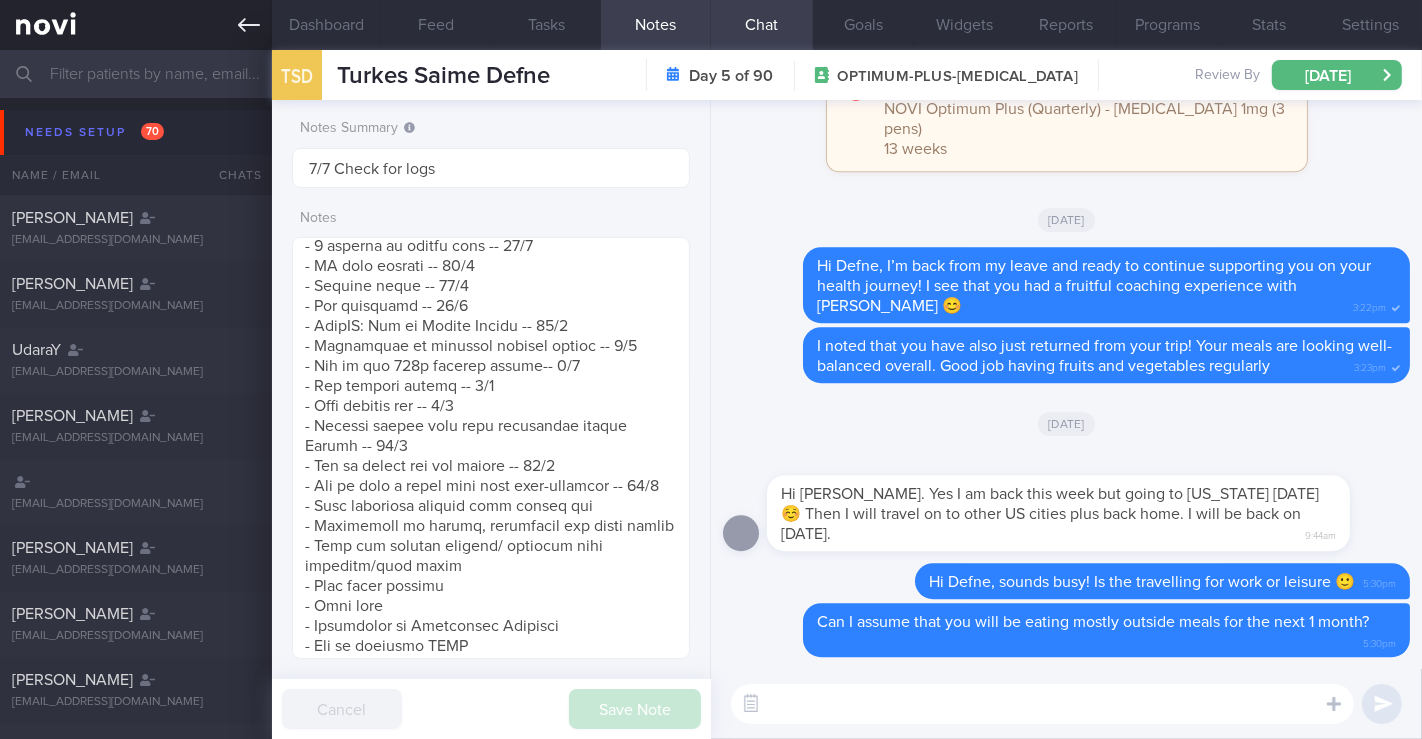type 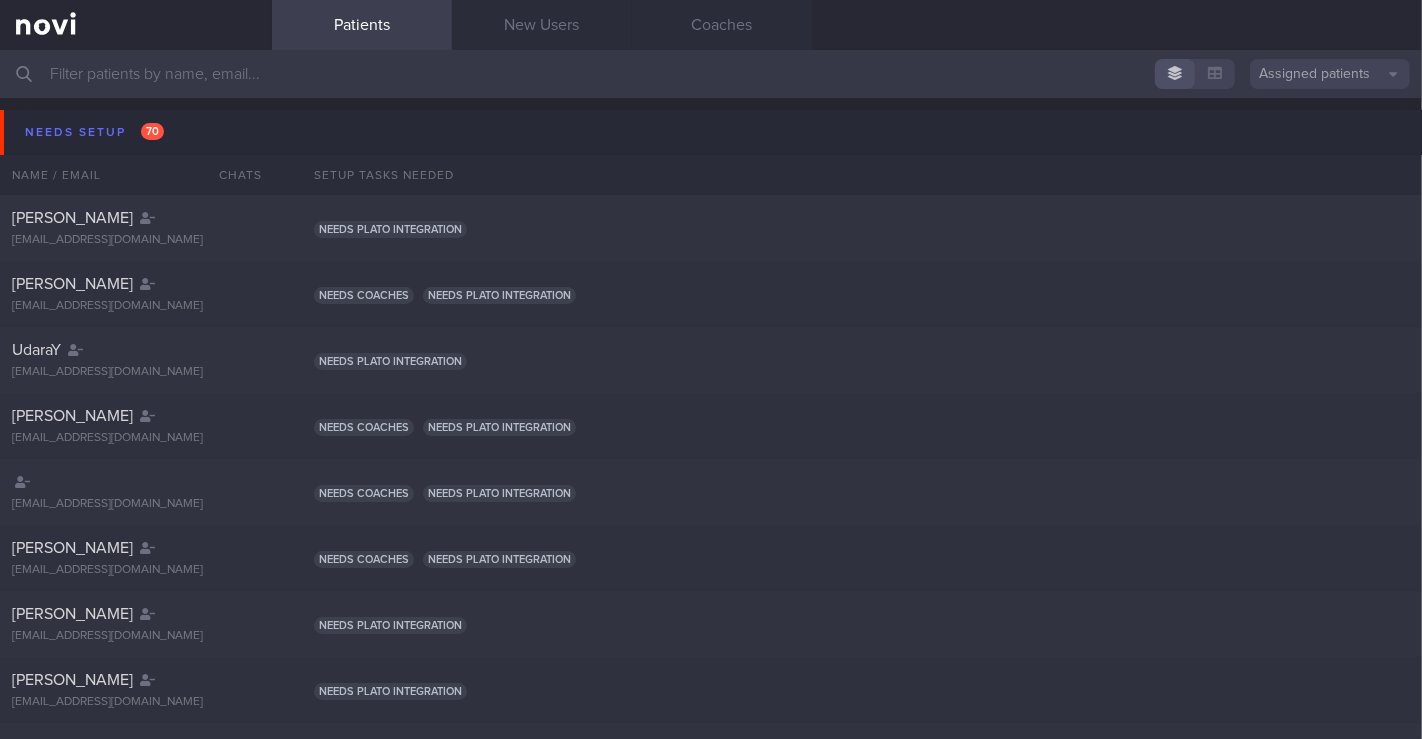 click at bounding box center [711, 74] 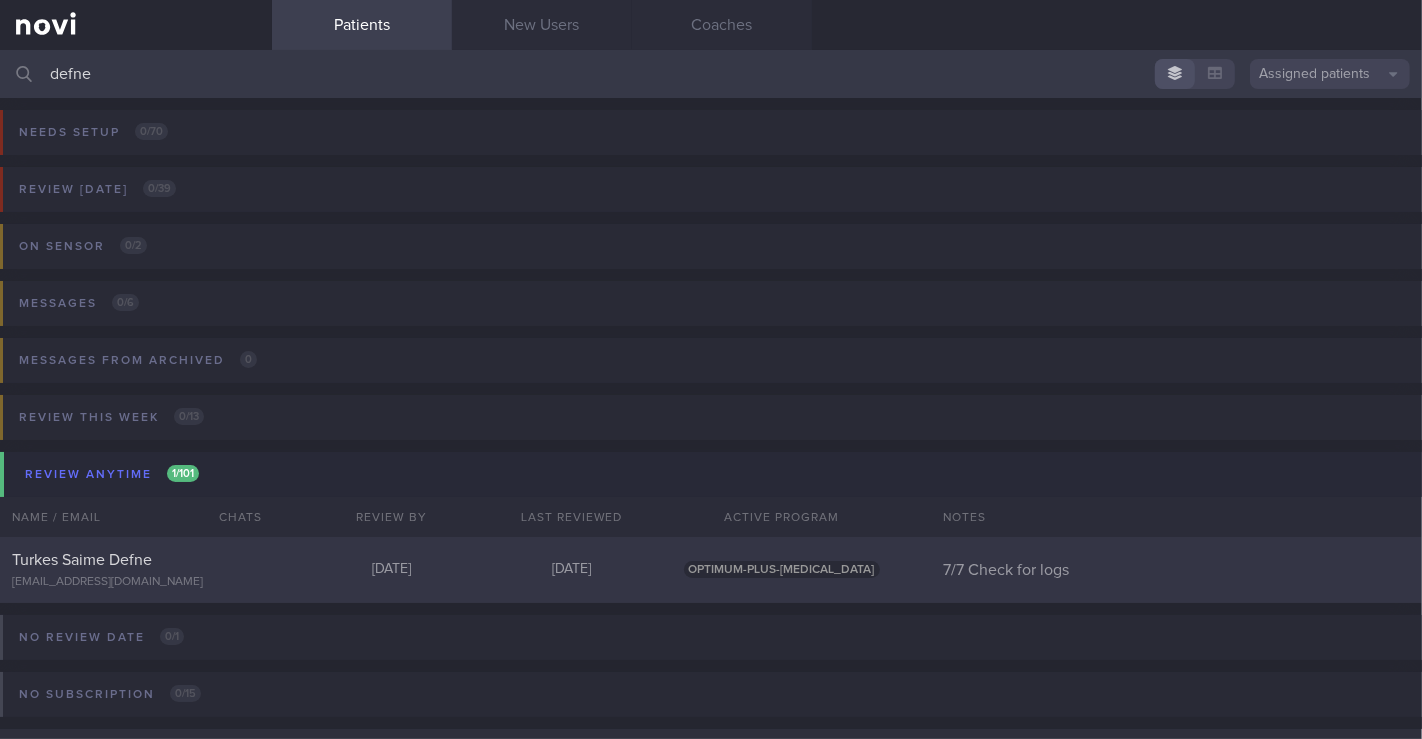 type on "defne" 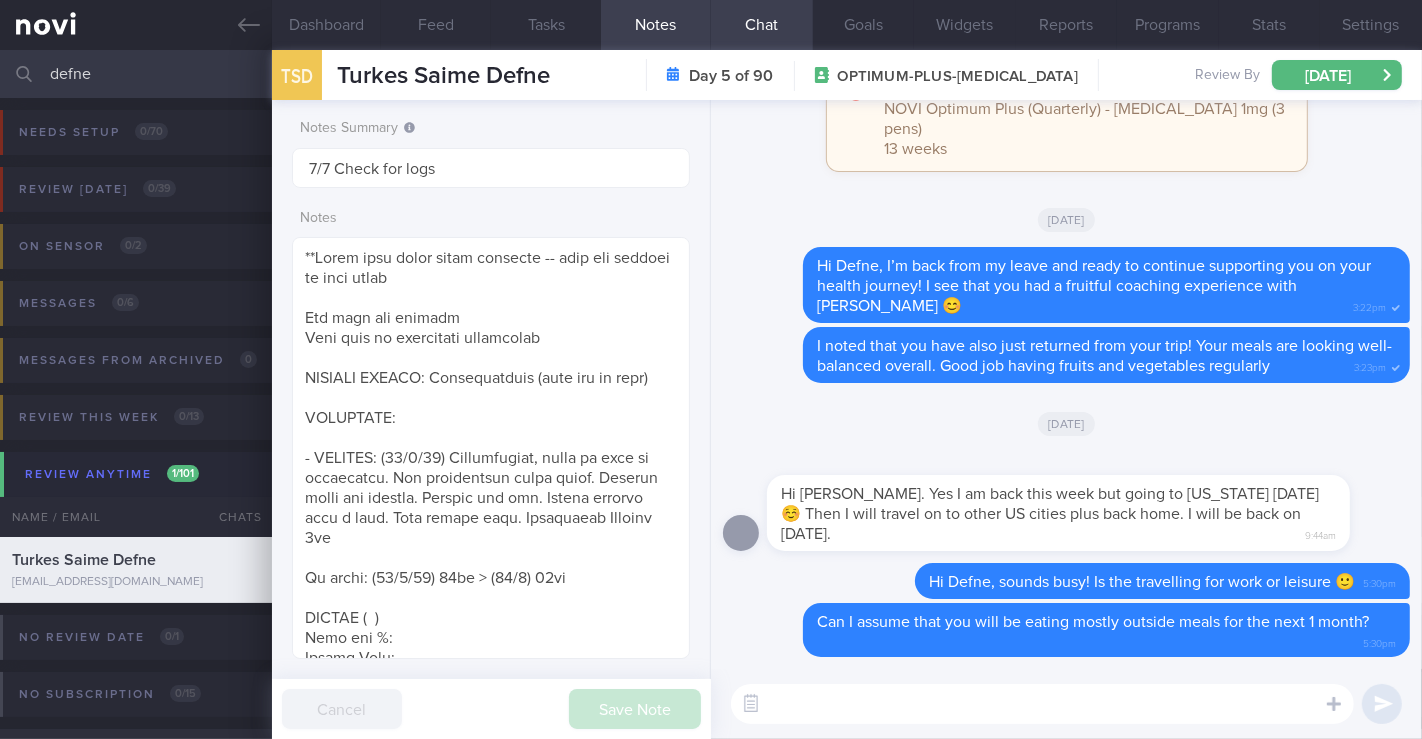 click on "defne" at bounding box center [711, 74] 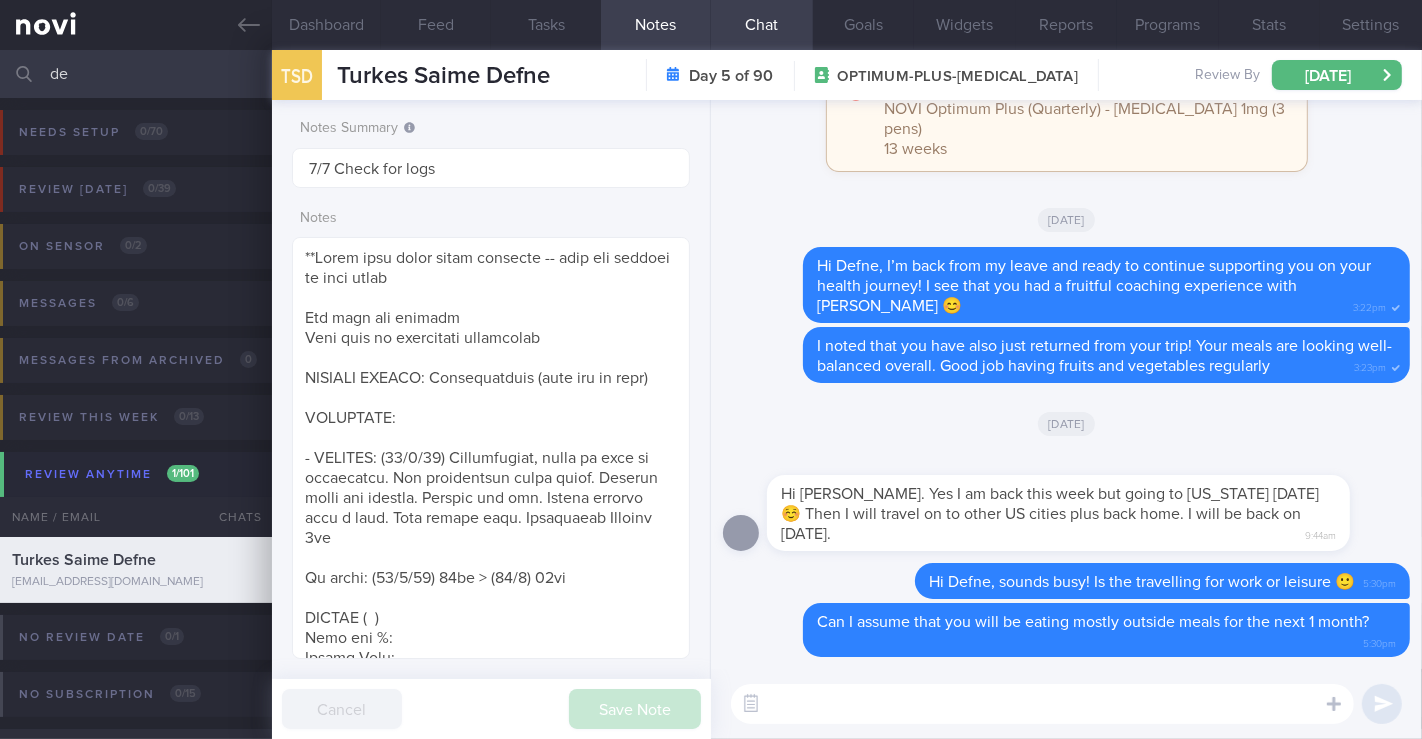 type on "d" 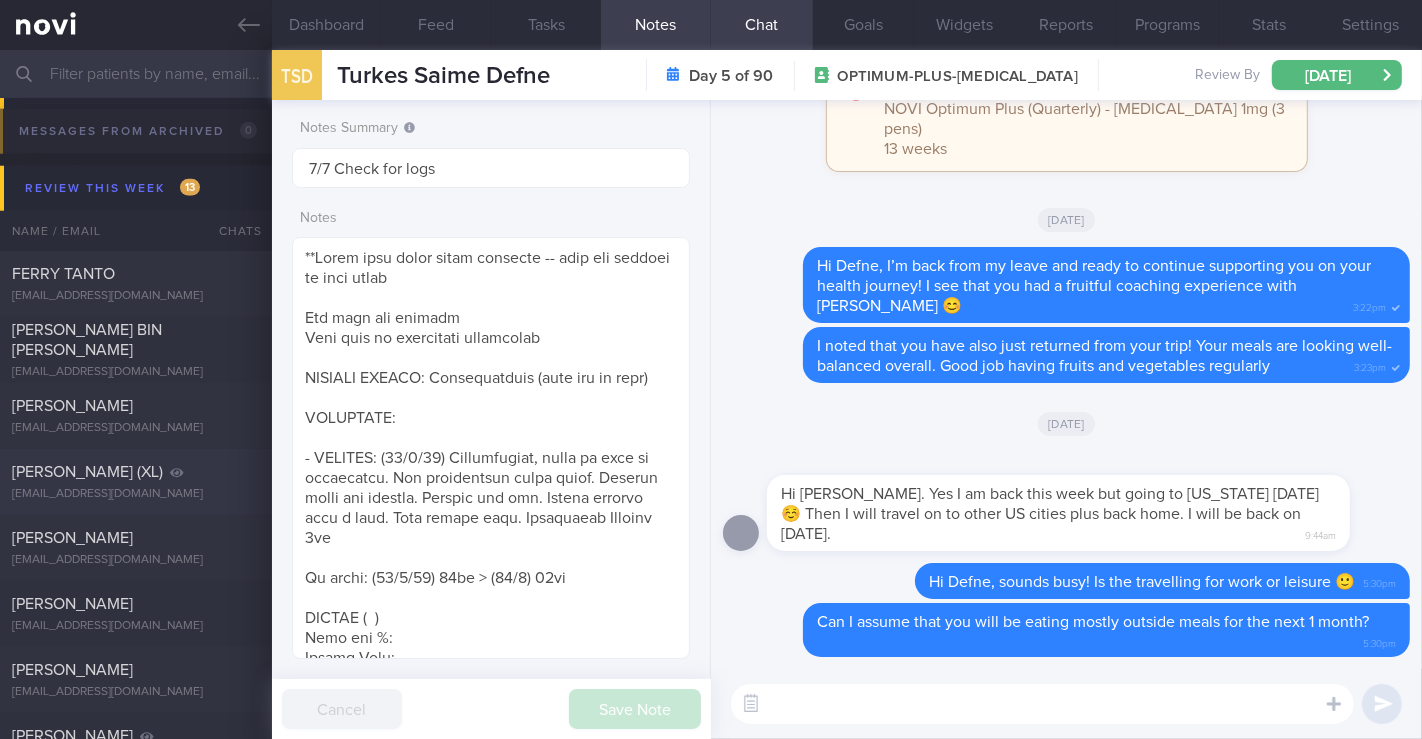 scroll, scrollTop: 7555, scrollLeft: 0, axis: vertical 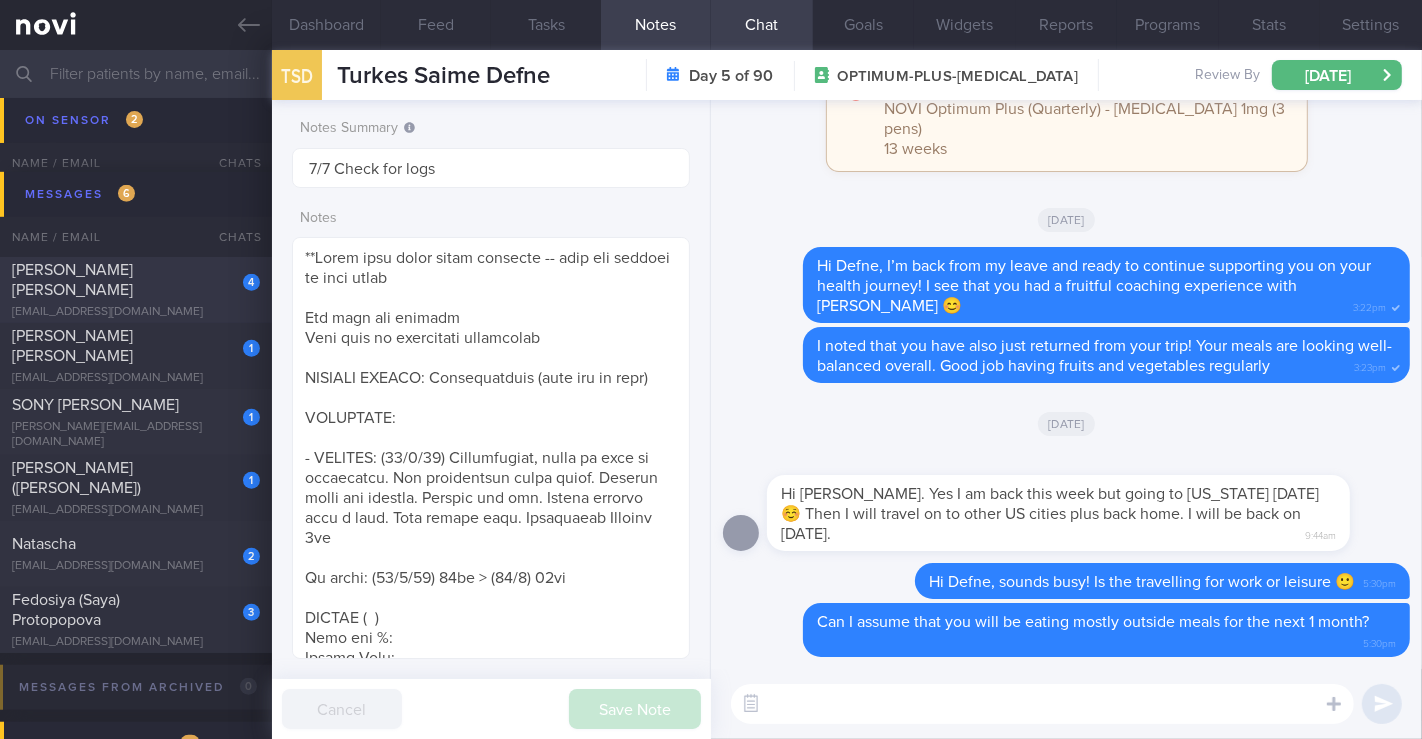 type 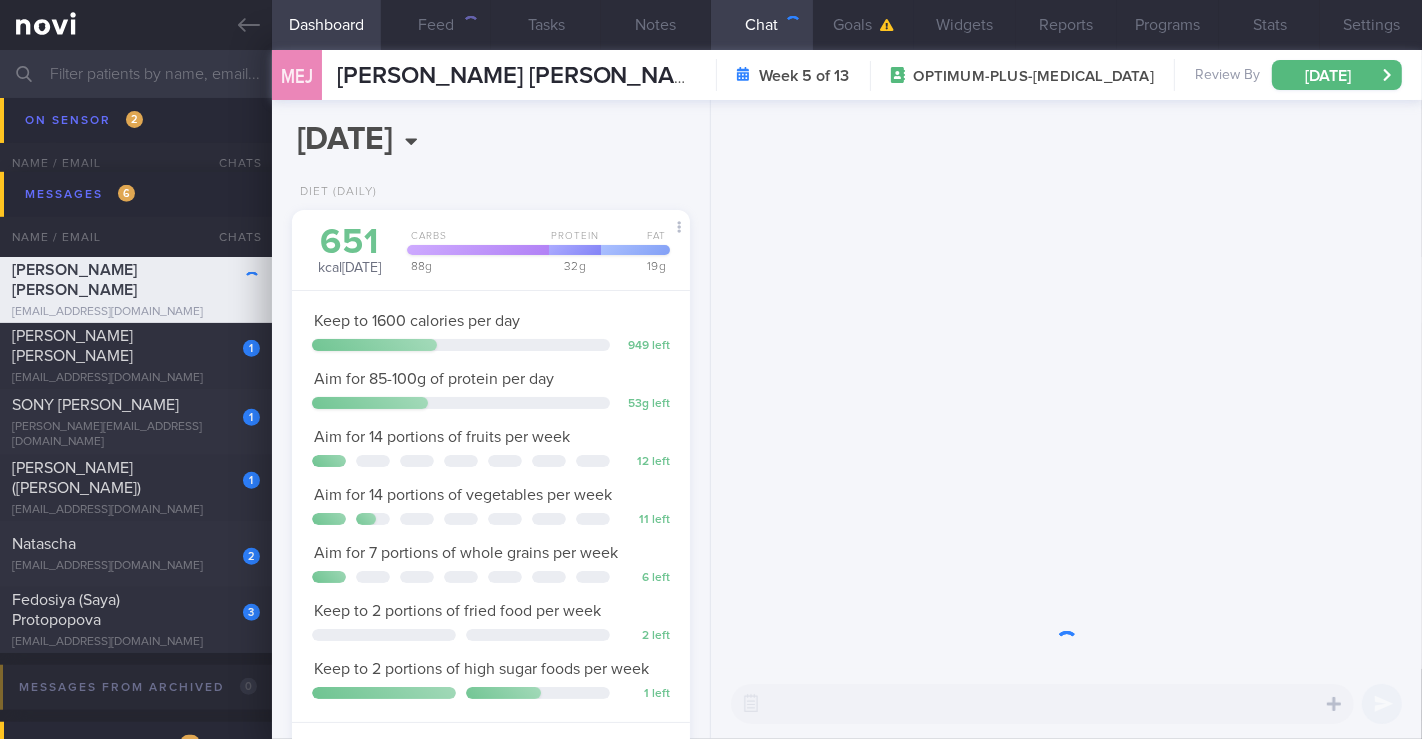 scroll, scrollTop: 999797, scrollLeft: 999654, axis: both 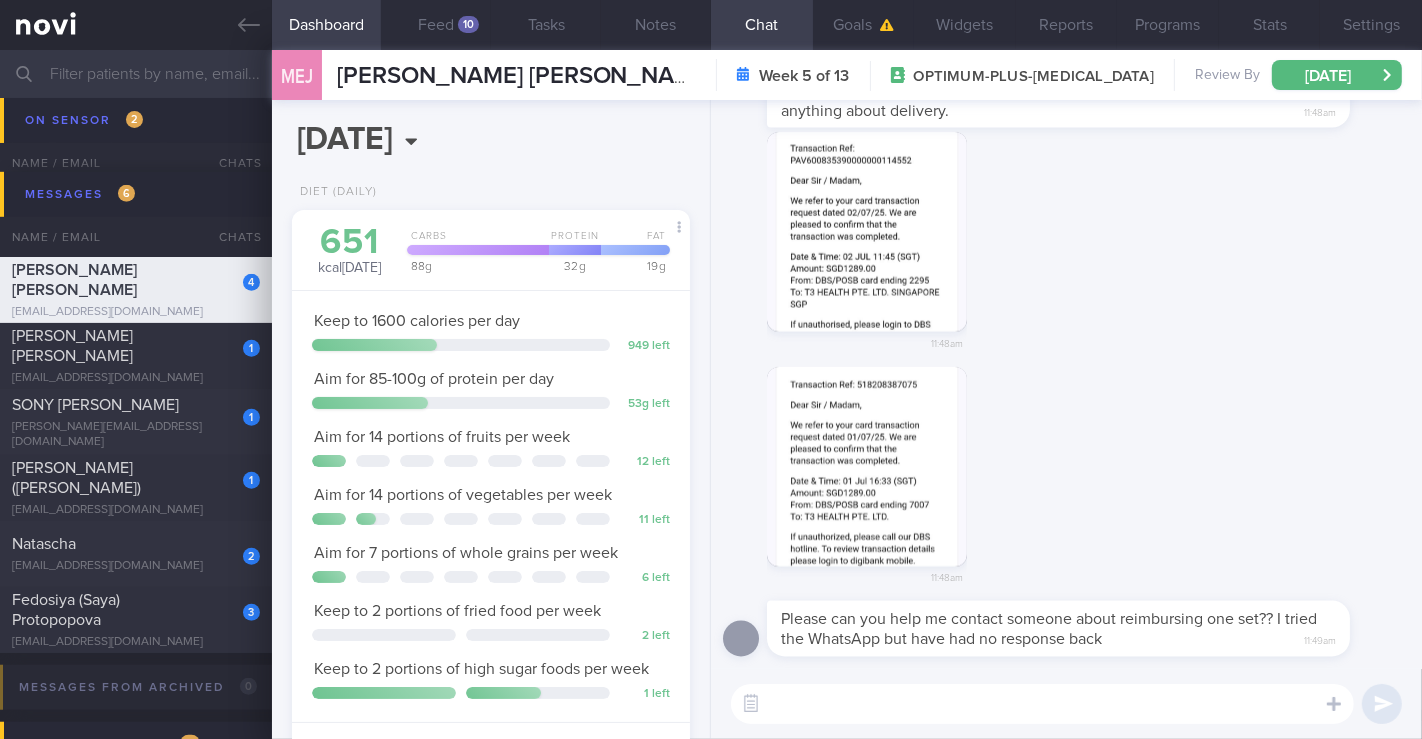 click at bounding box center (1042, 704) 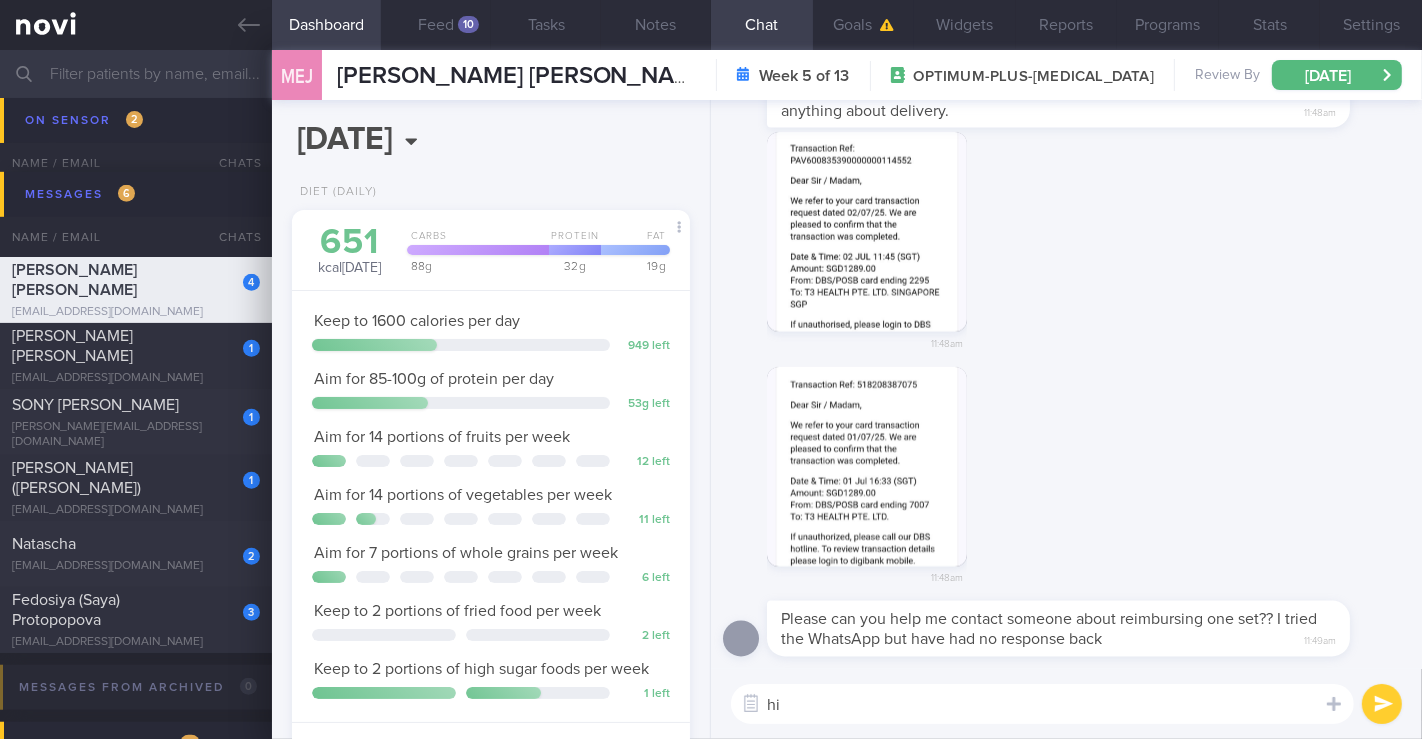 type on "h" 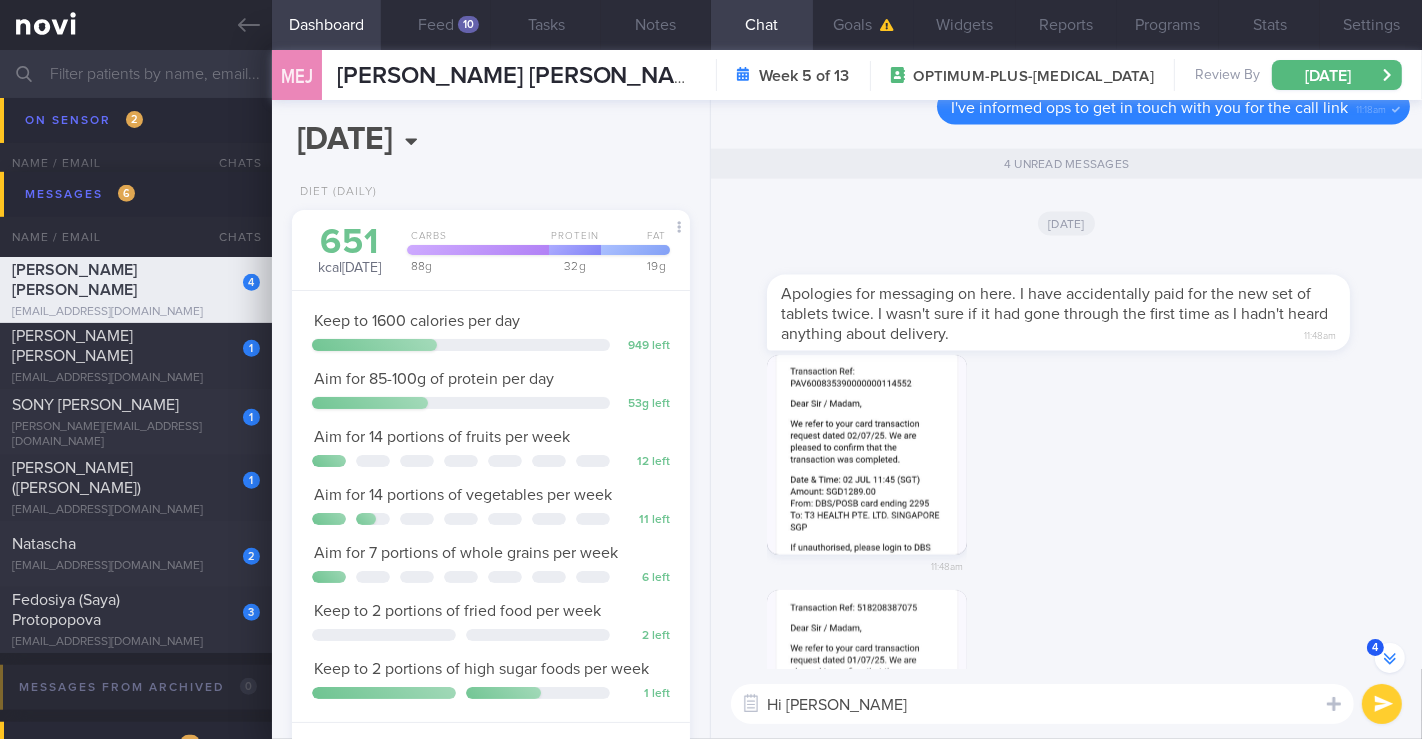 scroll, scrollTop: 0, scrollLeft: 0, axis: both 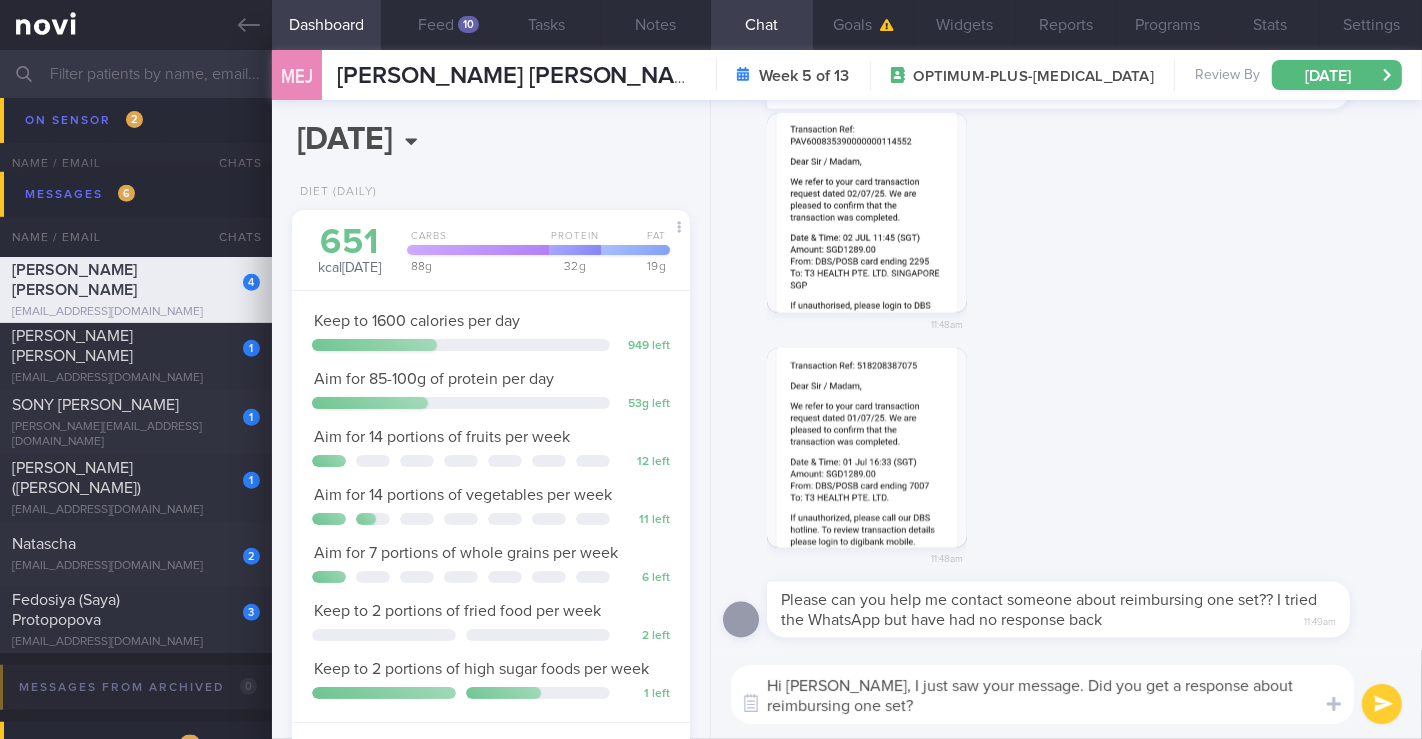 click on "Hi Lizzie, I just saw your message. Did you get a response about reimbursing one set?" at bounding box center (1042, 694) 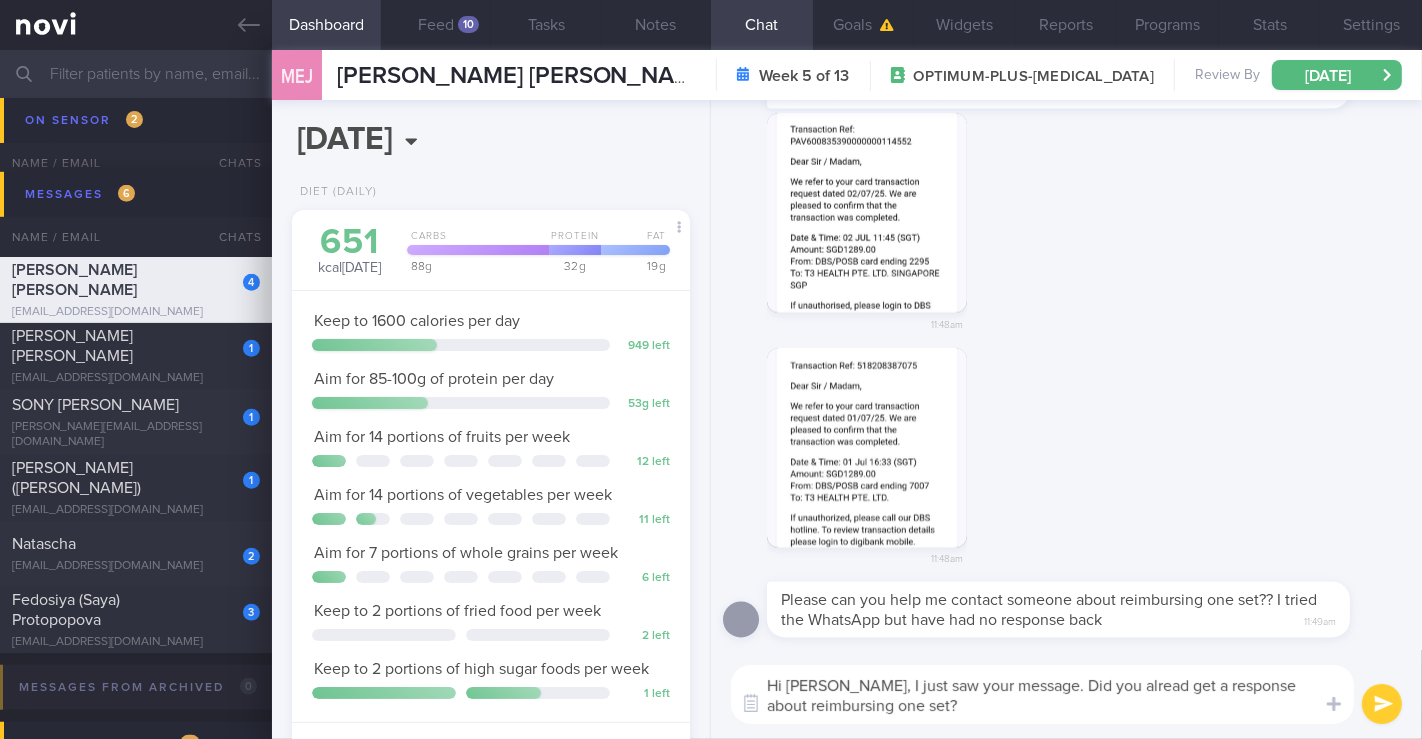 type on "Hi [PERSON_NAME], I just saw your message. Did you already get a response about reimbursing one set?" 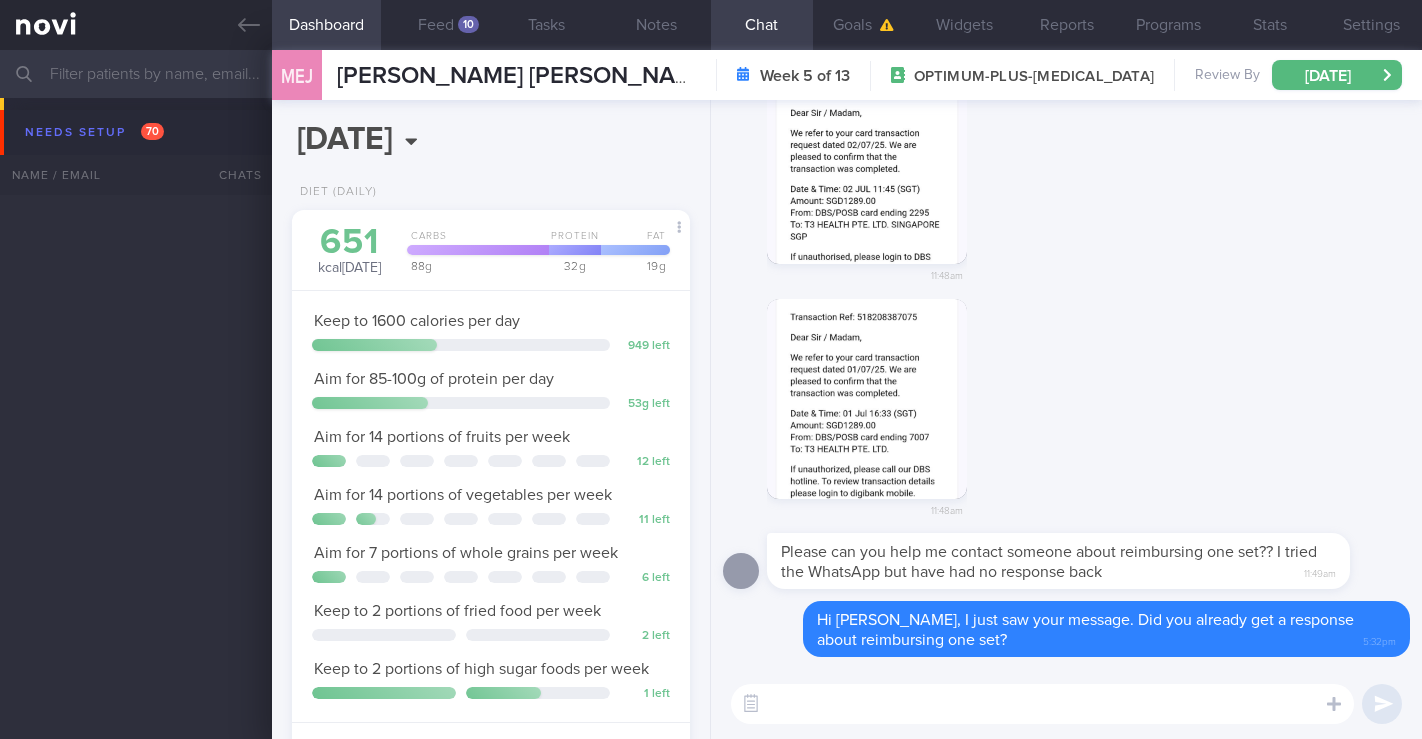 select on "6" 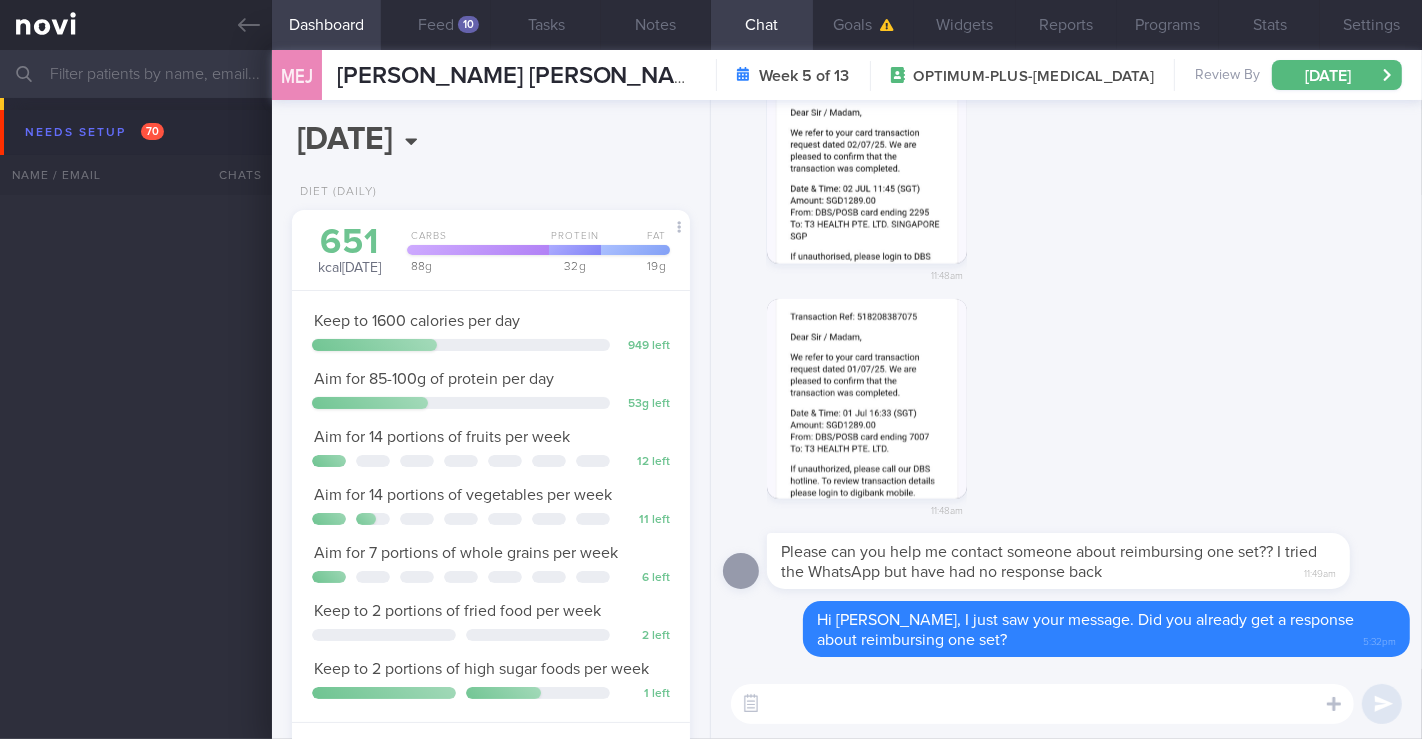 scroll, scrollTop: 7555, scrollLeft: 0, axis: vertical 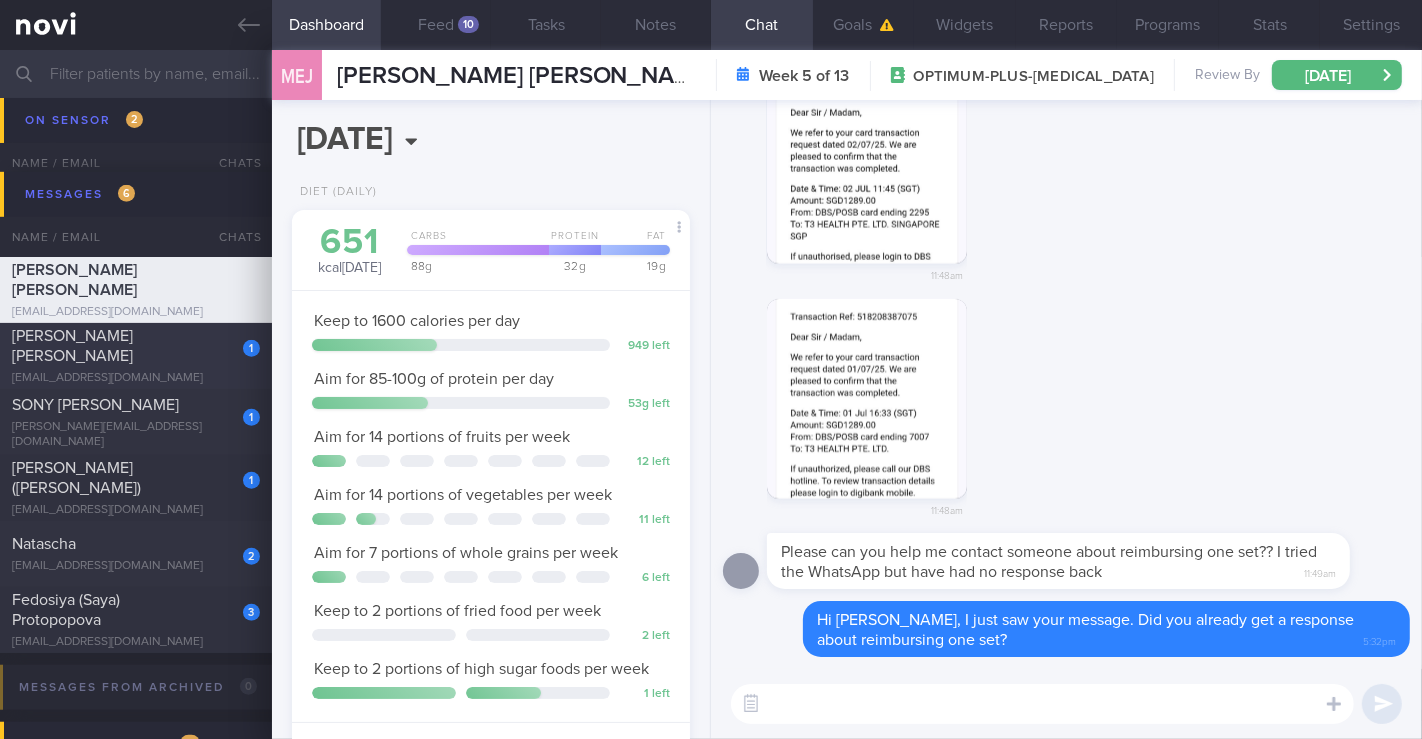 click on "[PERSON_NAME] [PERSON_NAME]" at bounding box center [133, 346] 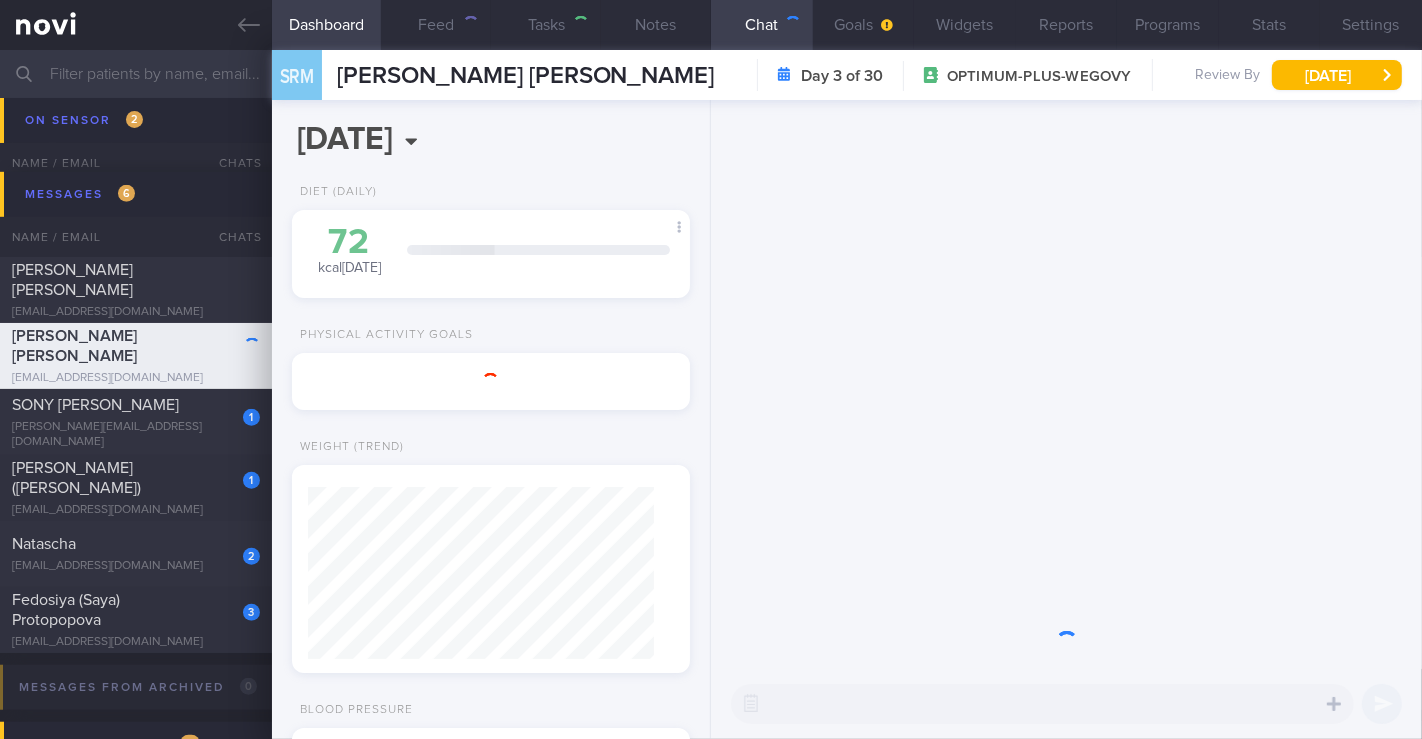 scroll, scrollTop: 999826, scrollLeft: 999654, axis: both 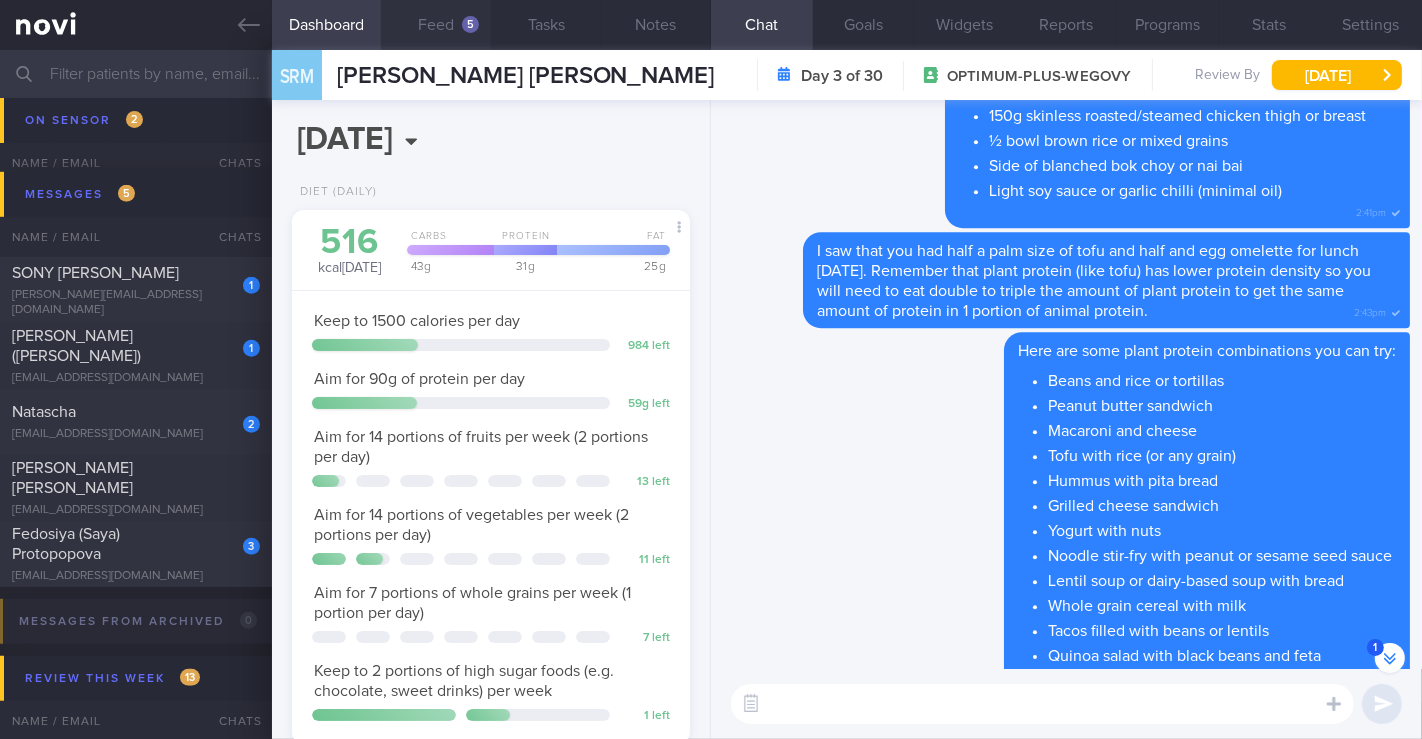 click on "5" at bounding box center (470, 24) 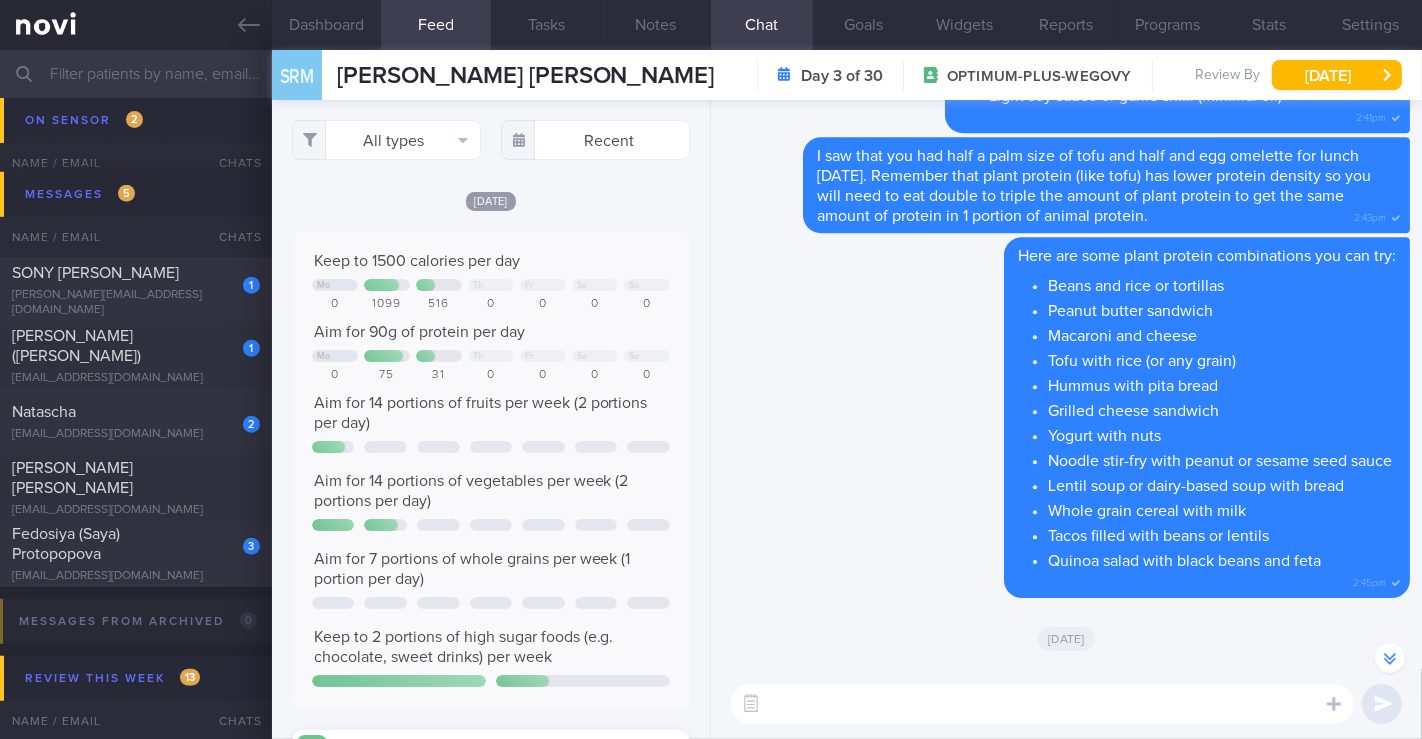 scroll, scrollTop: -52, scrollLeft: 0, axis: vertical 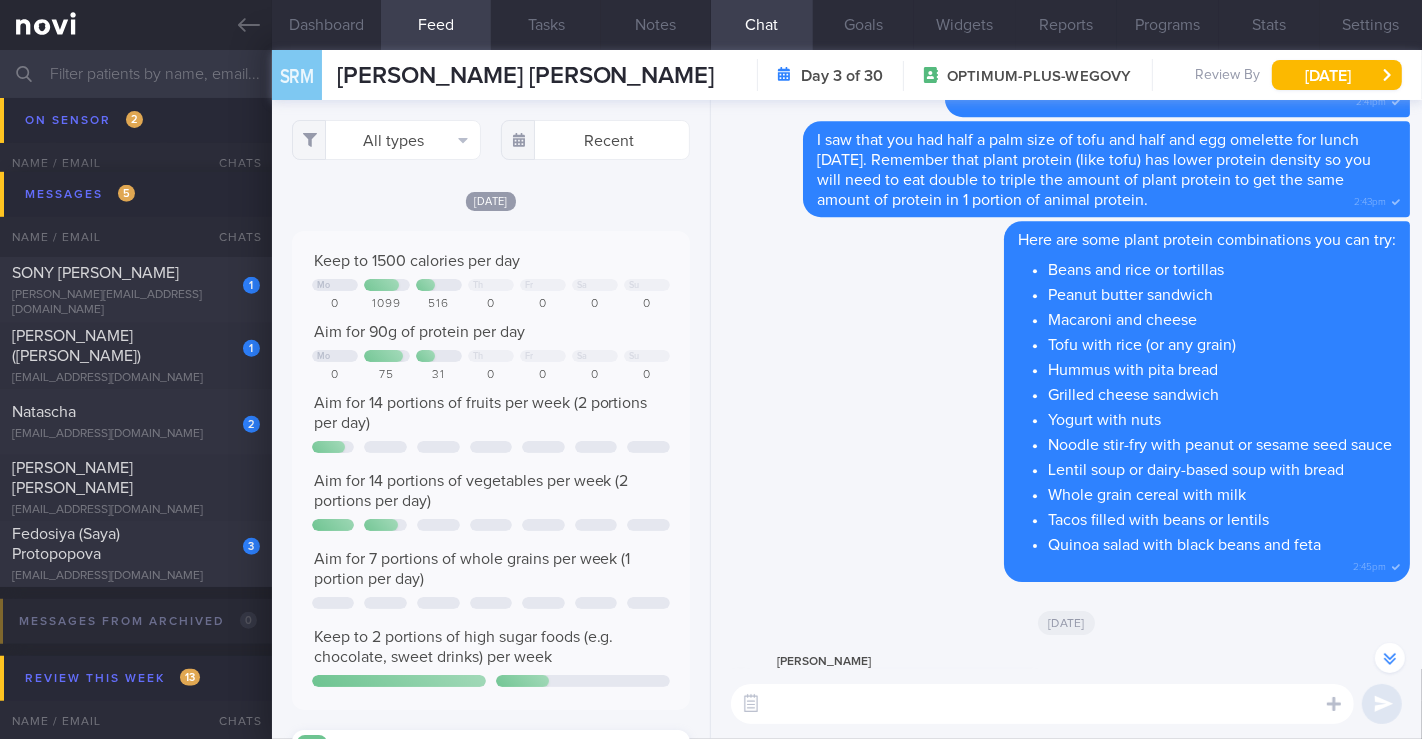 click at bounding box center (1042, 704) 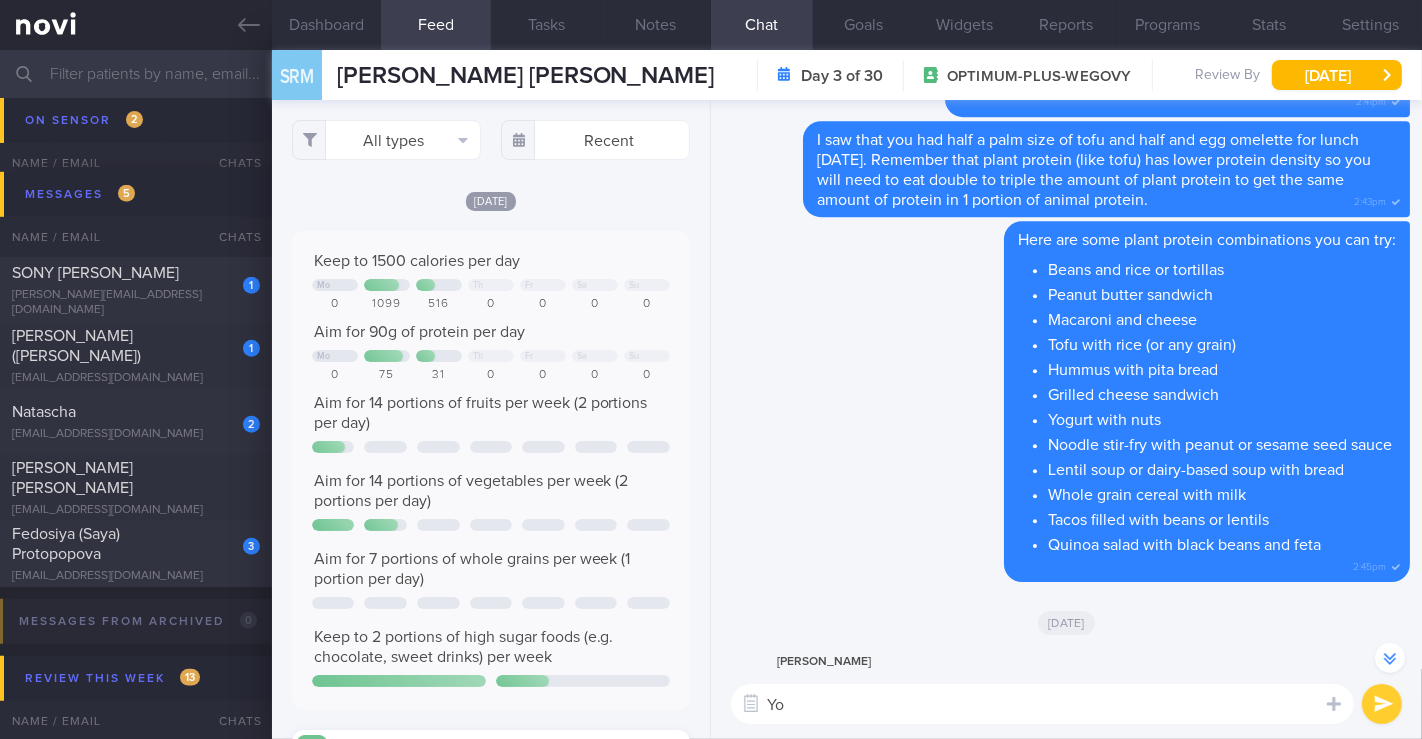 type on "Y" 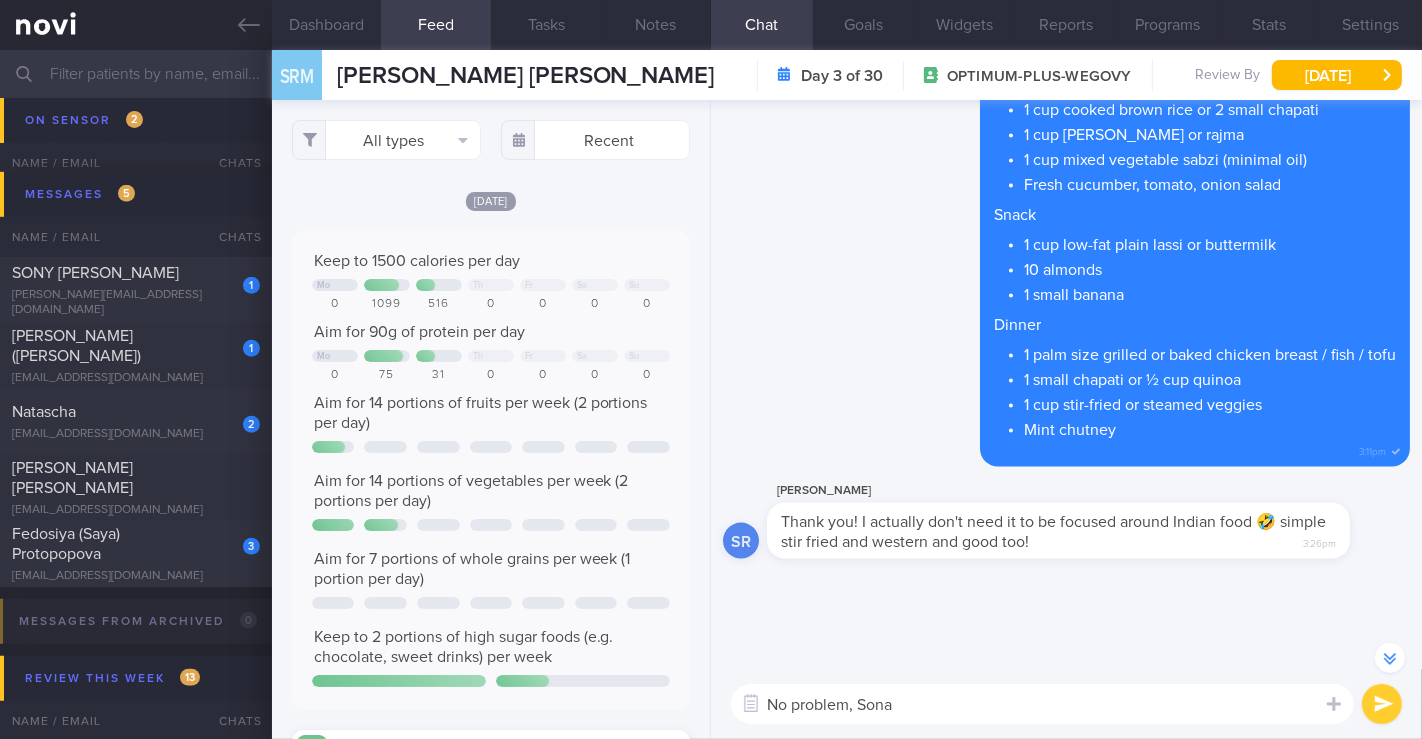 scroll, scrollTop: -3668, scrollLeft: 0, axis: vertical 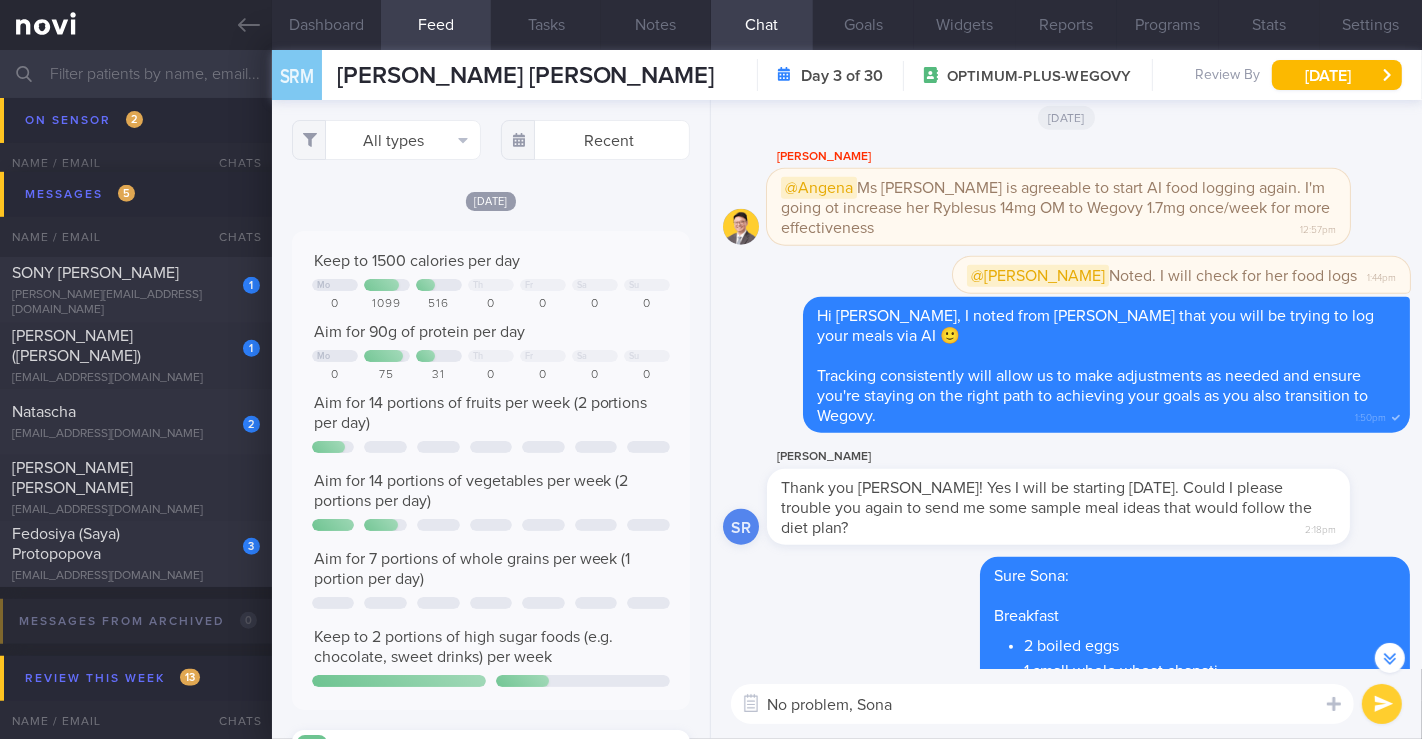 drag, startPoint x: 991, startPoint y: 693, endPoint x: 979, endPoint y: 706, distance: 17.691807 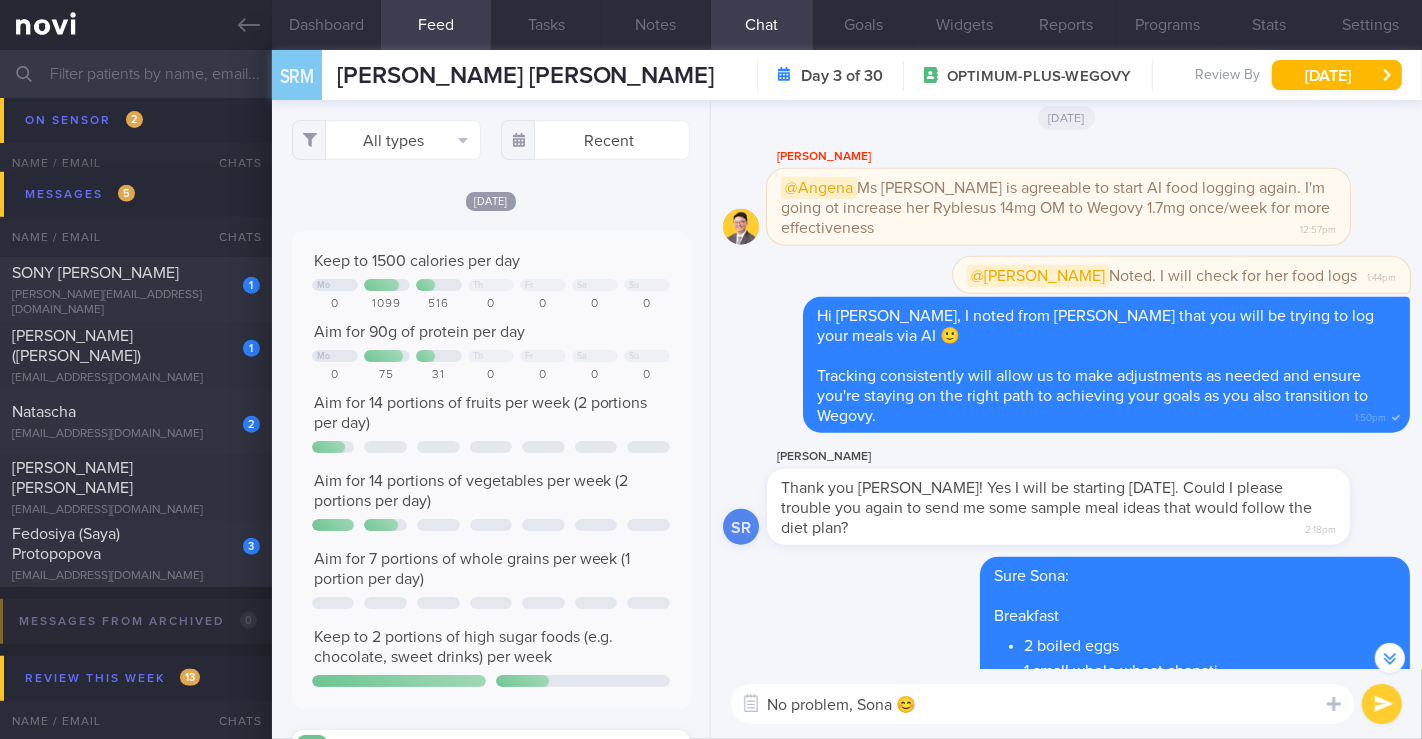 type on "No problem, Sona 😊" 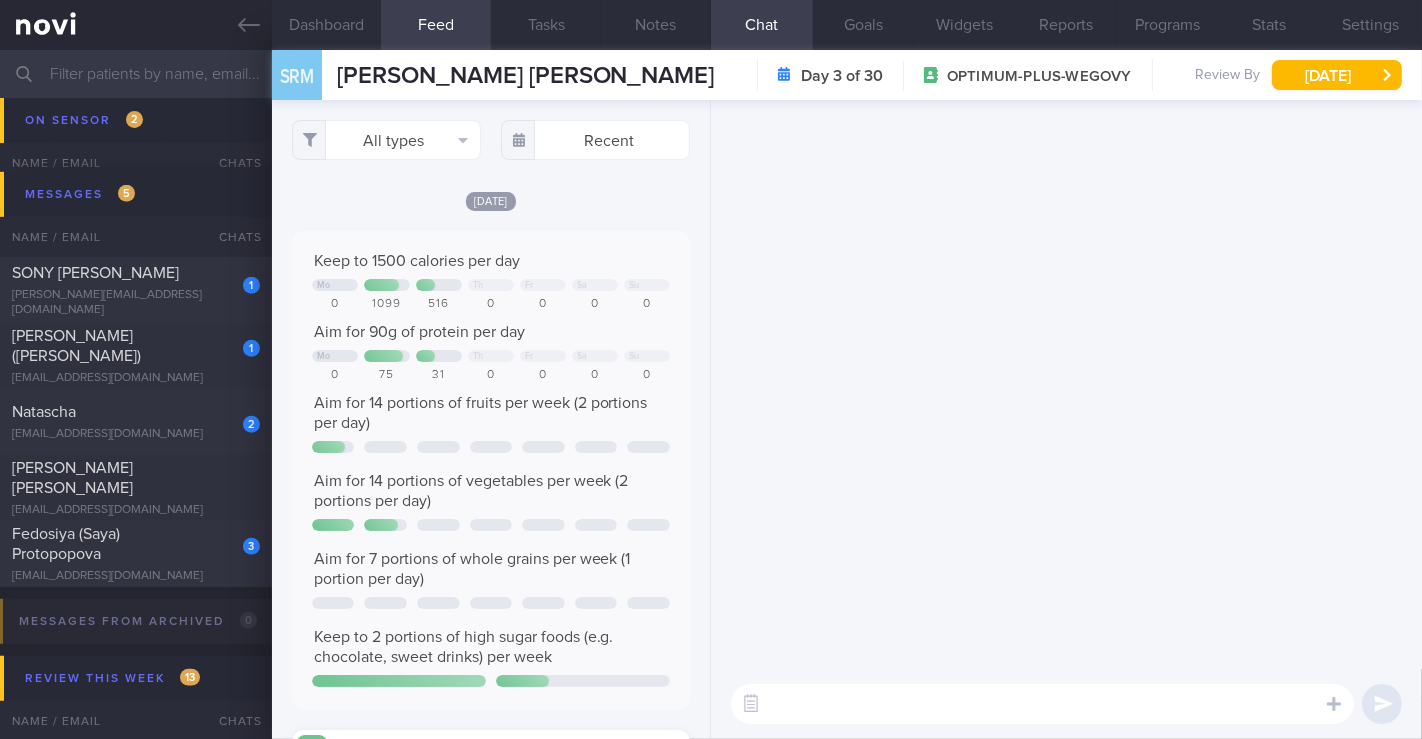 scroll, scrollTop: 0, scrollLeft: 0, axis: both 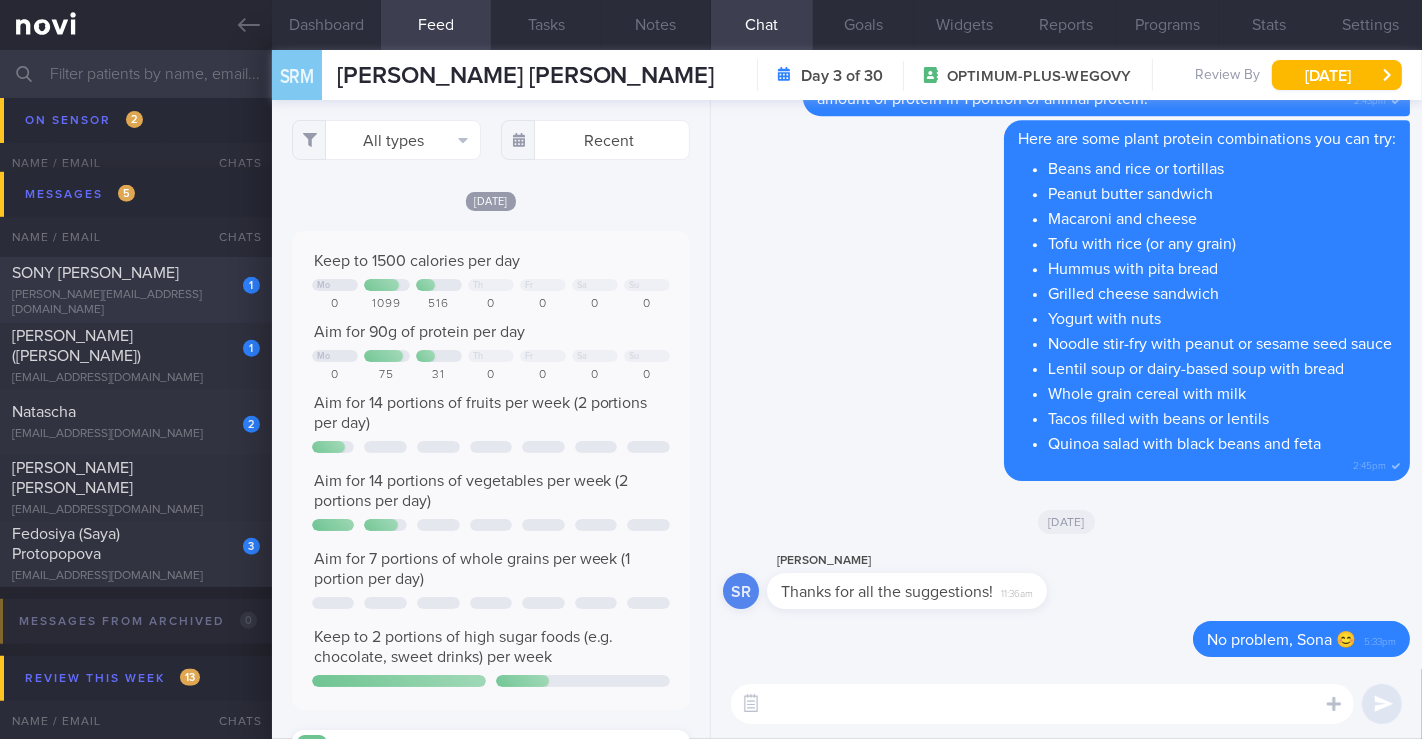 click on "1
SONY CINDY
cindysony@gmail.com" at bounding box center [136, 290] 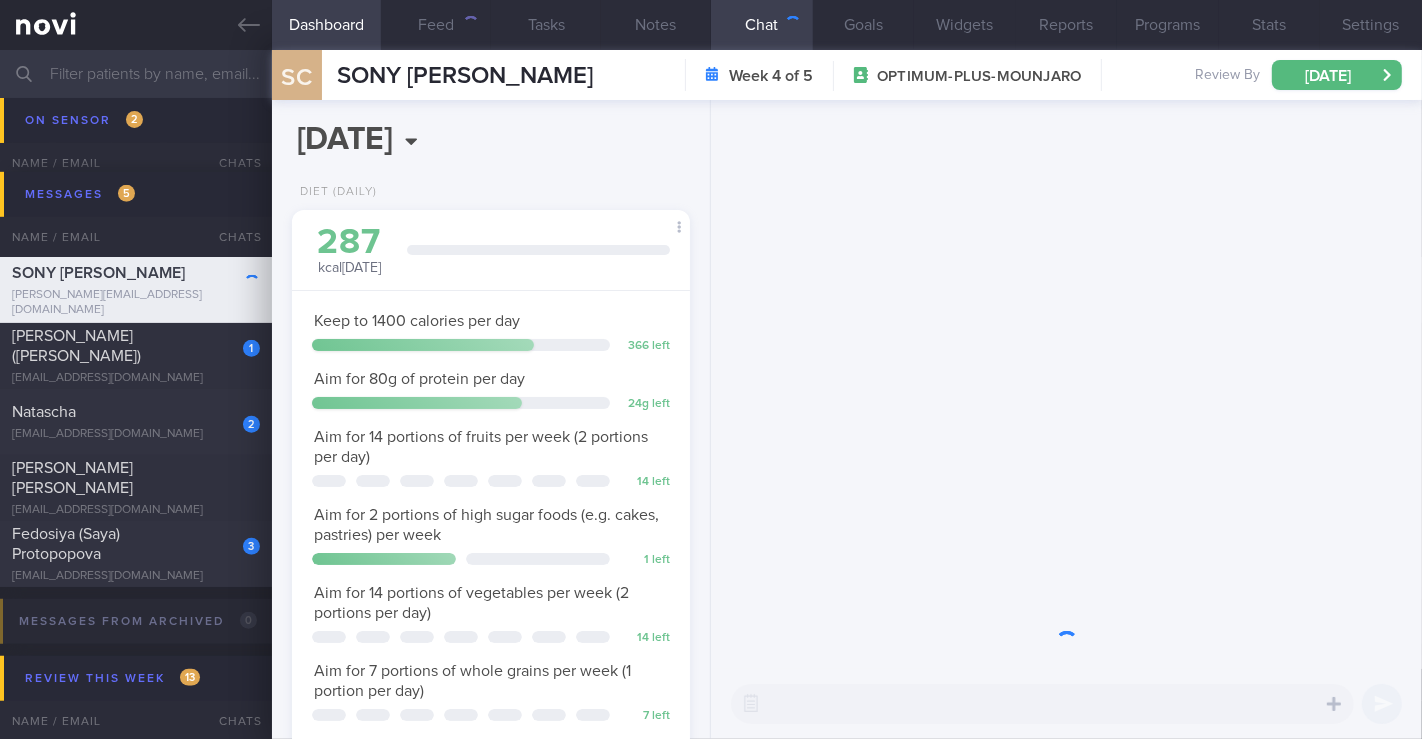scroll, scrollTop: 999797, scrollLeft: 999654, axis: both 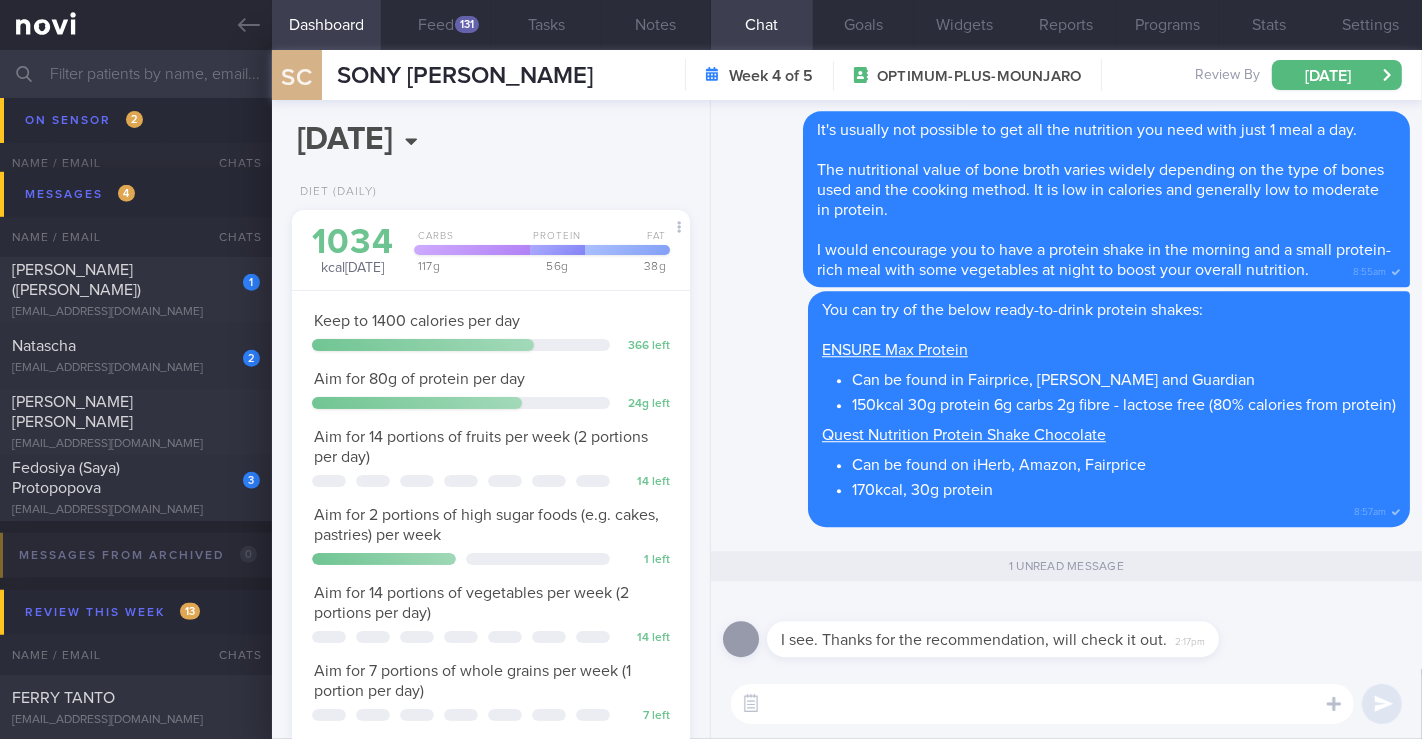 click at bounding box center (1042, 704) 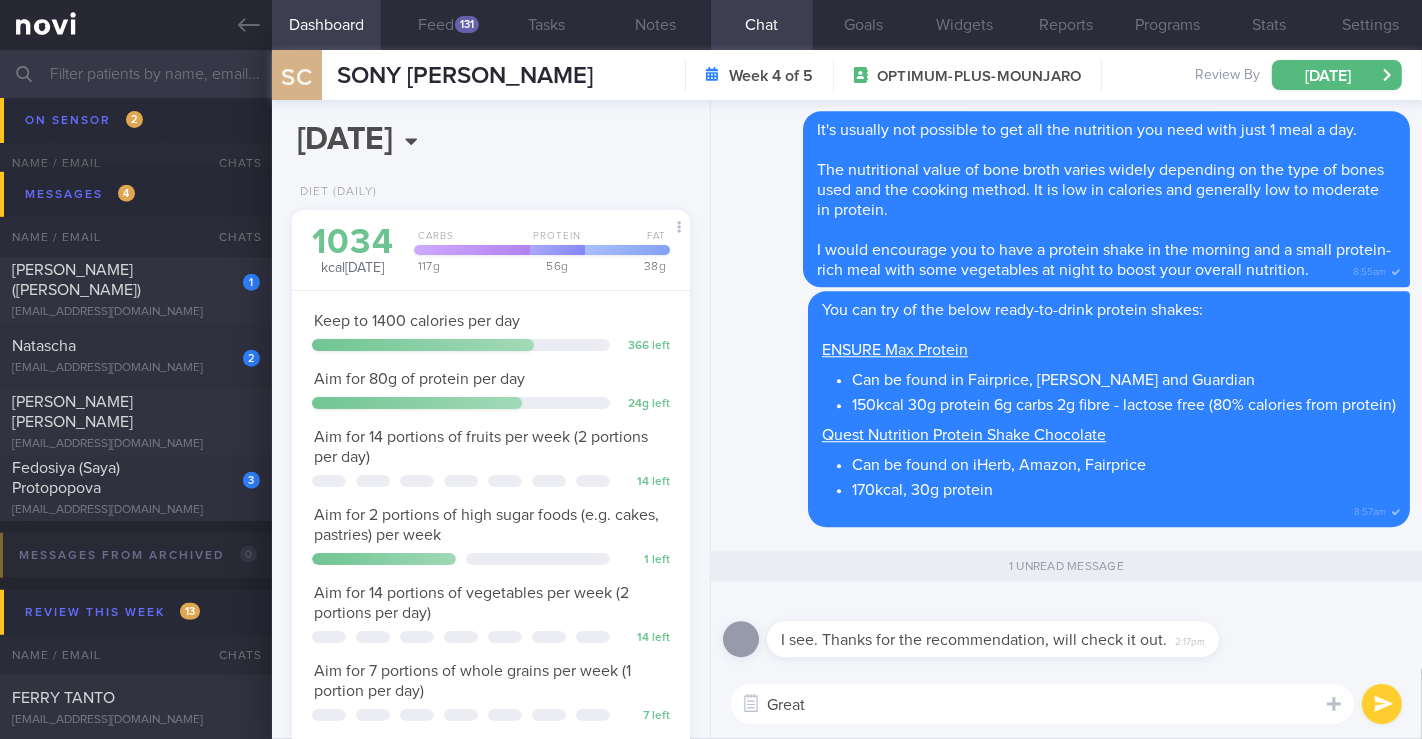 type on "Great" 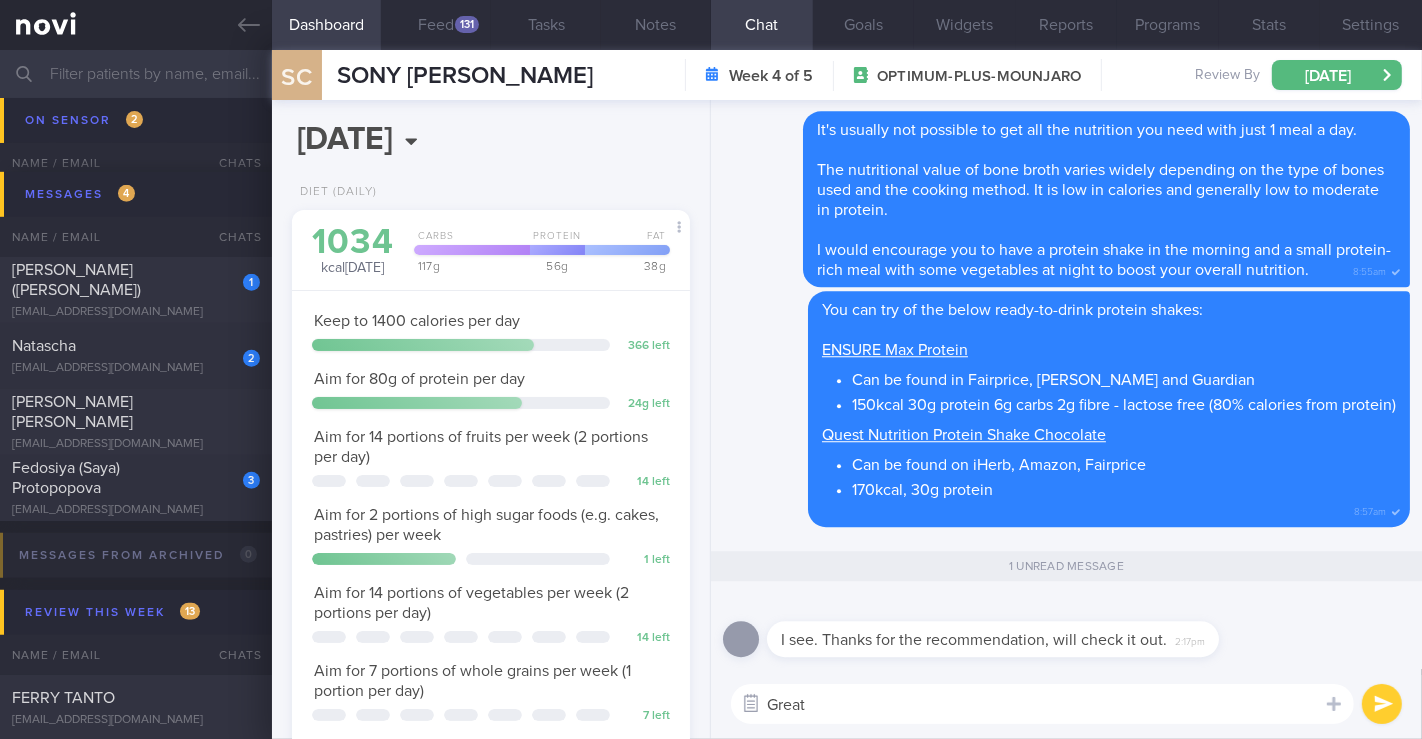 drag, startPoint x: 805, startPoint y: 705, endPoint x: 761, endPoint y: 703, distance: 44.04543 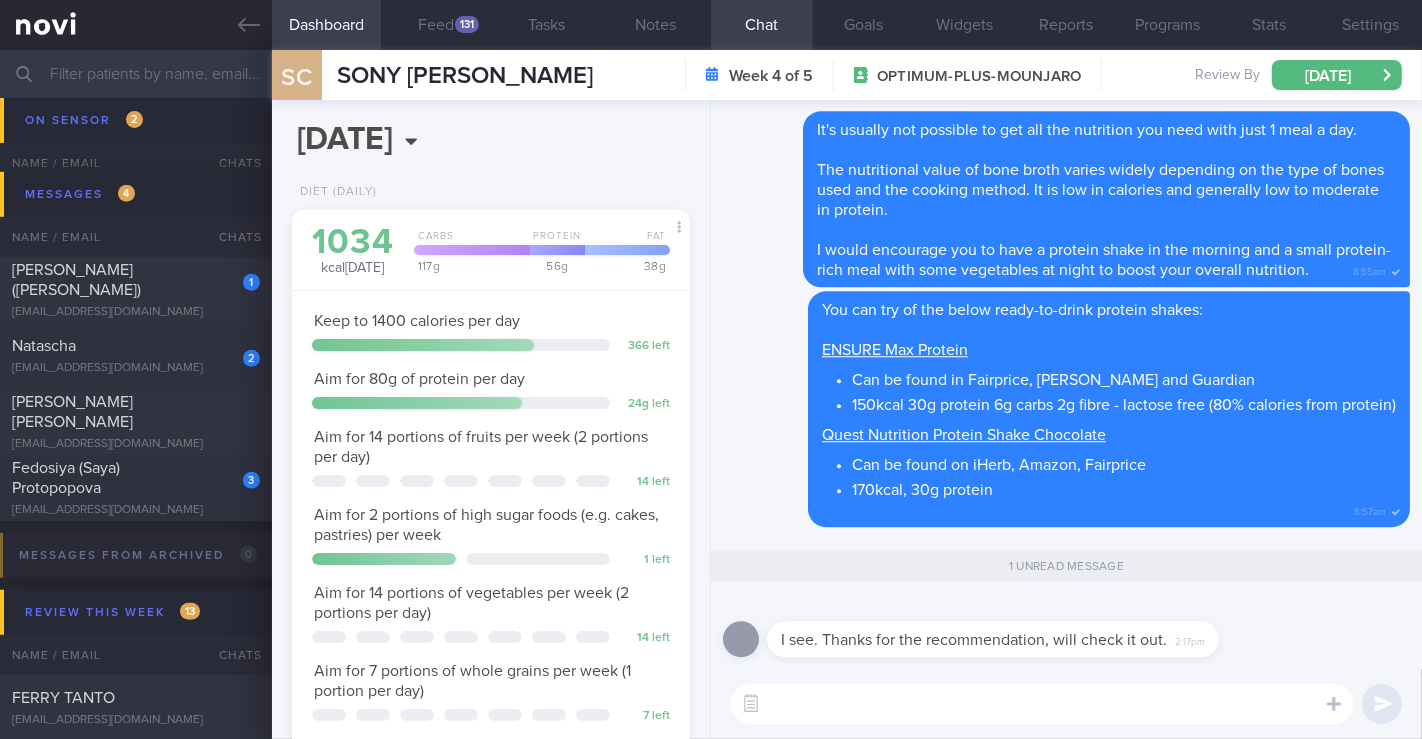 paste on "👌" 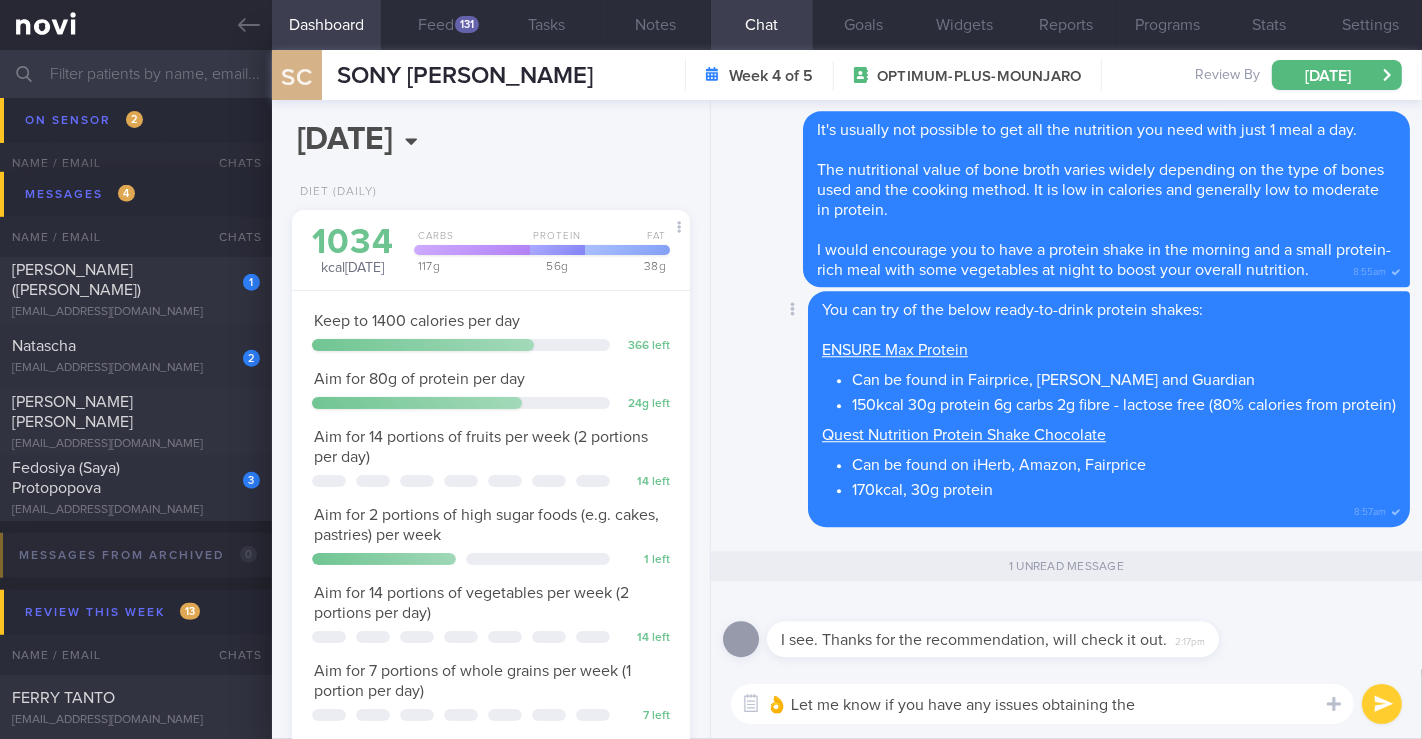 type on "👌 Let me know if you have any issues obtaining them" 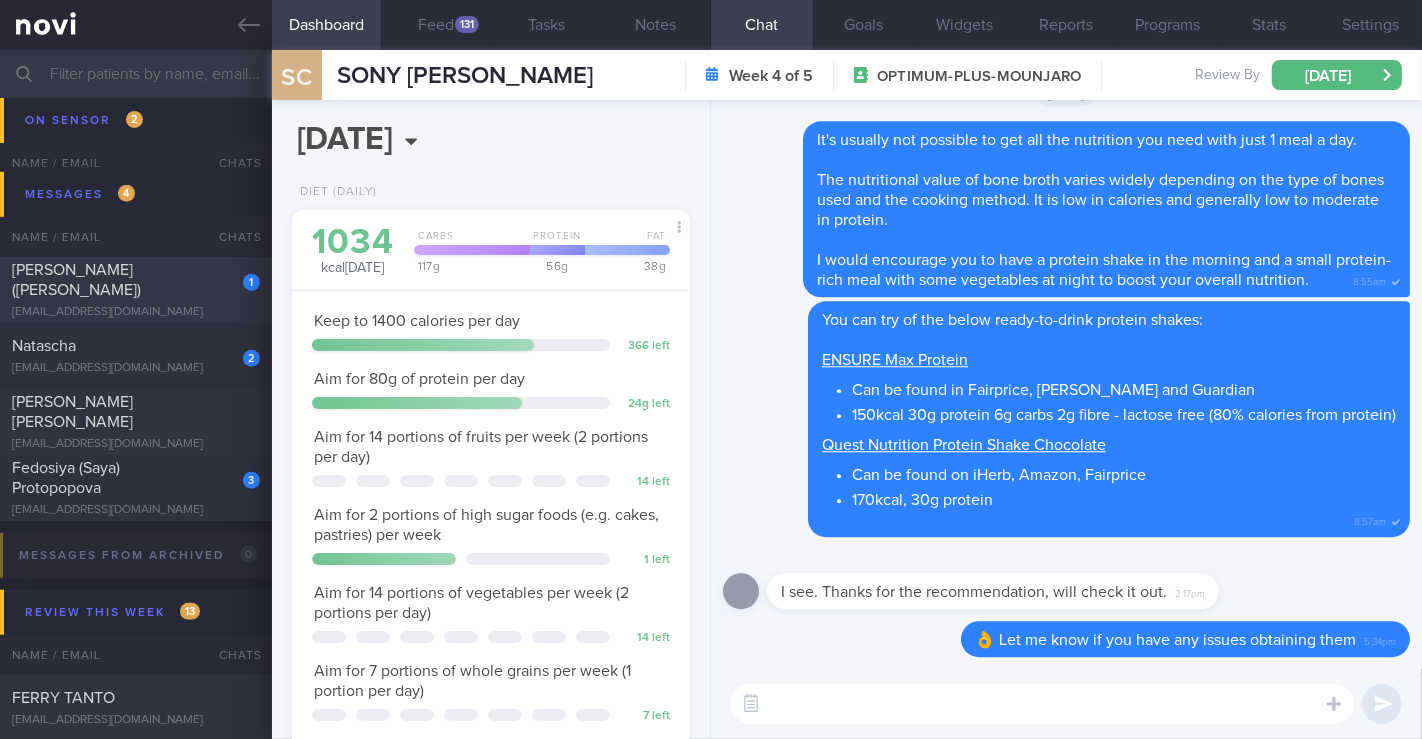 type 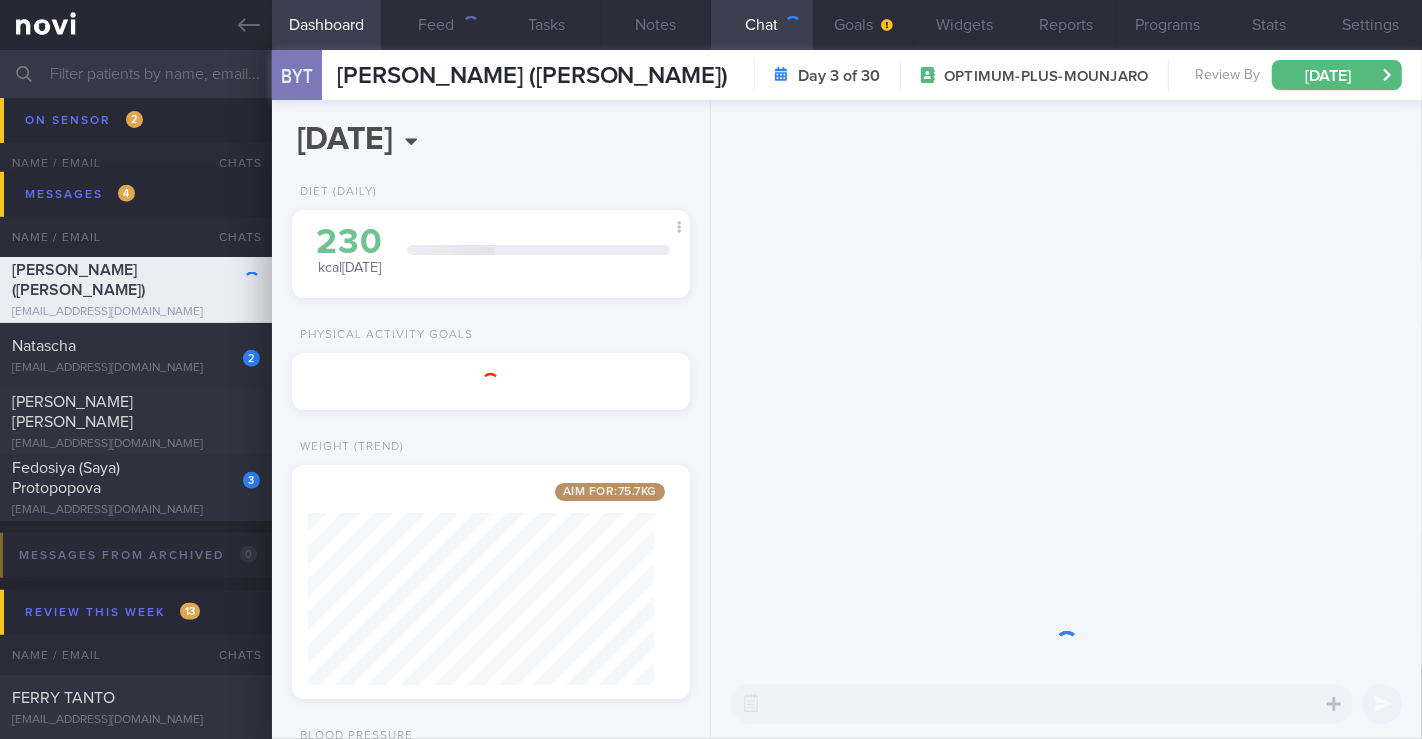 scroll, scrollTop: 999797, scrollLeft: 999654, axis: both 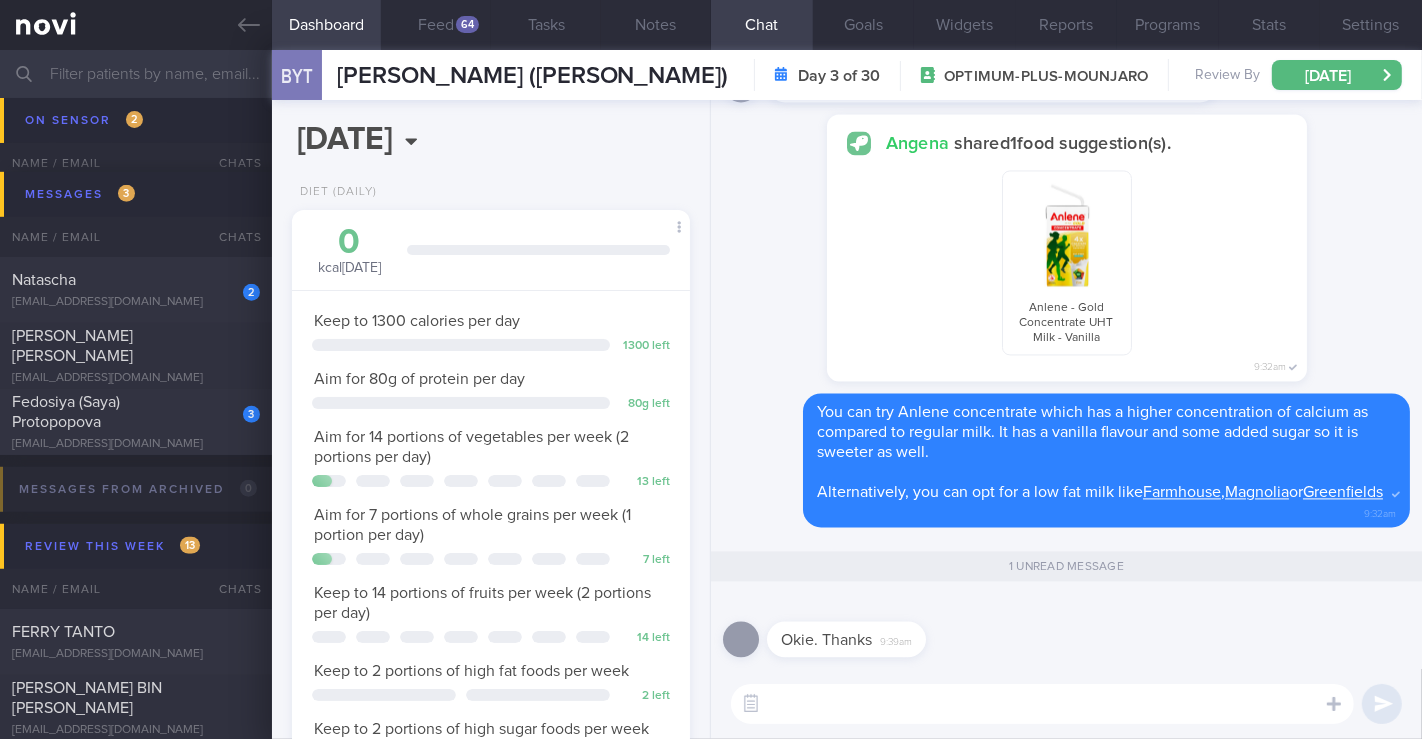 click at bounding box center (1042, 704) 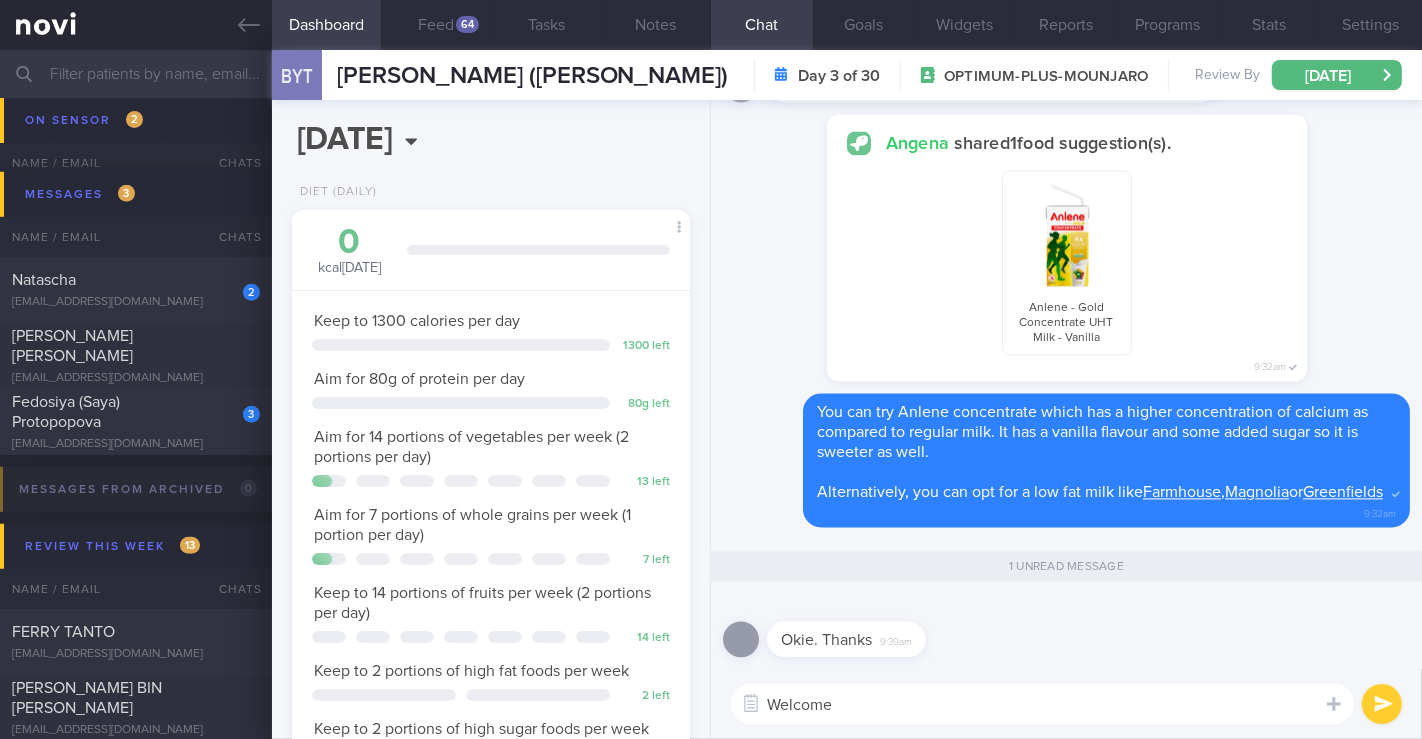 type on "Welcome!" 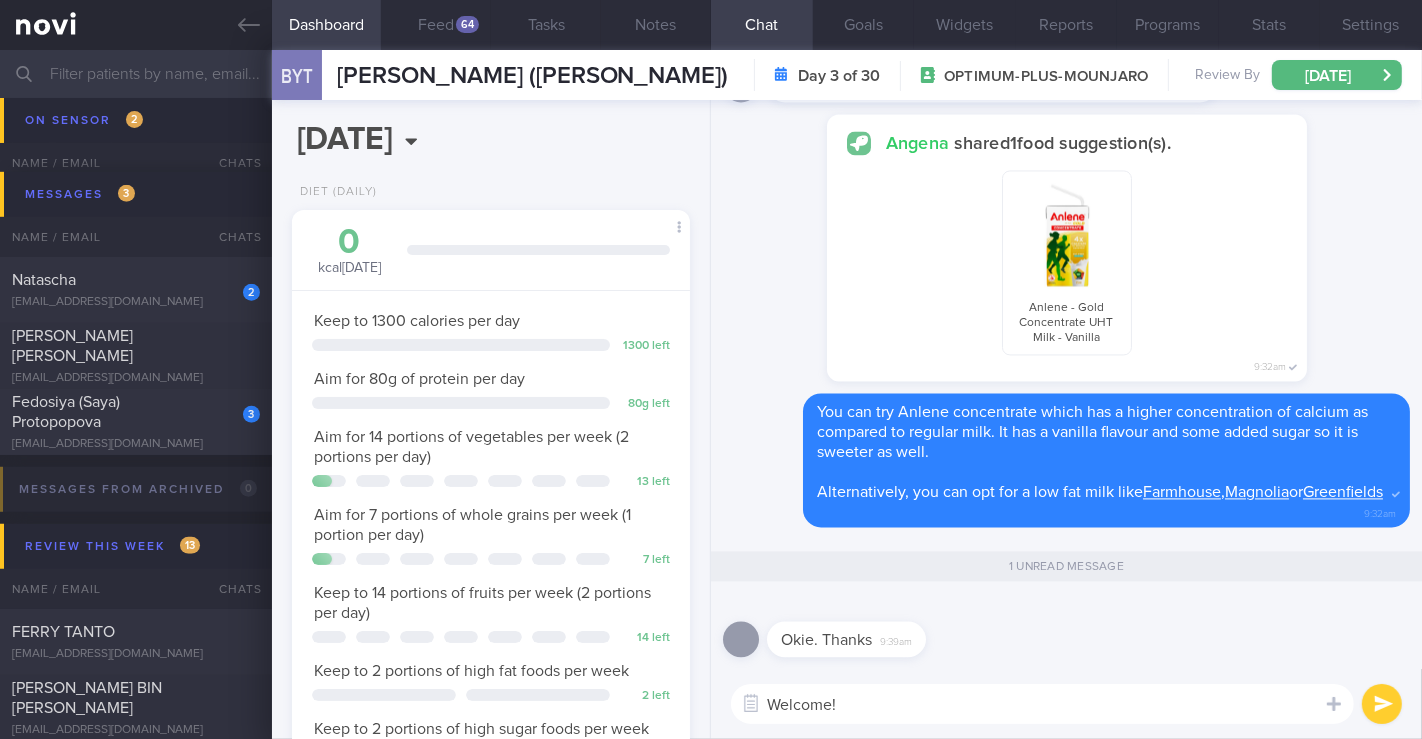 type 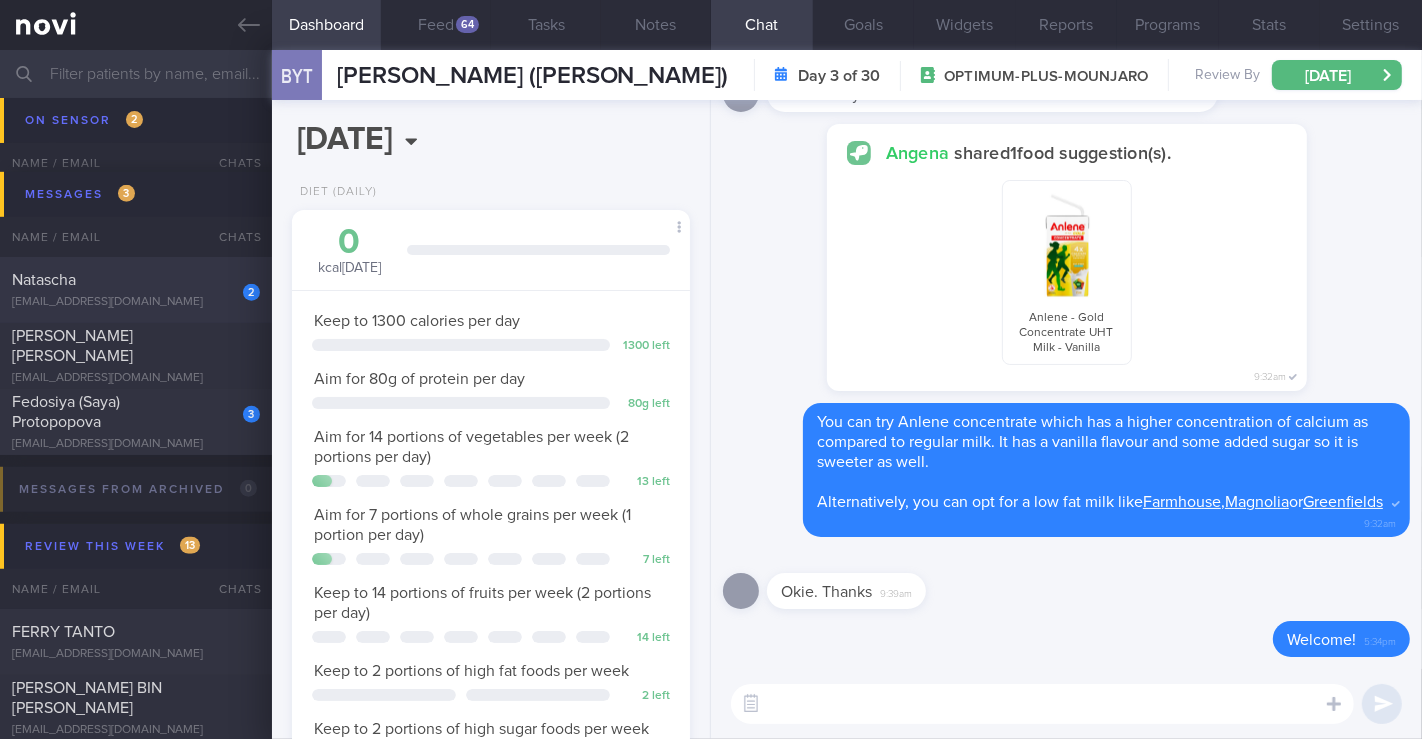 click on "natascha.brueschweiler@gmail.com" at bounding box center (136, 302) 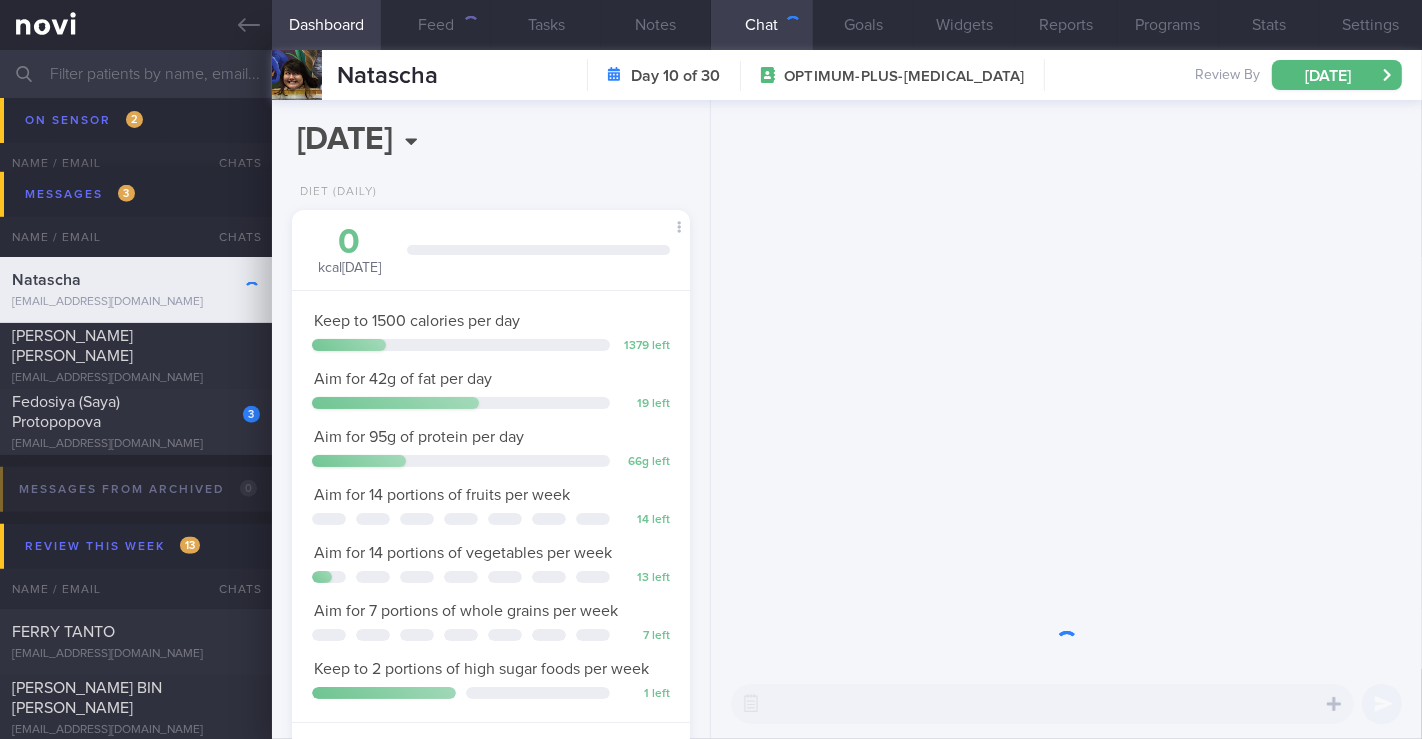 scroll, scrollTop: 999797, scrollLeft: 999654, axis: both 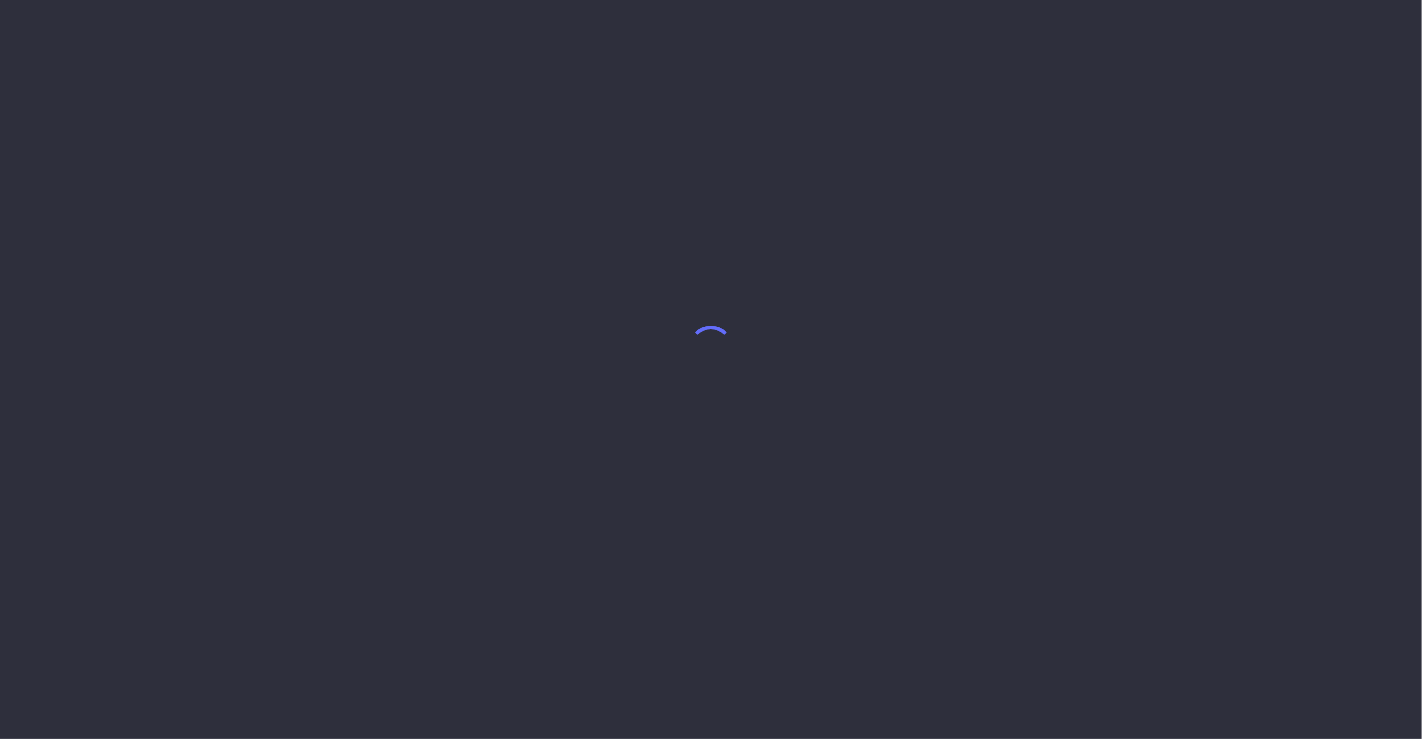 select on "6" 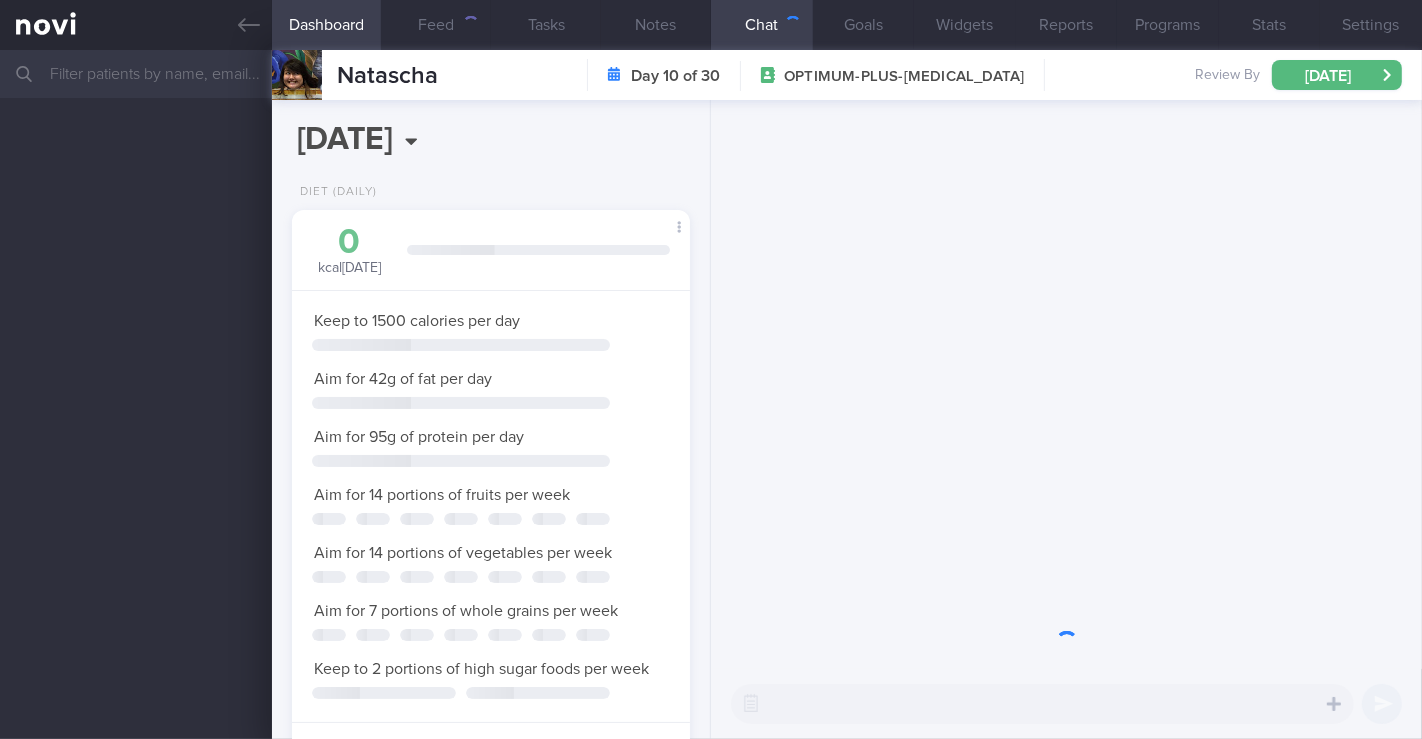 scroll, scrollTop: 999797, scrollLeft: 999654, axis: both 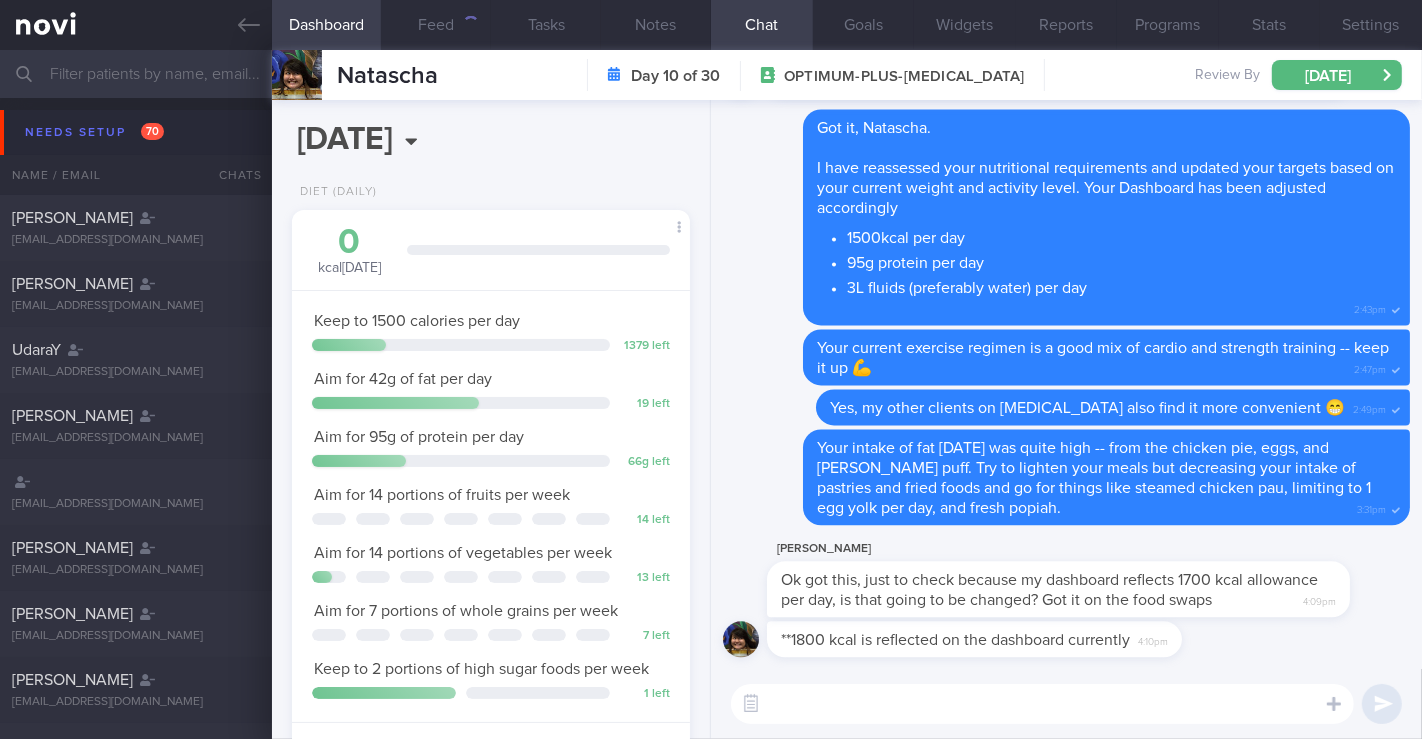 click at bounding box center [1042, 704] 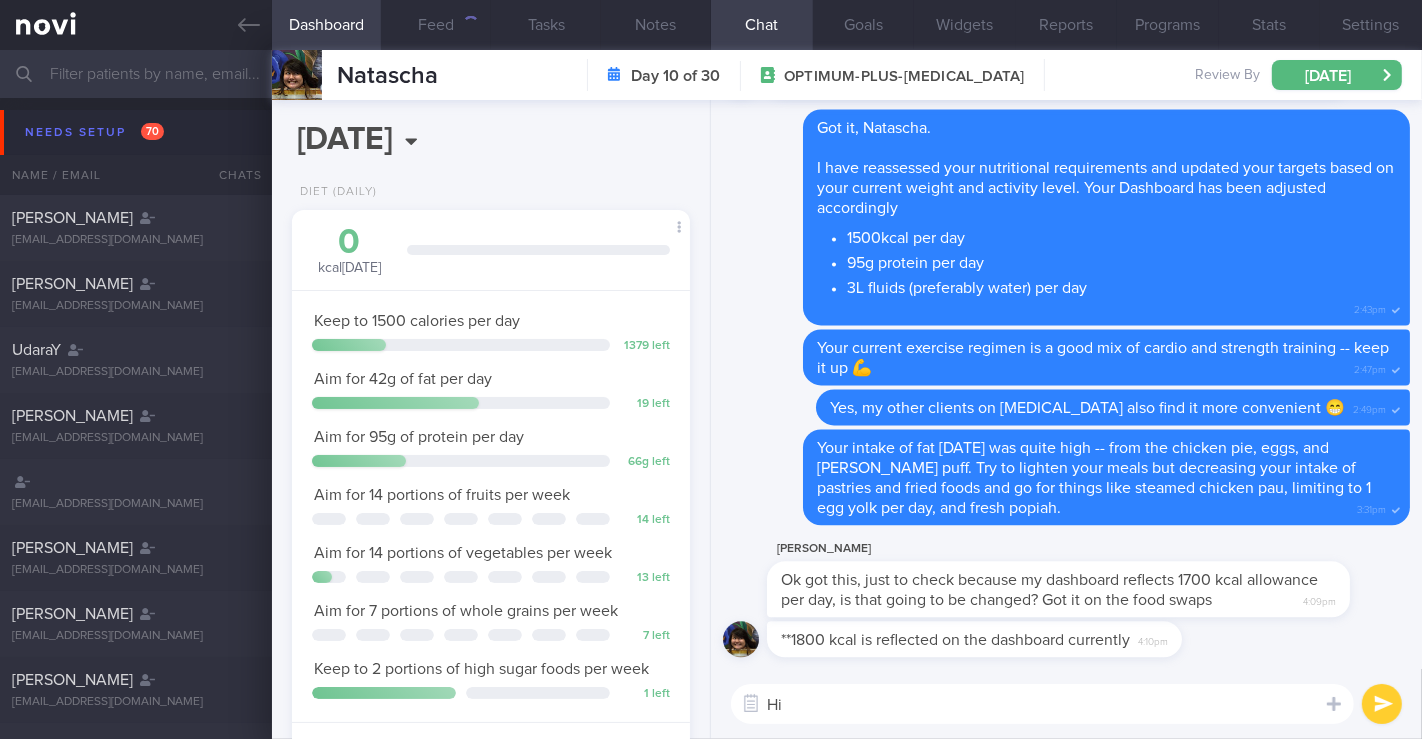 type on "H" 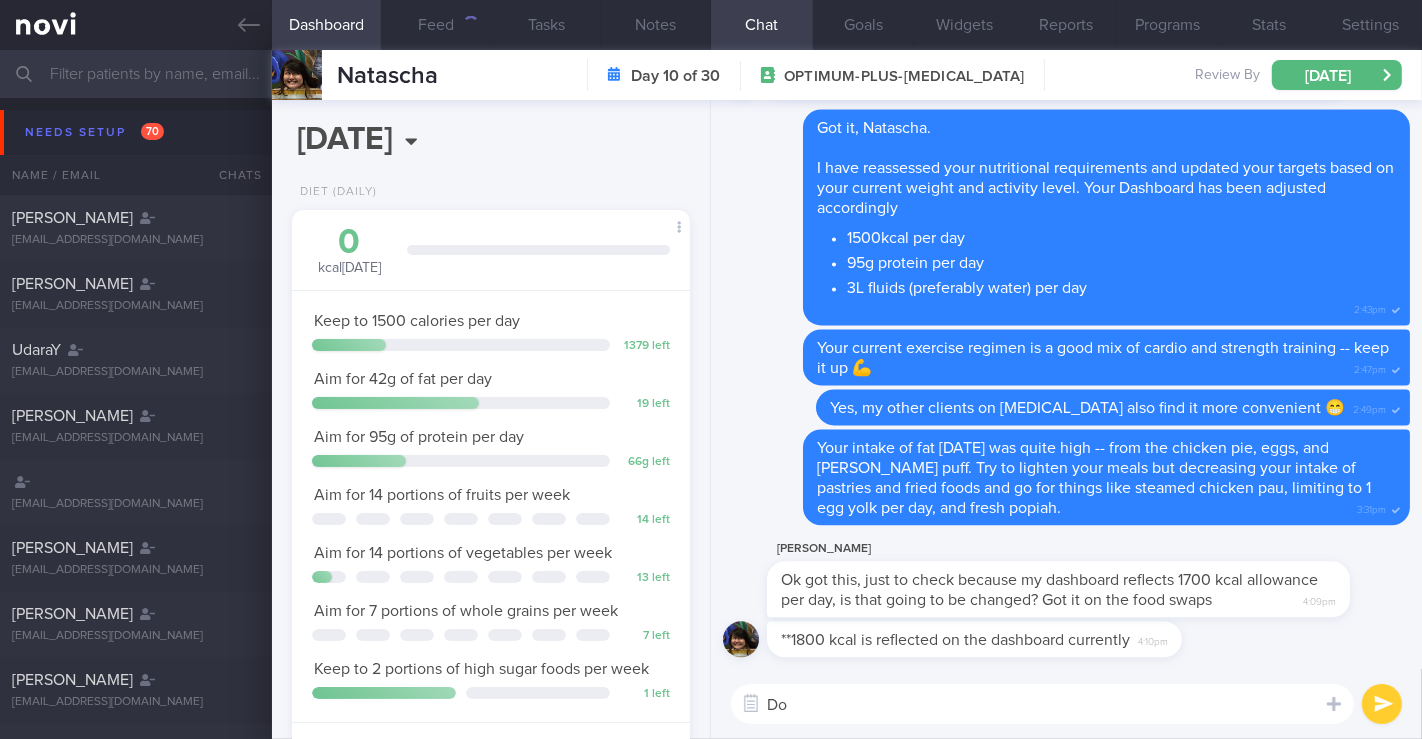 type on "D" 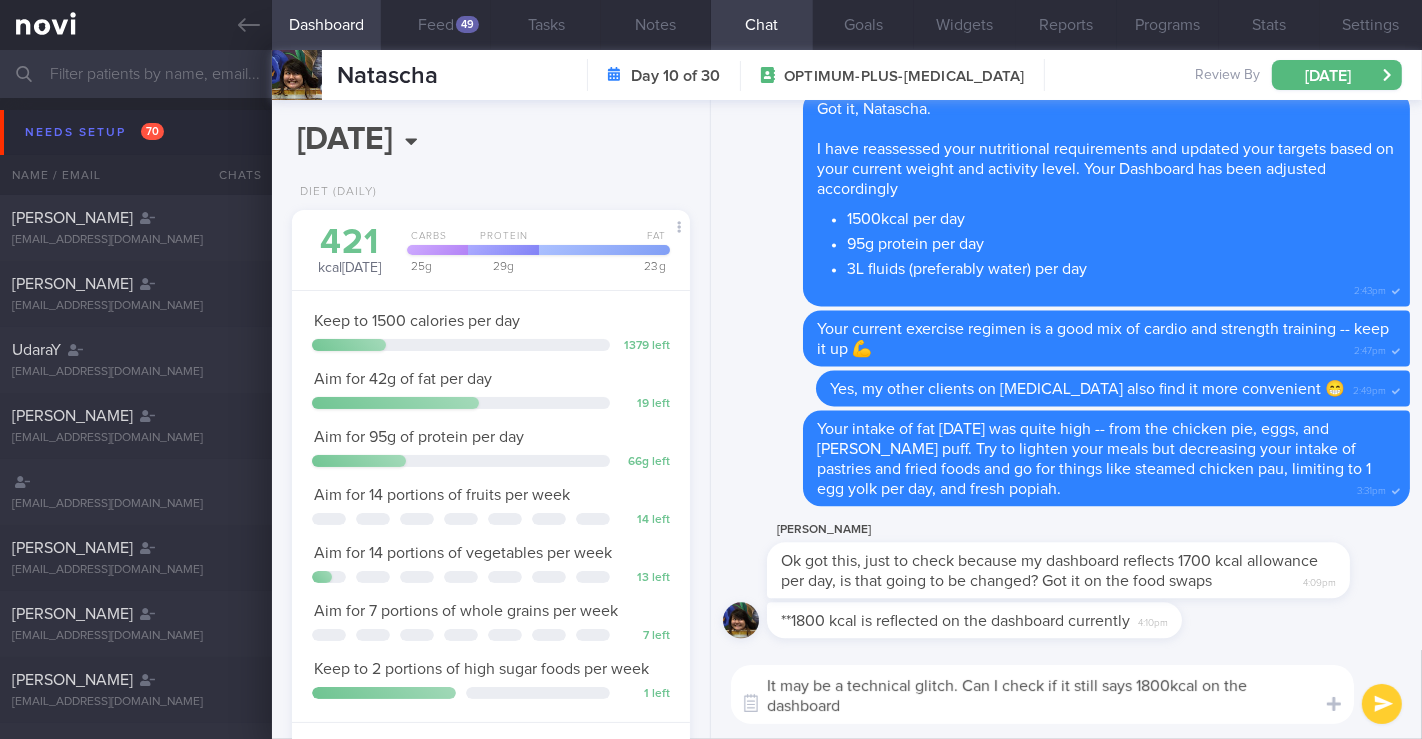 scroll, scrollTop: 0, scrollLeft: 0, axis: both 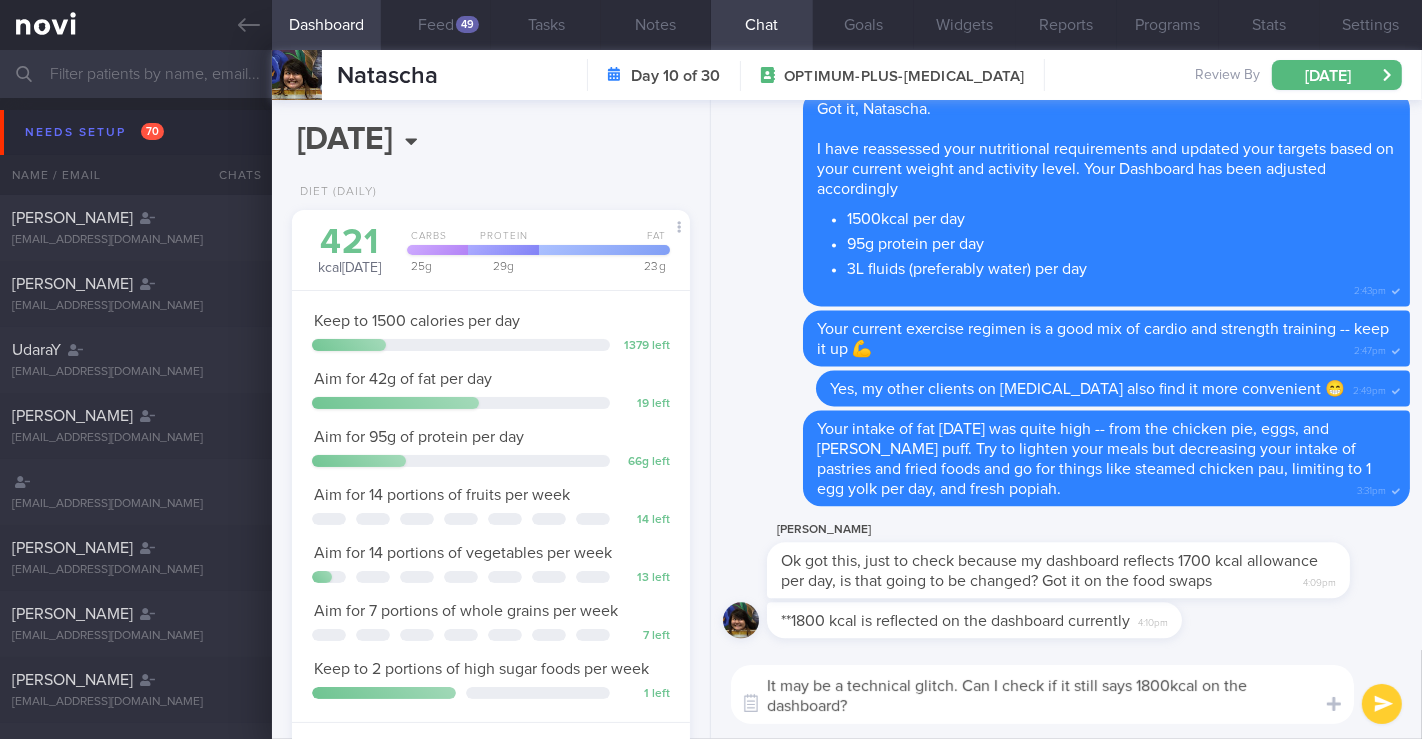 type 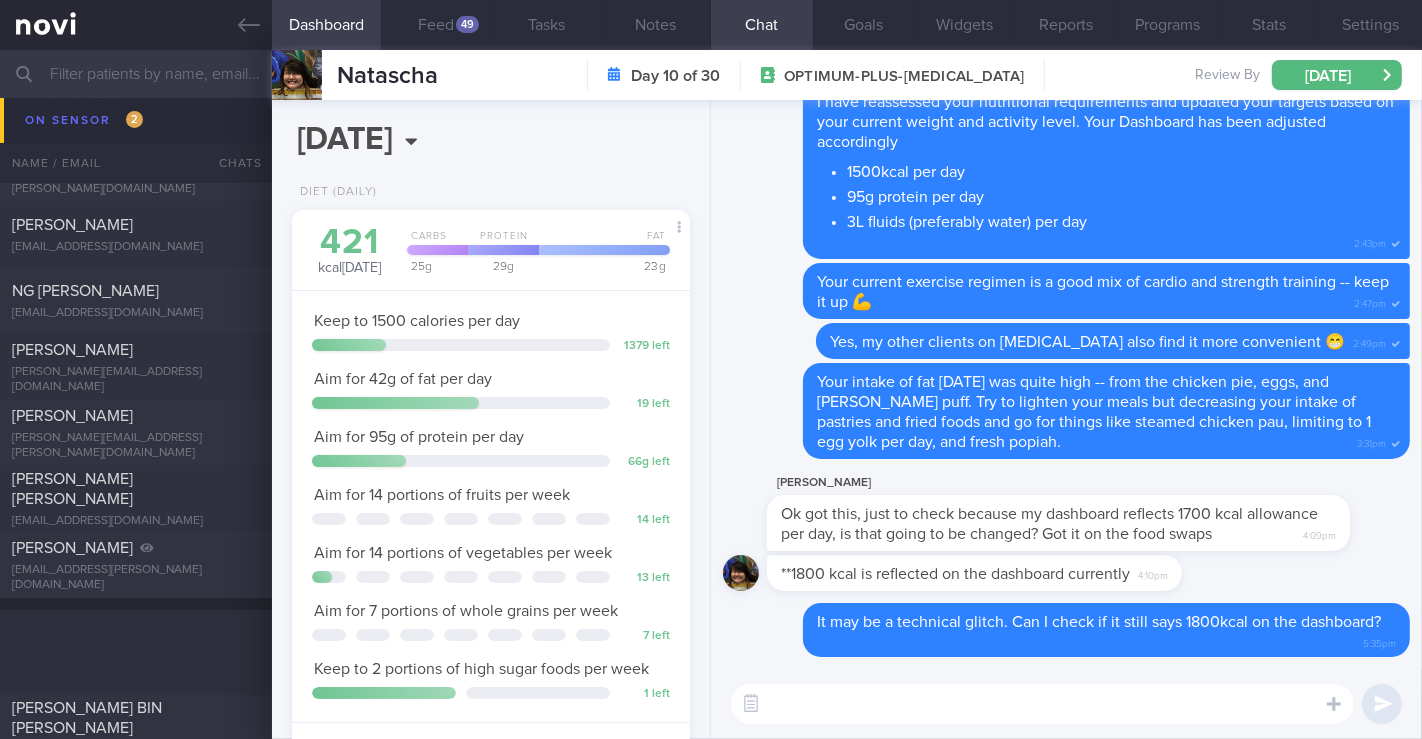 scroll, scrollTop: 7555, scrollLeft: 0, axis: vertical 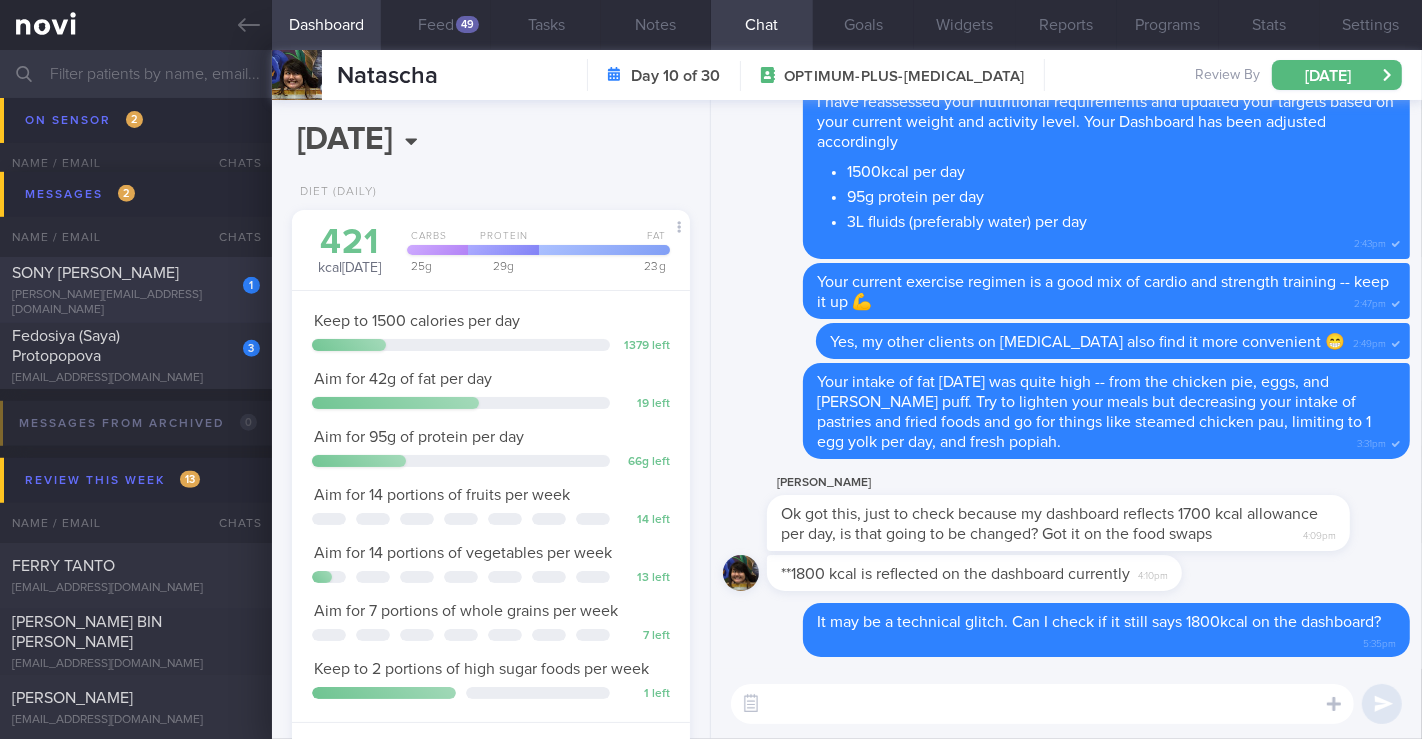 click on "1
SONY [PERSON_NAME]
[PERSON_NAME][EMAIL_ADDRESS][DOMAIN_NAME]" at bounding box center [136, 290] 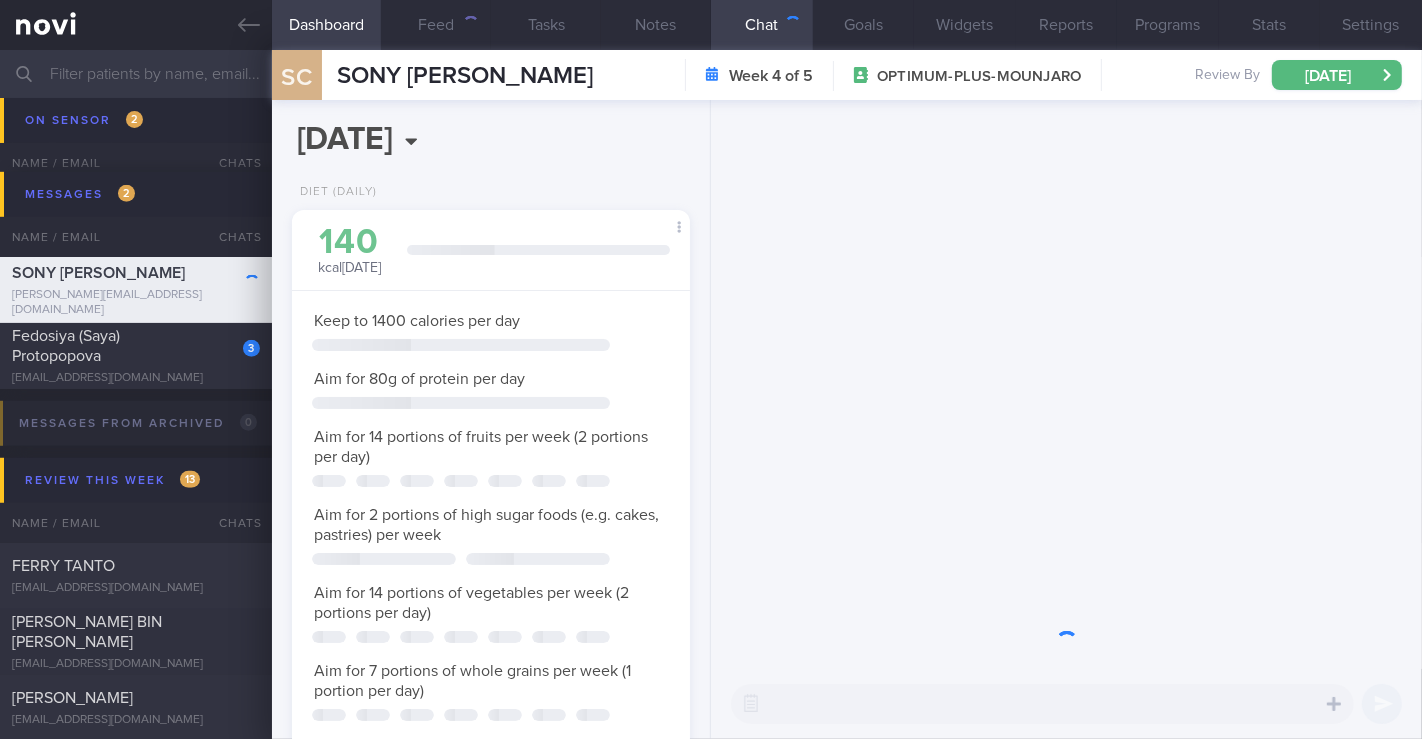 scroll, scrollTop: 999797, scrollLeft: 999654, axis: both 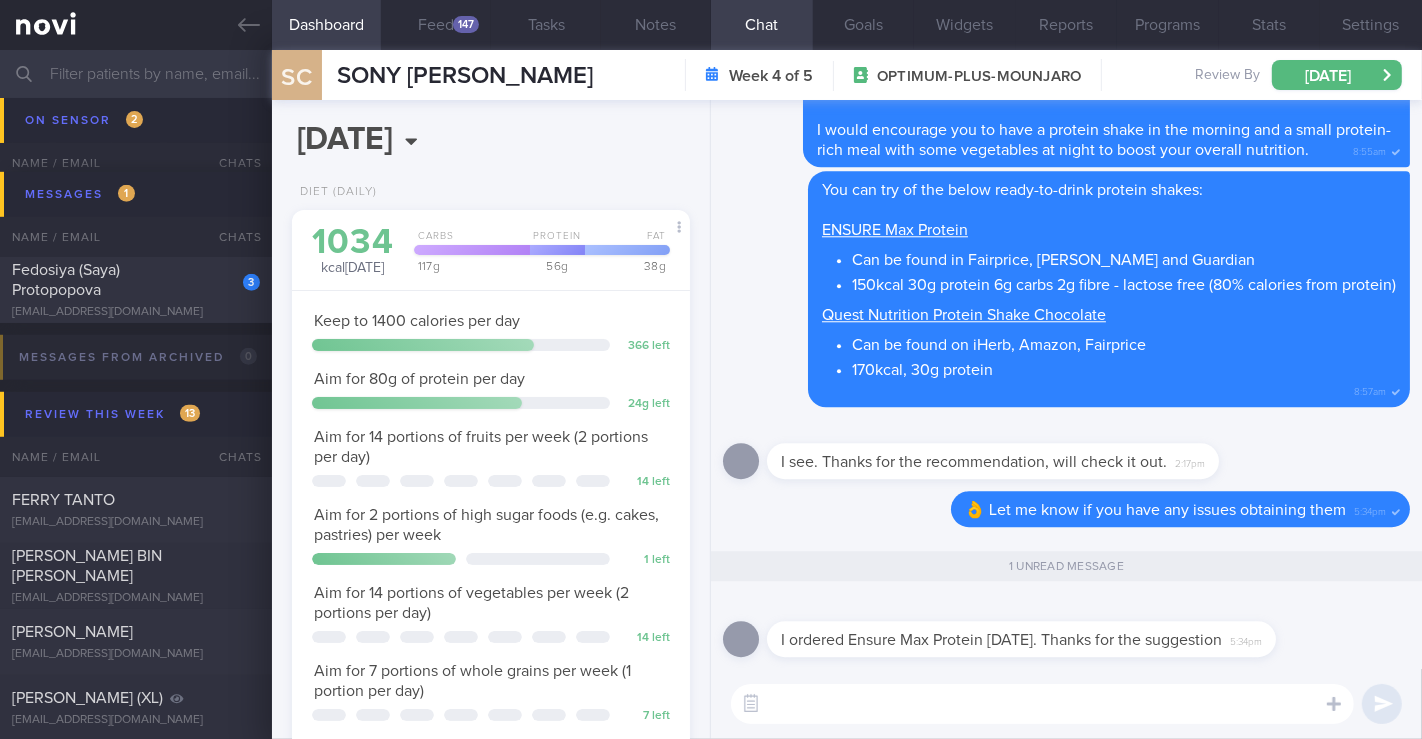 click at bounding box center (1042, 704) 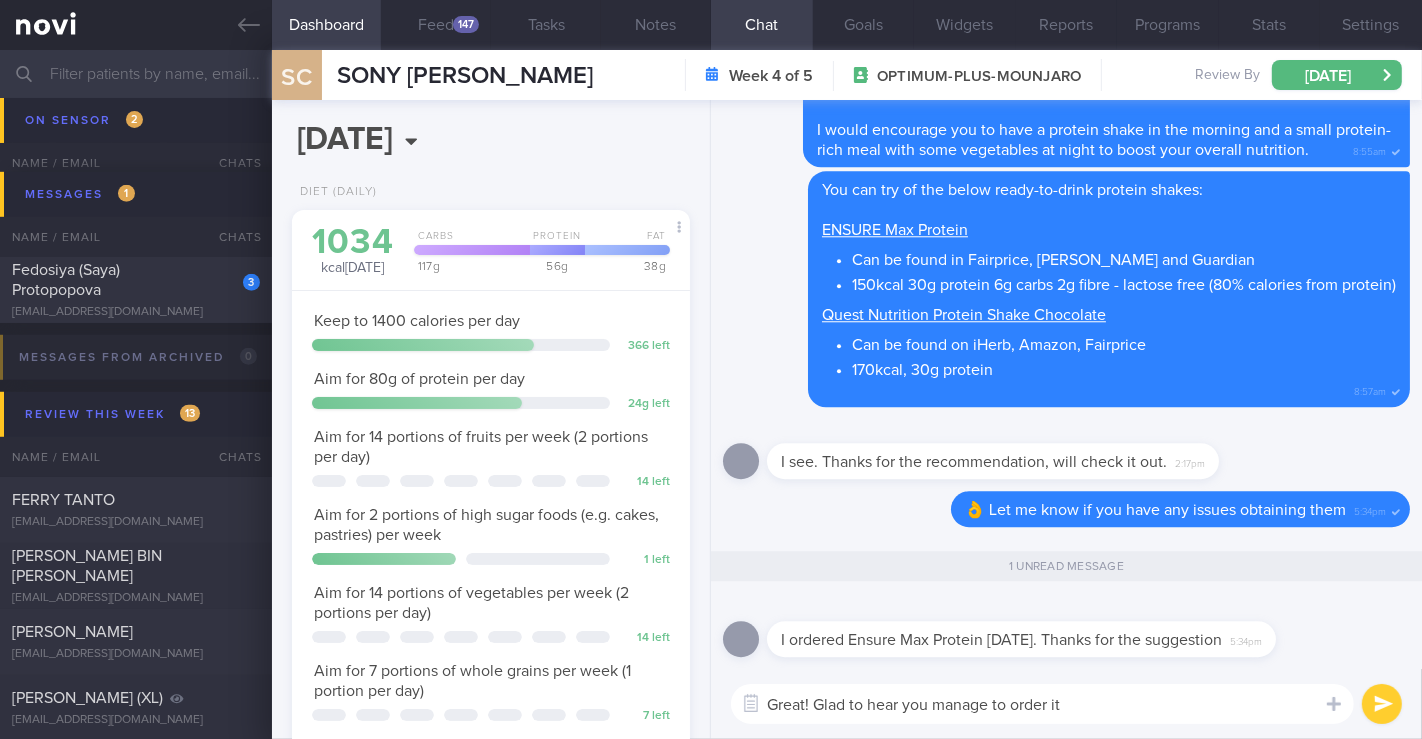 paste on "🙂" 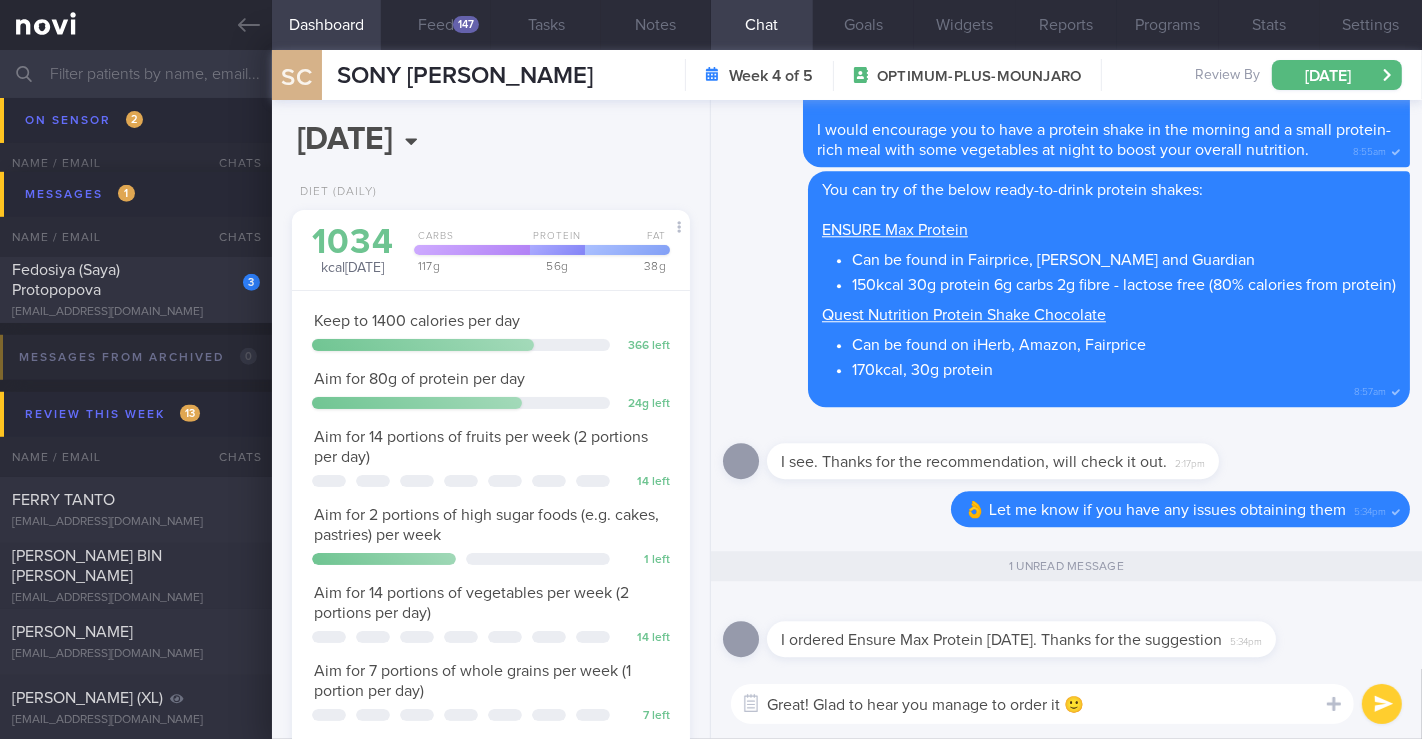 click on "Great! Glad to hear you manage to order it 🙂" at bounding box center [1042, 704] 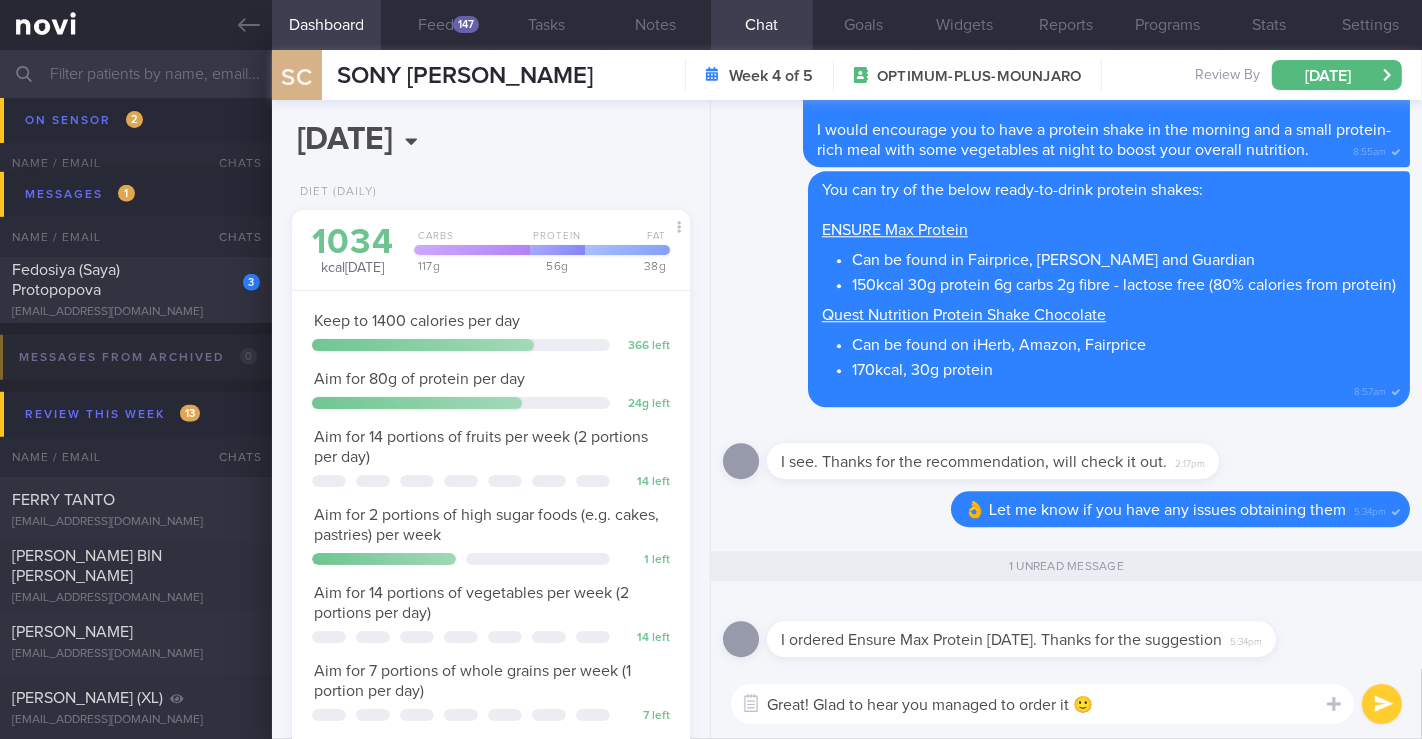 type on "Great! Glad to hear you managed to order it 🙂" 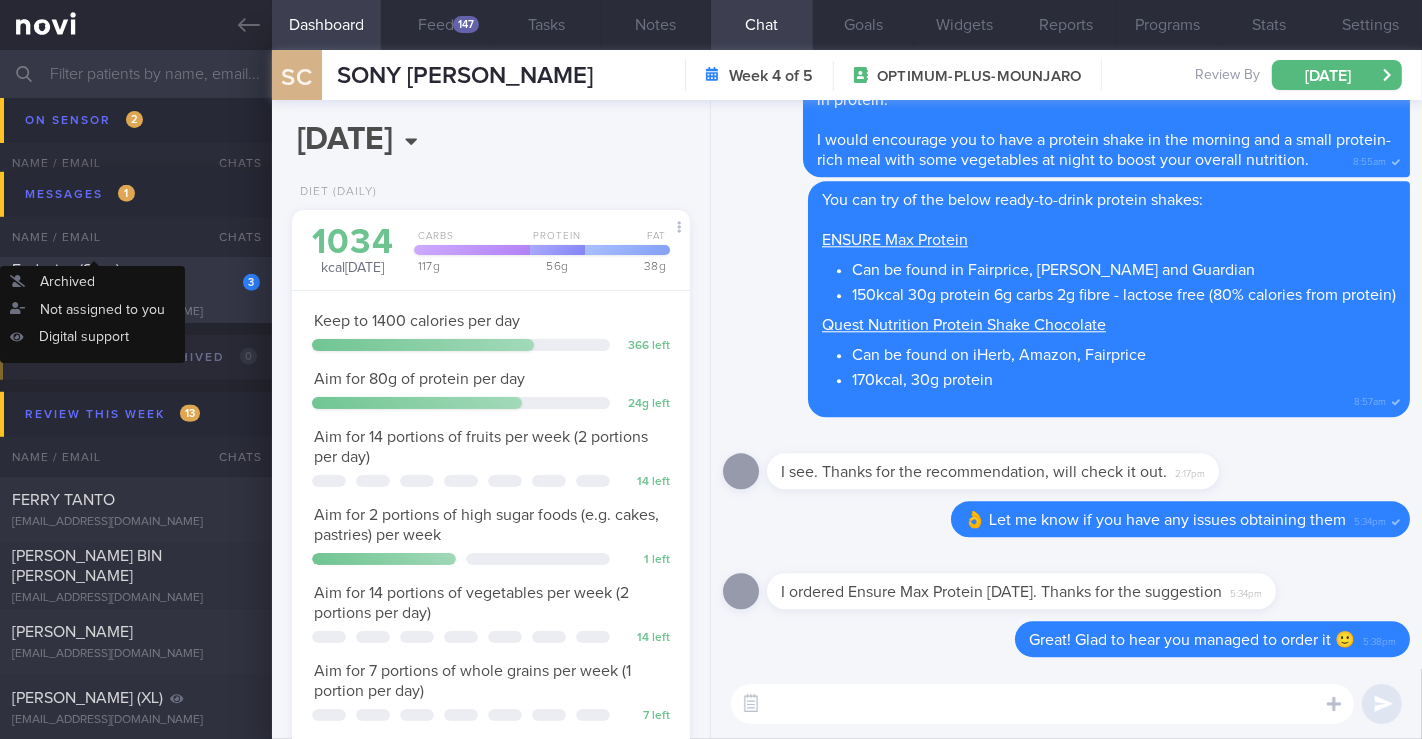 click on "Fedosiya (Saya) Protopopova" at bounding box center (133, 280) 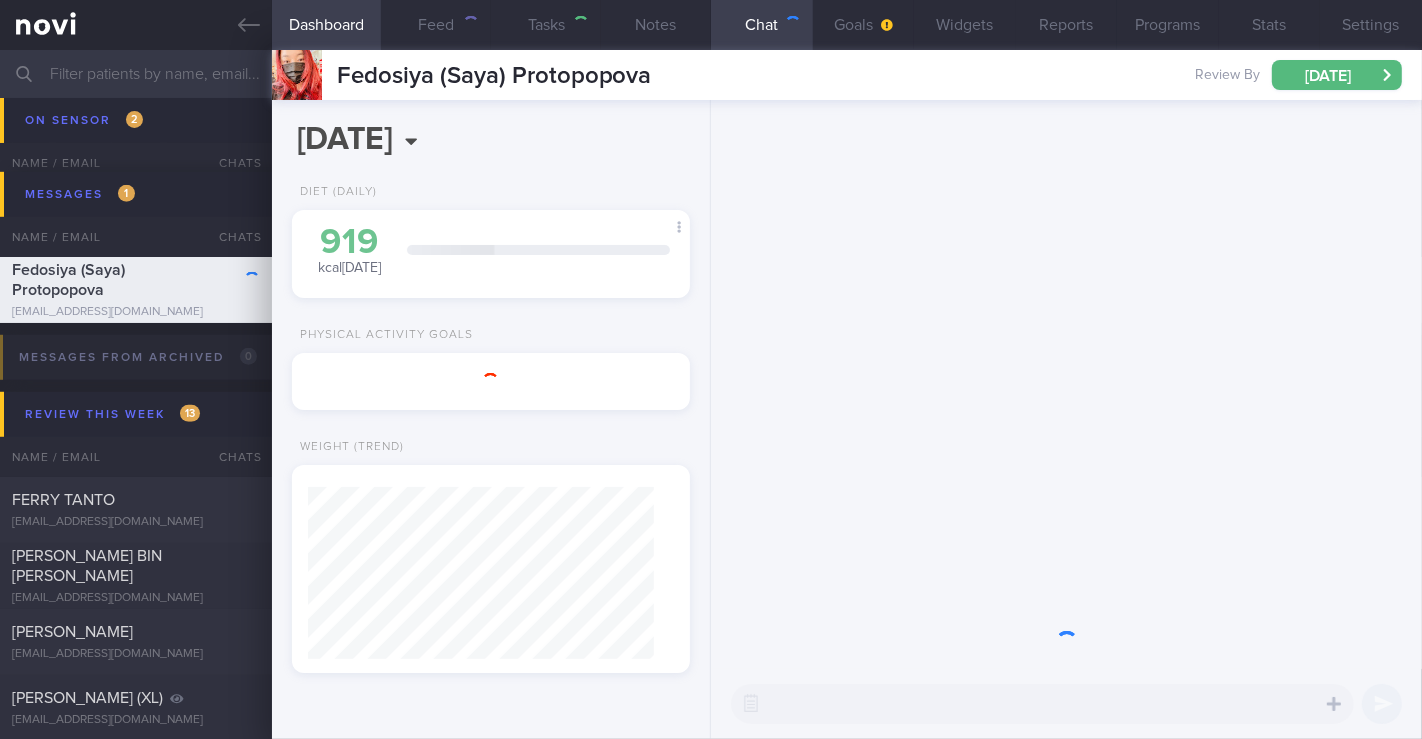 type on "7/7 (Pre-DM) *Focus on nutrition." 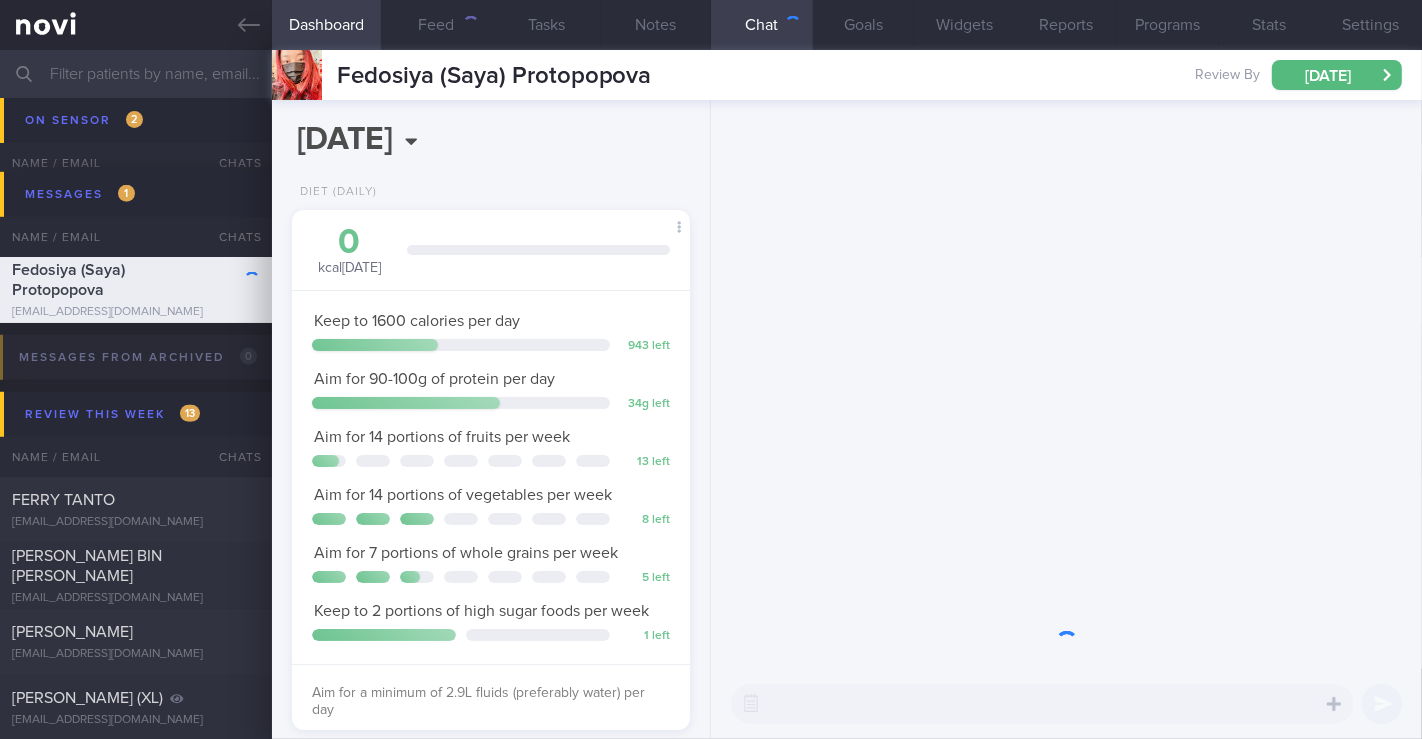 scroll, scrollTop: 999797, scrollLeft: 999654, axis: both 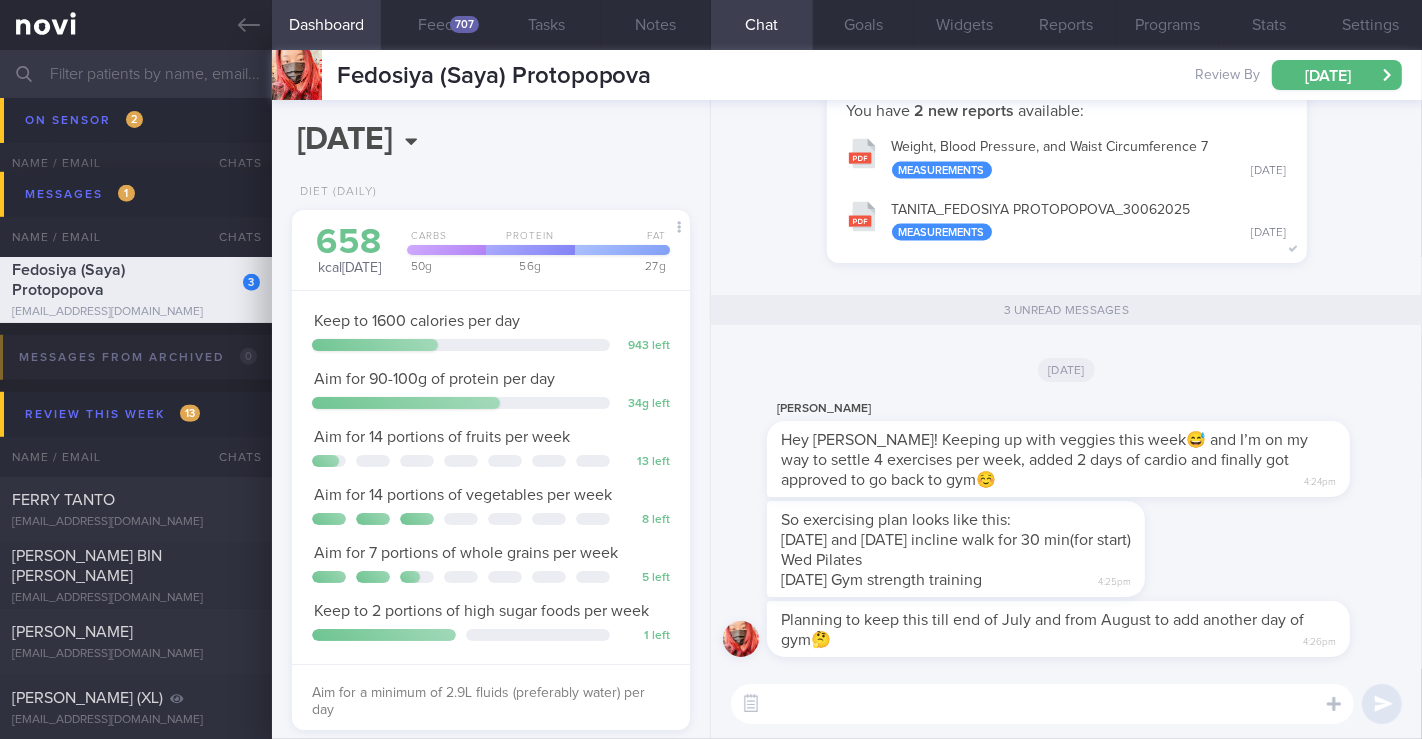 click at bounding box center (1042, 704) 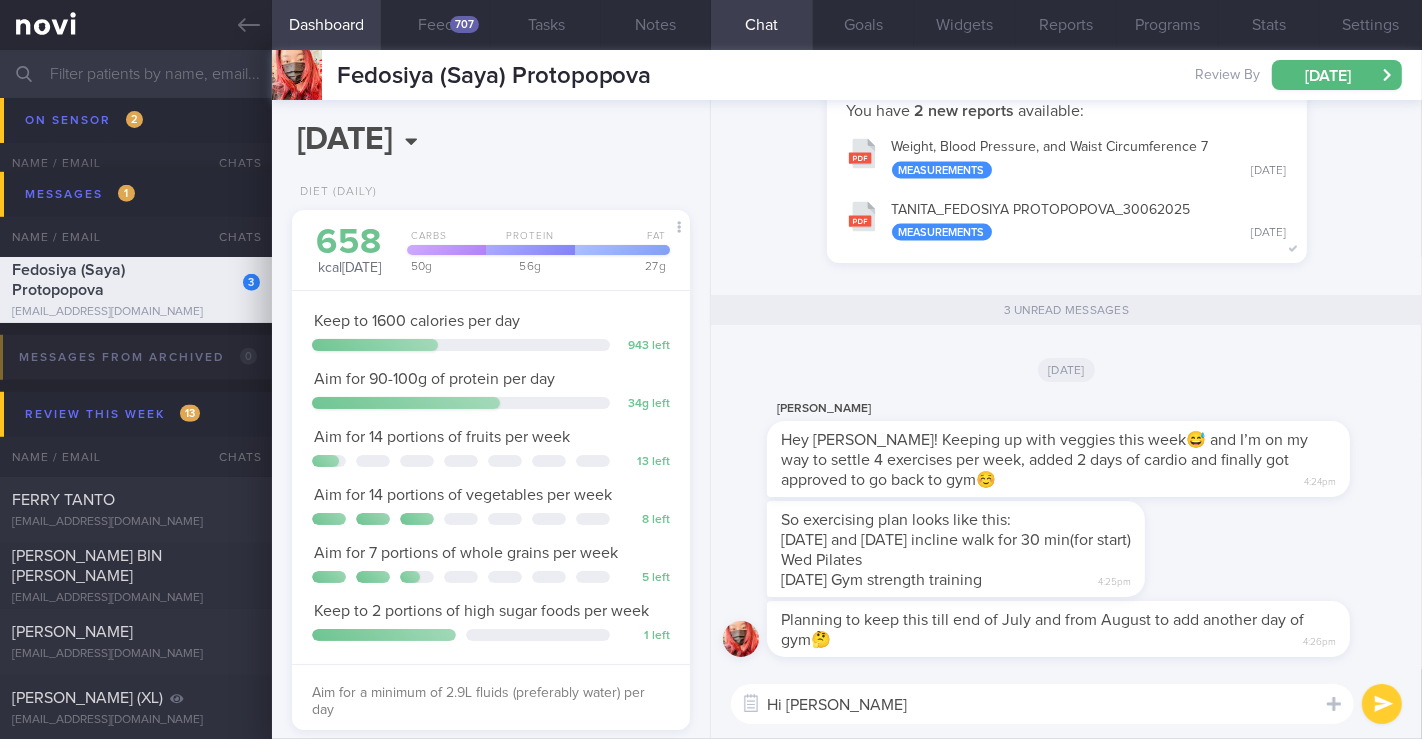 drag, startPoint x: 855, startPoint y: 709, endPoint x: 905, endPoint y: 791, distance: 96.04166 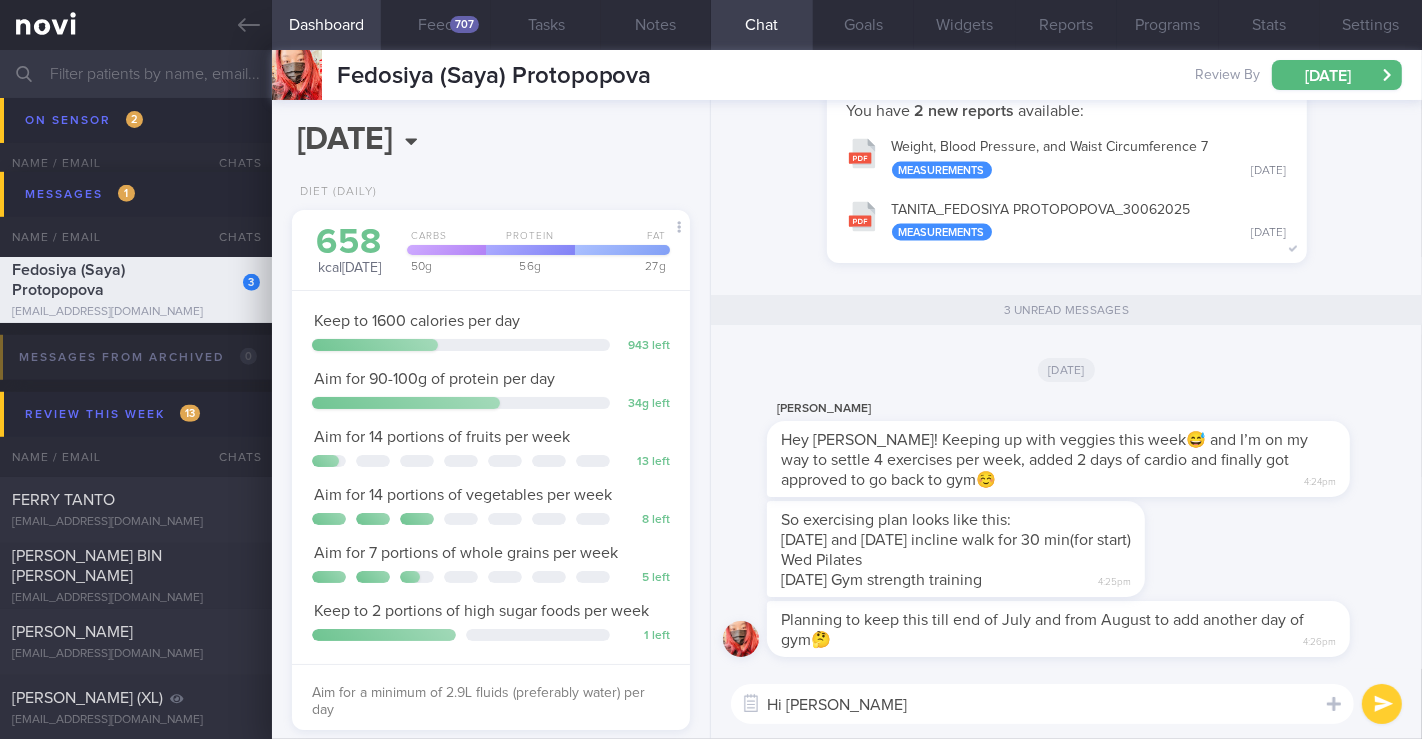 drag, startPoint x: 905, startPoint y: 791, endPoint x: 847, endPoint y: 707, distance: 102.0784 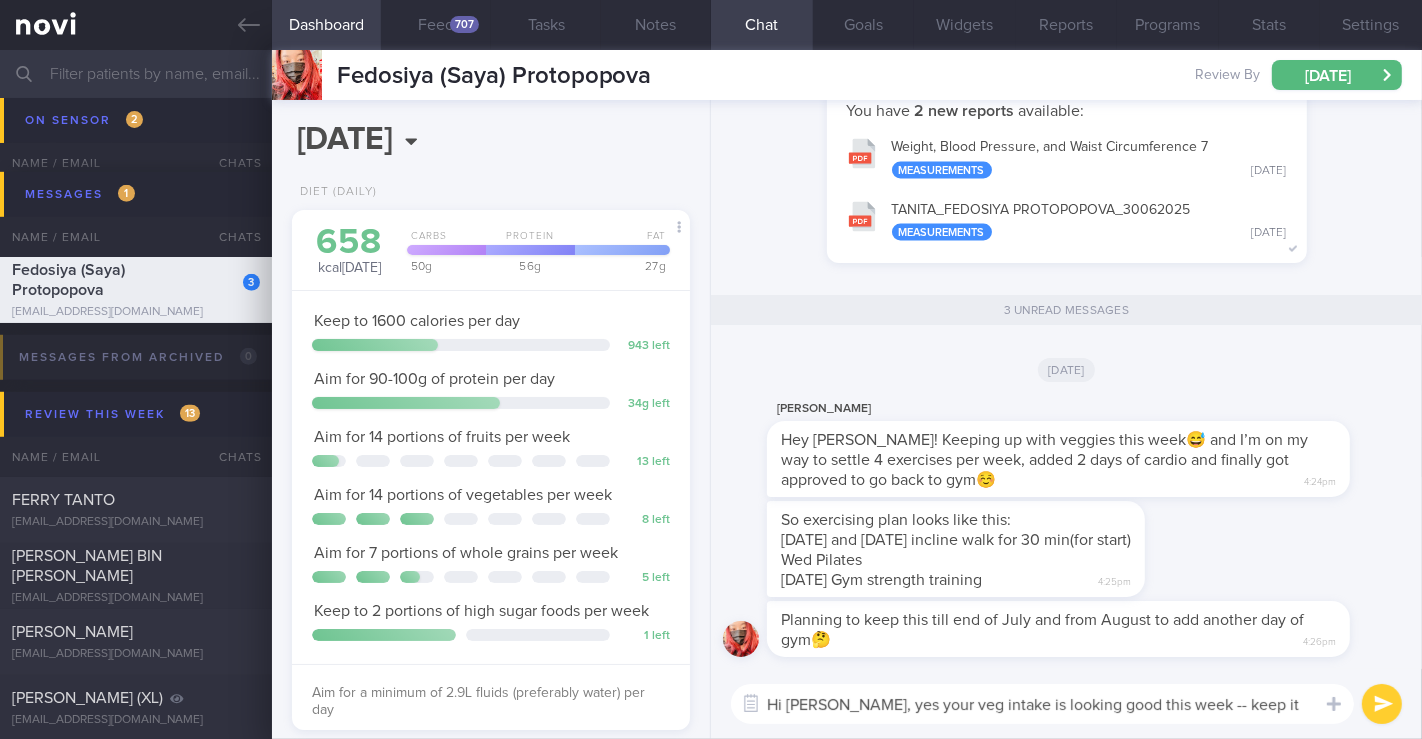 paste on "😉" 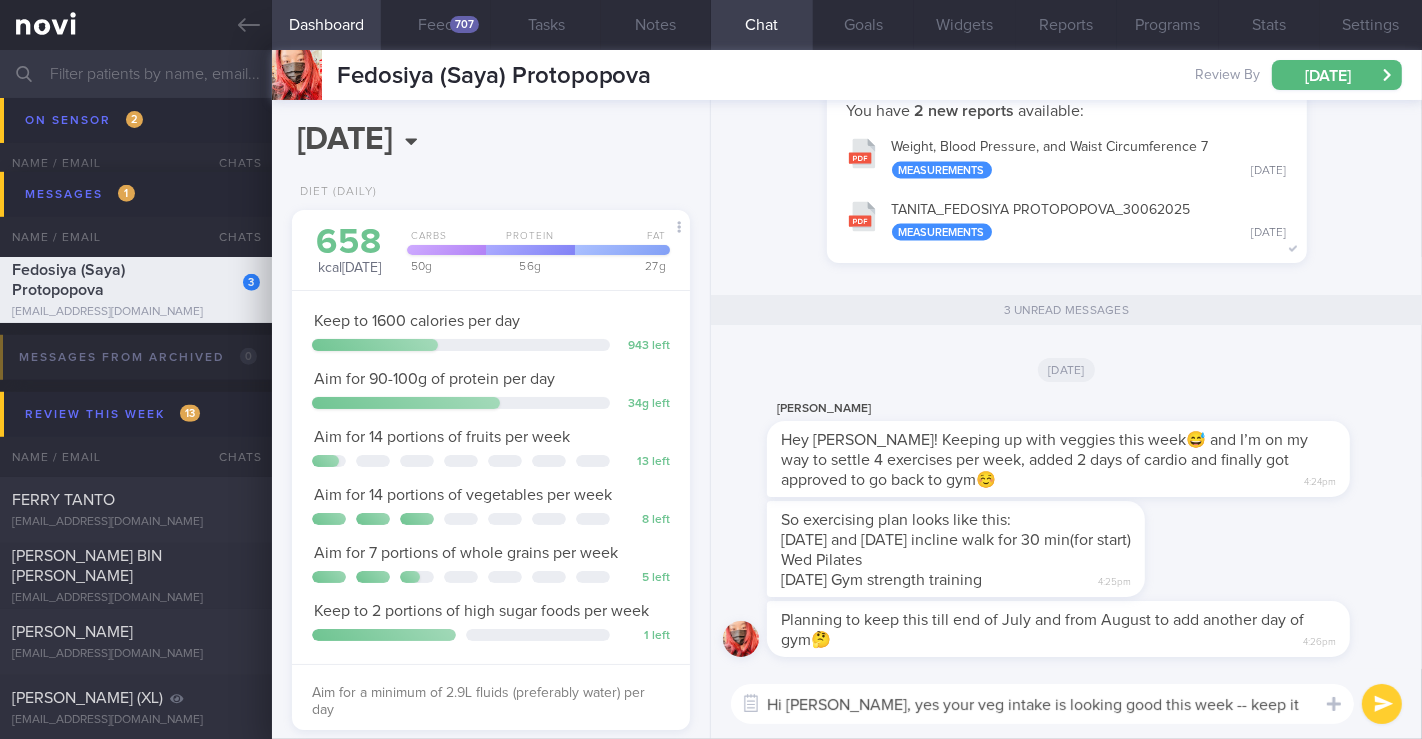 click on "Dashboard" at bounding box center (327, 25) 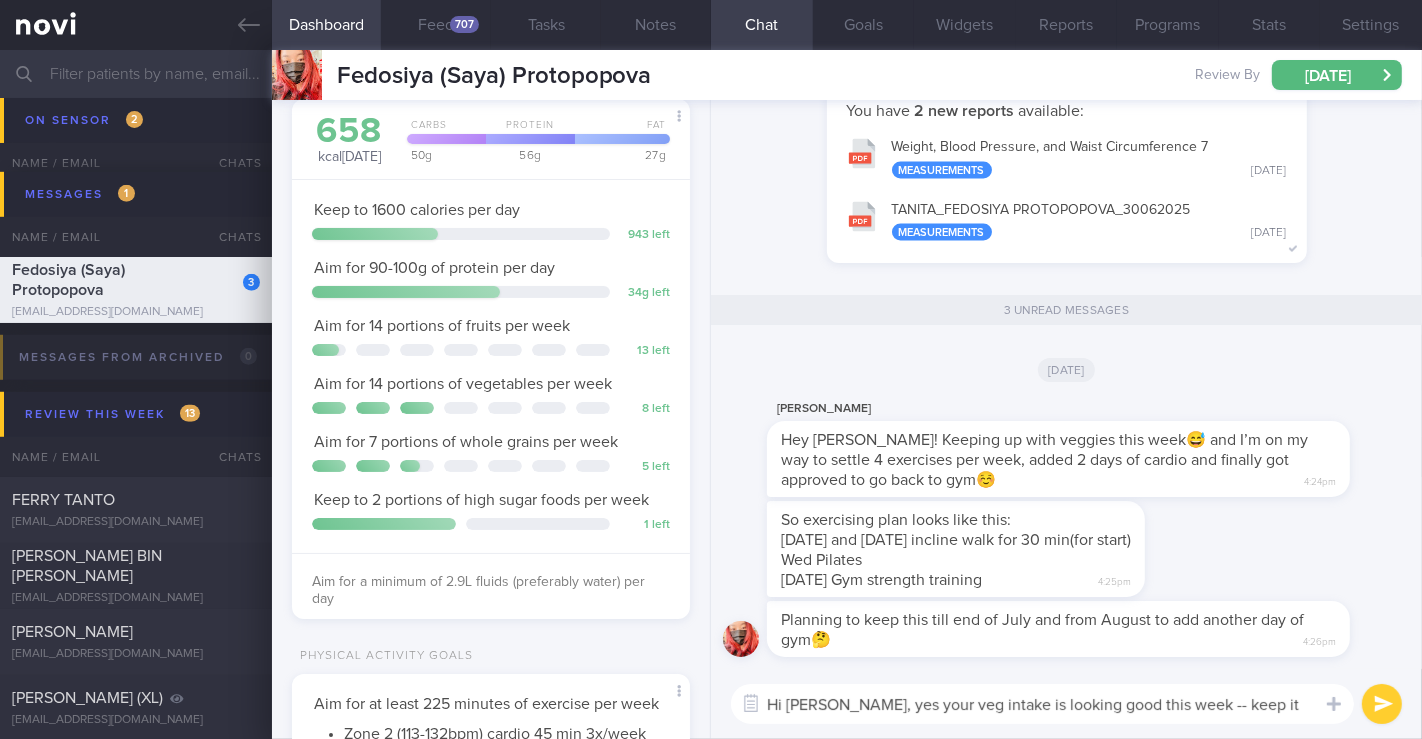 scroll, scrollTop: 0, scrollLeft: 0, axis: both 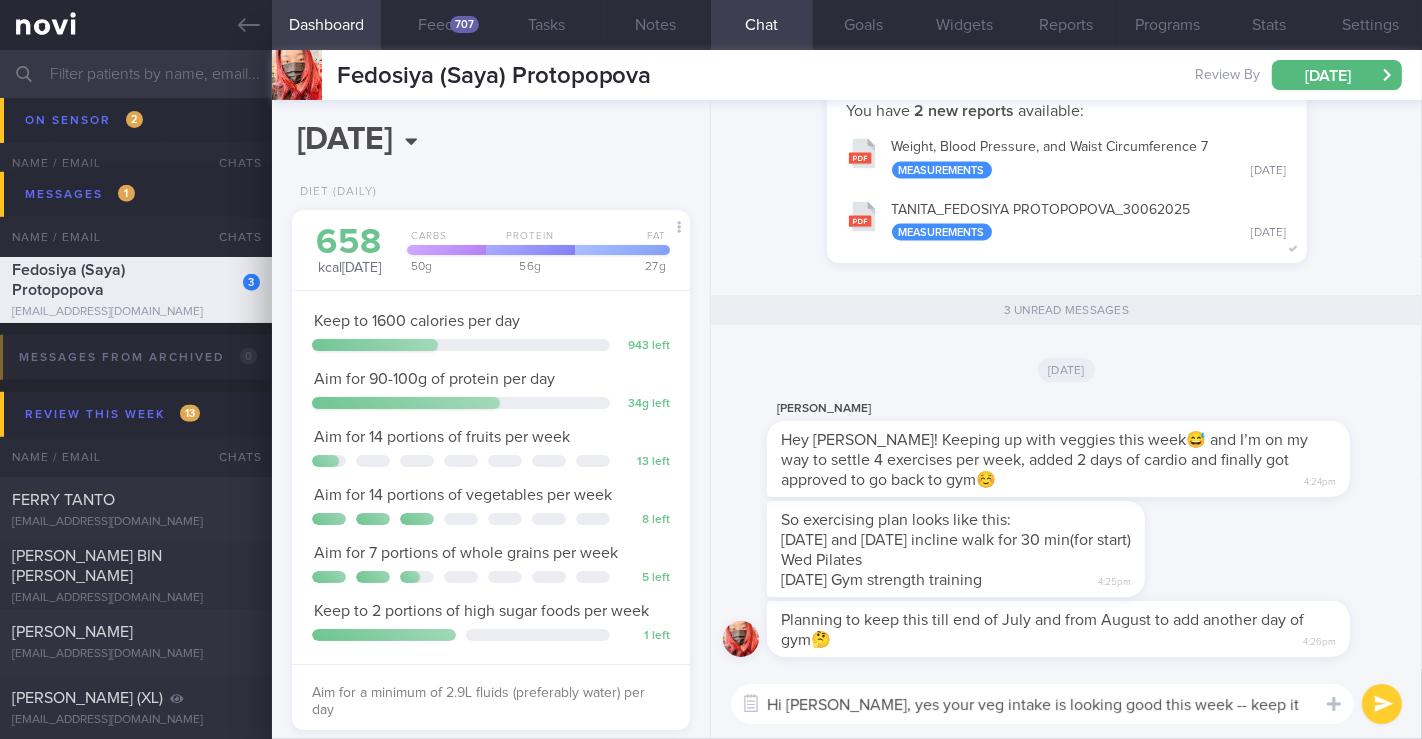 click on "Hi [PERSON_NAME], yes your veg intake is looking good this week -- keep it up 😉" at bounding box center [1042, 704] 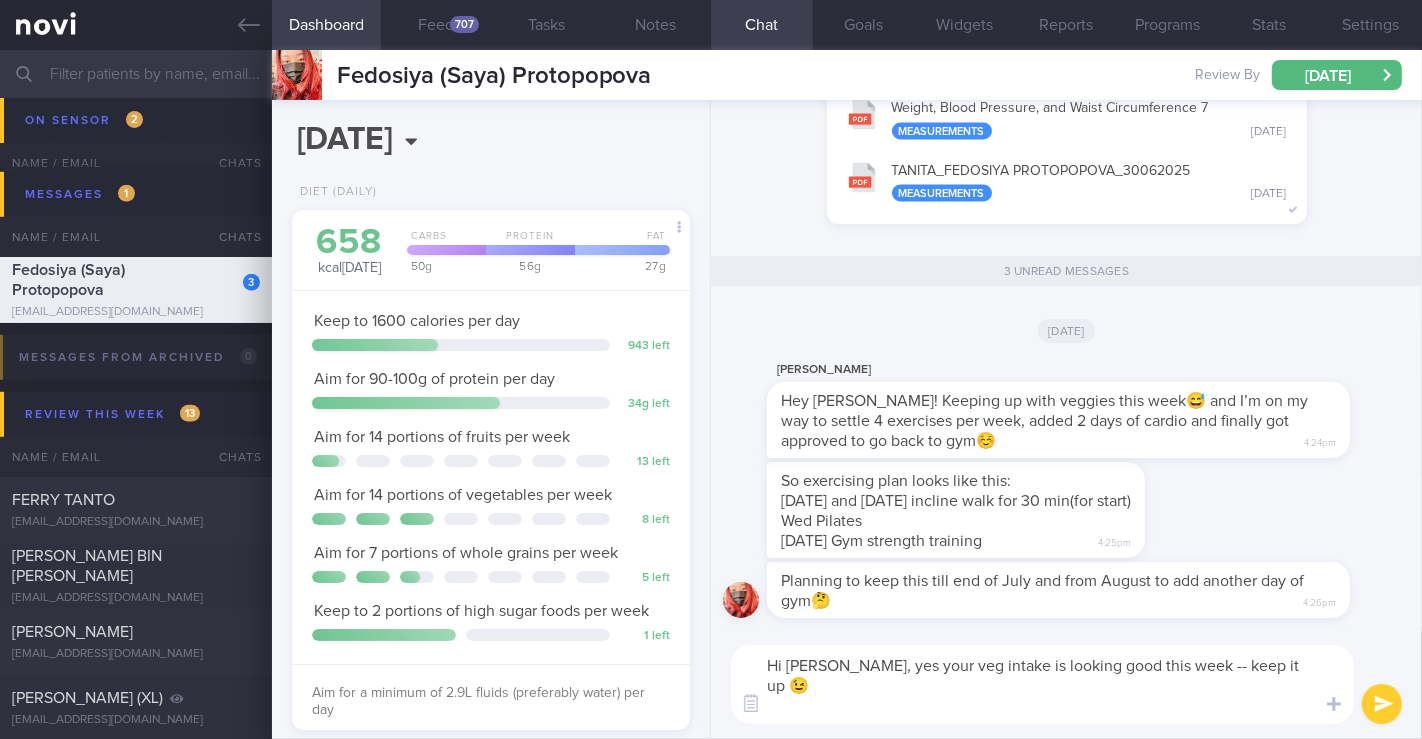 scroll, scrollTop: 0, scrollLeft: 0, axis: both 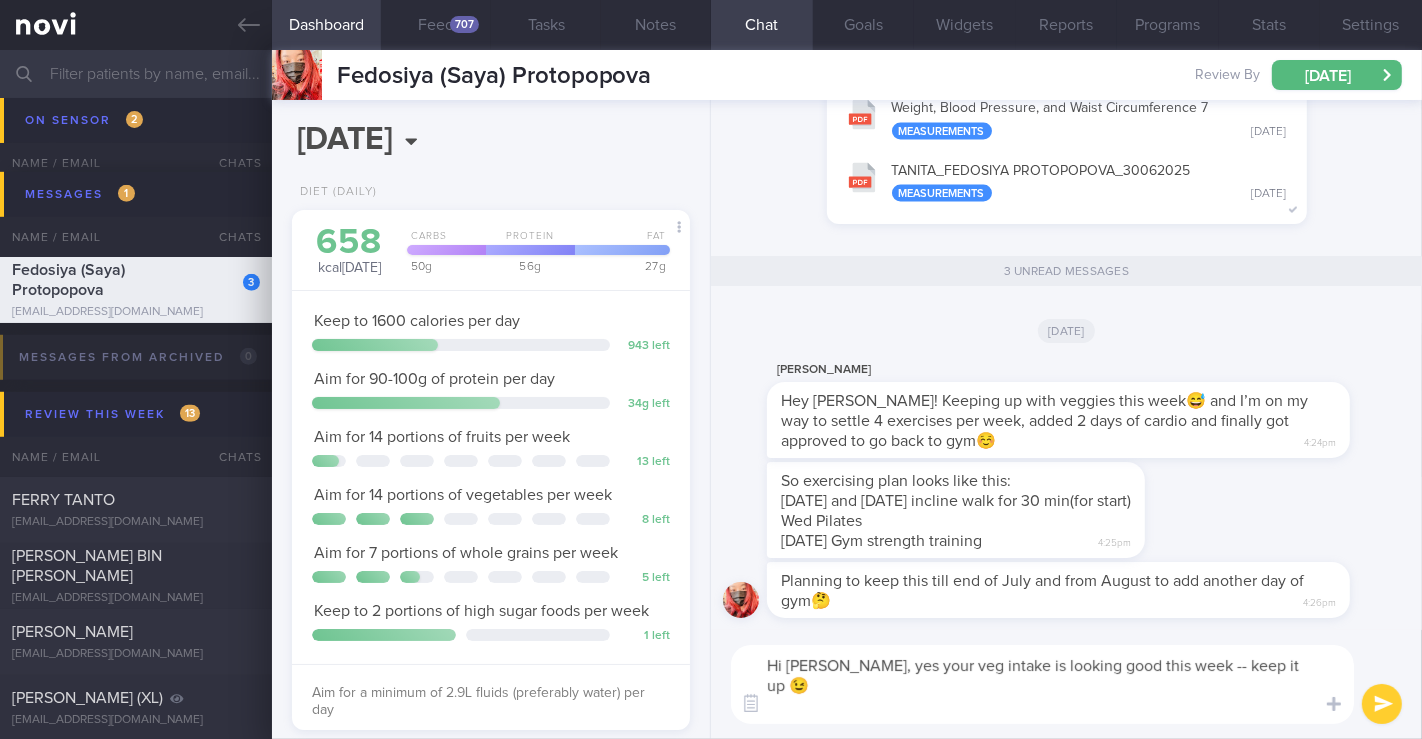 click on "Hi Saya, yes your veg intake is looking good this week -- keep it up 😉
Yay! Glad to hear you got cleared to go back to the gym!" at bounding box center [1042, 684] 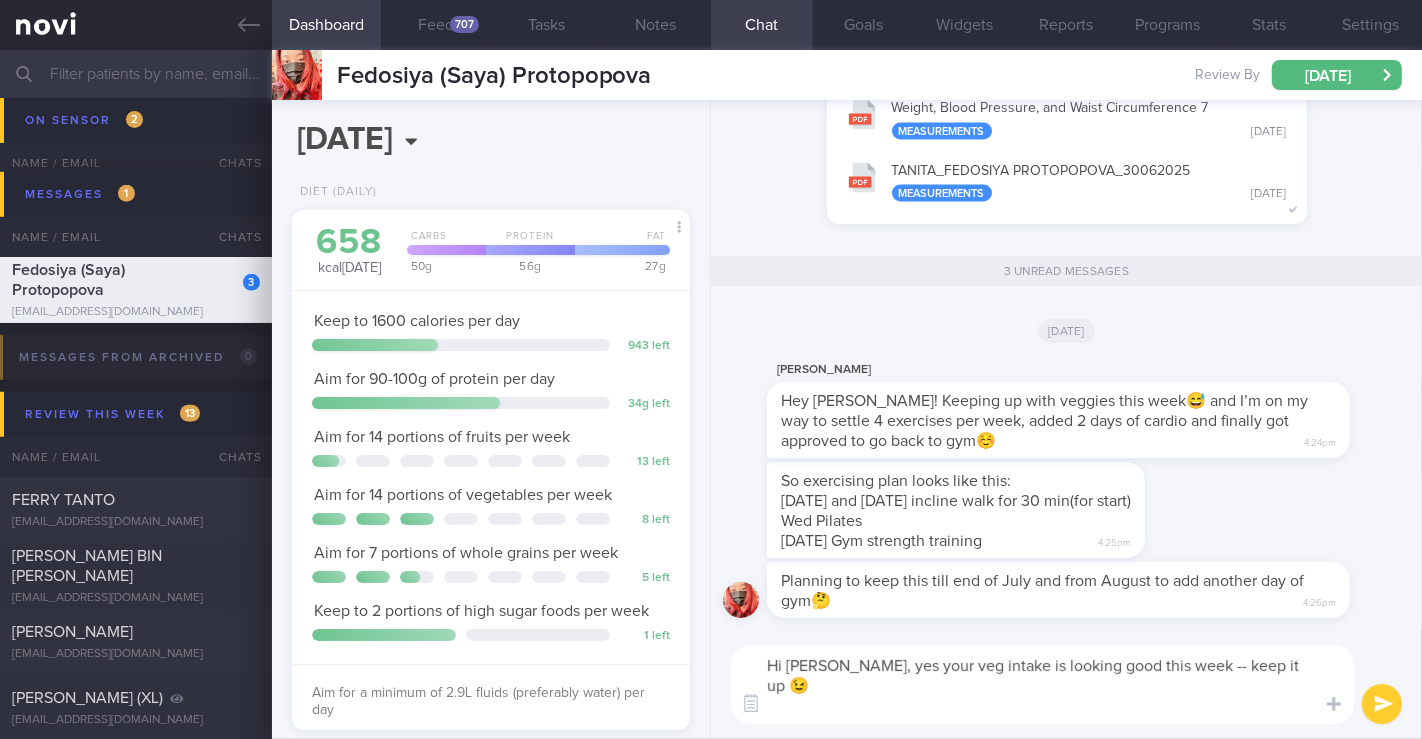 click on "Hi Saya, yes your veg intake is looking good this week -- keep it up 😉
Yay! I'm happy to hear you got cleared to go back to the gym!" at bounding box center [1042, 684] 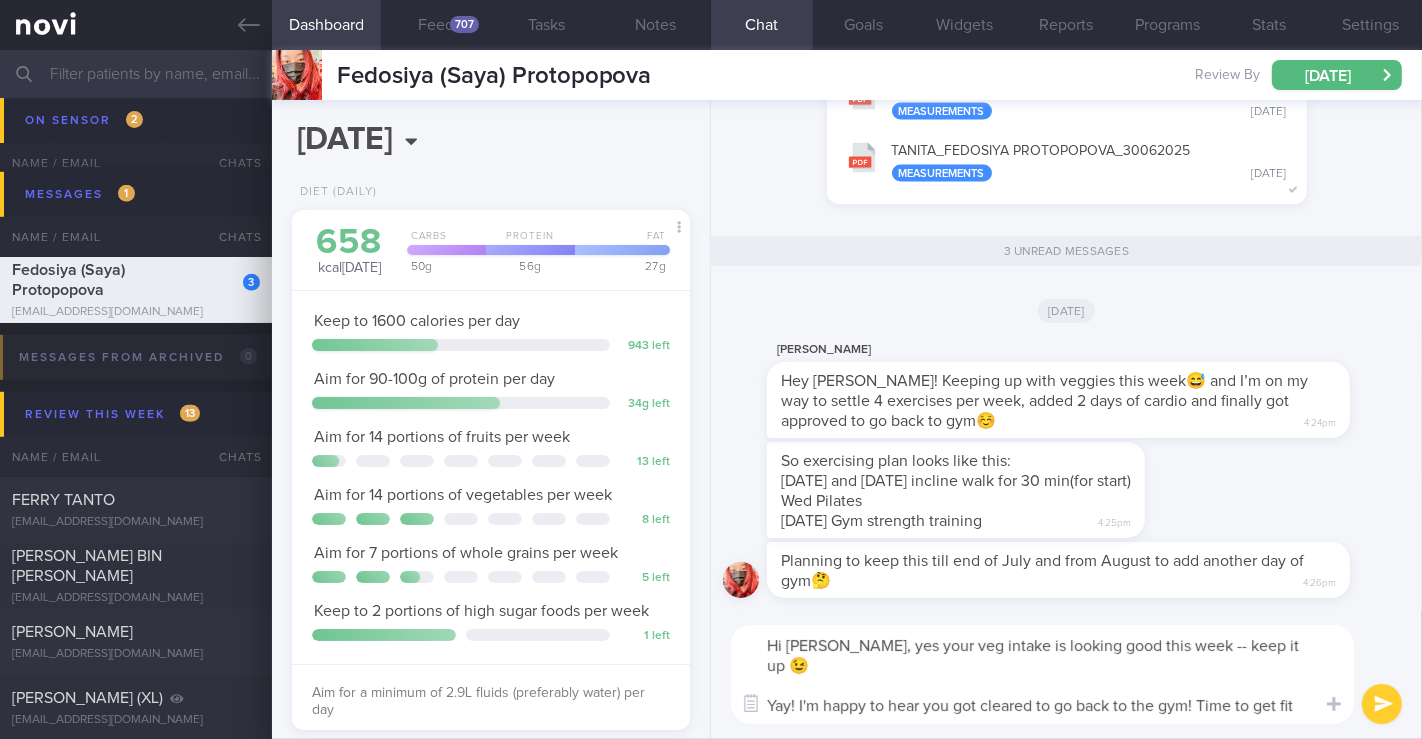 scroll, scrollTop: 0, scrollLeft: 0, axis: both 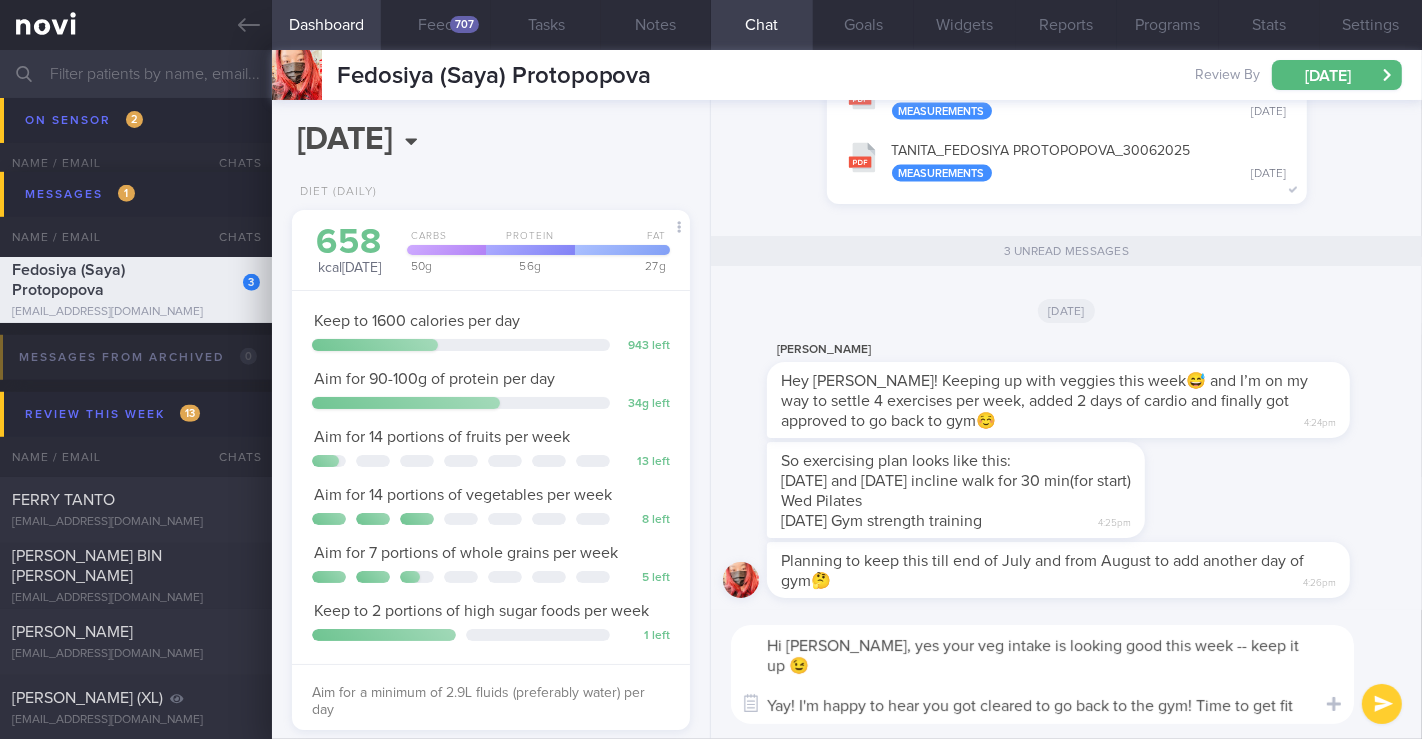 drag, startPoint x: 1281, startPoint y: 685, endPoint x: 1301, endPoint y: 684, distance: 20.024984 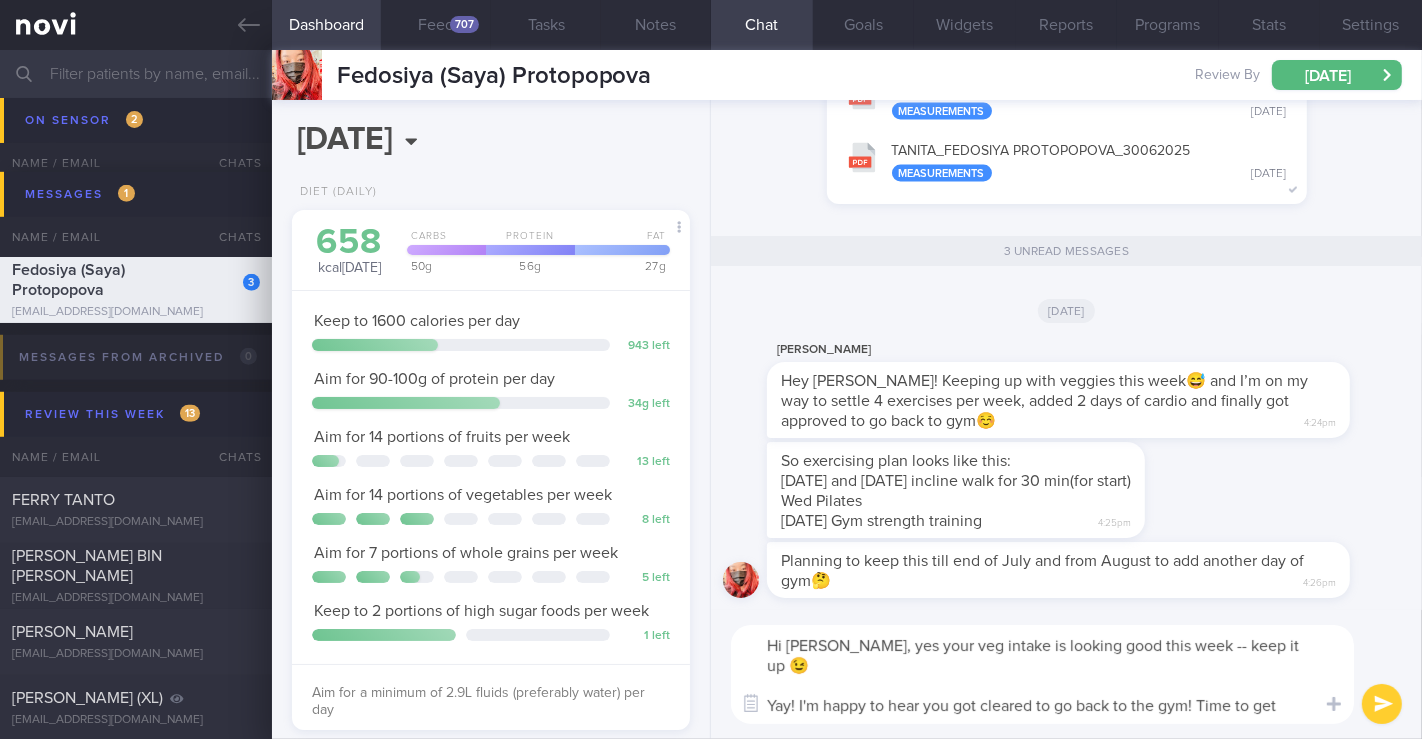 click on "Hi Saya, yes your veg intake is looking good this week -- keep it up 😉
Yay! I'm happy to hear you got cleared to go back to the gym! Time to get strong again" at bounding box center [1042, 674] 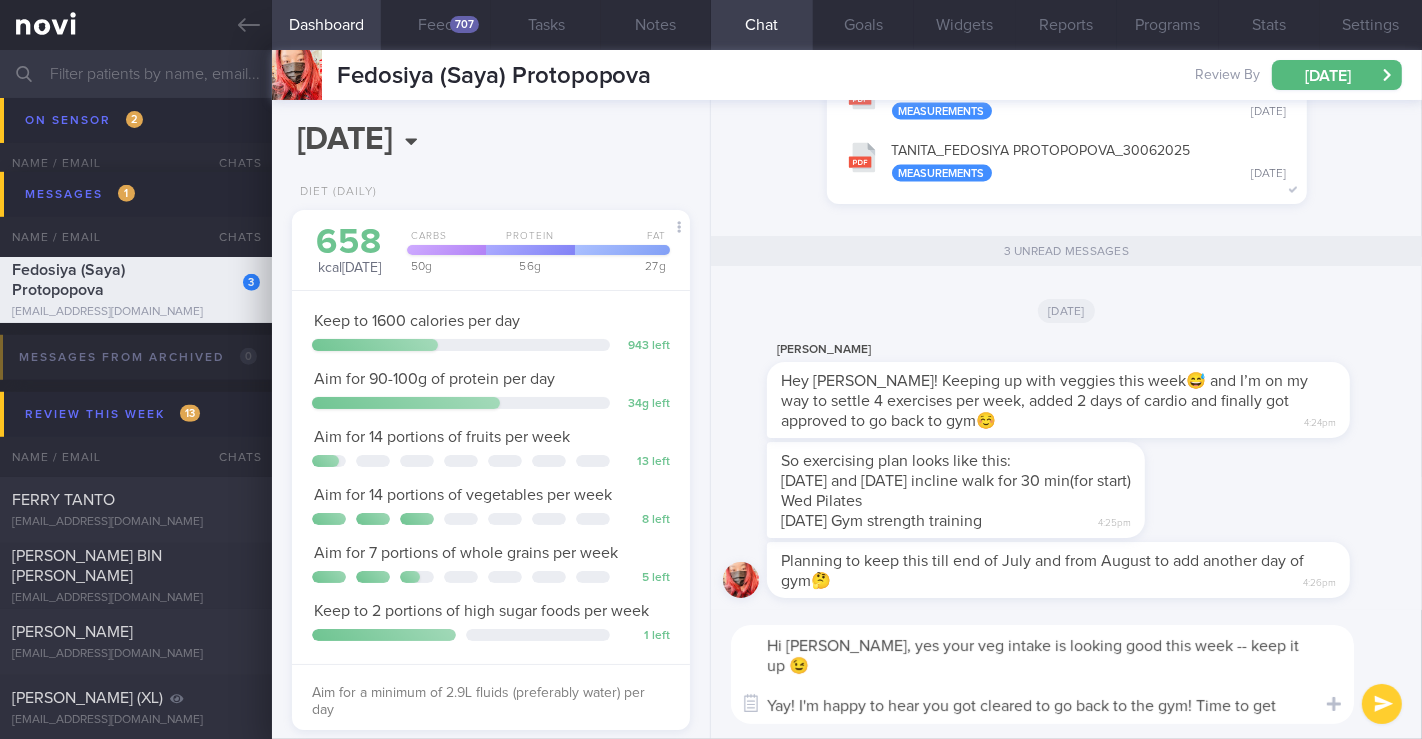 paste on "💪" 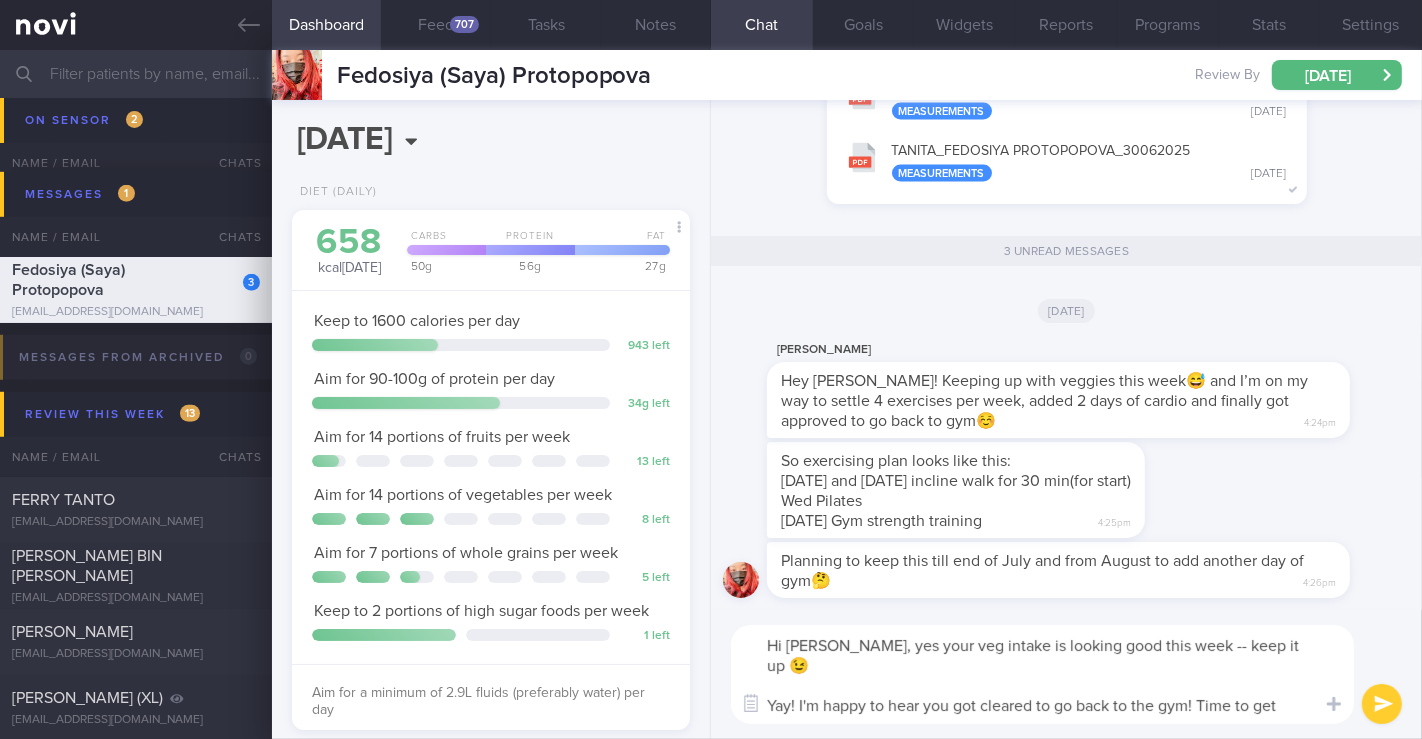 click on "Hi Saya, yes your veg intake is looking good this week -- keep it up 😉
Yay! I'm happy to hear you got cleared to go back to the gym! Time to get strong again 💪" at bounding box center [1042, 674] 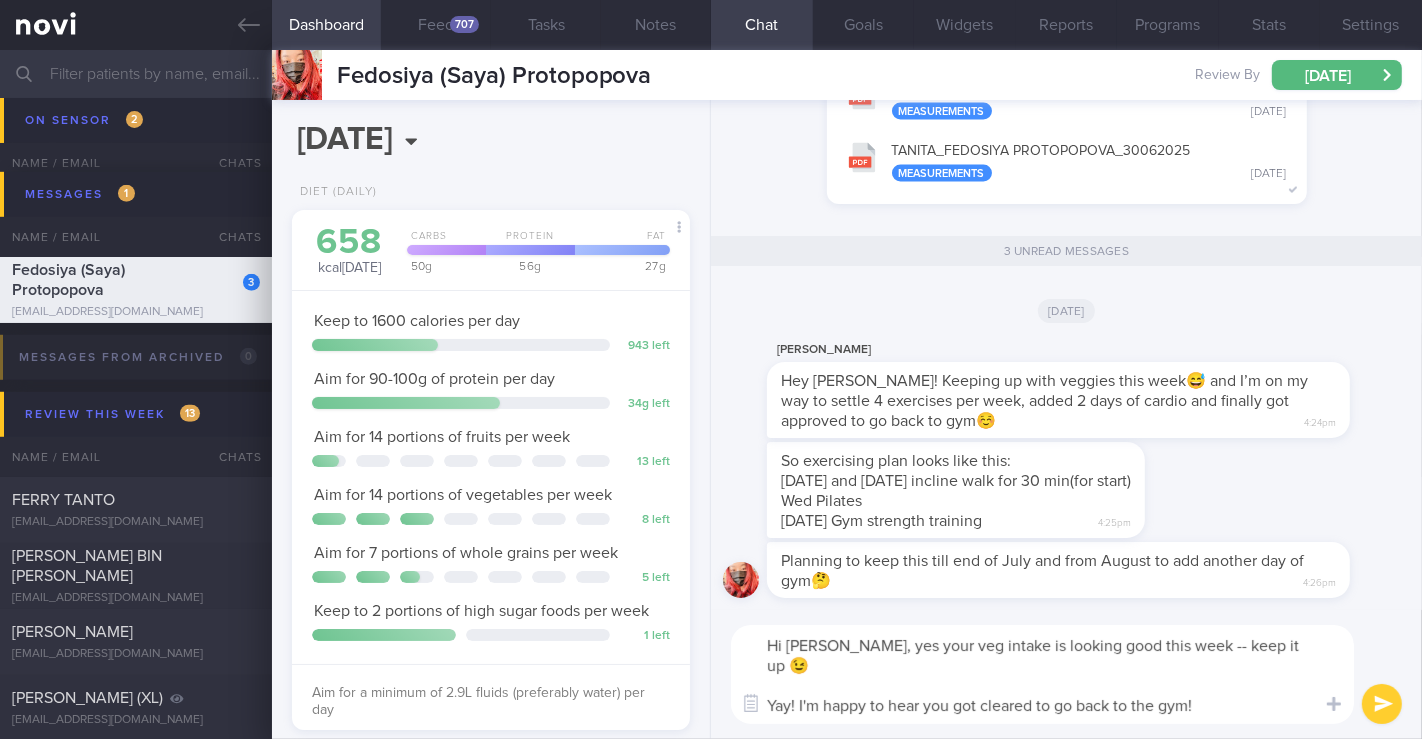 scroll, scrollTop: 0, scrollLeft: 0, axis: both 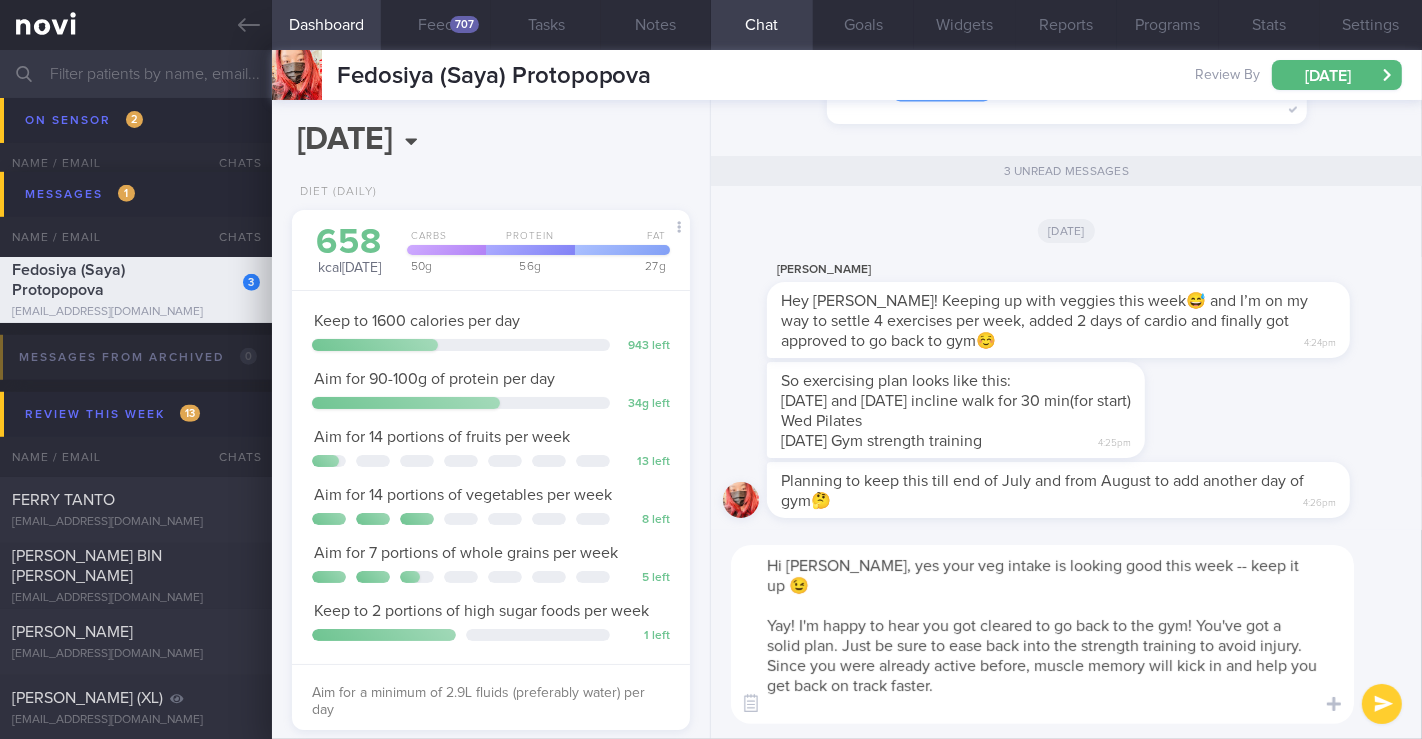 drag, startPoint x: 843, startPoint y: 628, endPoint x: 945, endPoint y: 659, distance: 106.60675 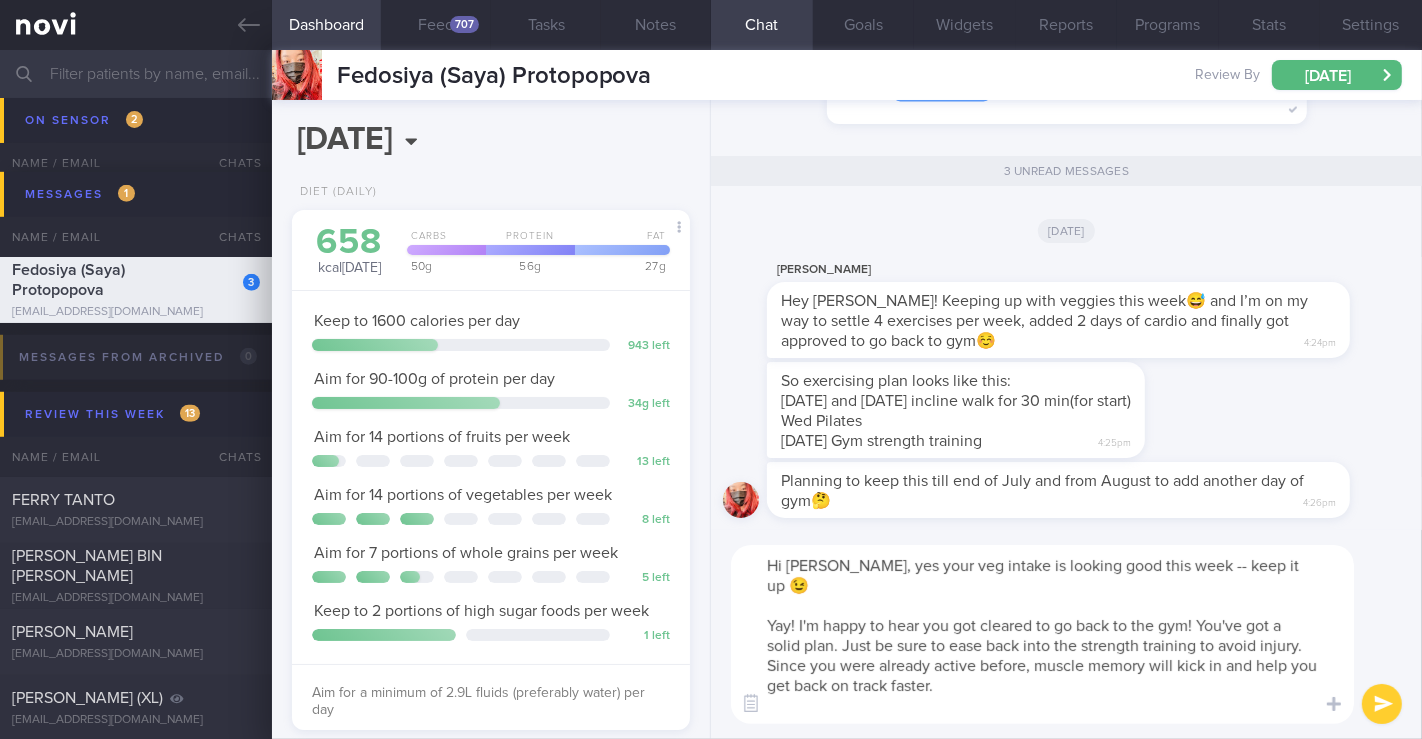 click on "Hi Saya, yes your veg intake is looking good this week -- keep it up 😉
Yay! I'm happy to hear you got cleared to go back to the gym! You've got a solid plan. Just be sure to ease back into the strength training to avoid injury. Since you were already active before, muscle memory will kick in and help you get back on track faster.
Time to get strong again 💪" at bounding box center (1042, 634) 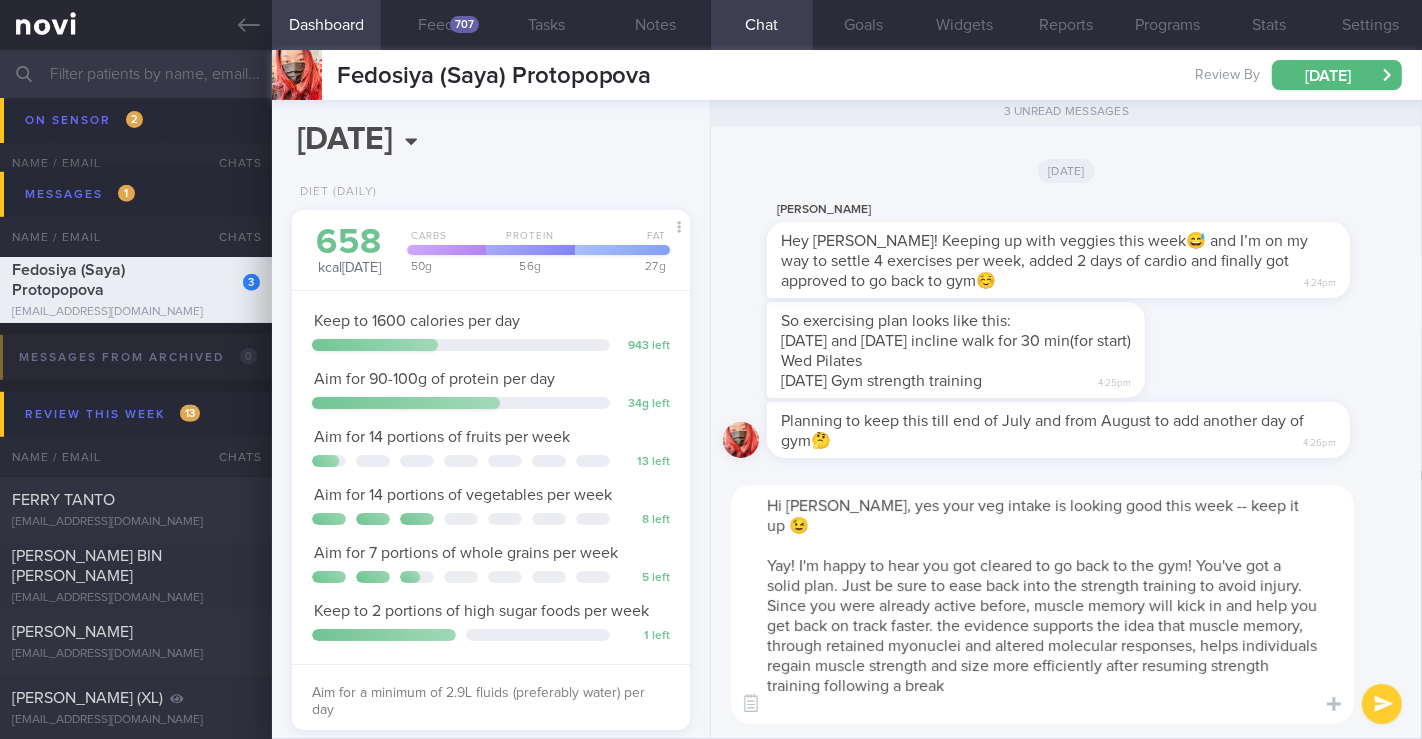 scroll, scrollTop: 0, scrollLeft: 0, axis: both 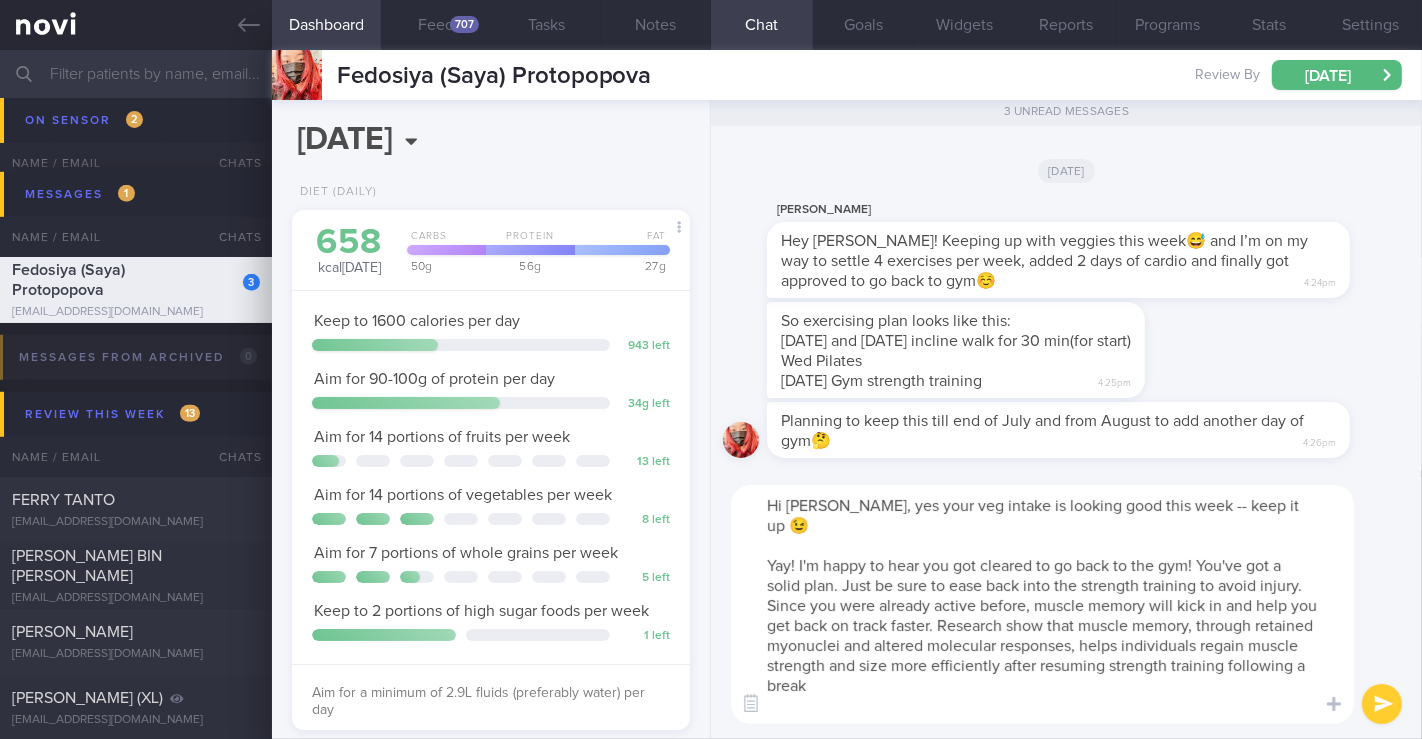 drag, startPoint x: 1075, startPoint y: 628, endPoint x: 1196, endPoint y: 599, distance: 124.42668 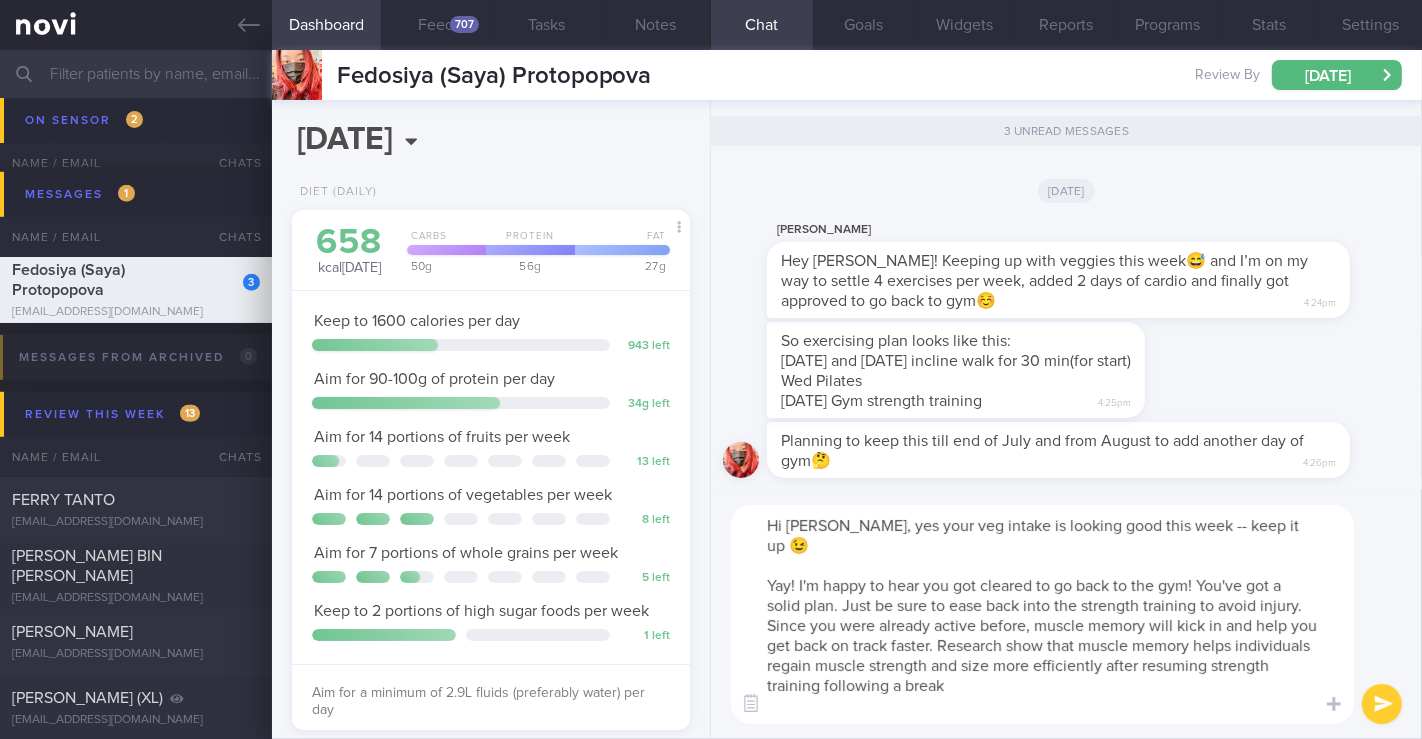 drag, startPoint x: 1237, startPoint y: 626, endPoint x: 1328, endPoint y: 635, distance: 91.44397 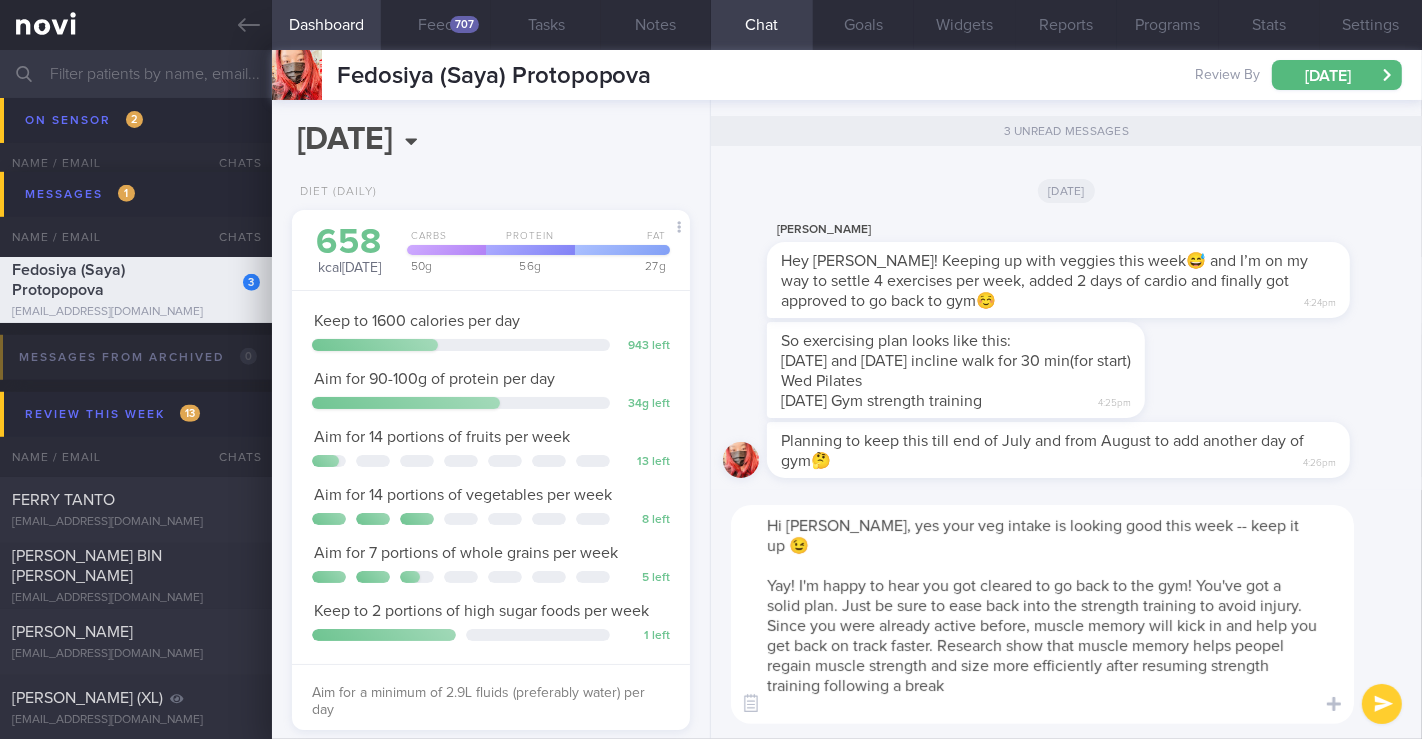 type on "Hi Saya, yes your veg intake is looking good this week -- keep it up 😉
Yay! I'm happy to hear you got cleared to go back to the gym! You've got a solid plan. Just be sure to ease back into the strength training to avoid injury. Since you were already active before, muscle memory will kick in and help you get back on track faster. Research show that muscle memory helps people regain muscle strength and size more efficiently after resuming strength training following a break
Time to get strong again 💪" 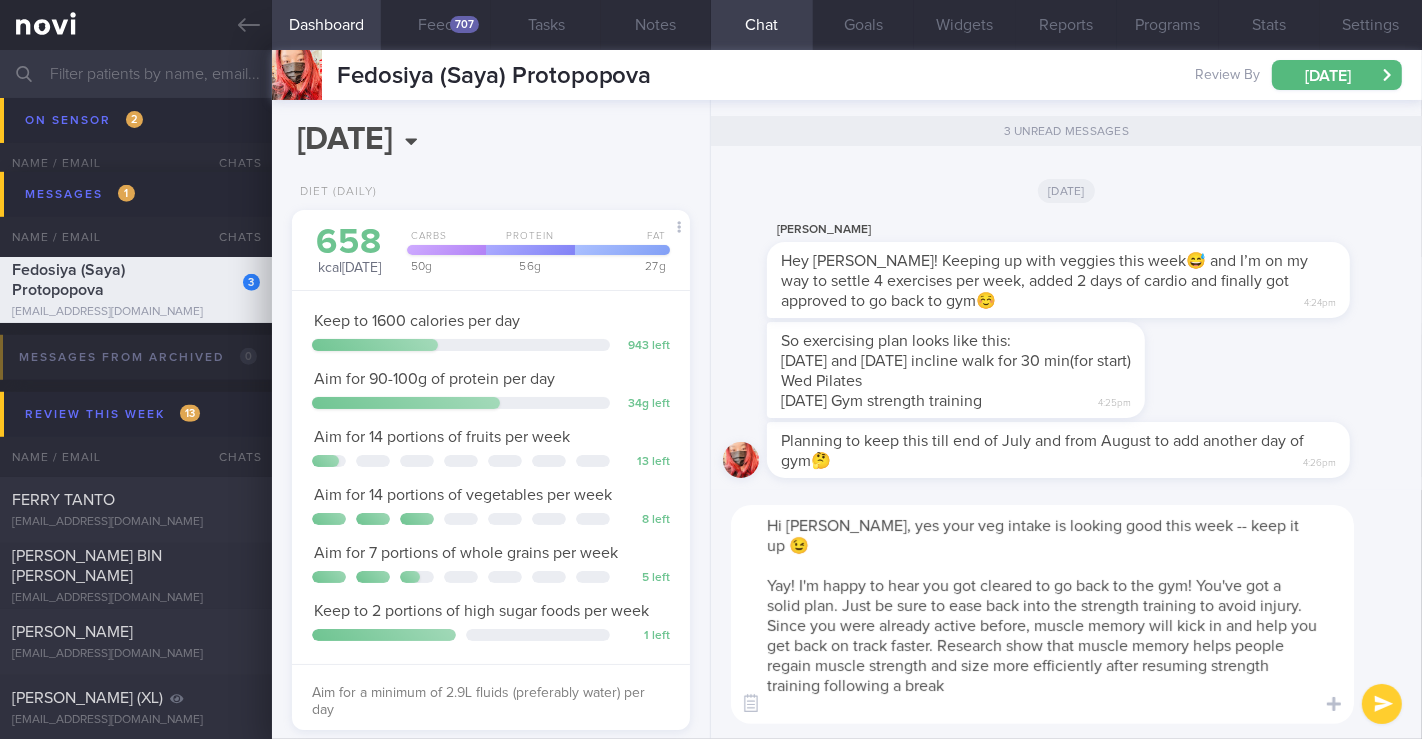 drag, startPoint x: 962, startPoint y: 666, endPoint x: 720, endPoint y: 555, distance: 266.24237 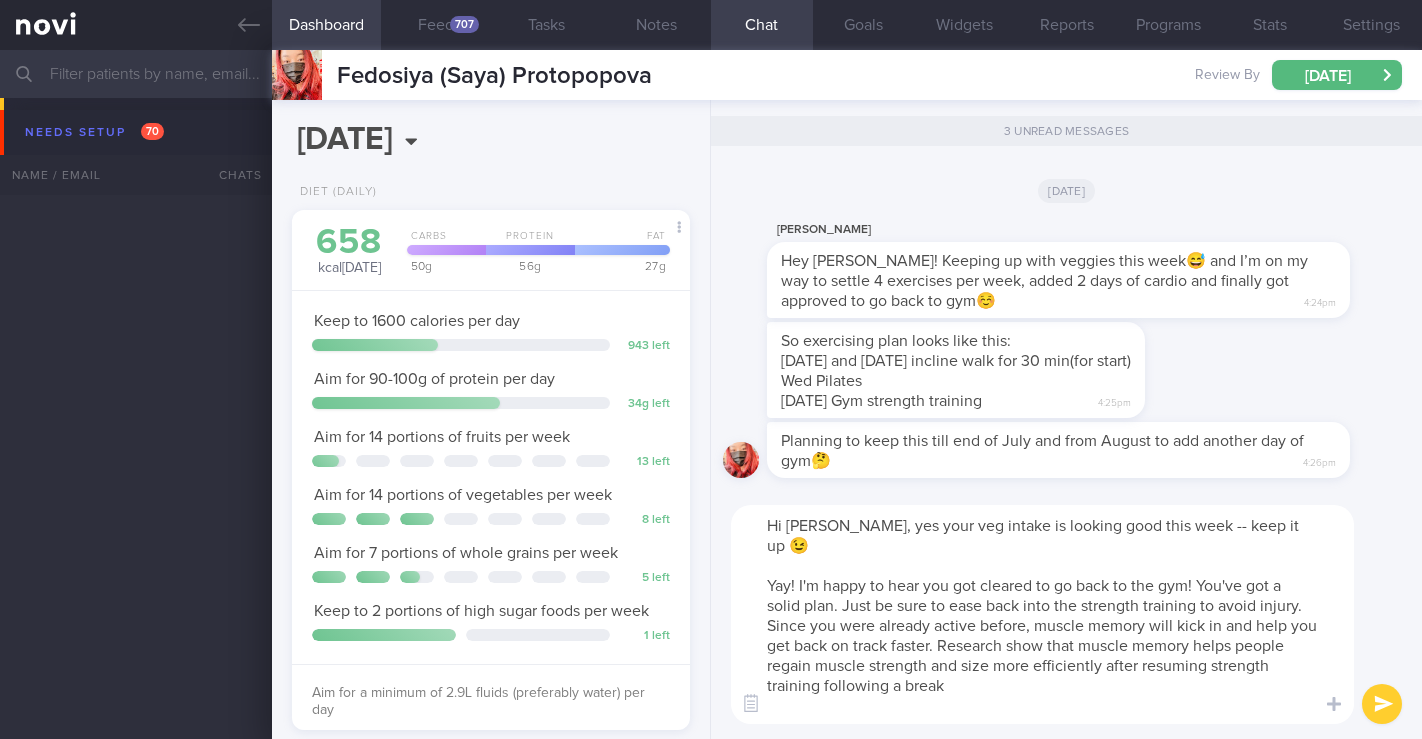 select on "6" 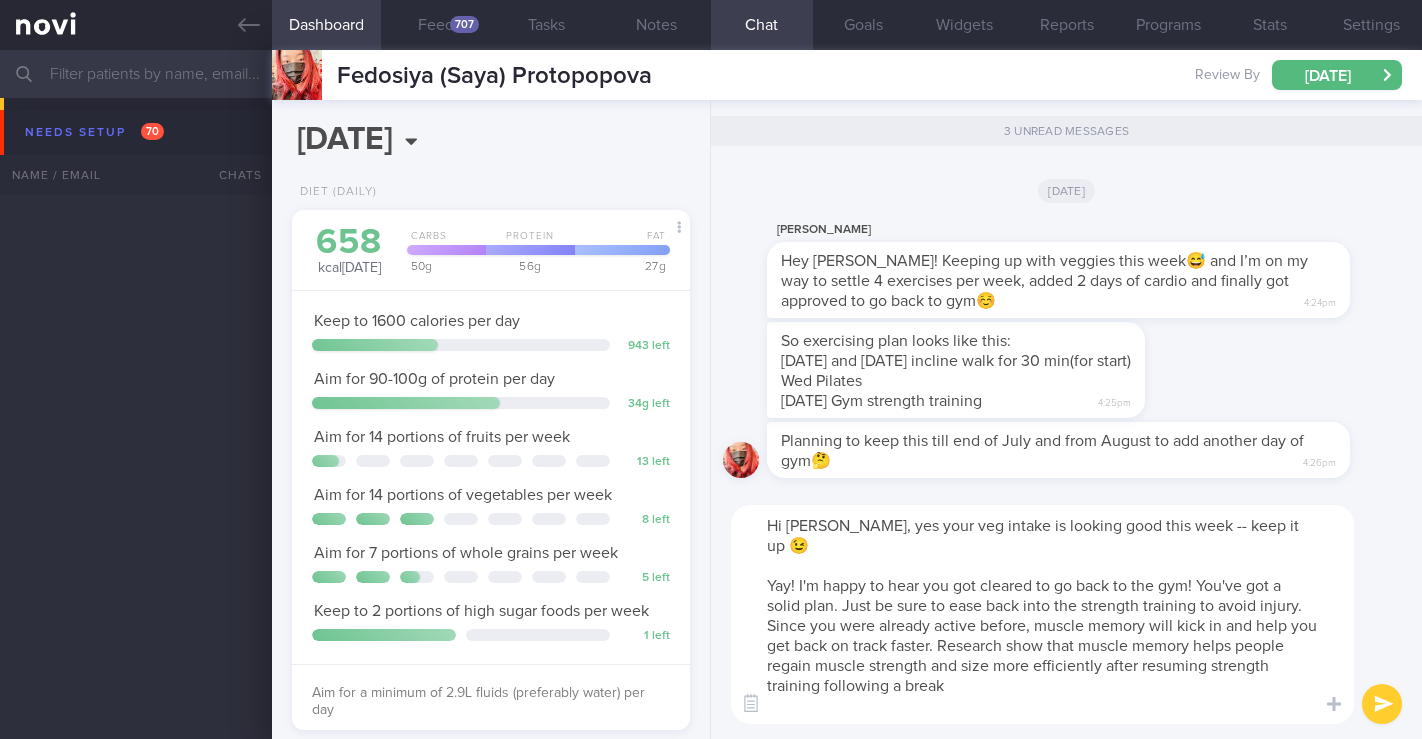 scroll, scrollTop: 0, scrollLeft: 0, axis: both 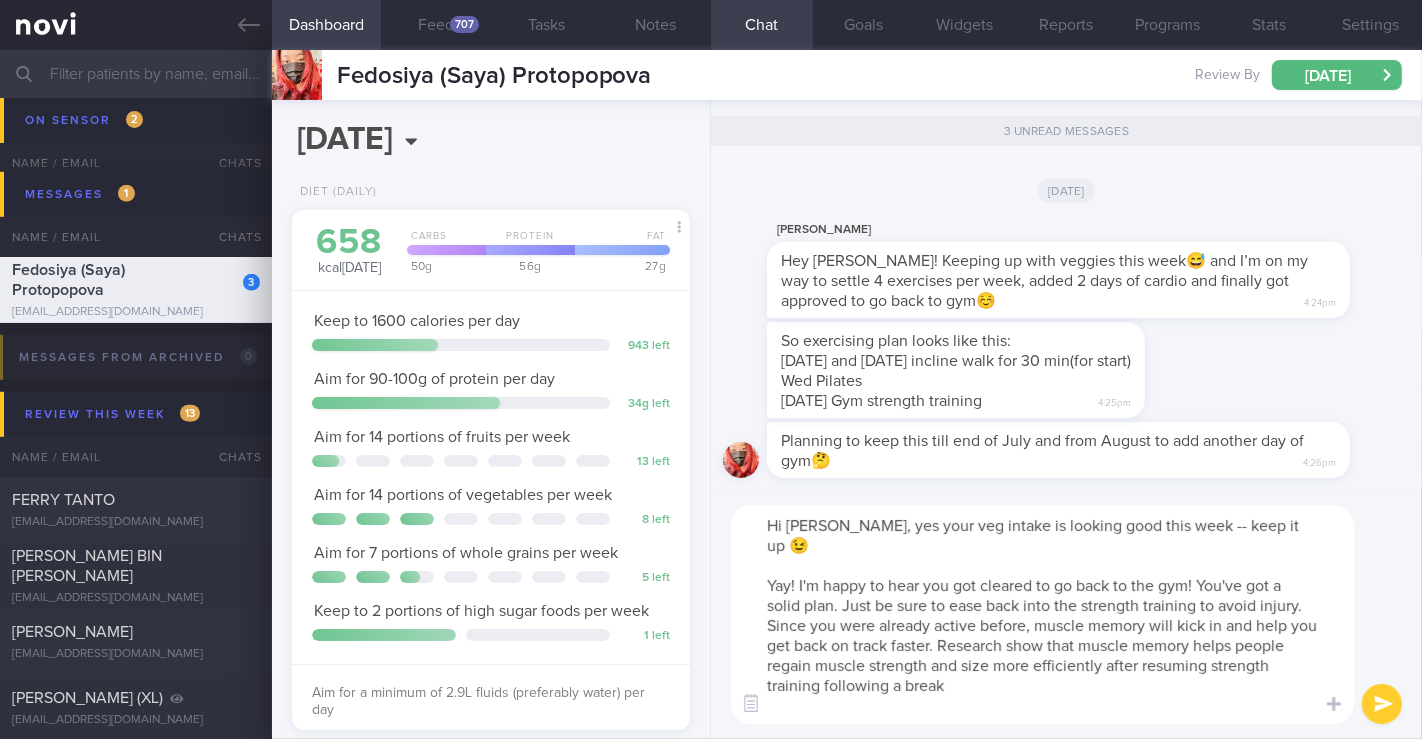 click on "Hi [PERSON_NAME], yes your veg intake is looking good this week -- keep it up 😉
Yay! I'm happy to hear you got cleared to go back to the gym! You've got a solid plan. Just be sure to ease back into the strength training to avoid injury. Since you were already active before, muscle memory will kick in and help you get back on track faster. Research show that muscle memory helps people regain muscle strength and size more efficiently after resuming strength training following a break
Time to get strong again 💪" at bounding box center [1042, 614] 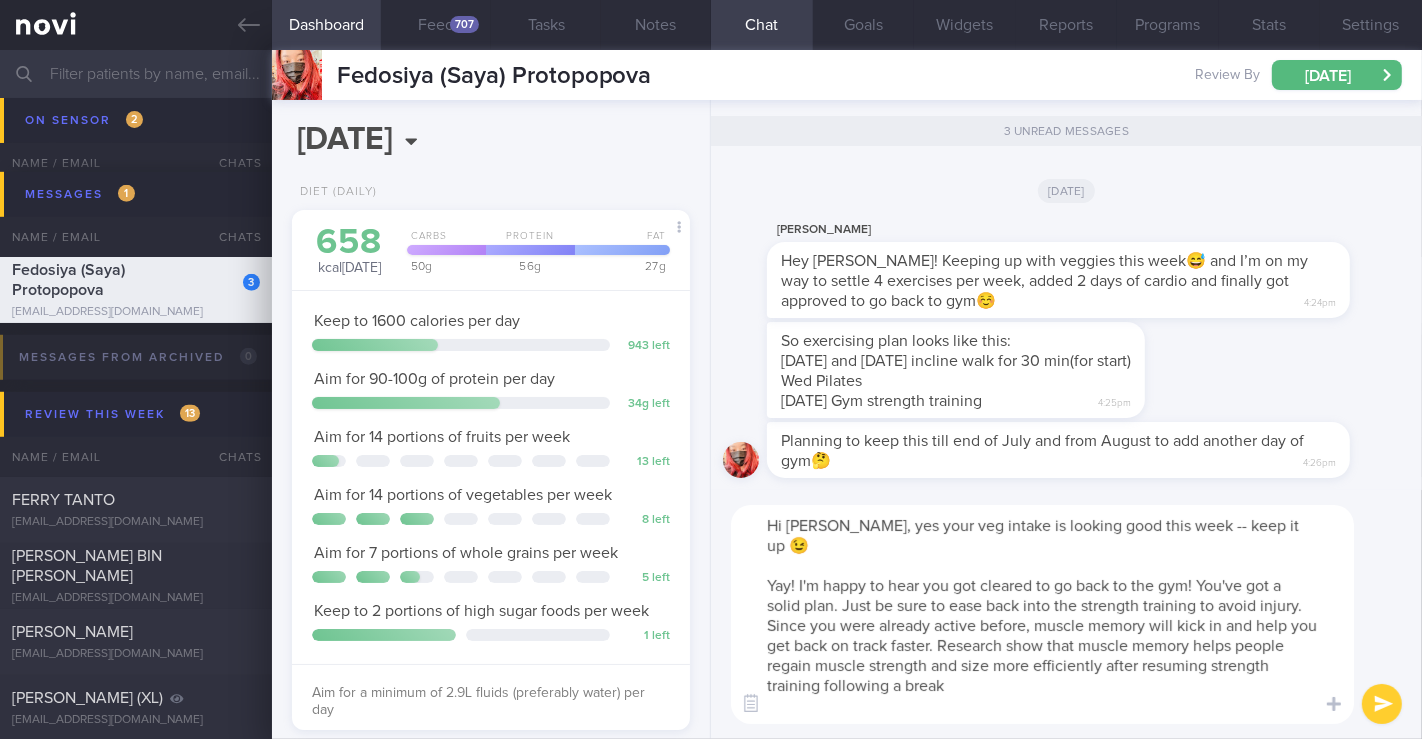 click at bounding box center [1382, 704] 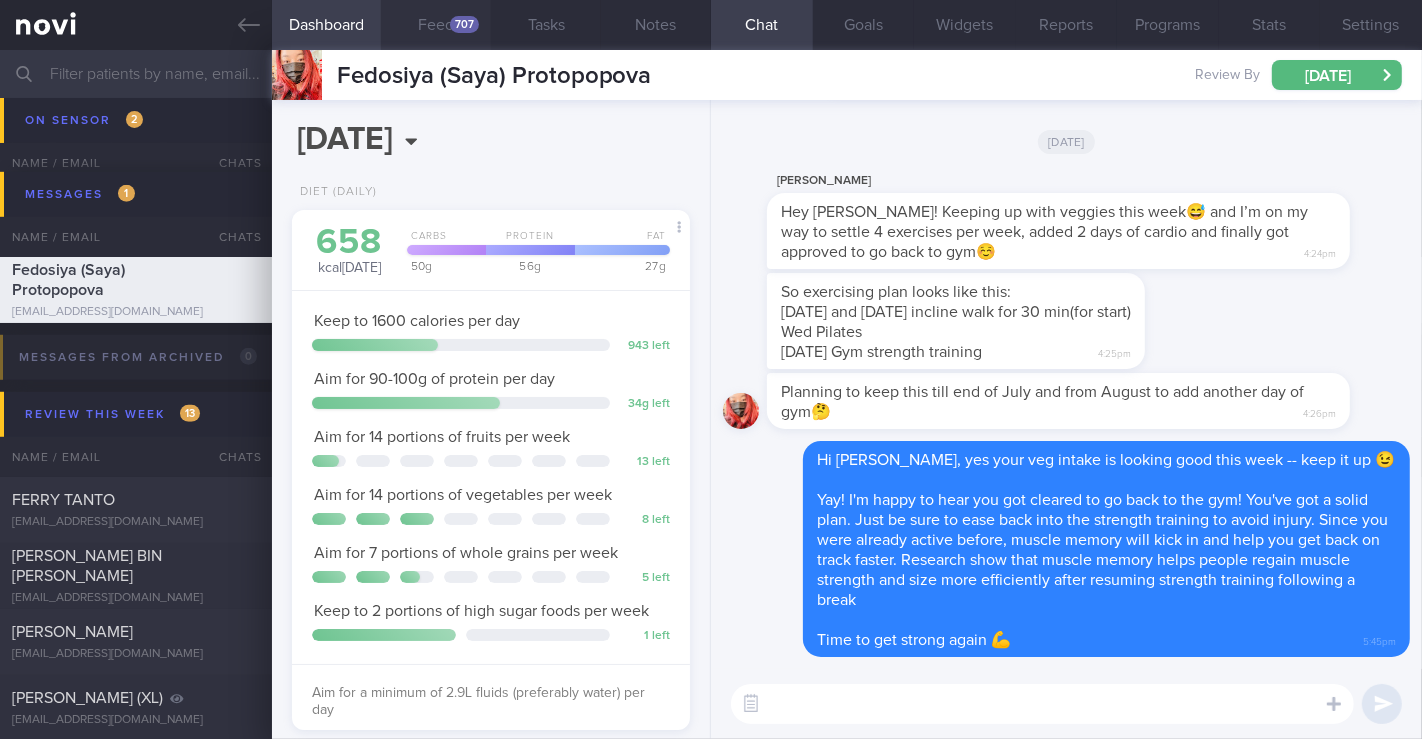 click on "Feed
707" at bounding box center [436, 25] 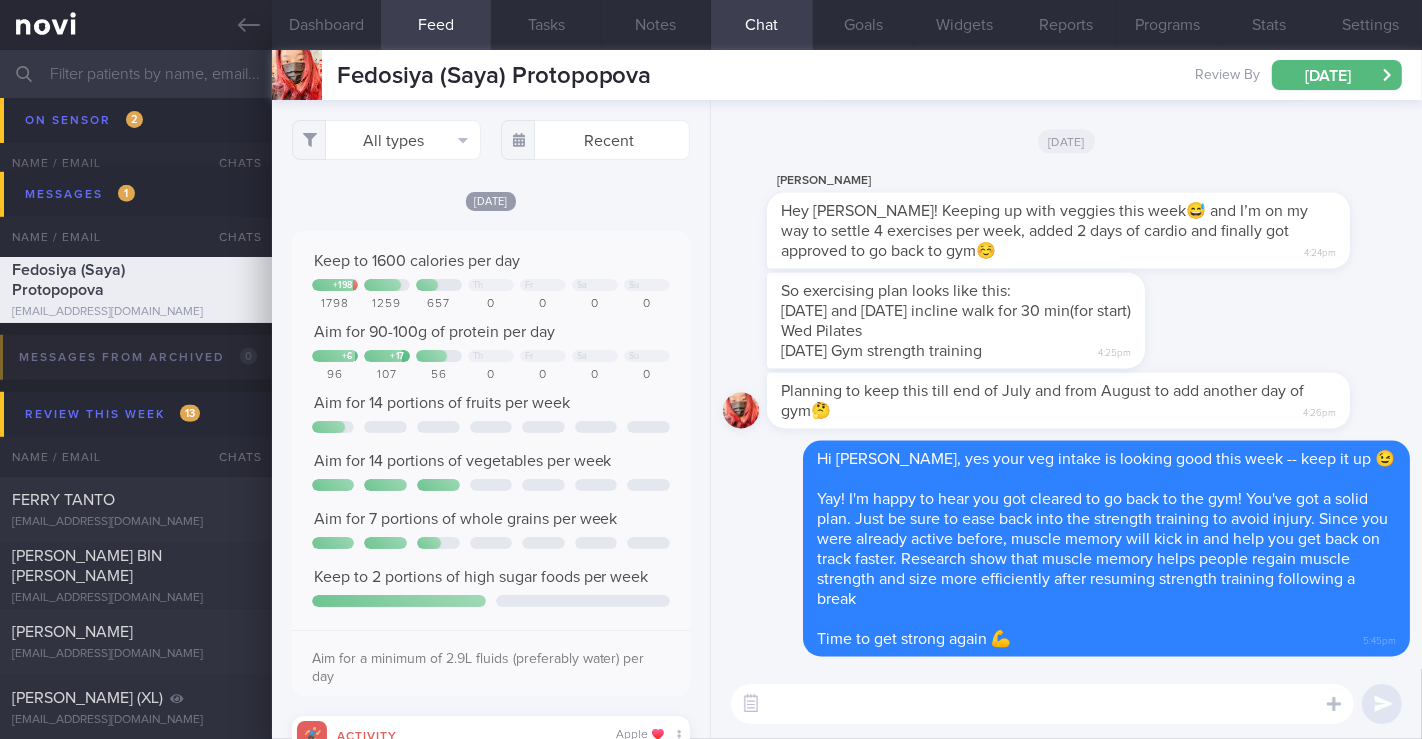 scroll, scrollTop: 999911, scrollLeft: 999644, axis: both 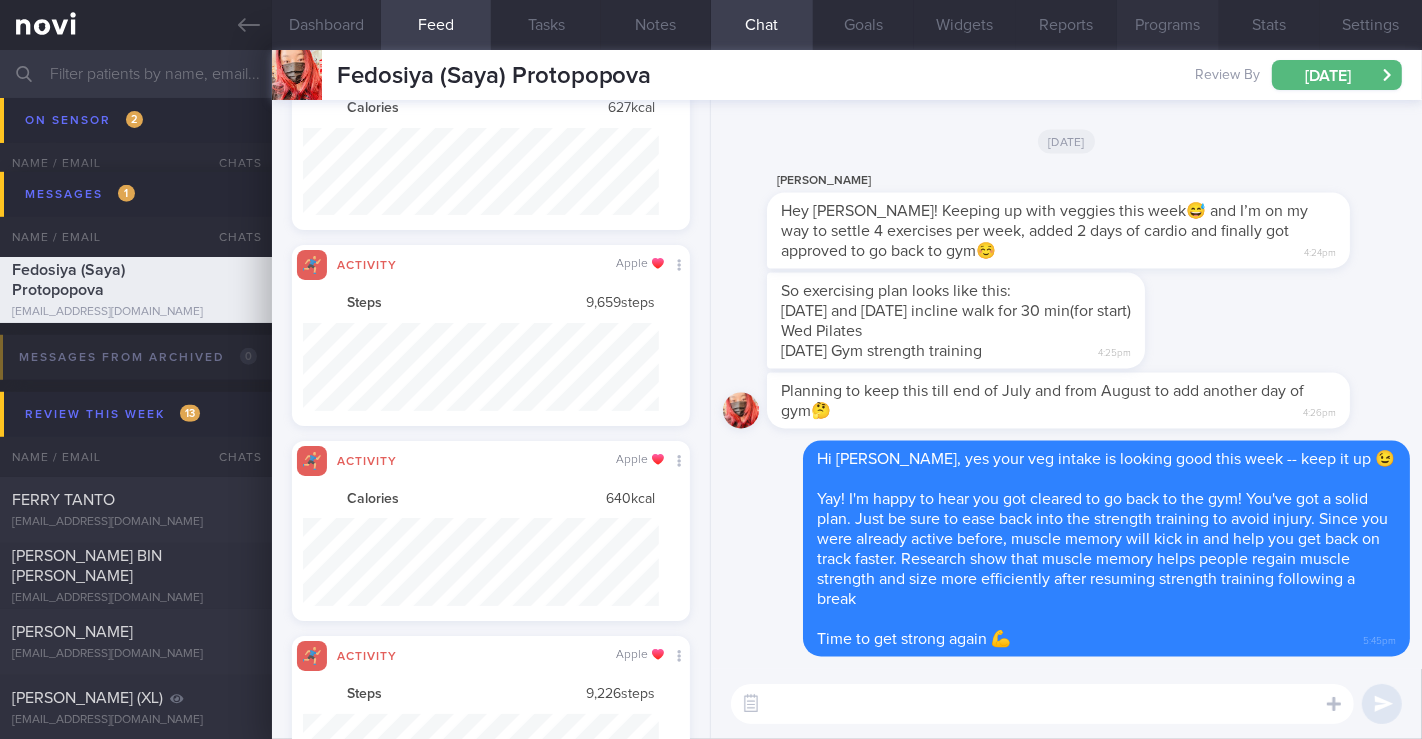click on "Programs" at bounding box center (1168, 25) 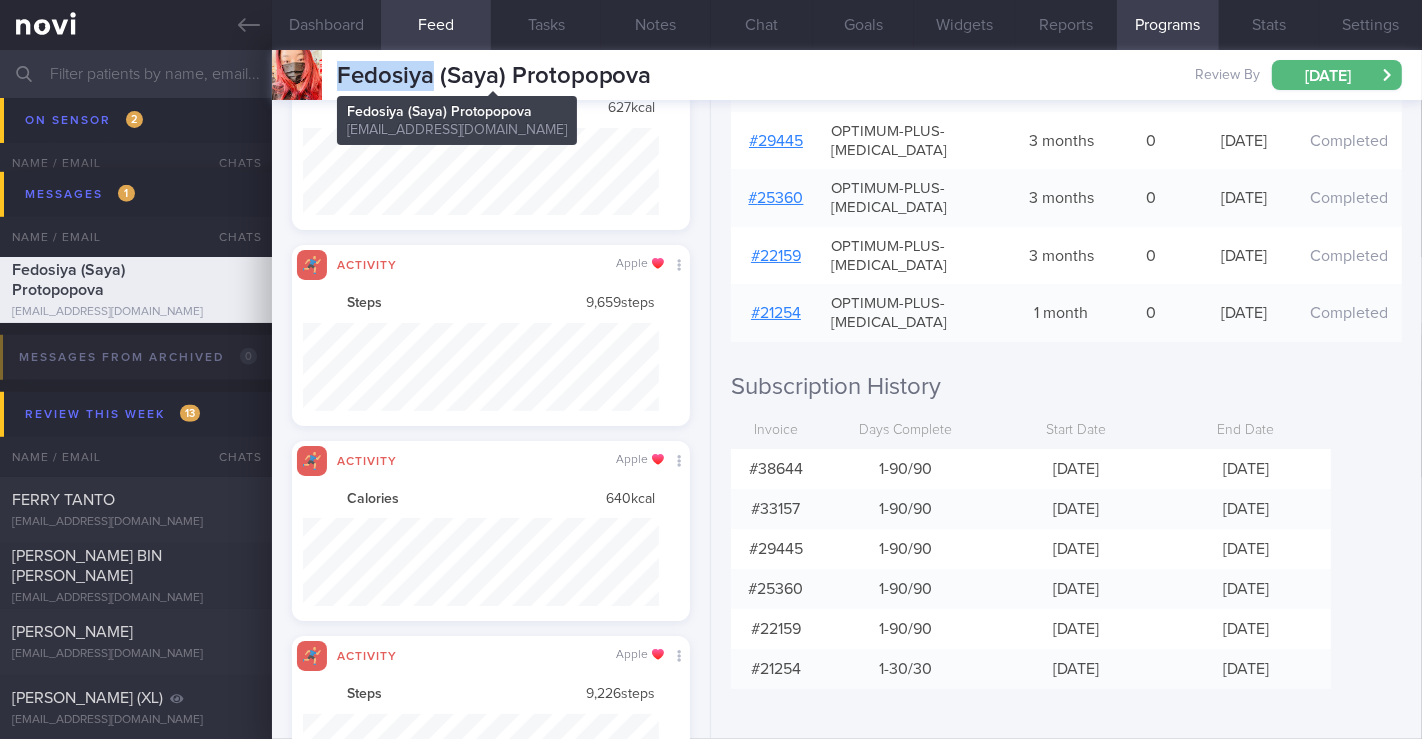 drag, startPoint x: 338, startPoint y: 72, endPoint x: 433, endPoint y: 68, distance: 95.084175 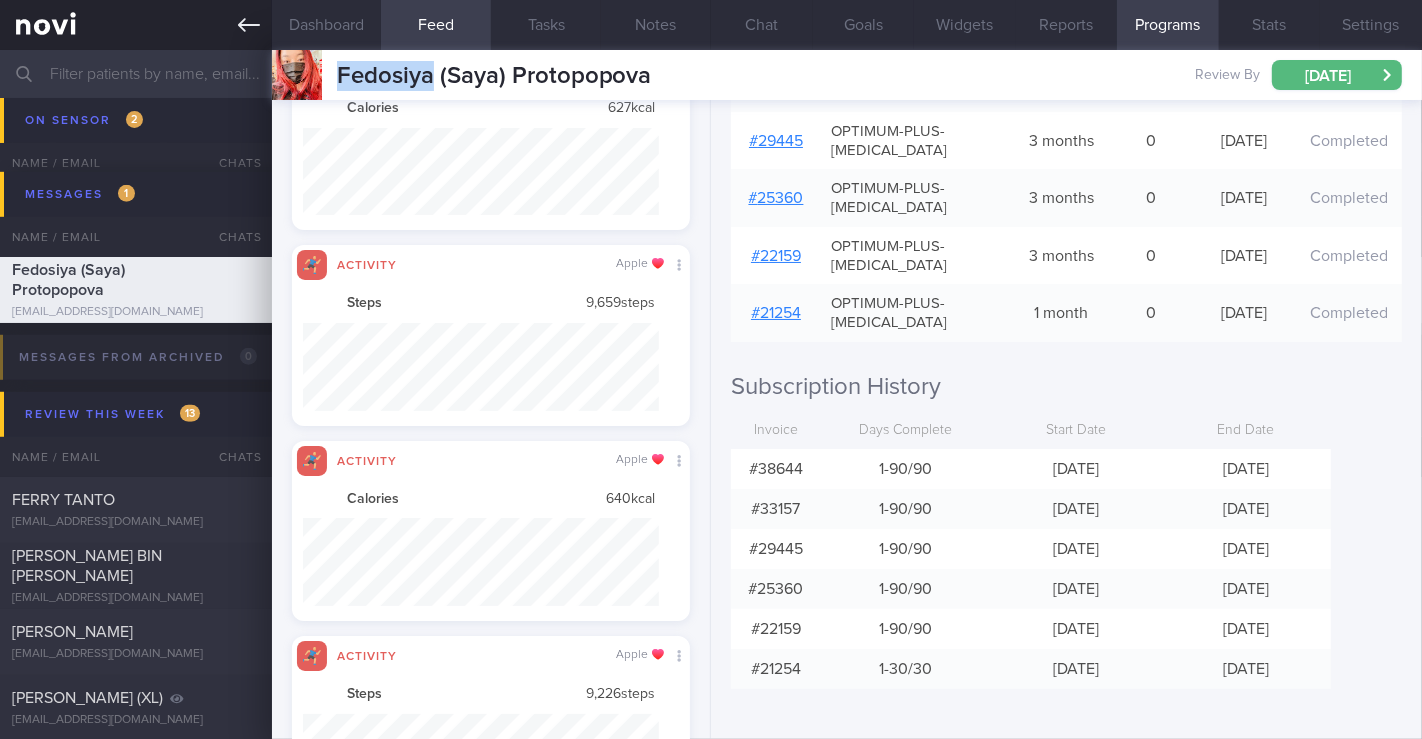click at bounding box center [136, 25] 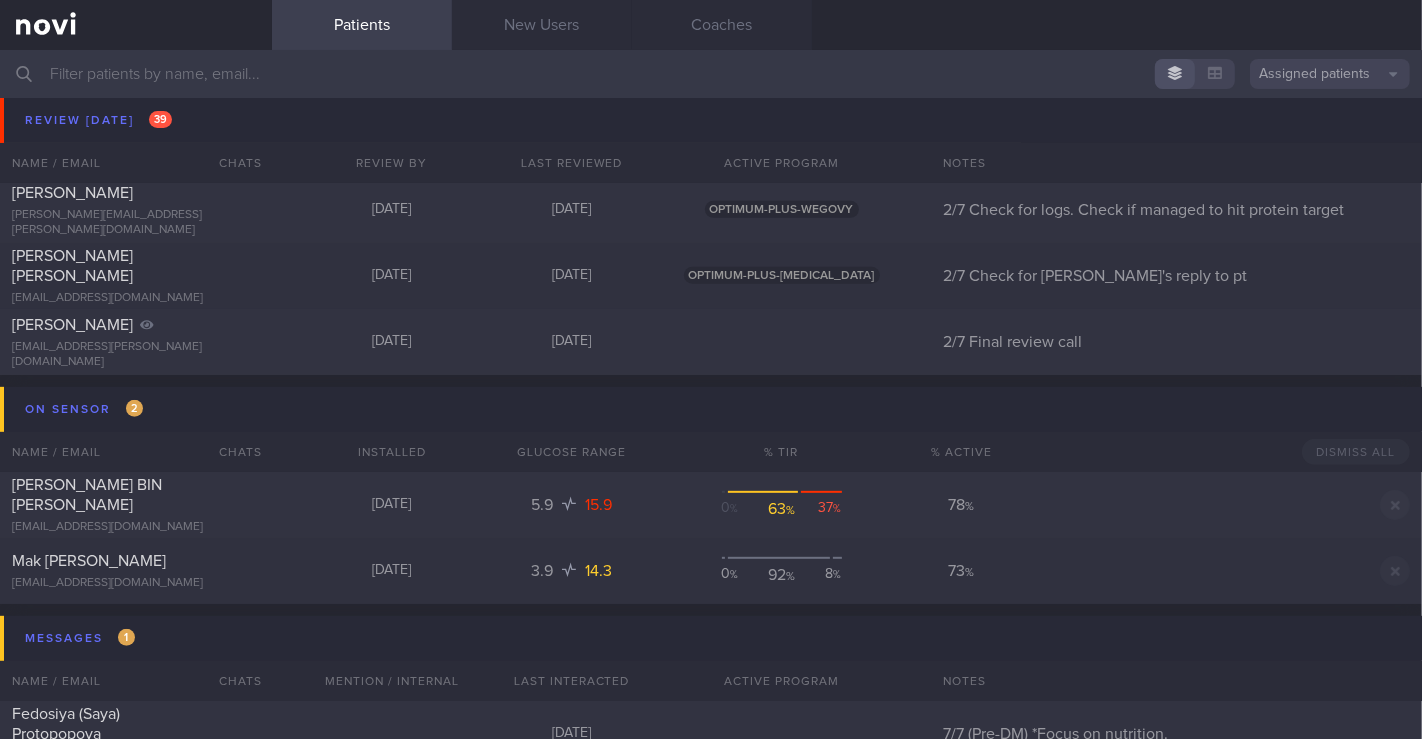 scroll, scrollTop: 7444, scrollLeft: 0, axis: vertical 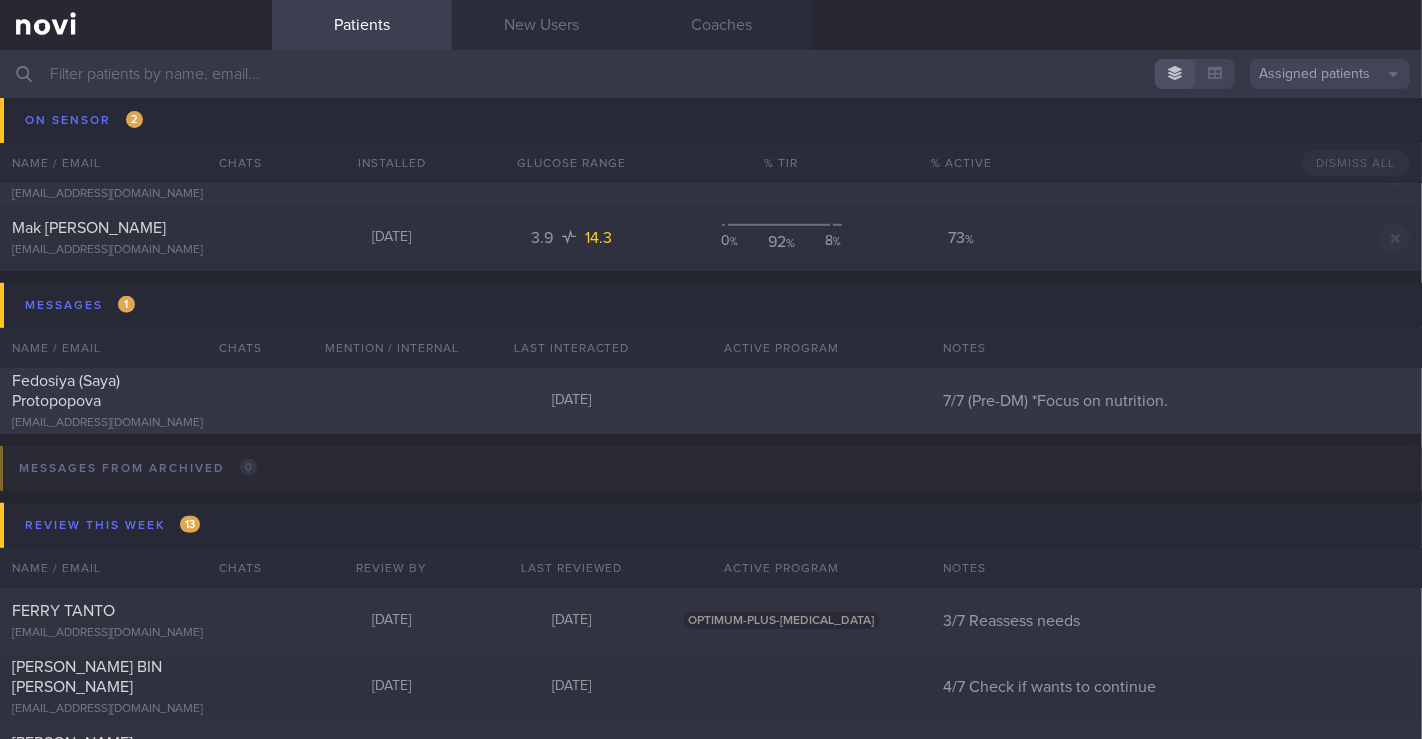 click on "Fedosiya (Saya) Protopopova" at bounding box center (133, 391) 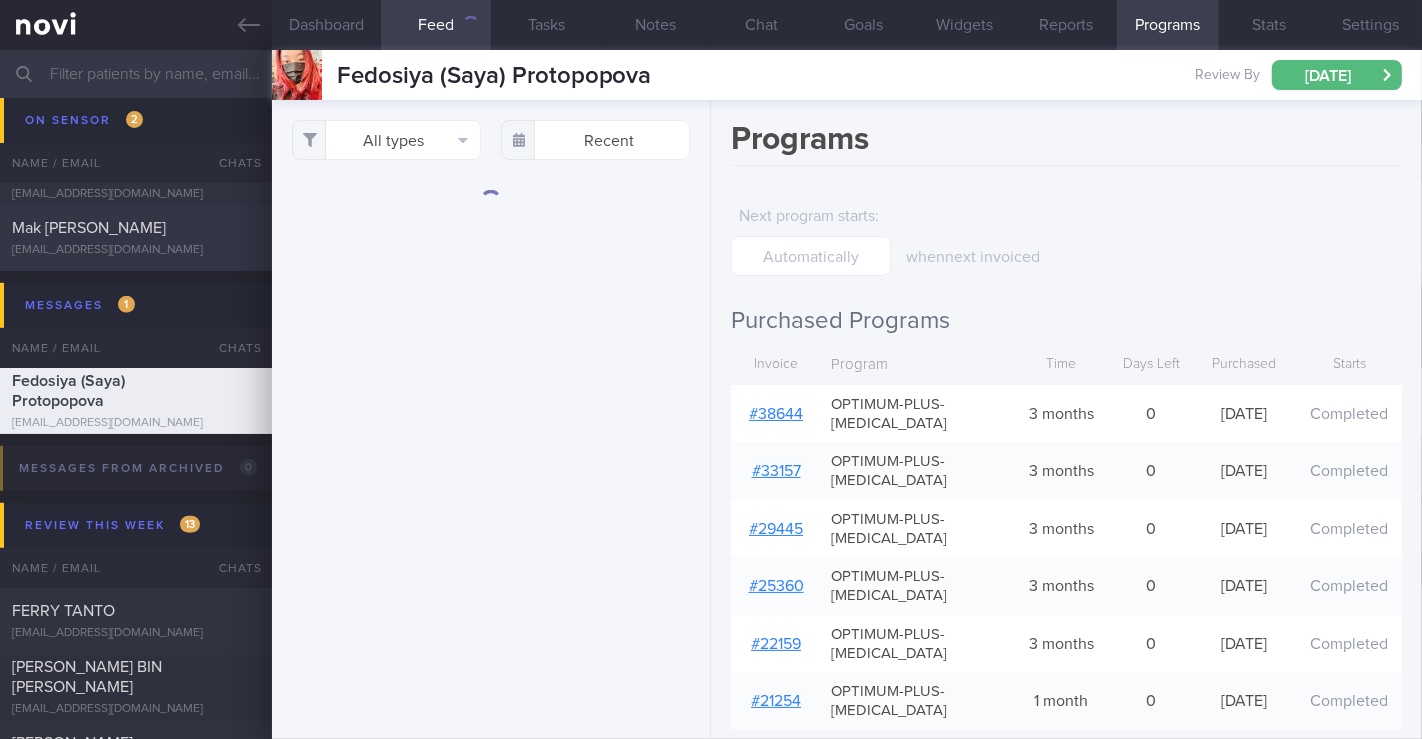 click on "Mak Loke Peck
peckmak@gmail.com
7 days ago
3.9
14.3
0 %
92 %
8 %
73 %
Dismiss" 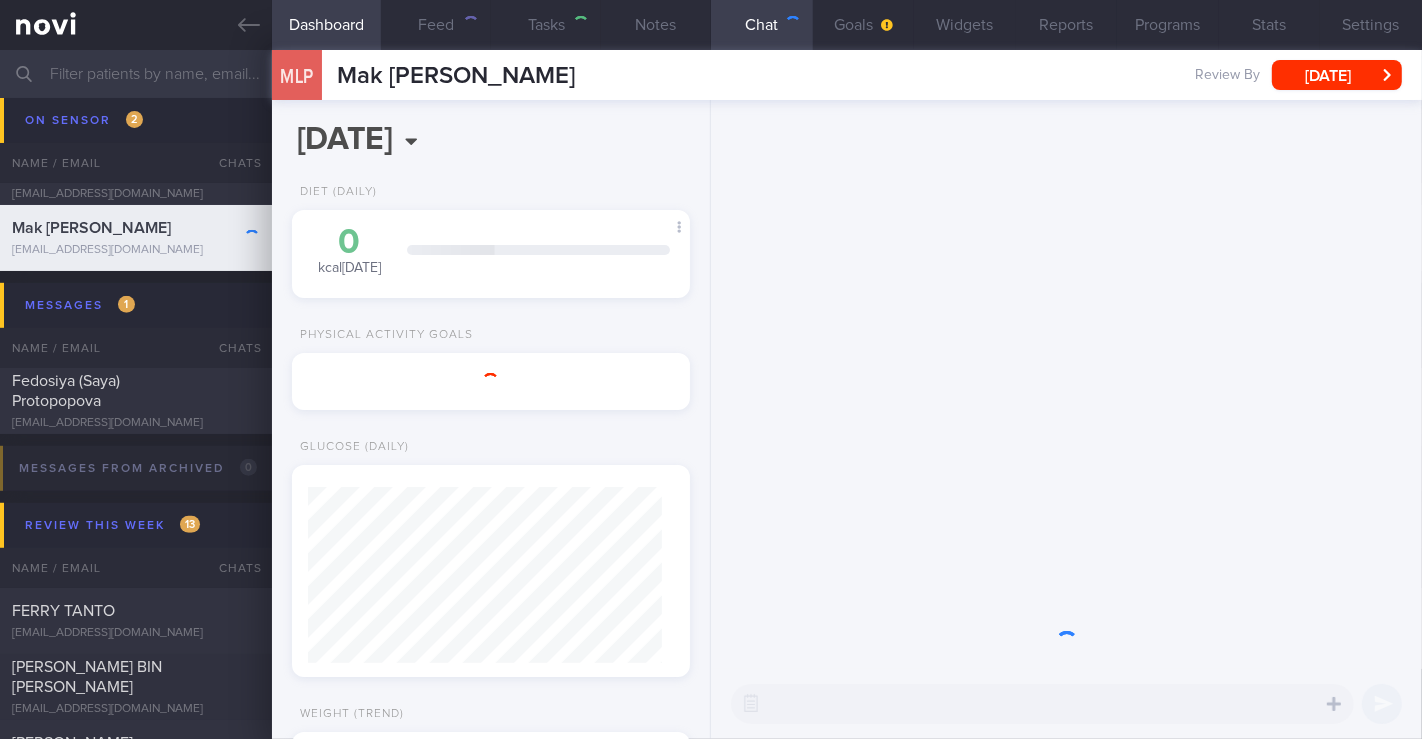 select on "9" 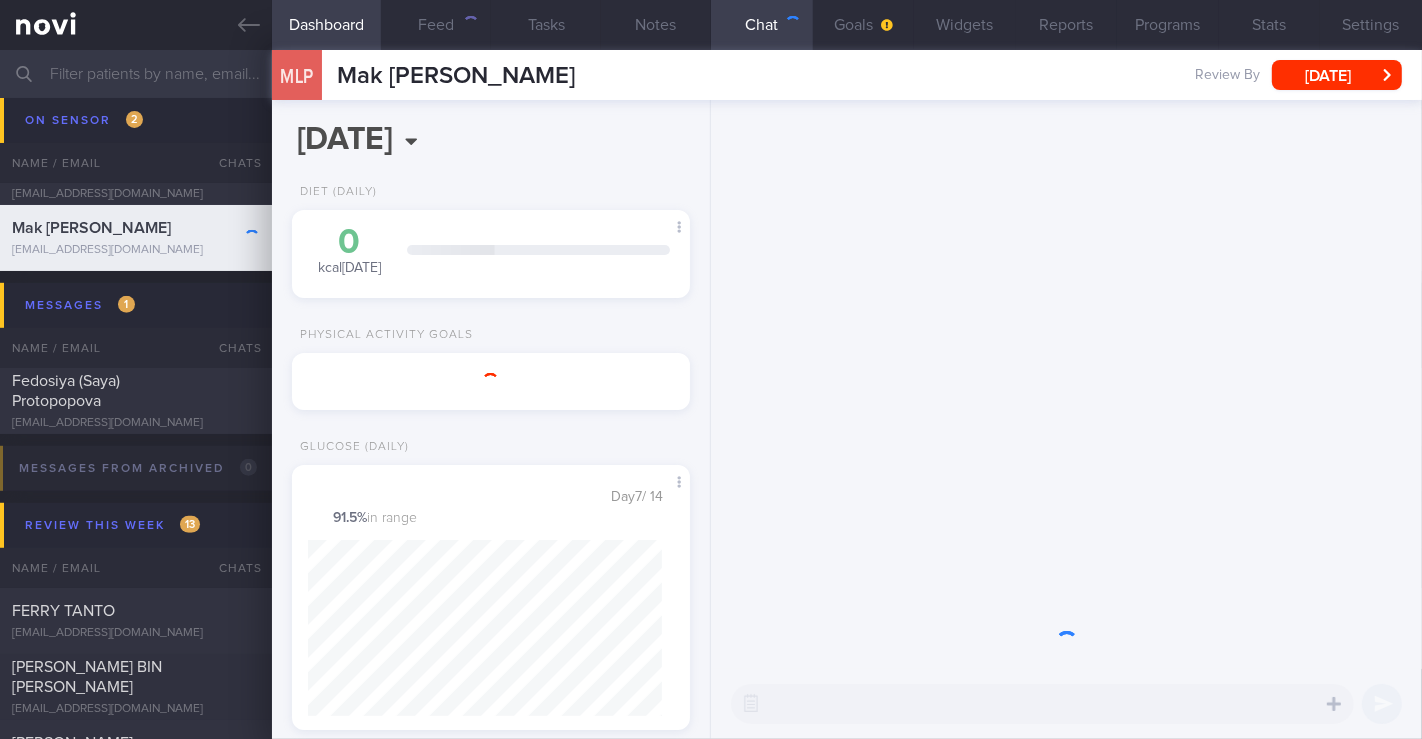 scroll, scrollTop: 999799, scrollLeft: 999654, axis: both 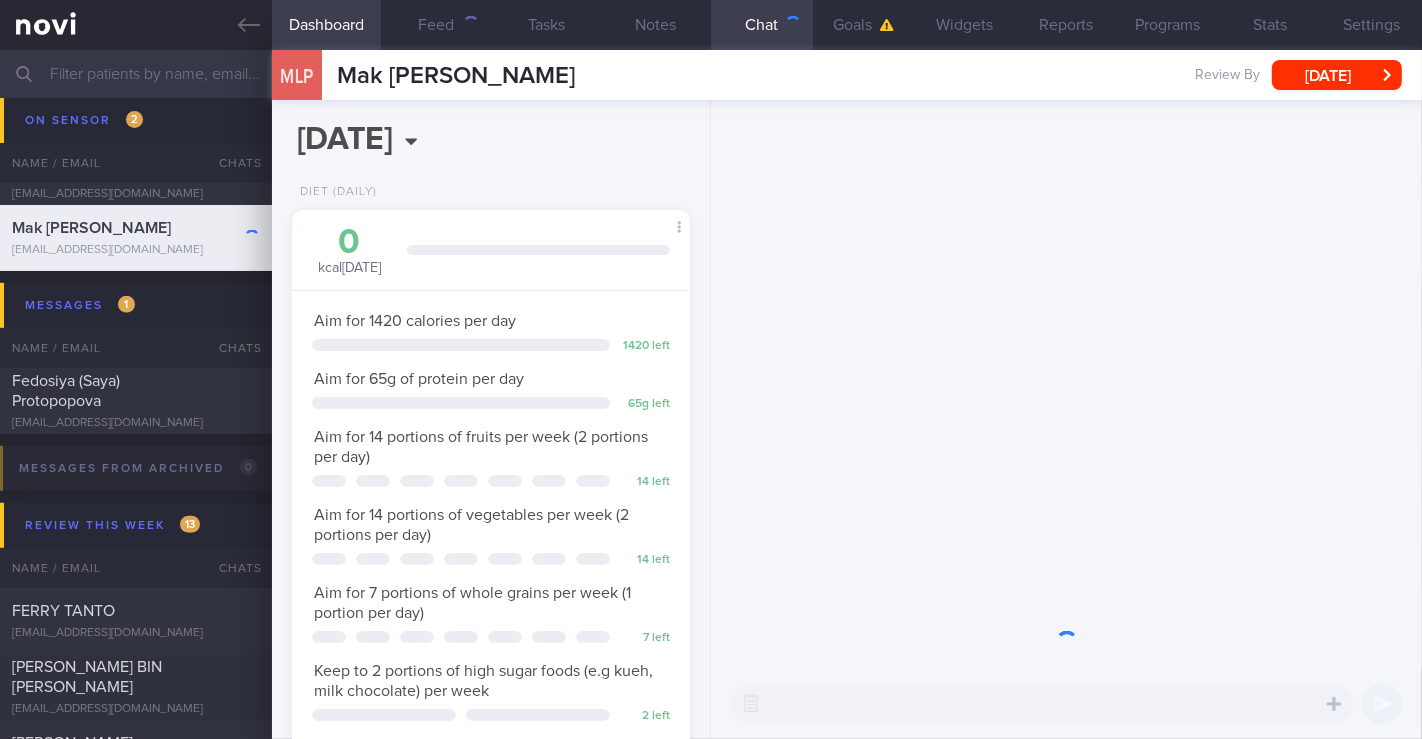 click at bounding box center [711, 74] 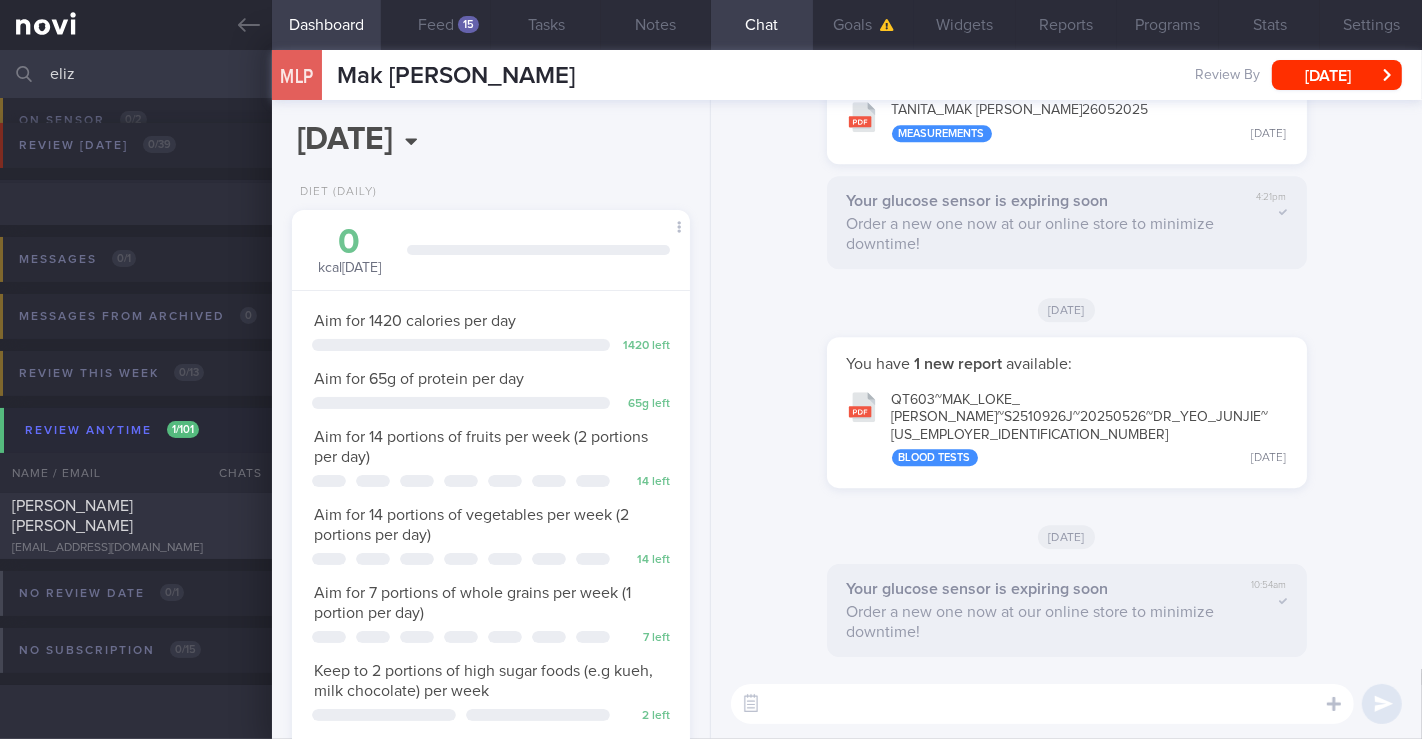 scroll, scrollTop: 149, scrollLeft: 0, axis: vertical 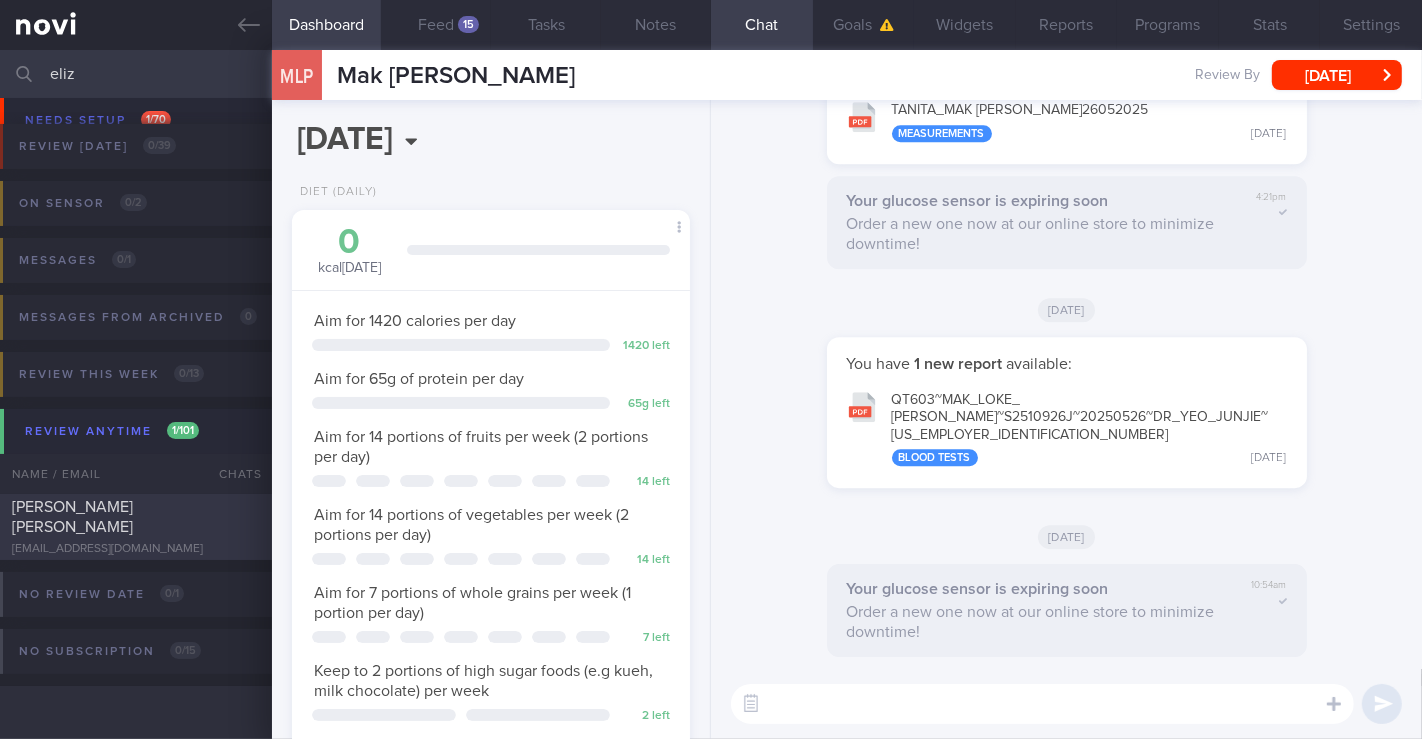 type on "eliz" 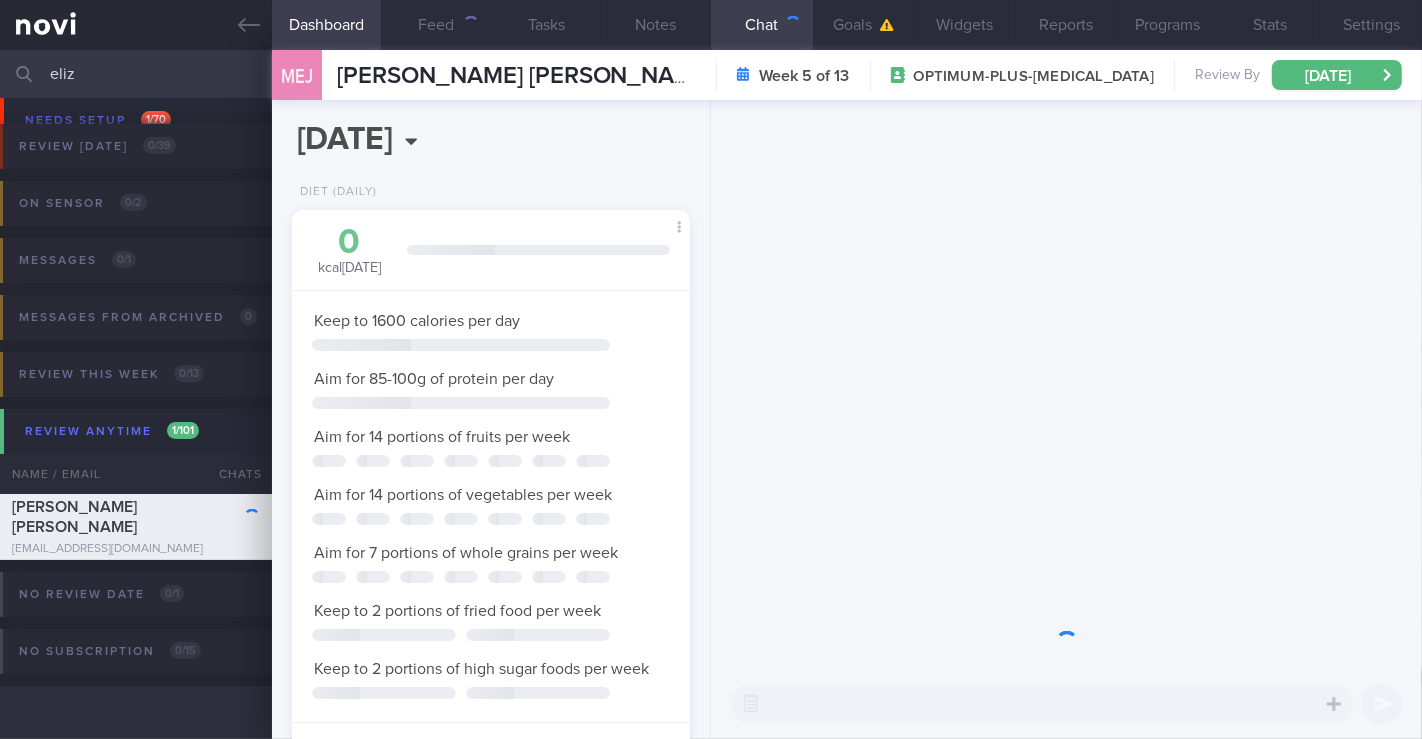 scroll, scrollTop: 0, scrollLeft: 0, axis: both 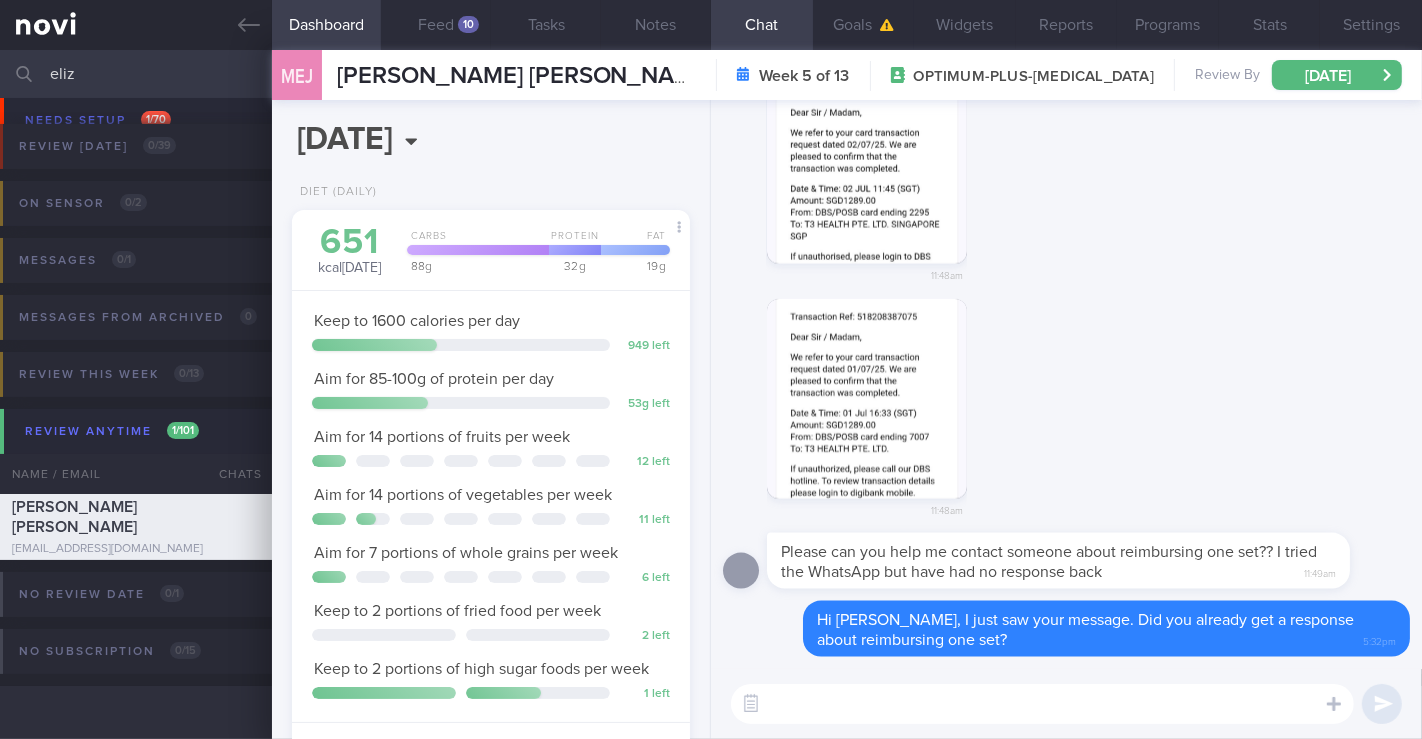 click on "11:48am" at bounding box center (1066, 416) 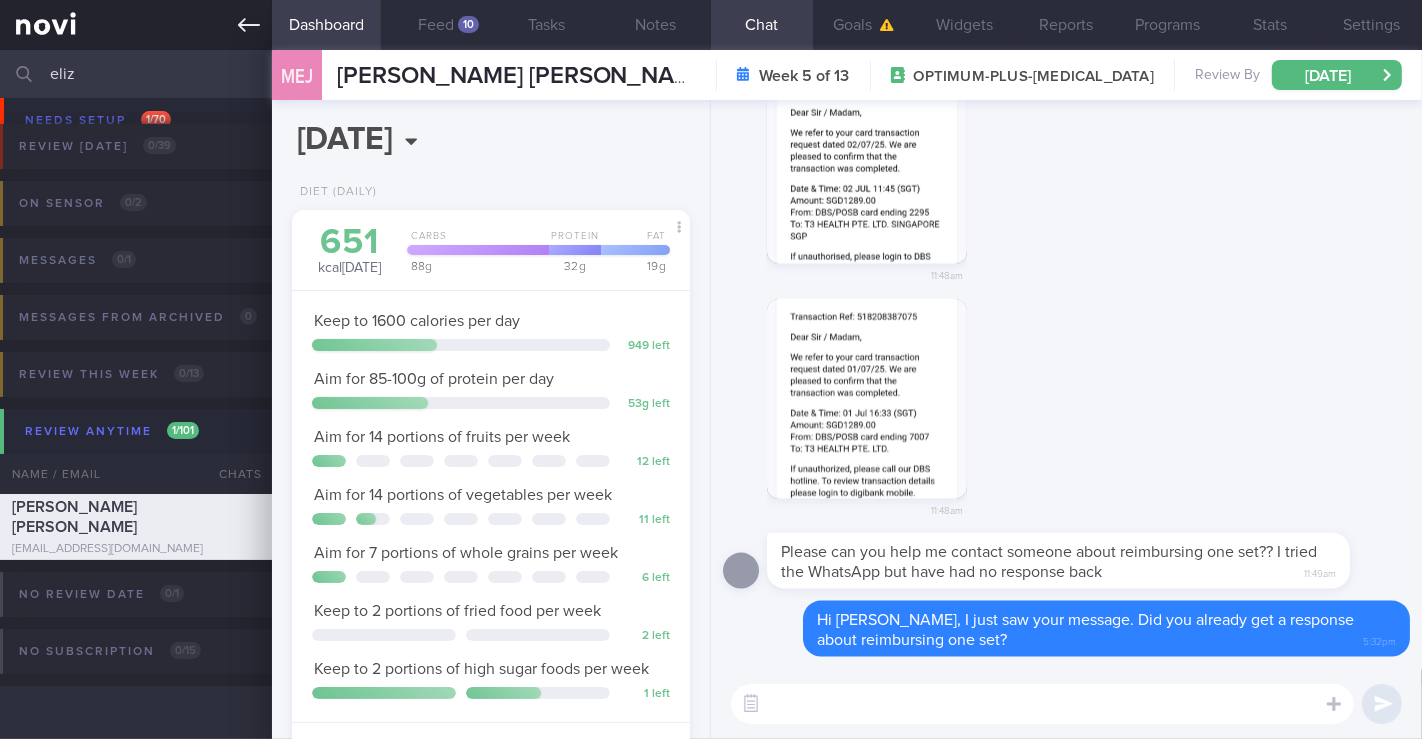 click 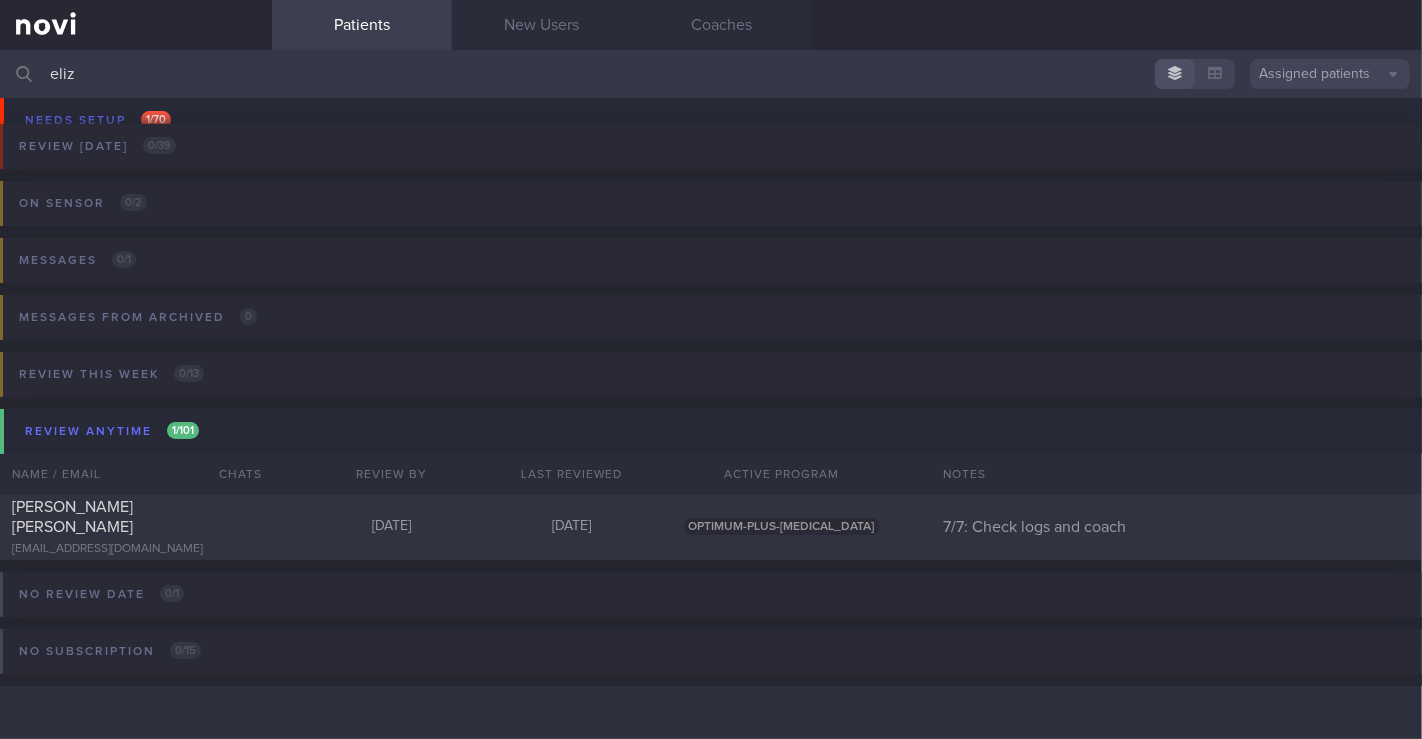 click on "eliz" at bounding box center [711, 74] 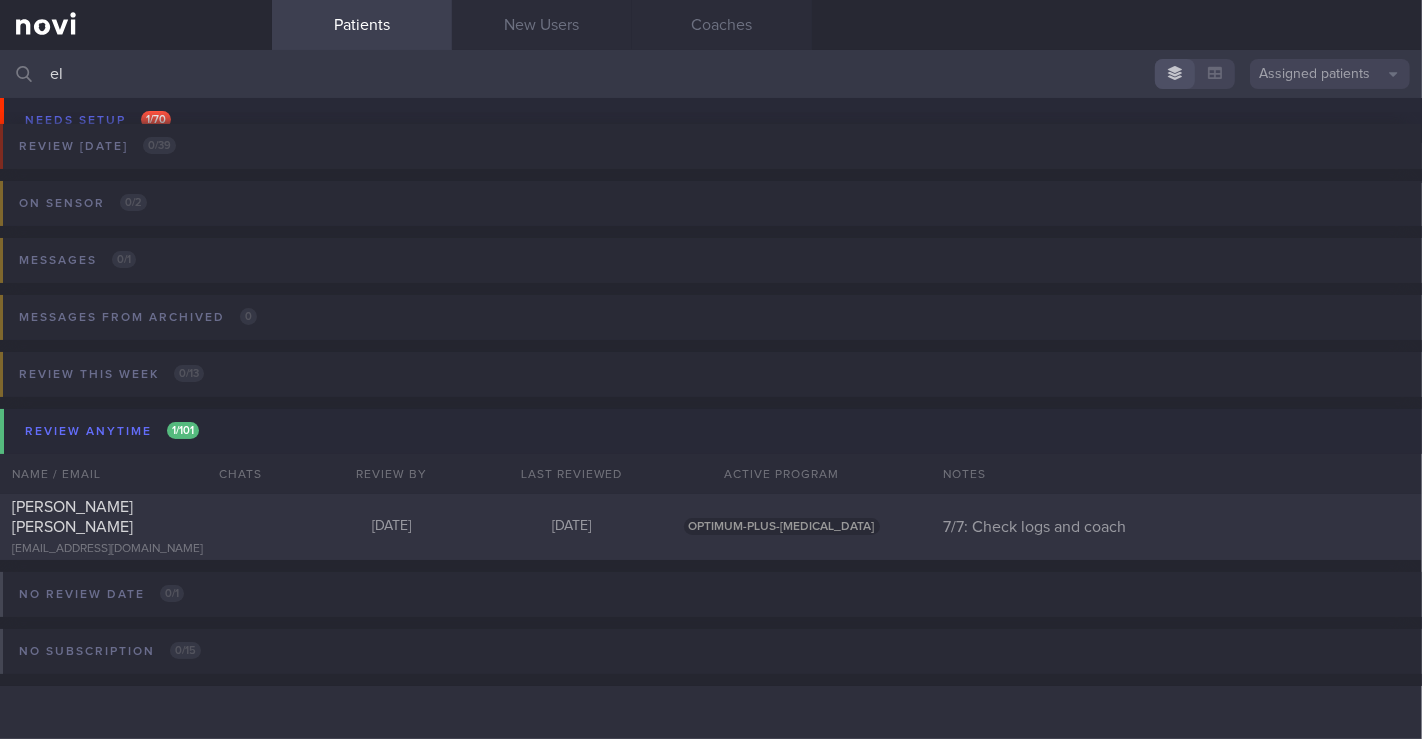 type on "e" 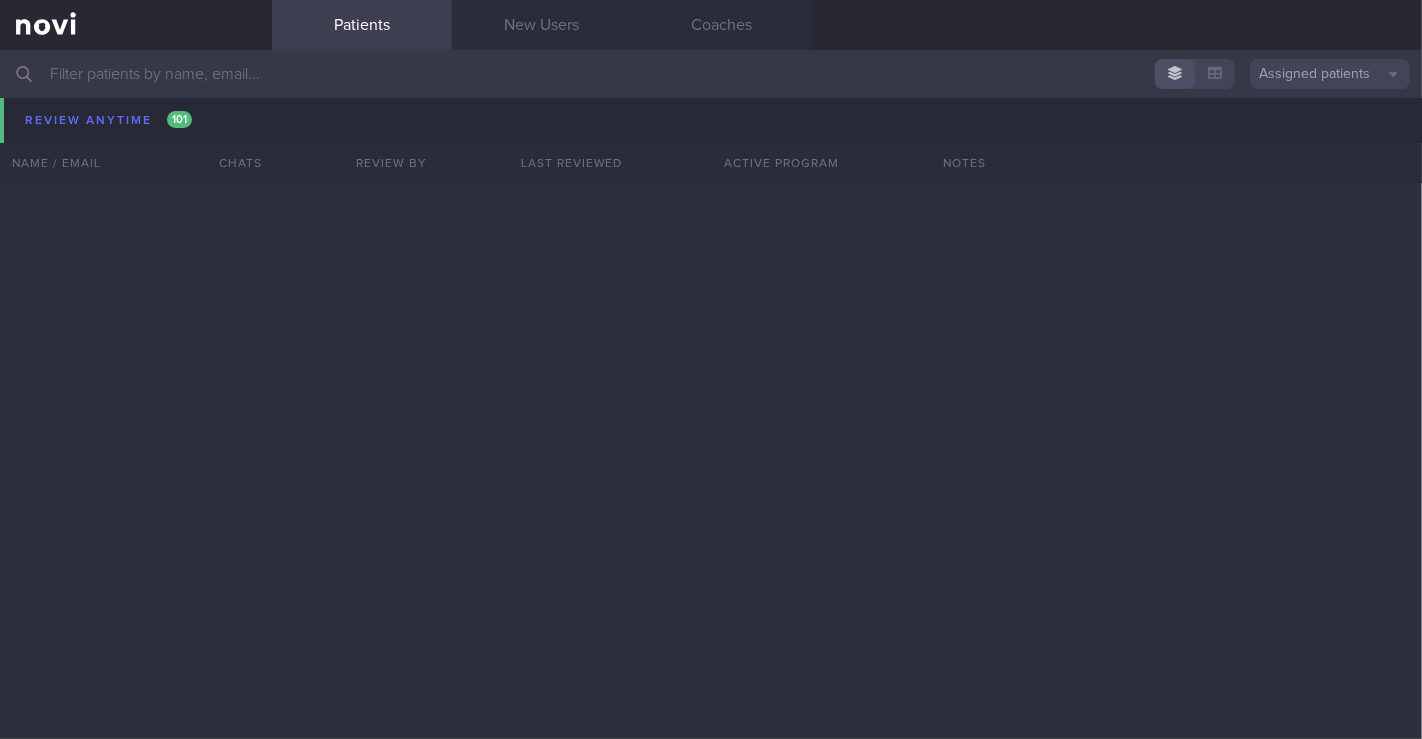 scroll, scrollTop: 10667, scrollLeft: 0, axis: vertical 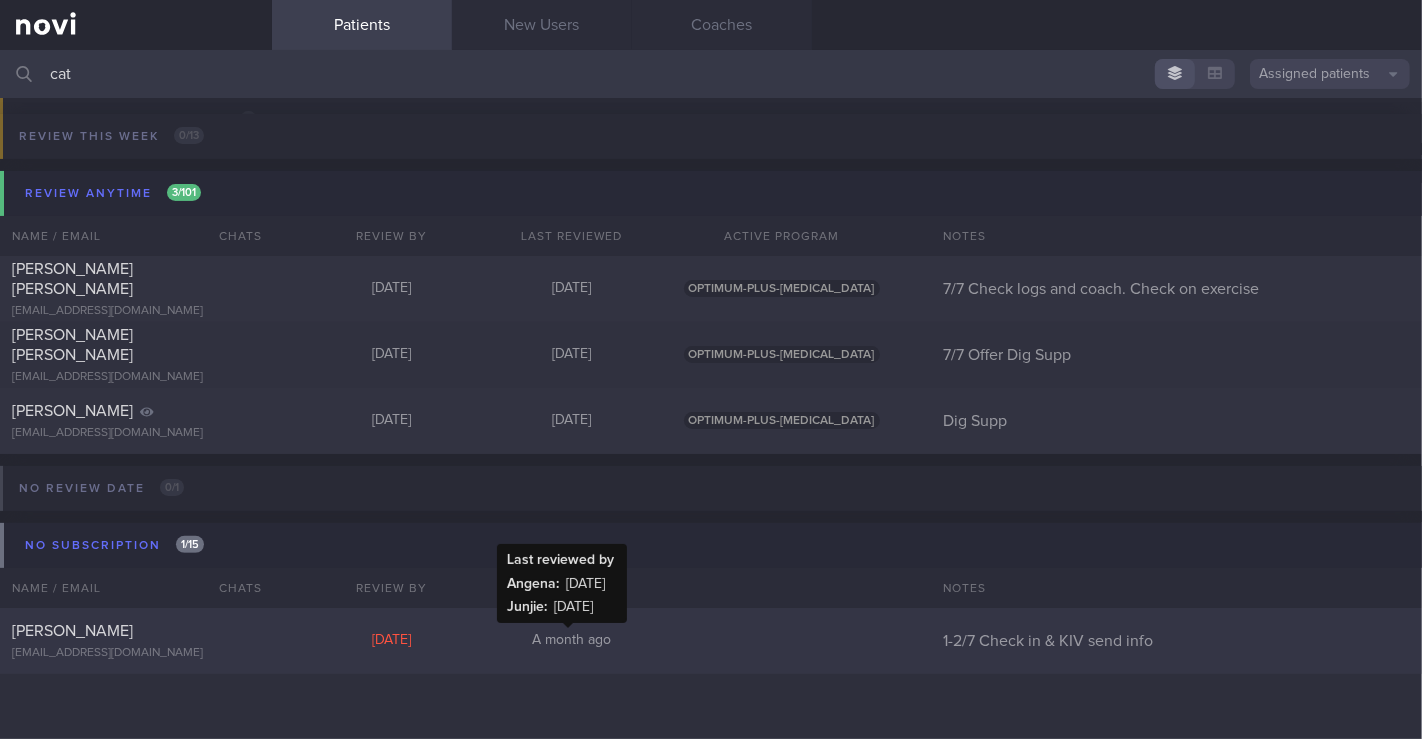 type on "cat" 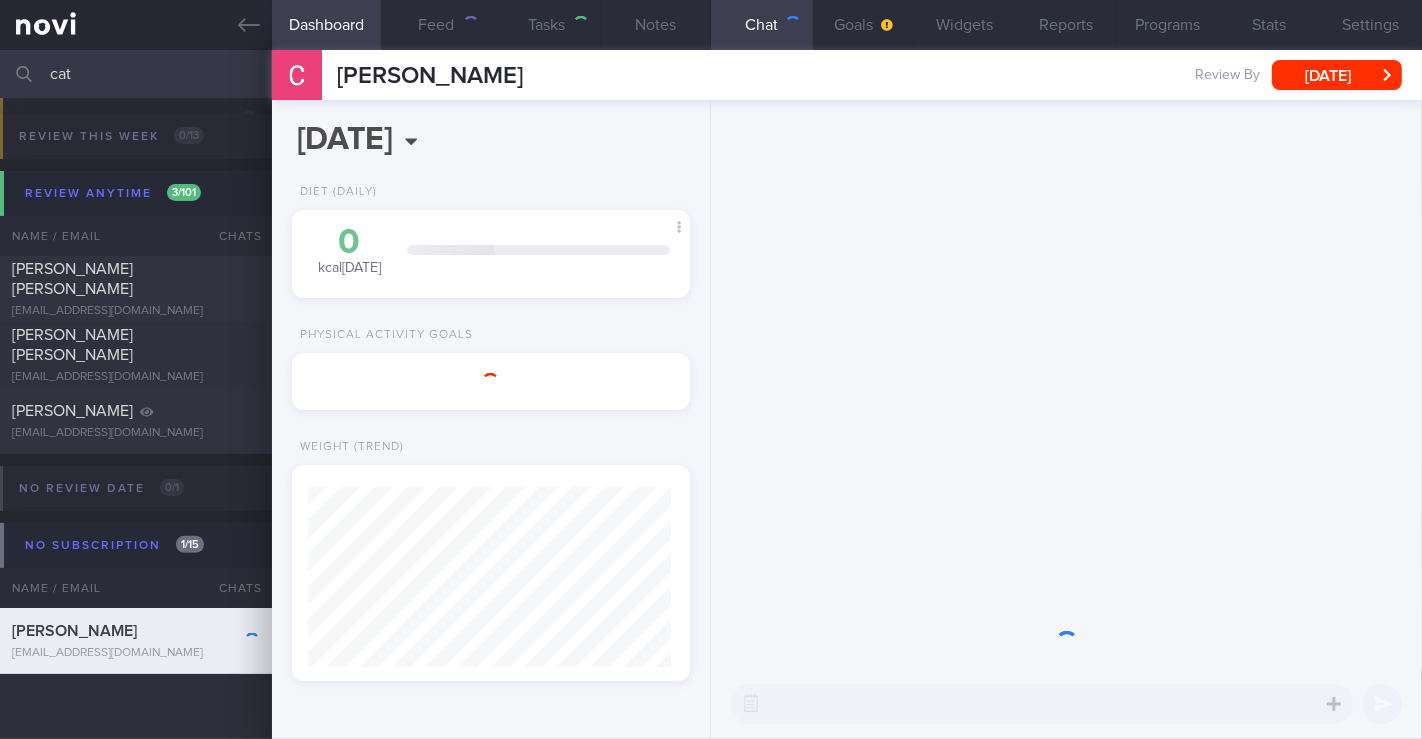 scroll, scrollTop: 999819, scrollLeft: 999637, axis: both 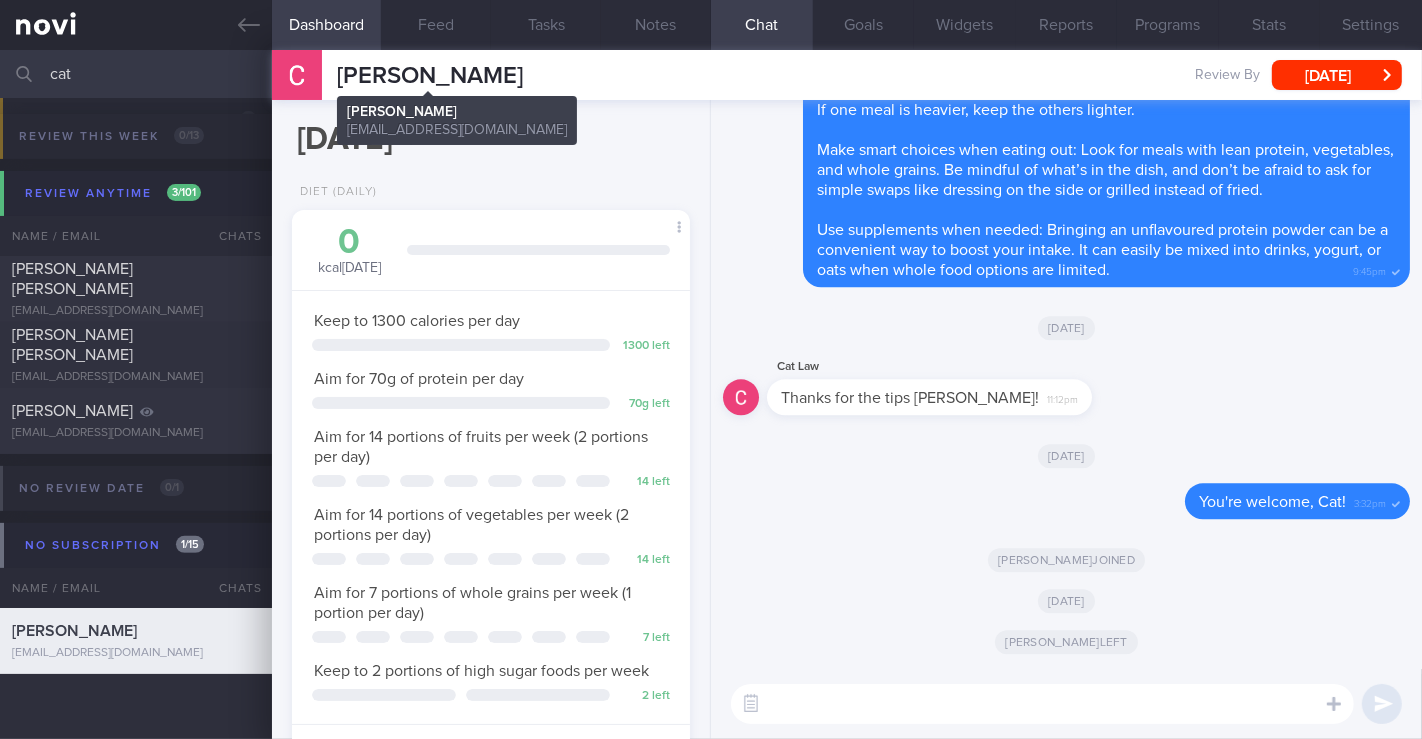 drag, startPoint x: 467, startPoint y: 64, endPoint x: 333, endPoint y: 70, distance: 134.13426 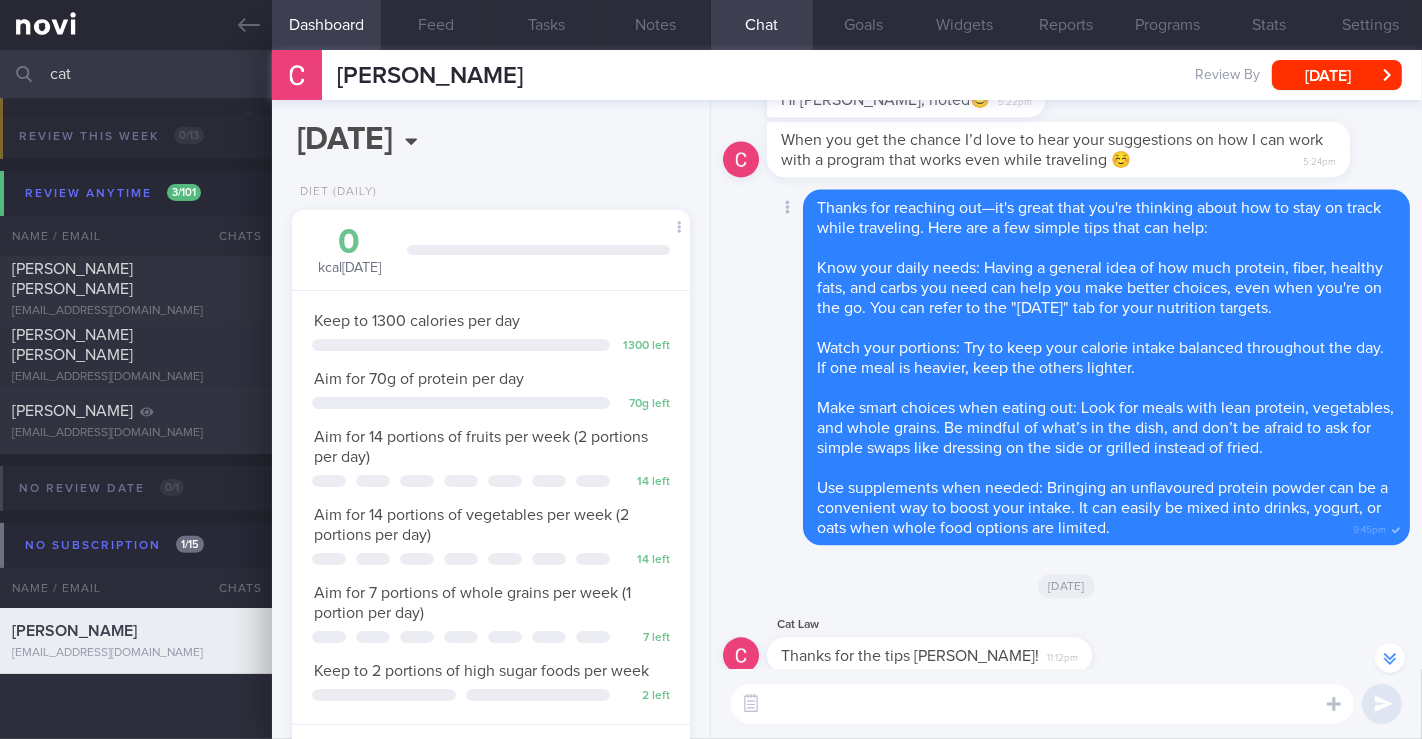 scroll, scrollTop: -222, scrollLeft: 0, axis: vertical 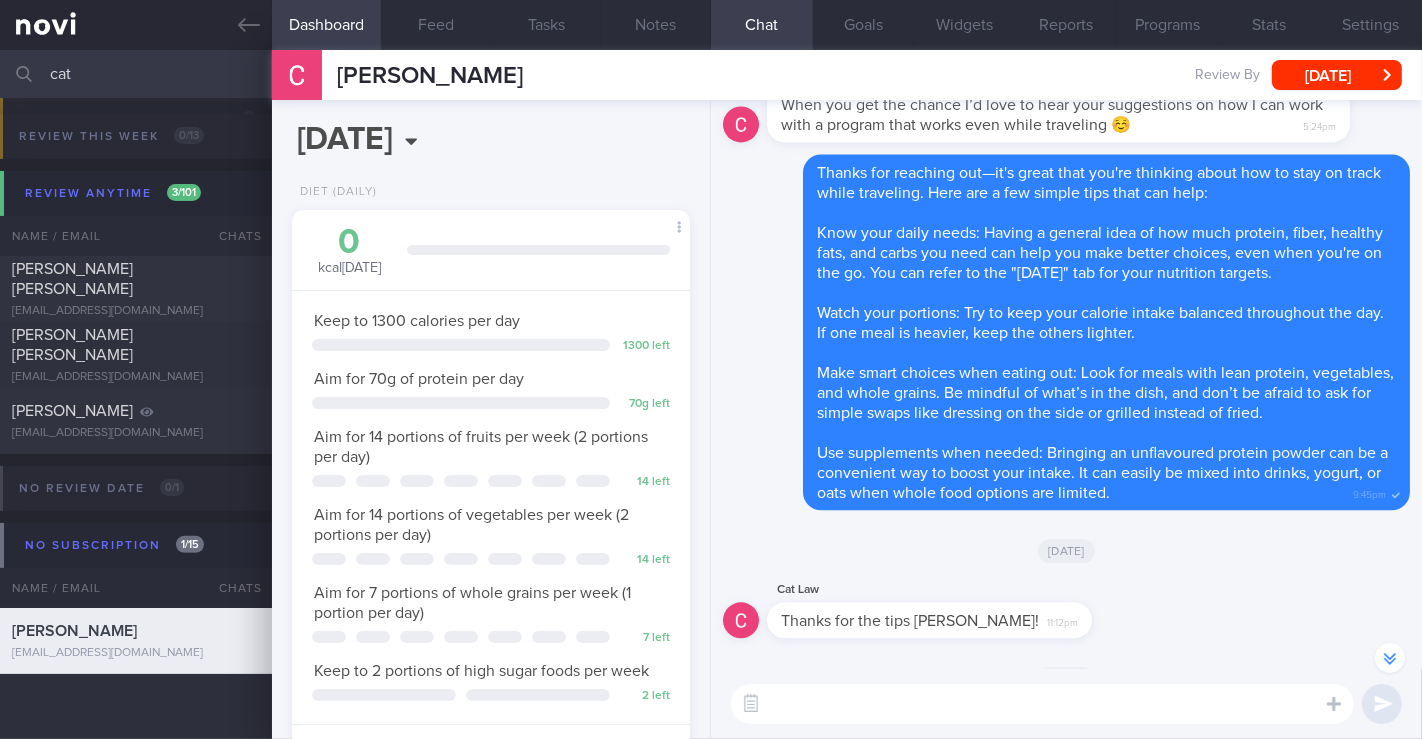 paste on "Hi ______, I’m back from my leave and ready to continue supporting you on your health journey! I see that you had a fruitful coaching experience with _____ 😊
How are you doing with your meals and exercise? 🙂" 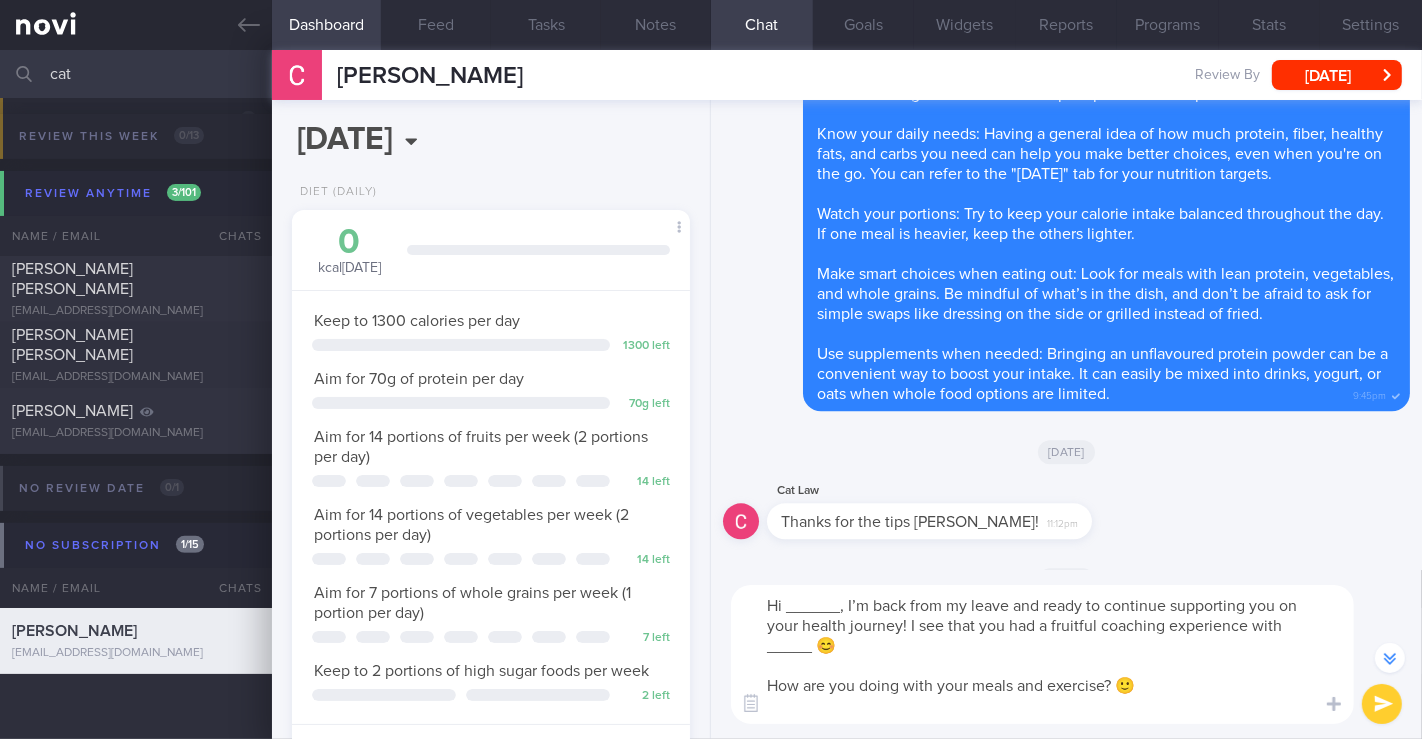 scroll, scrollTop: 0, scrollLeft: 0, axis: both 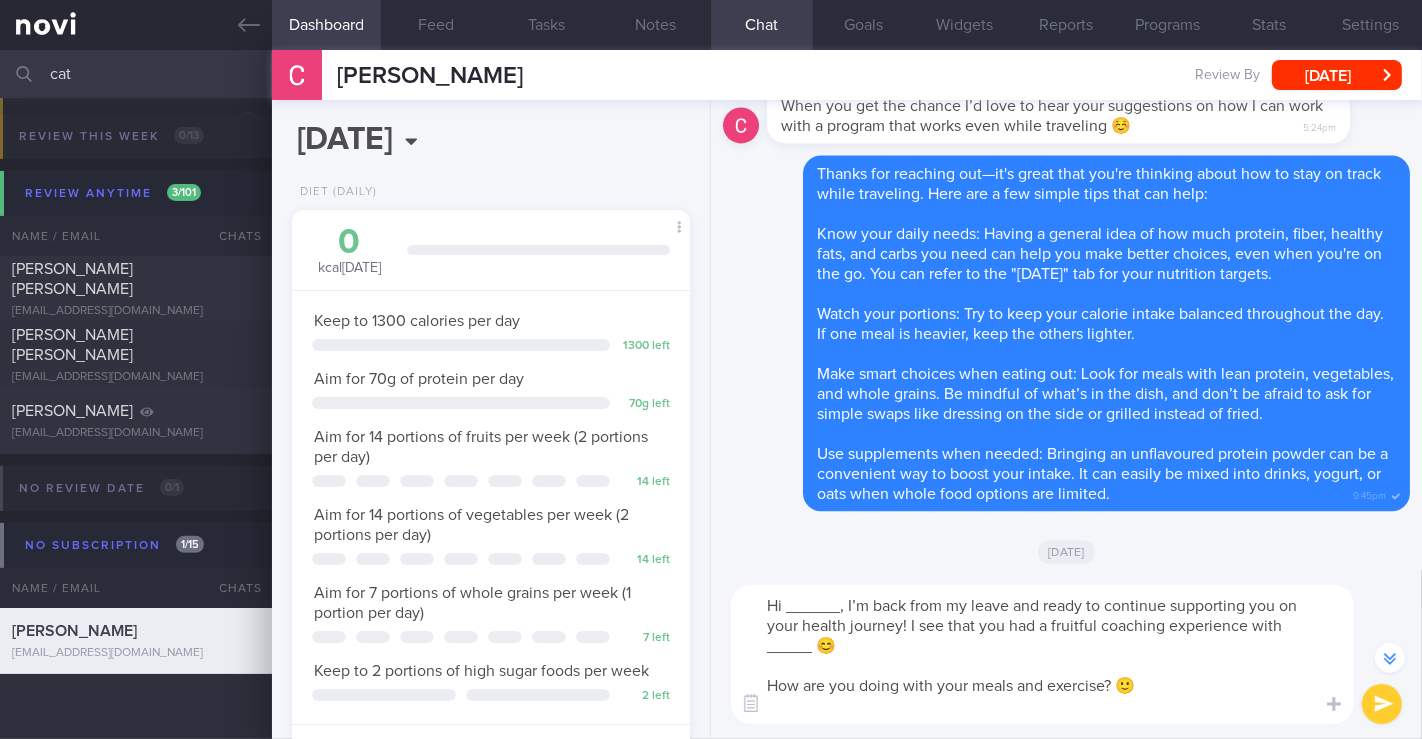 drag, startPoint x: 841, startPoint y: 610, endPoint x: 789, endPoint y: 609, distance: 52.009613 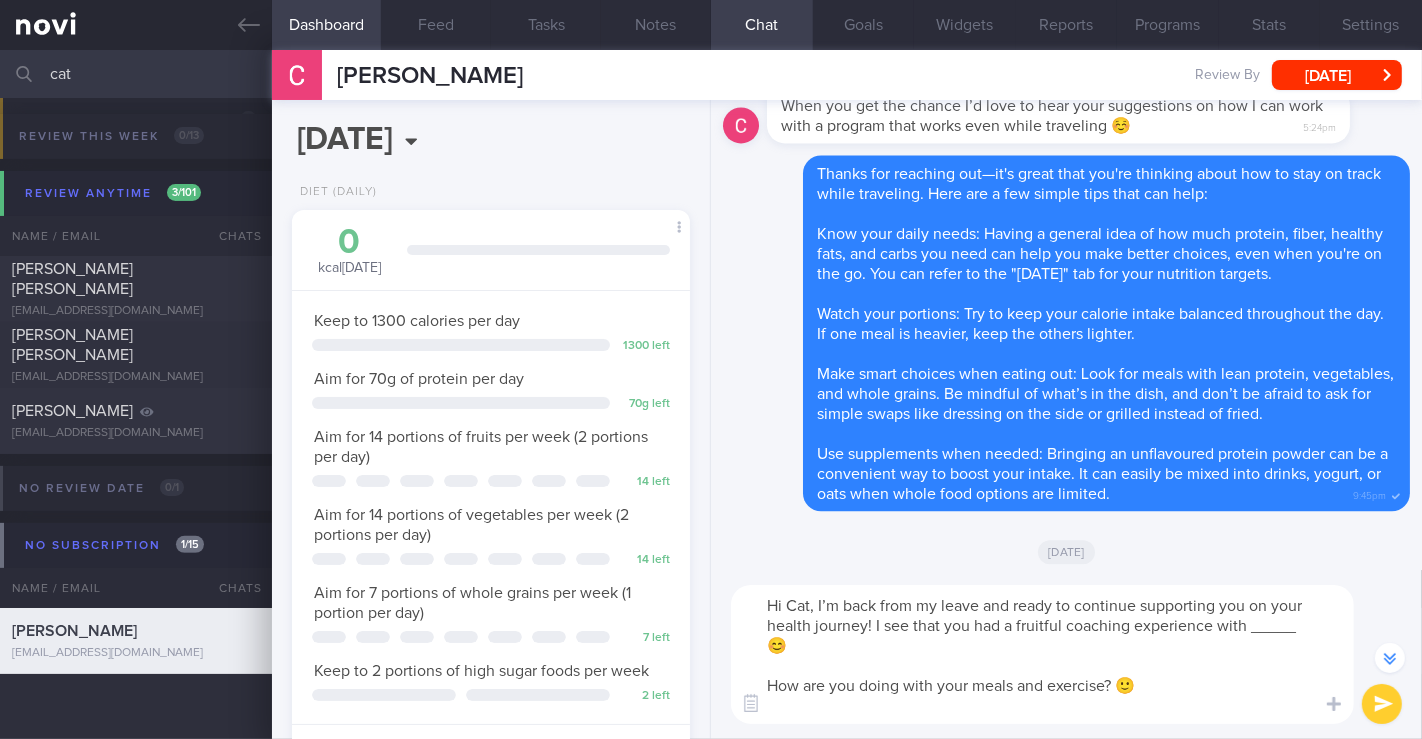 drag, startPoint x: 874, startPoint y: 628, endPoint x: 897, endPoint y: 647, distance: 29.832869 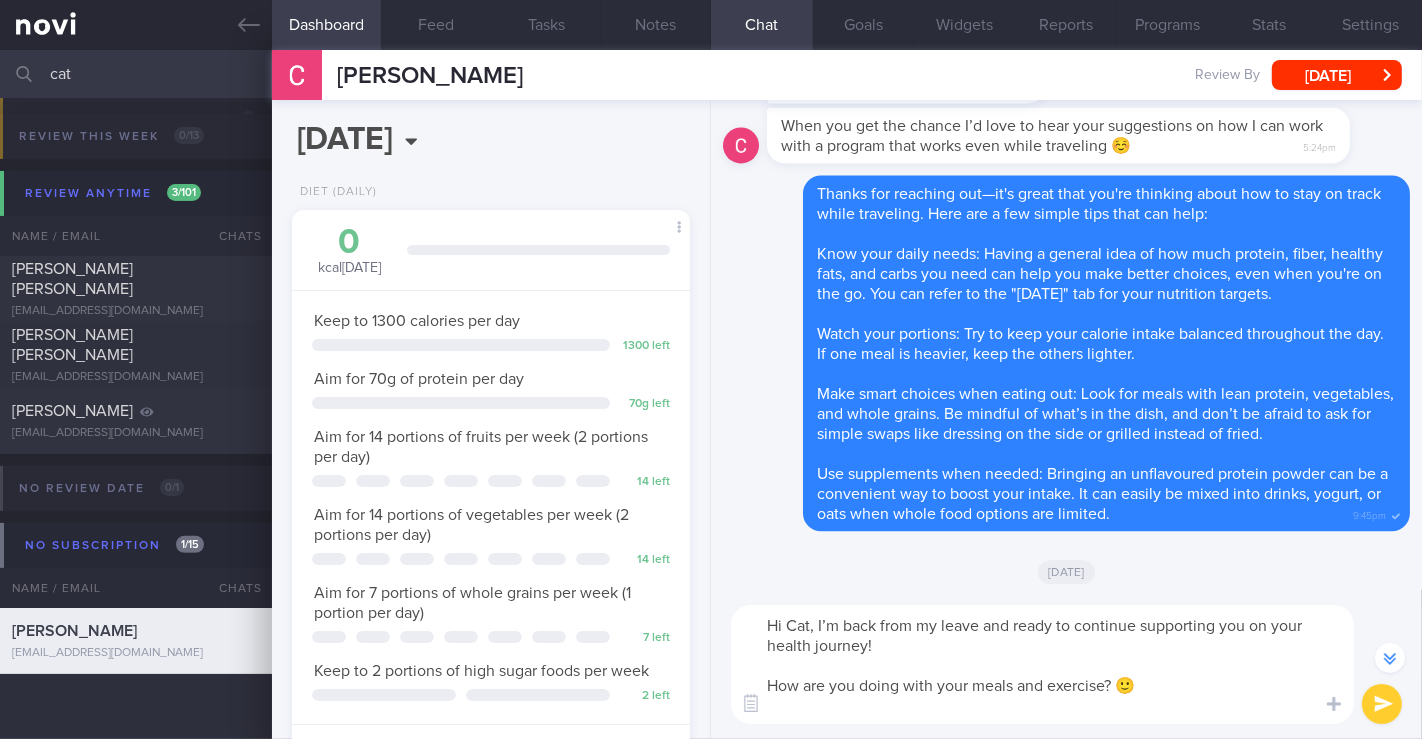 scroll, scrollTop: -302, scrollLeft: 0, axis: vertical 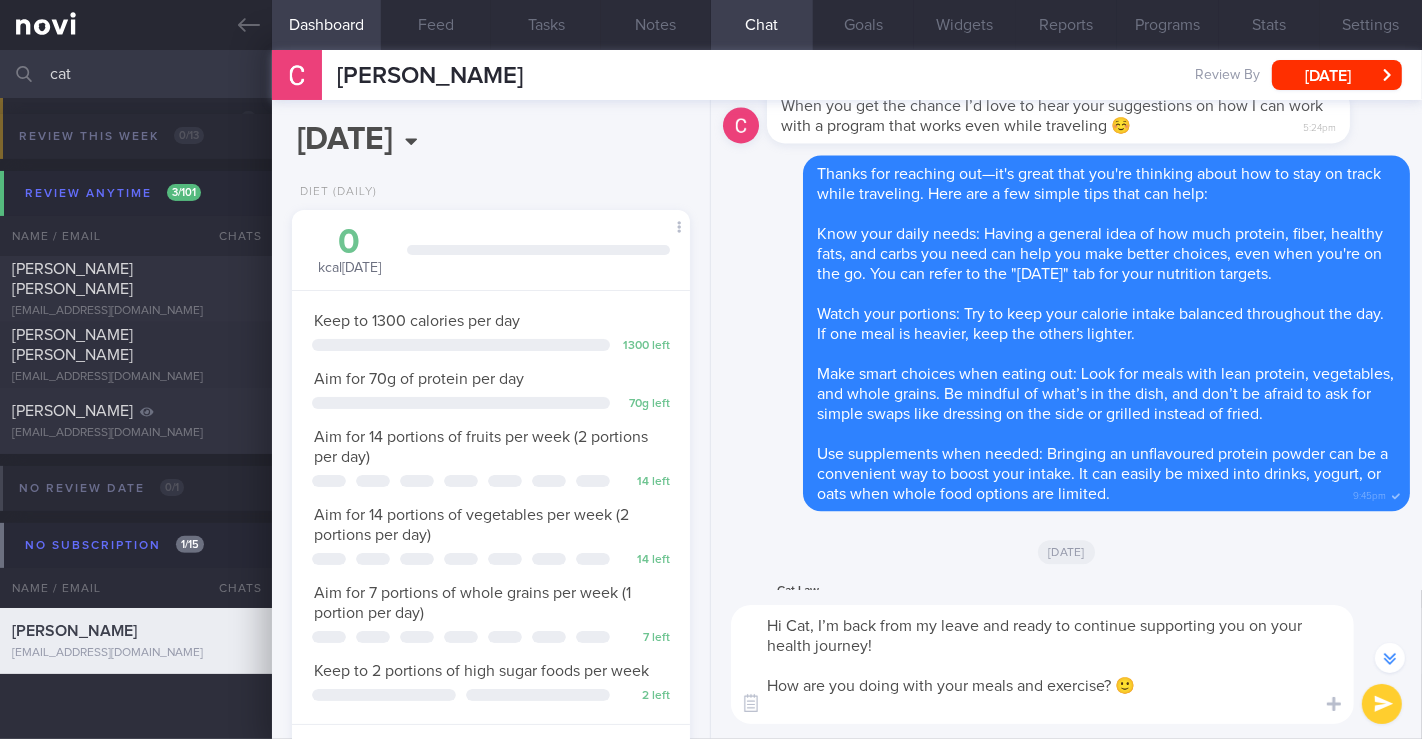 type on "Hi Cat, I’m back from my leave and ready to continue supporting you on your health journey!
How are you doing with your meals and exercise? 🙂" 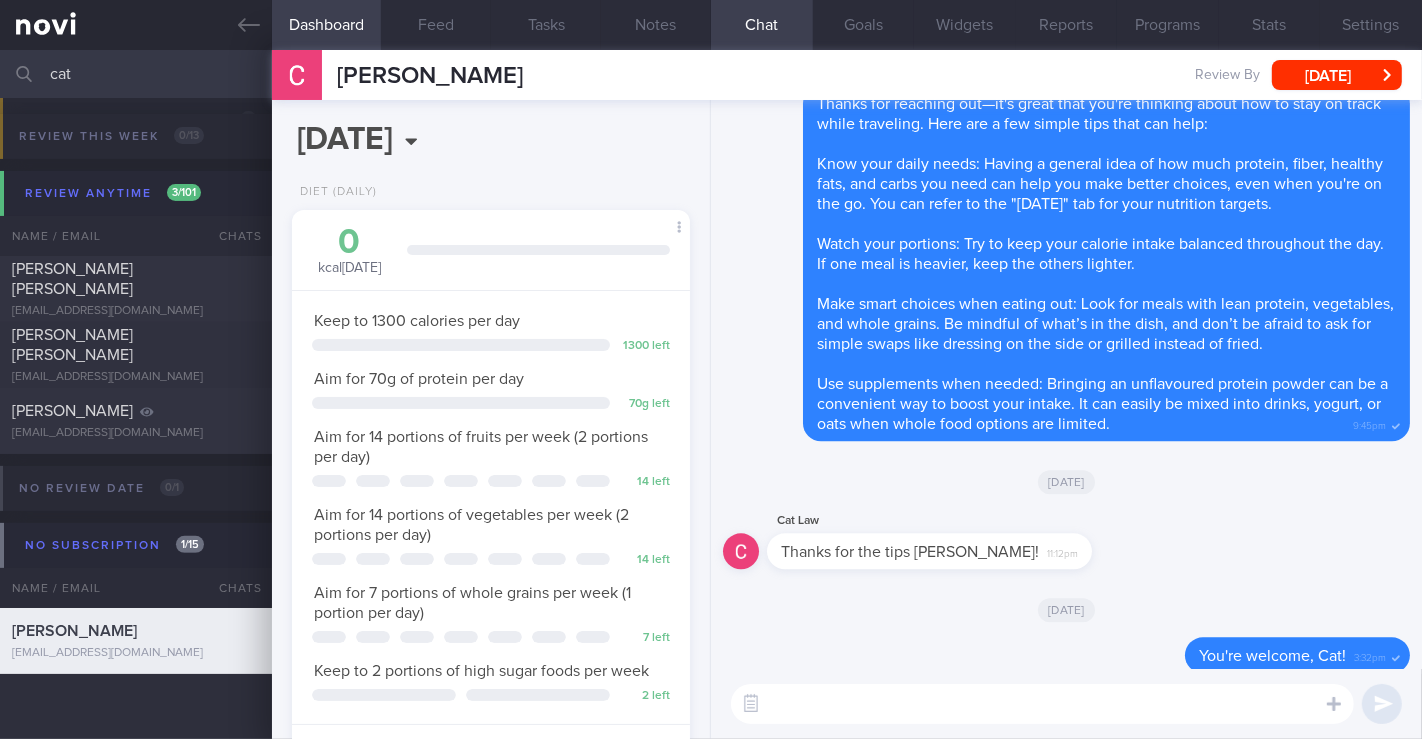 scroll, scrollTop: 0, scrollLeft: 0, axis: both 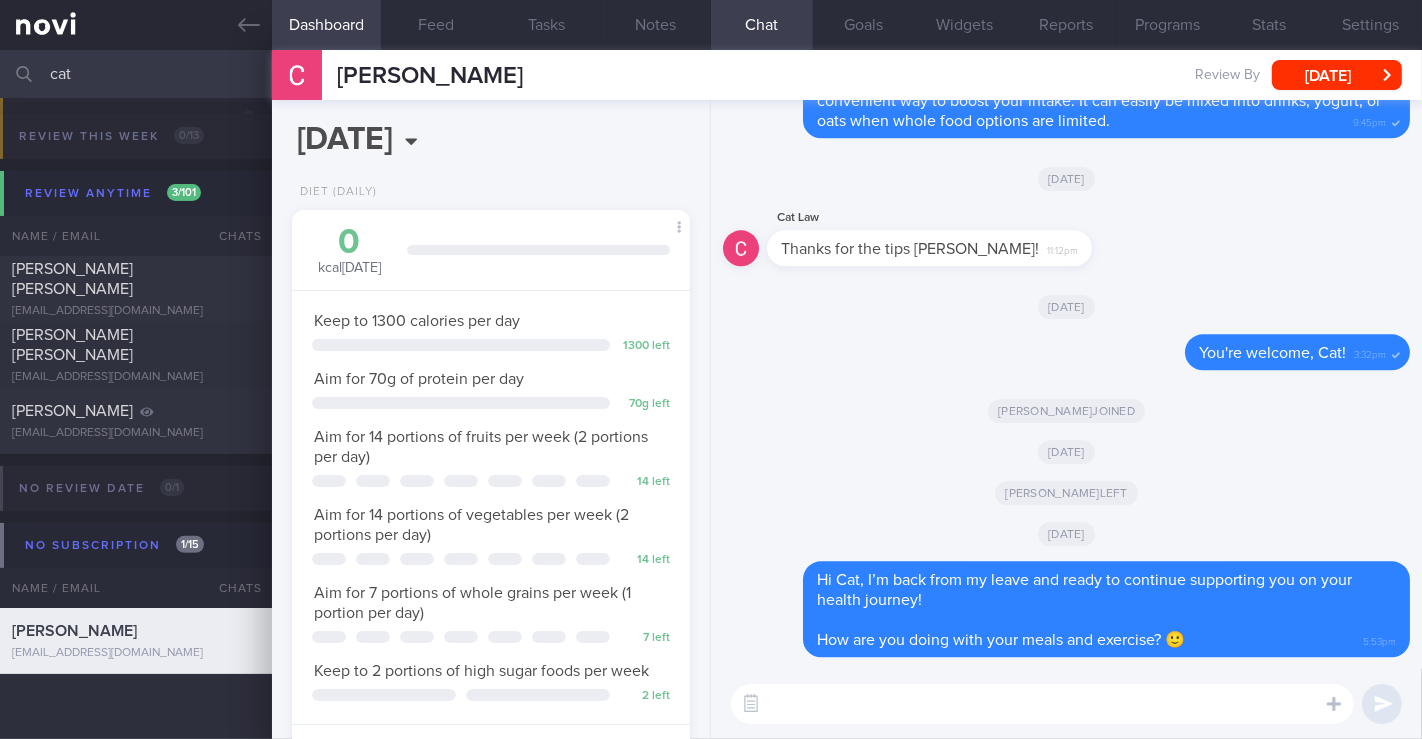 click on "Catherine Lawrie
Catherine Lawrie
tealkatu@gmail.com
Review By
Tue, 1 Jul
Set Next Review Date
1 Jul 2025 January February March April May June July August September October November December 2025
Mon Tue Wed Thu Fri Sat Sun
30 1 2 3 4 5 6 7 8 9 10 11 12 13 14 15 16 17 18 19 20 21 22 23 24 25 26 27 28 29 30 31 1 2 3 4 5 6 7 8 9 10
Next suggested
End of program
None
Actions Since
Last Review" at bounding box center [847, 75] 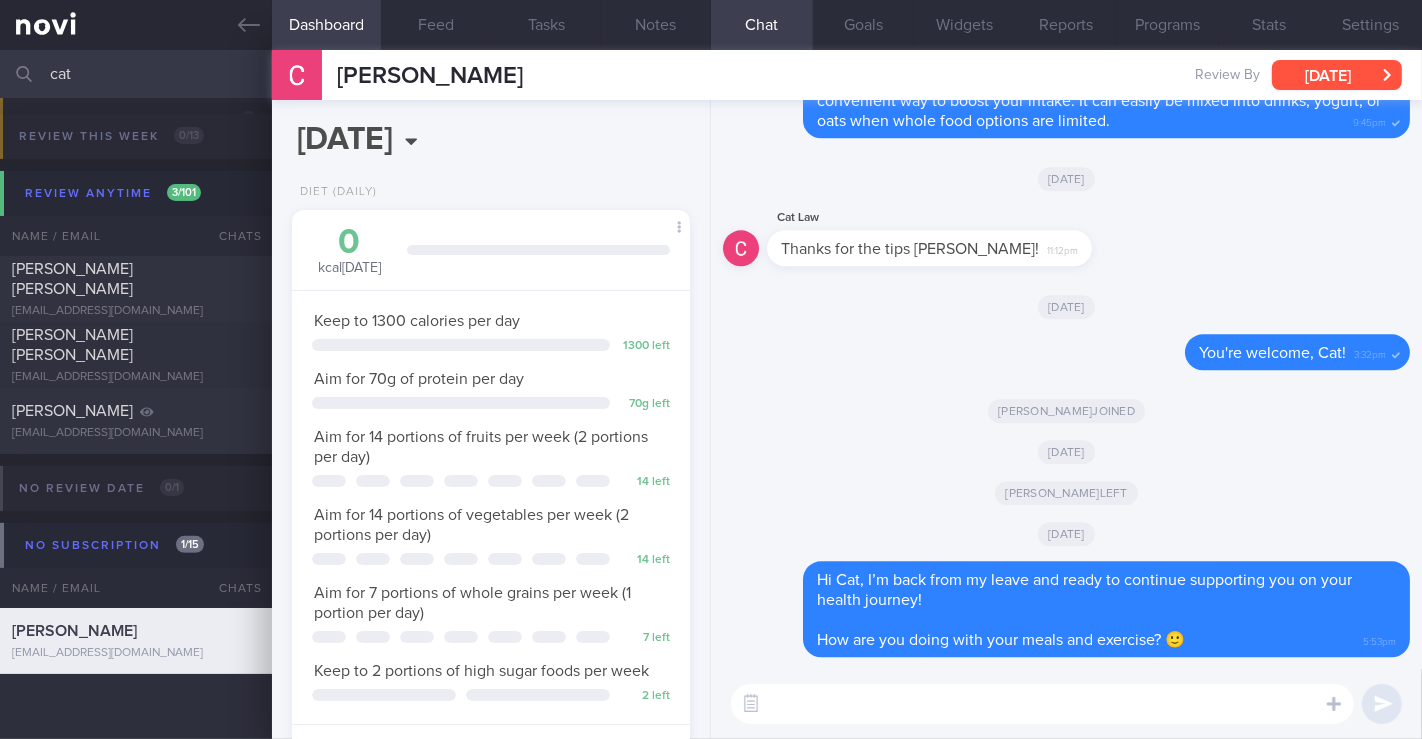 click on "[DATE]" at bounding box center (1337, 75) 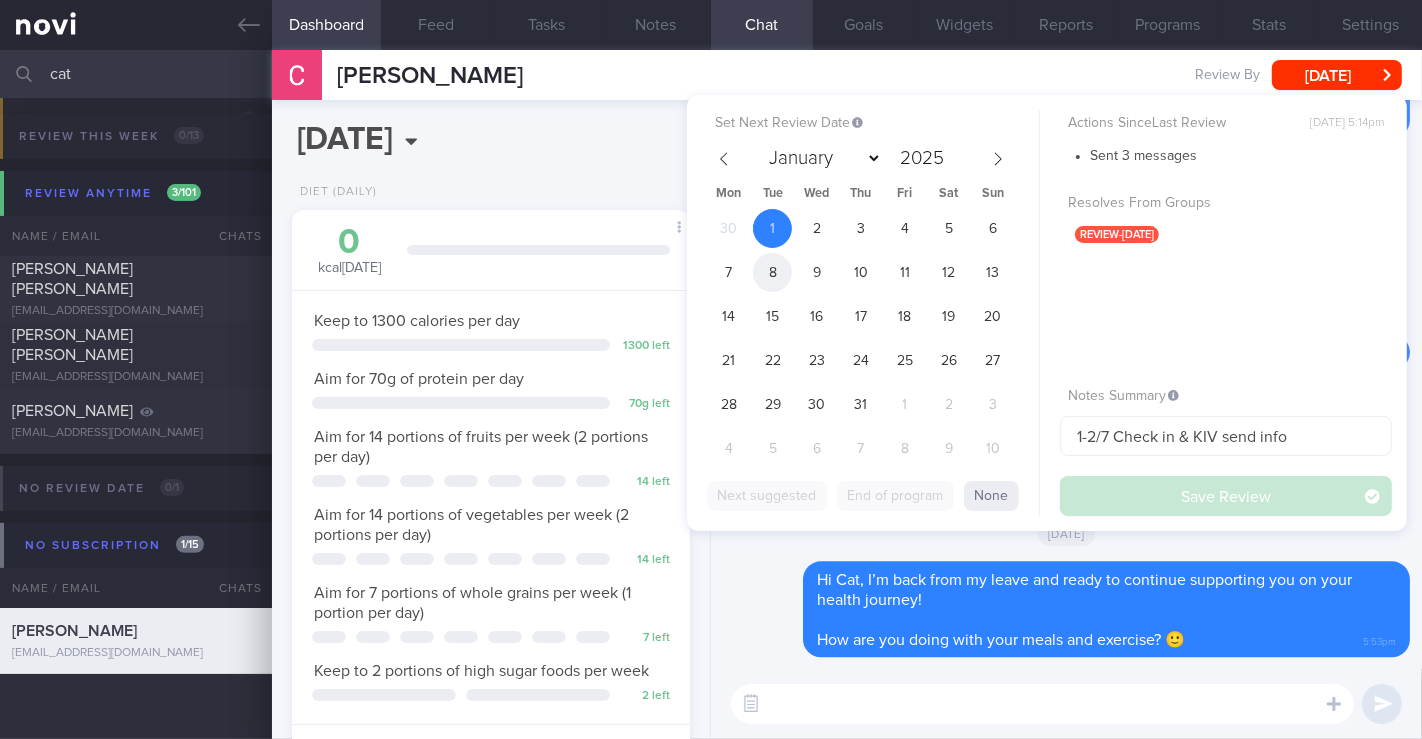 click on "8" at bounding box center [772, 272] 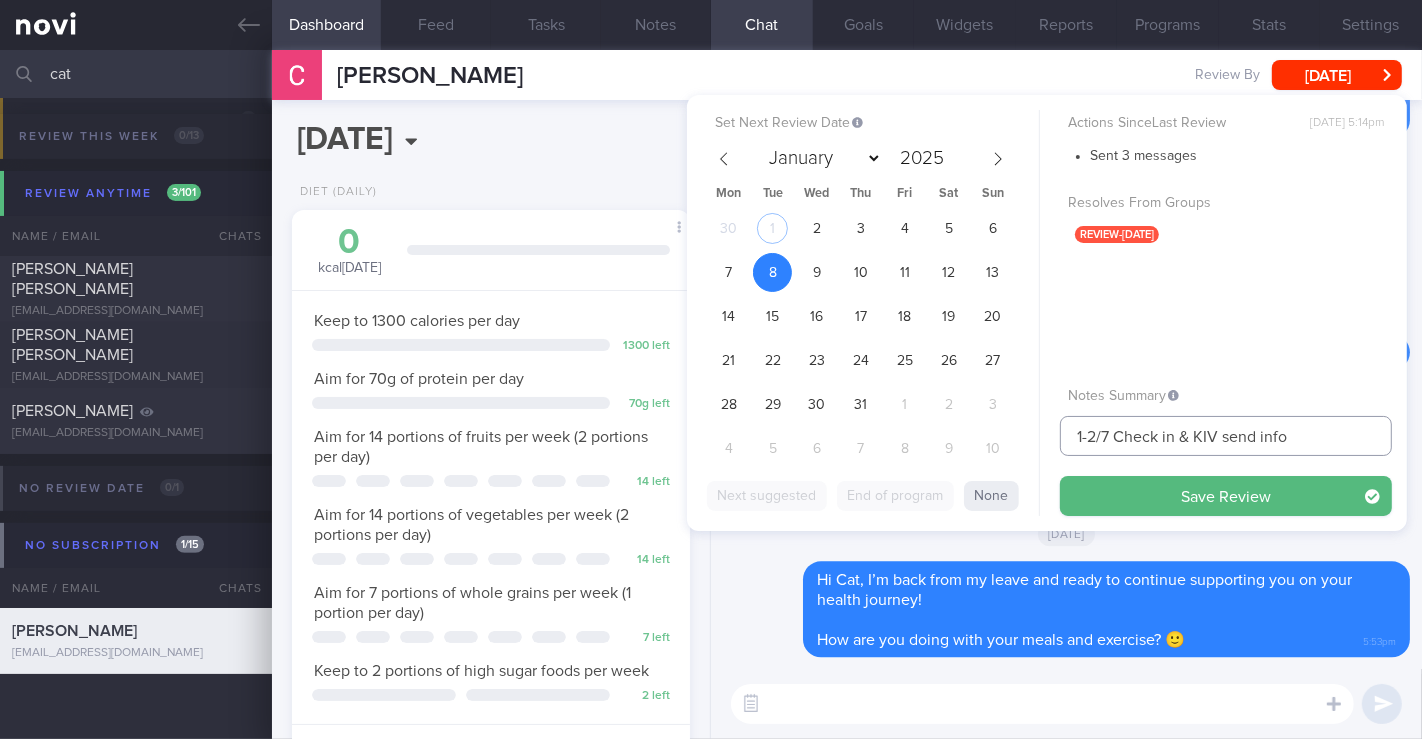 drag, startPoint x: 1105, startPoint y: 434, endPoint x: 1160, endPoint y: 432, distance: 55.03635 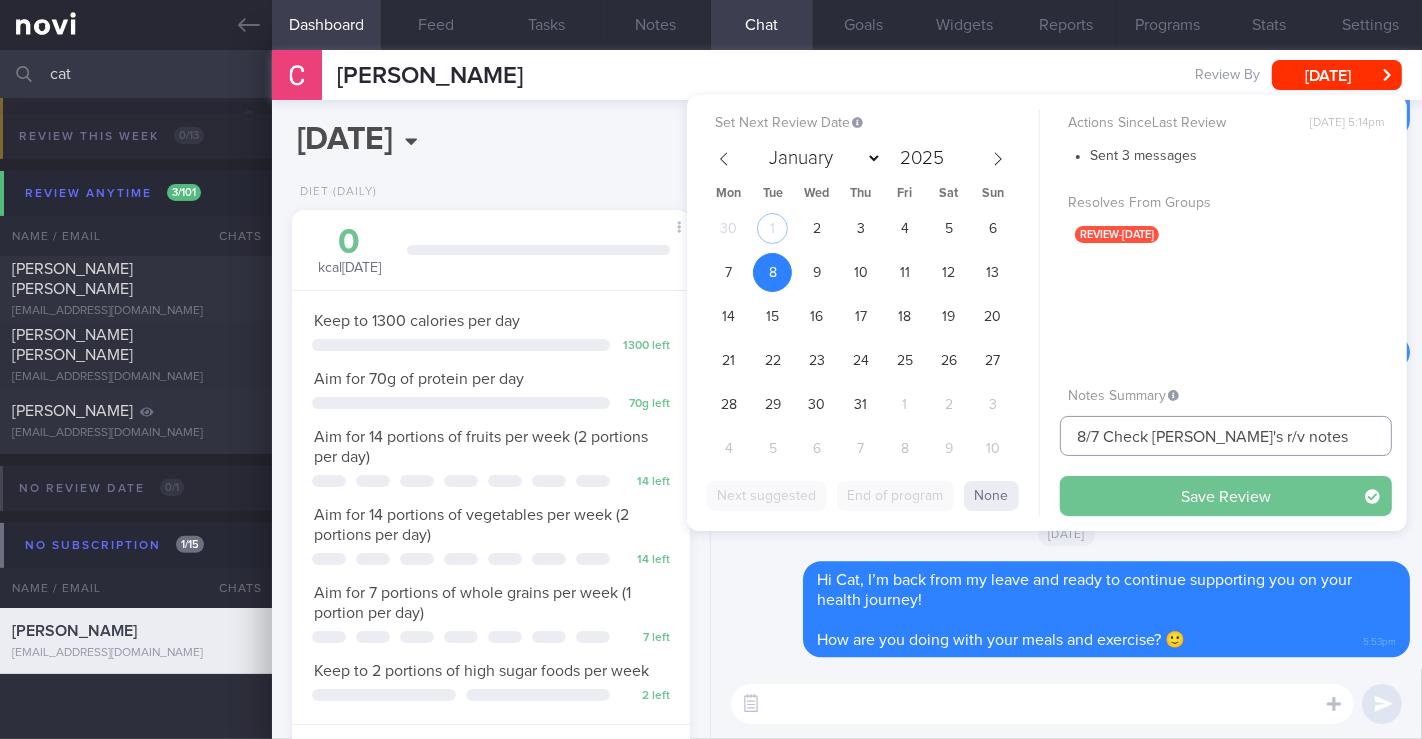 type on "8/7 Check JJ's r/v notes" 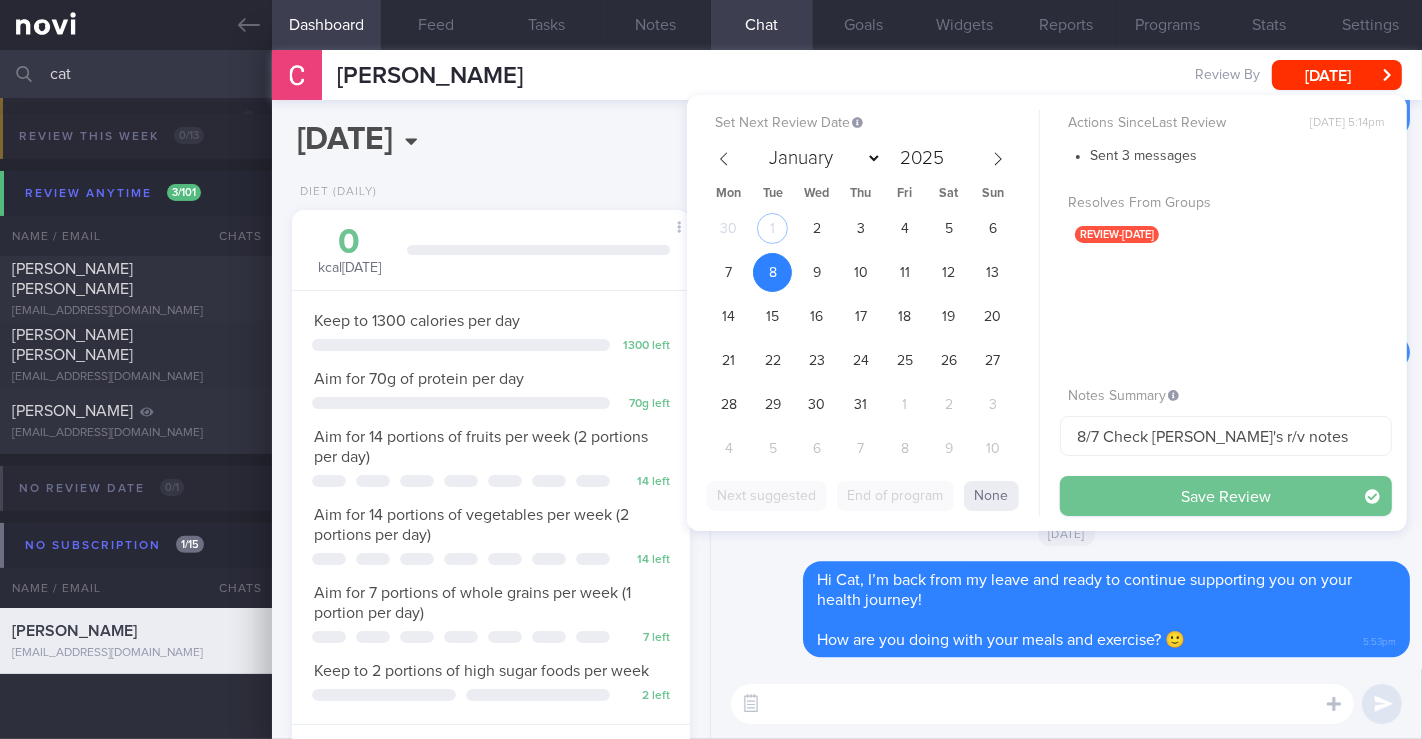 click on "Save Review" at bounding box center [1226, 496] 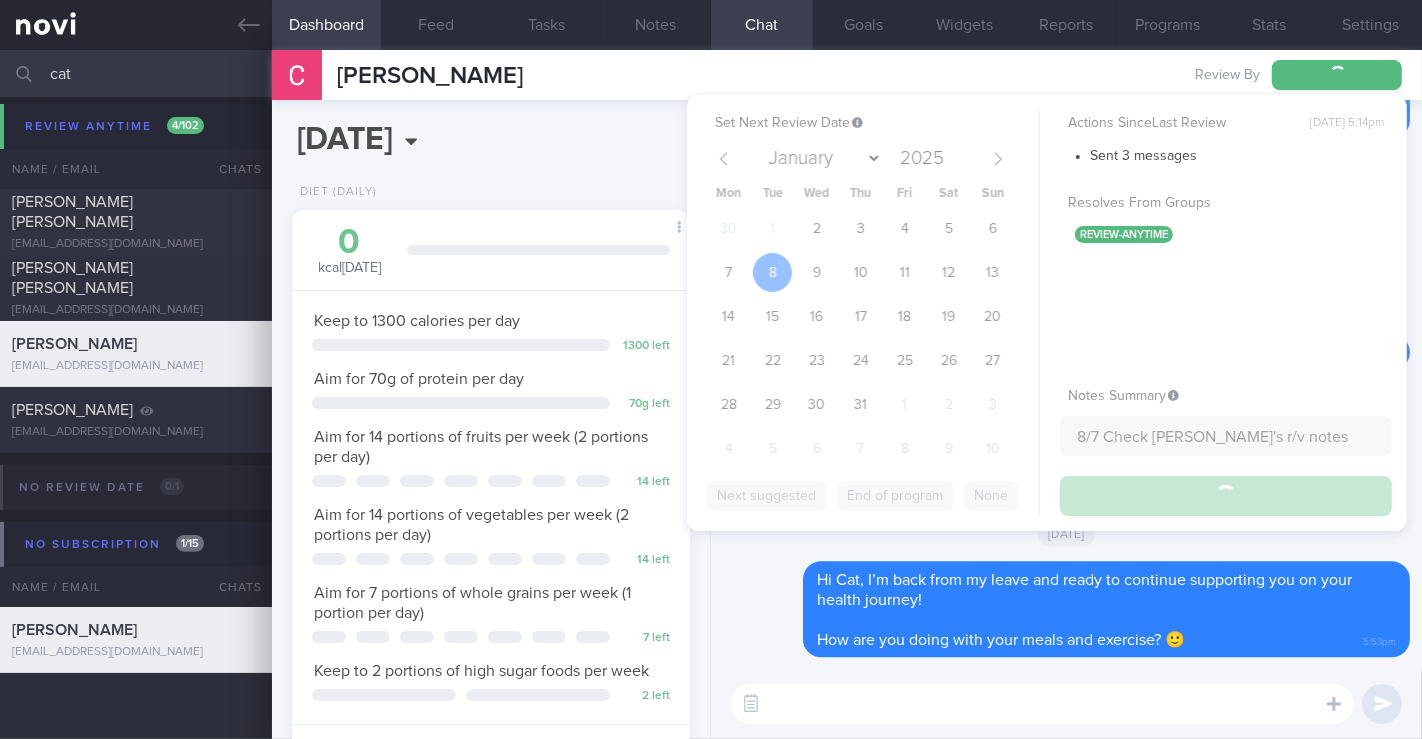 scroll, scrollTop: 281, scrollLeft: 0, axis: vertical 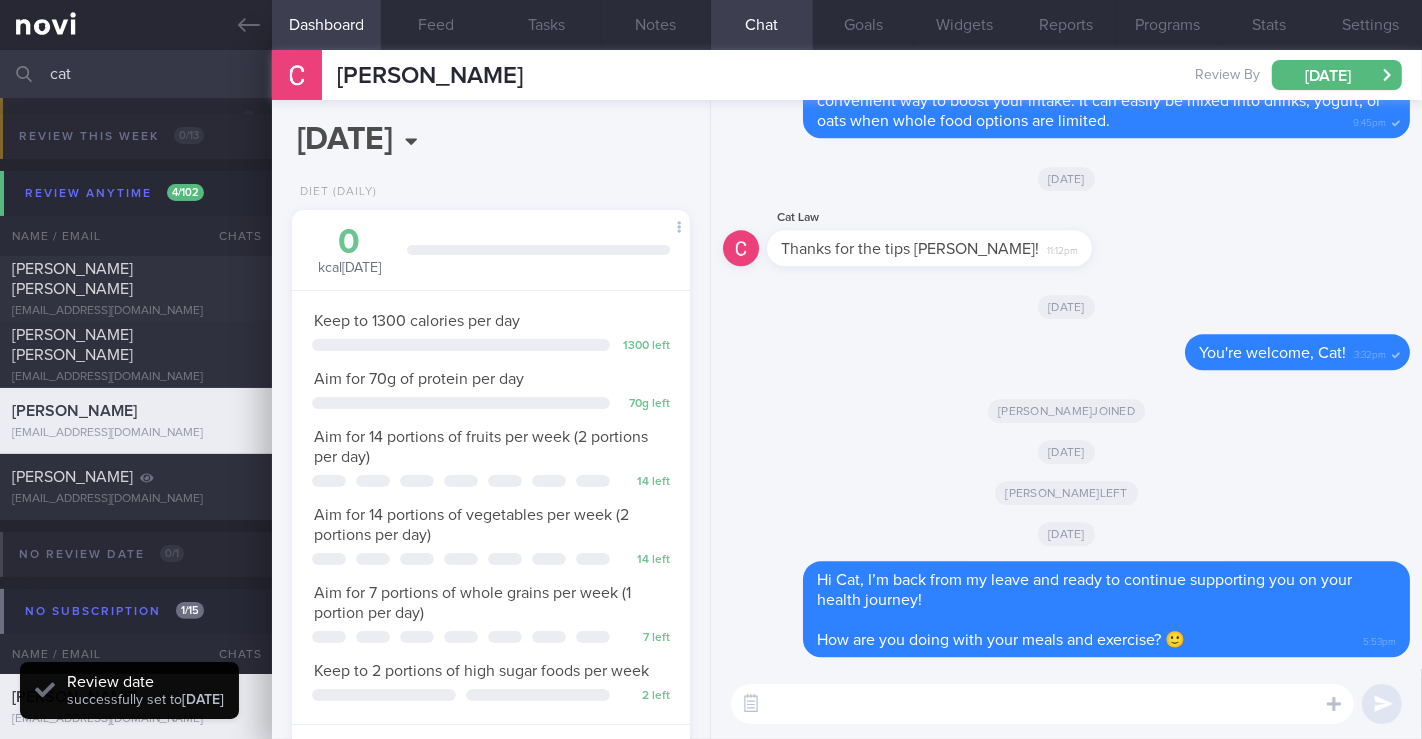 drag, startPoint x: 73, startPoint y: 73, endPoint x: 43, endPoint y: 72, distance: 30.016663 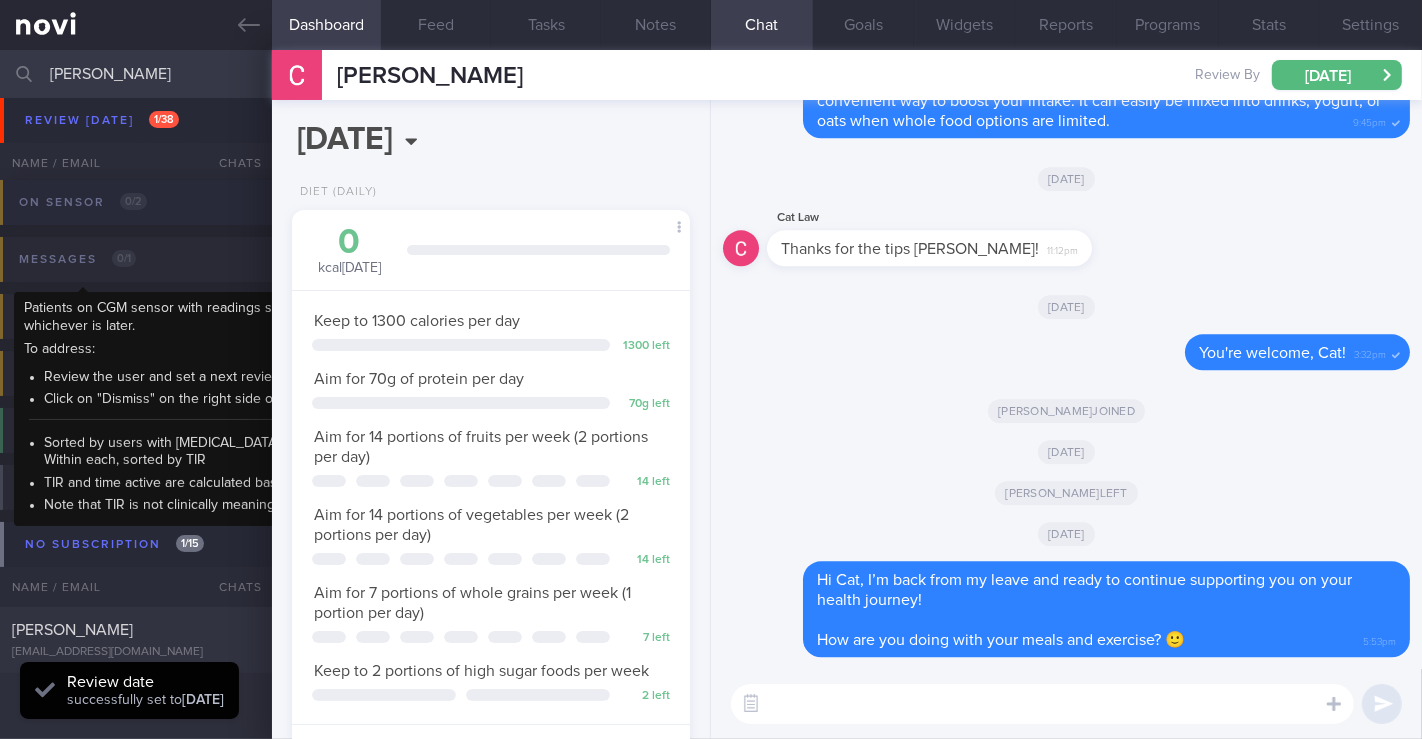 scroll, scrollTop: 83, scrollLeft: 0, axis: vertical 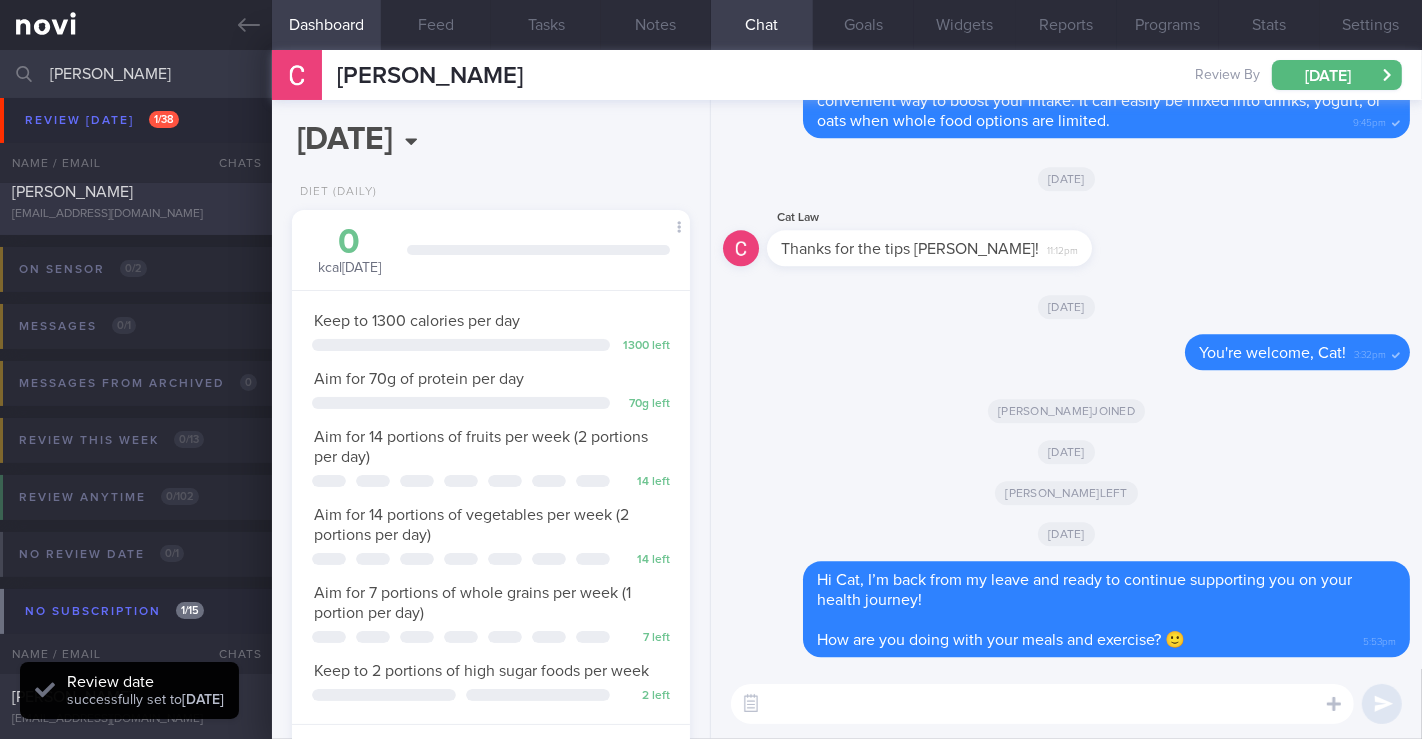 type on "Yvonne Loh" 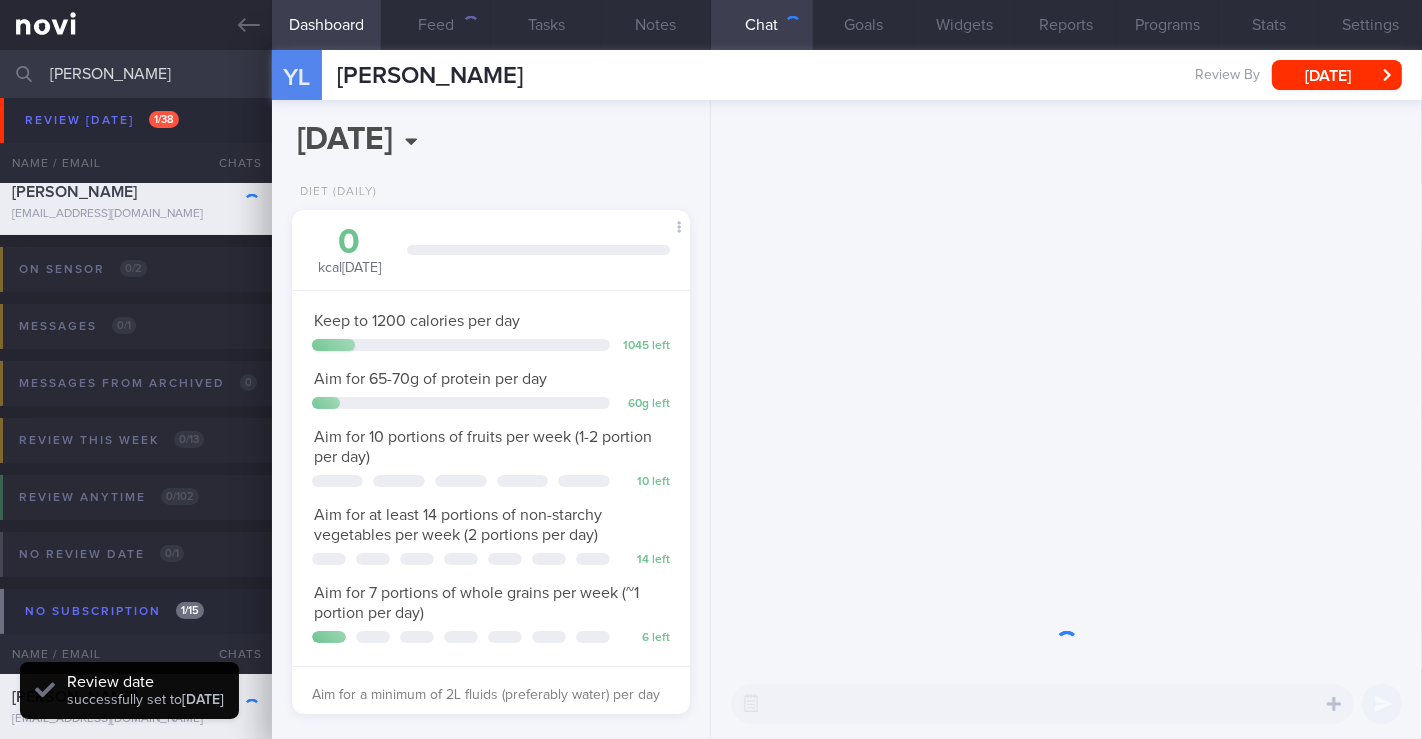 scroll, scrollTop: 999826, scrollLeft: 999654, axis: both 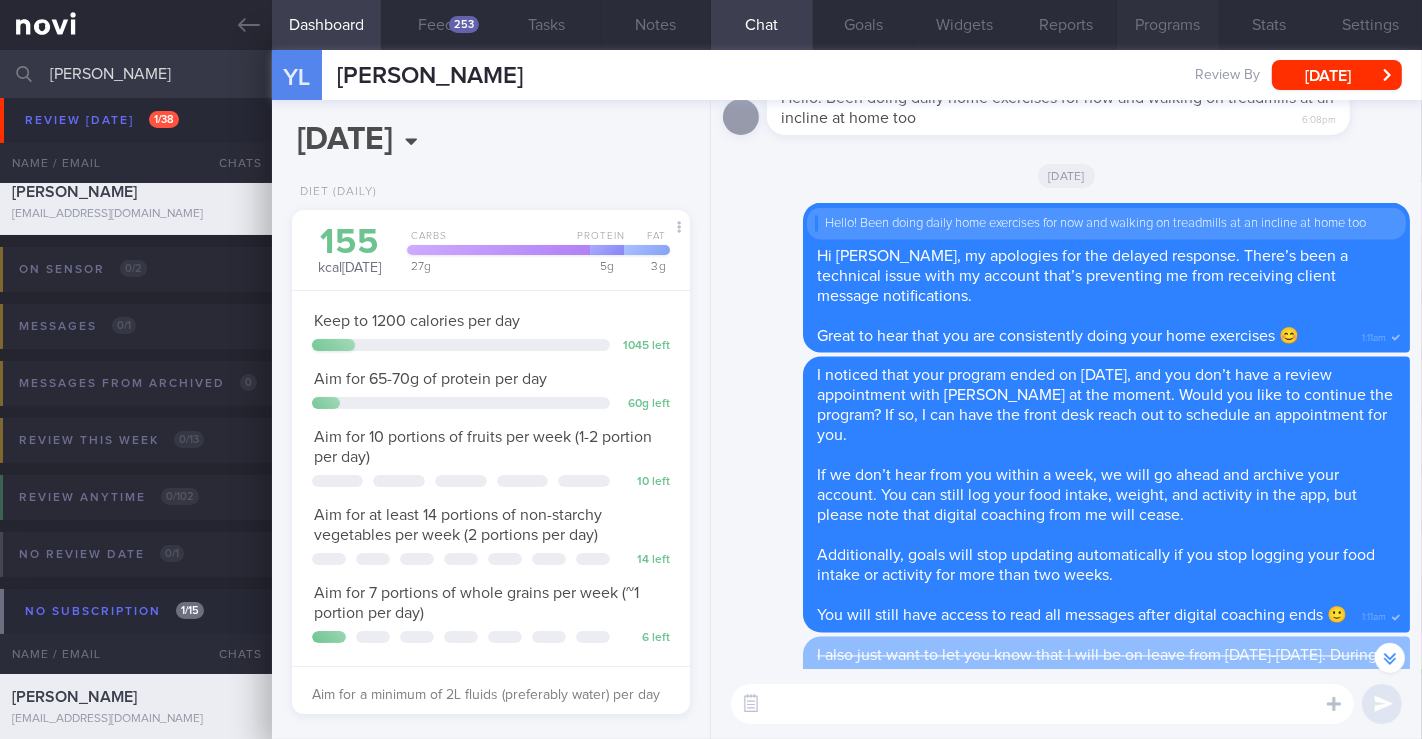 click on "Programs" at bounding box center (1168, 25) 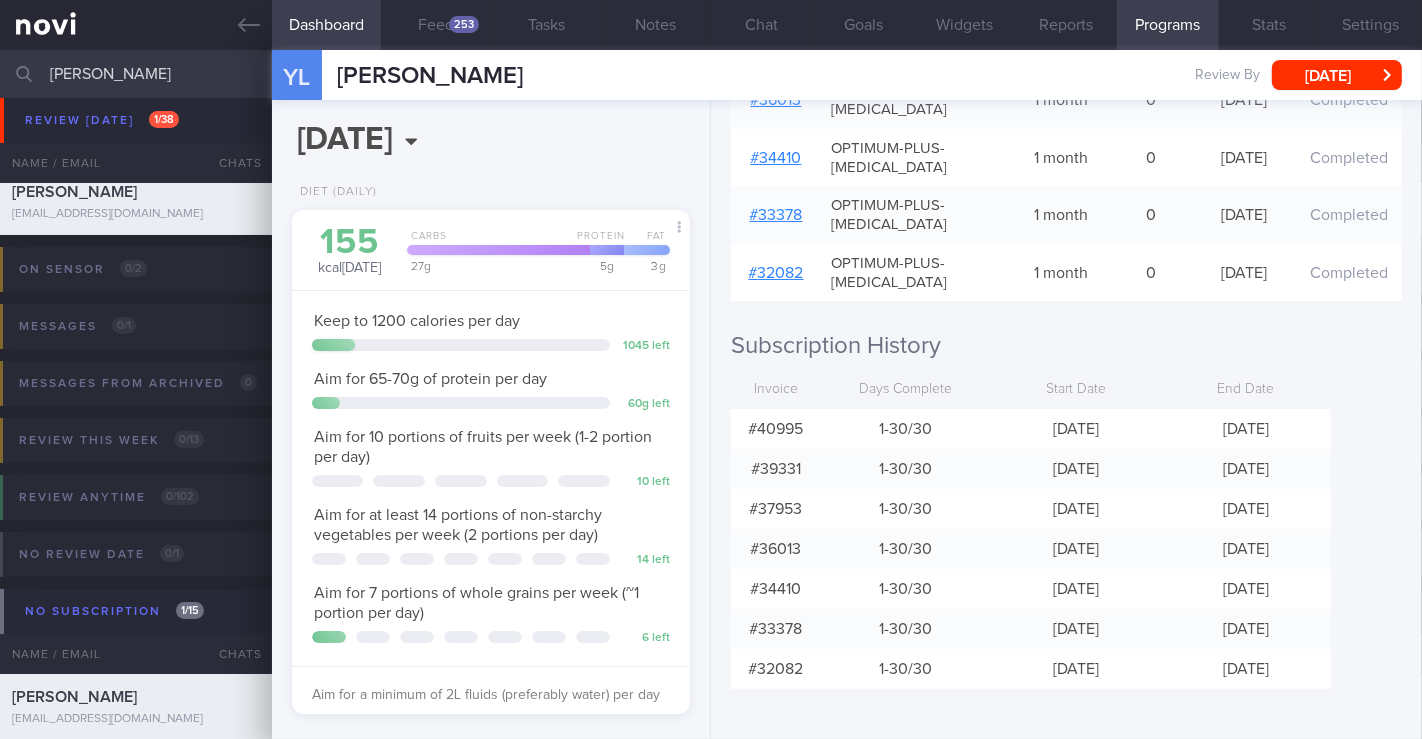 scroll, scrollTop: 502, scrollLeft: 0, axis: vertical 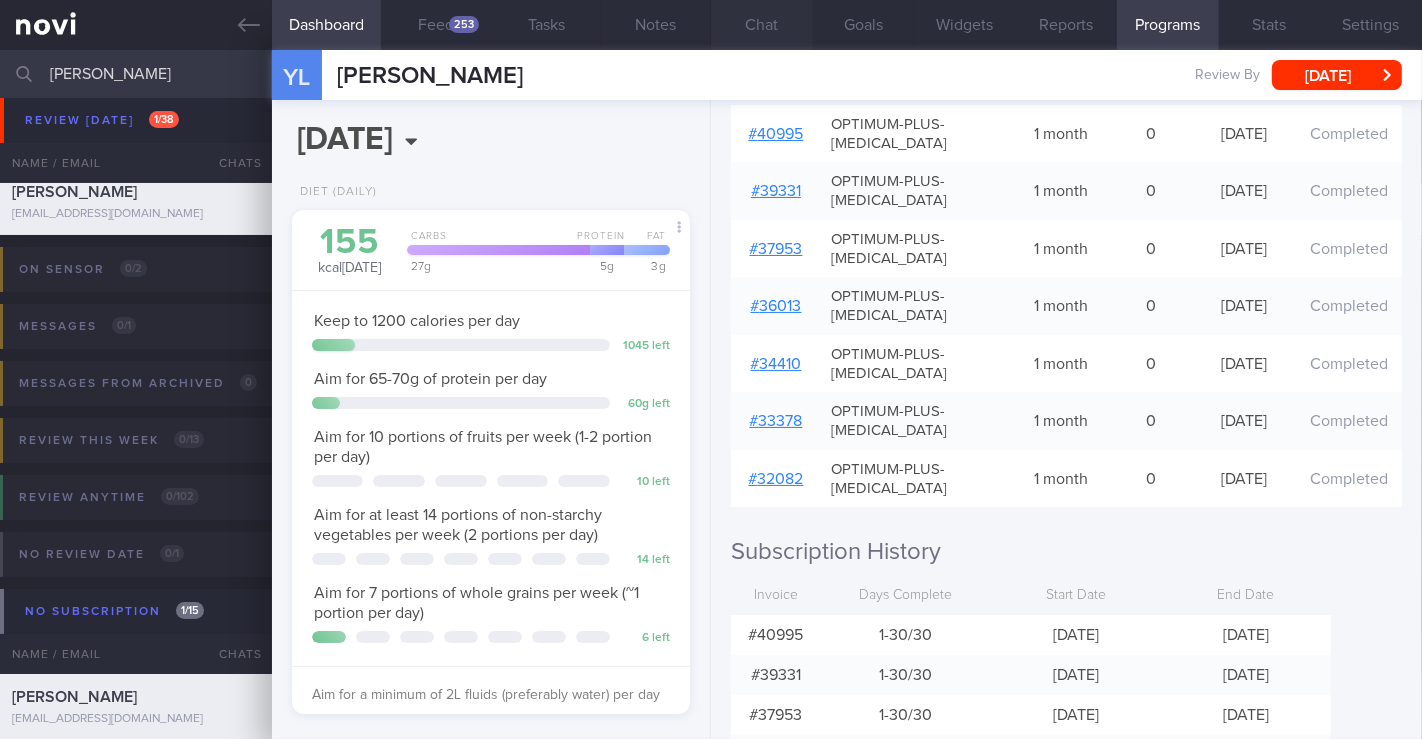 click on "Chat" at bounding box center [762, 25] 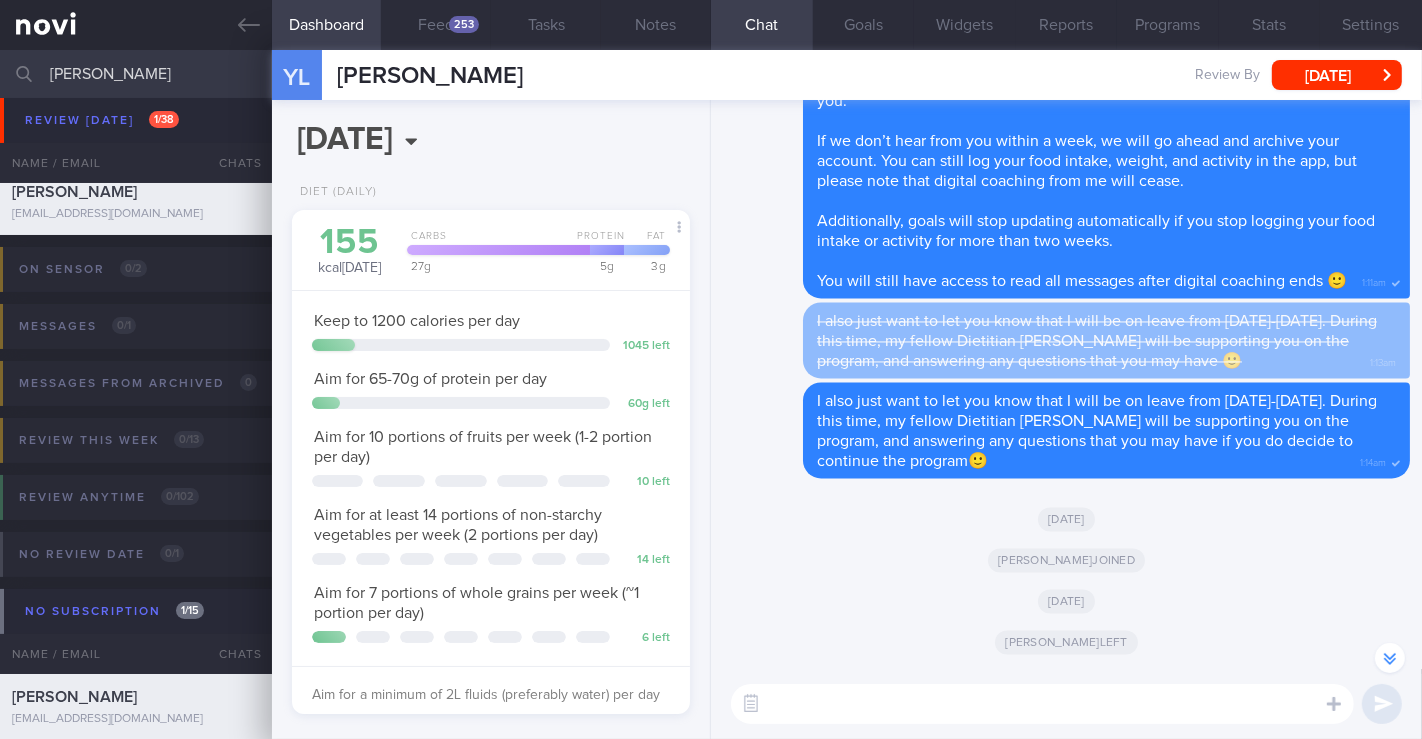 scroll, scrollTop: 0, scrollLeft: 0, axis: both 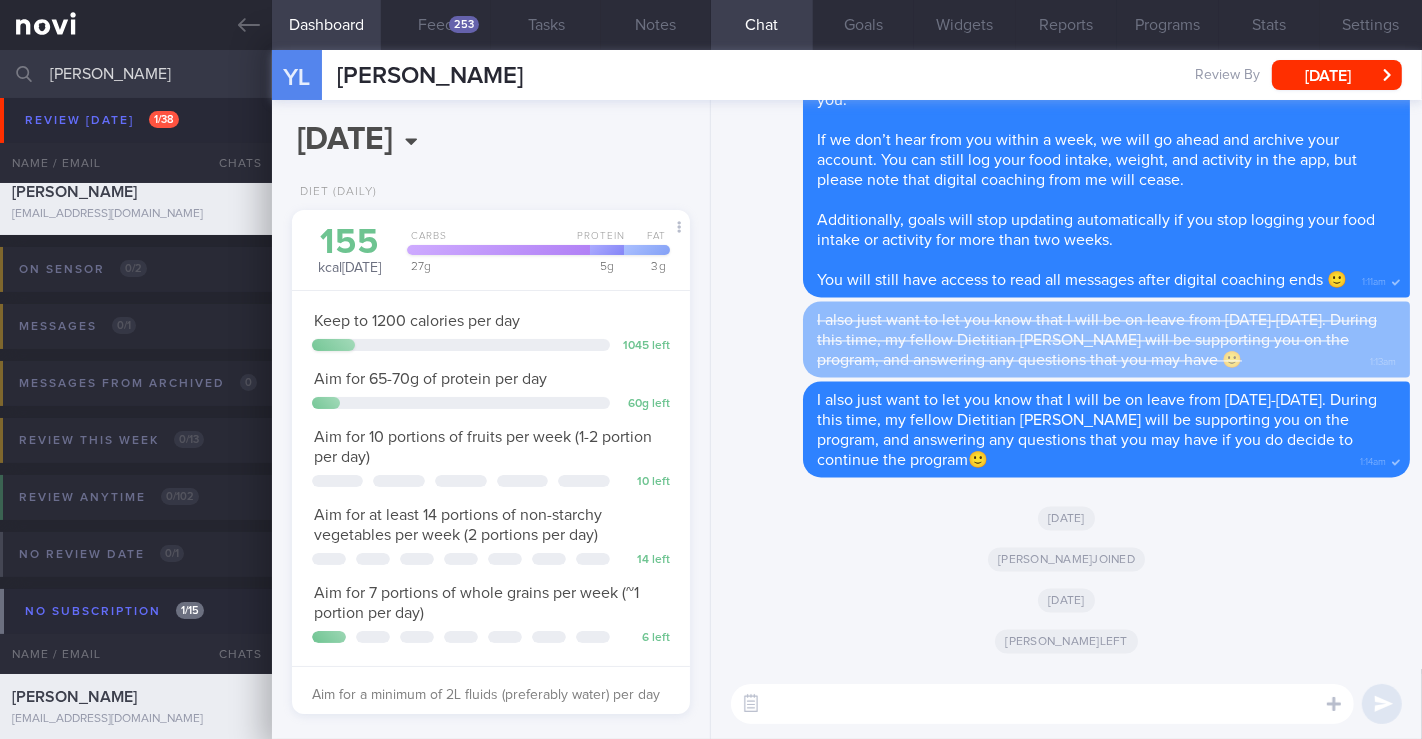 click at bounding box center (1042, 704) 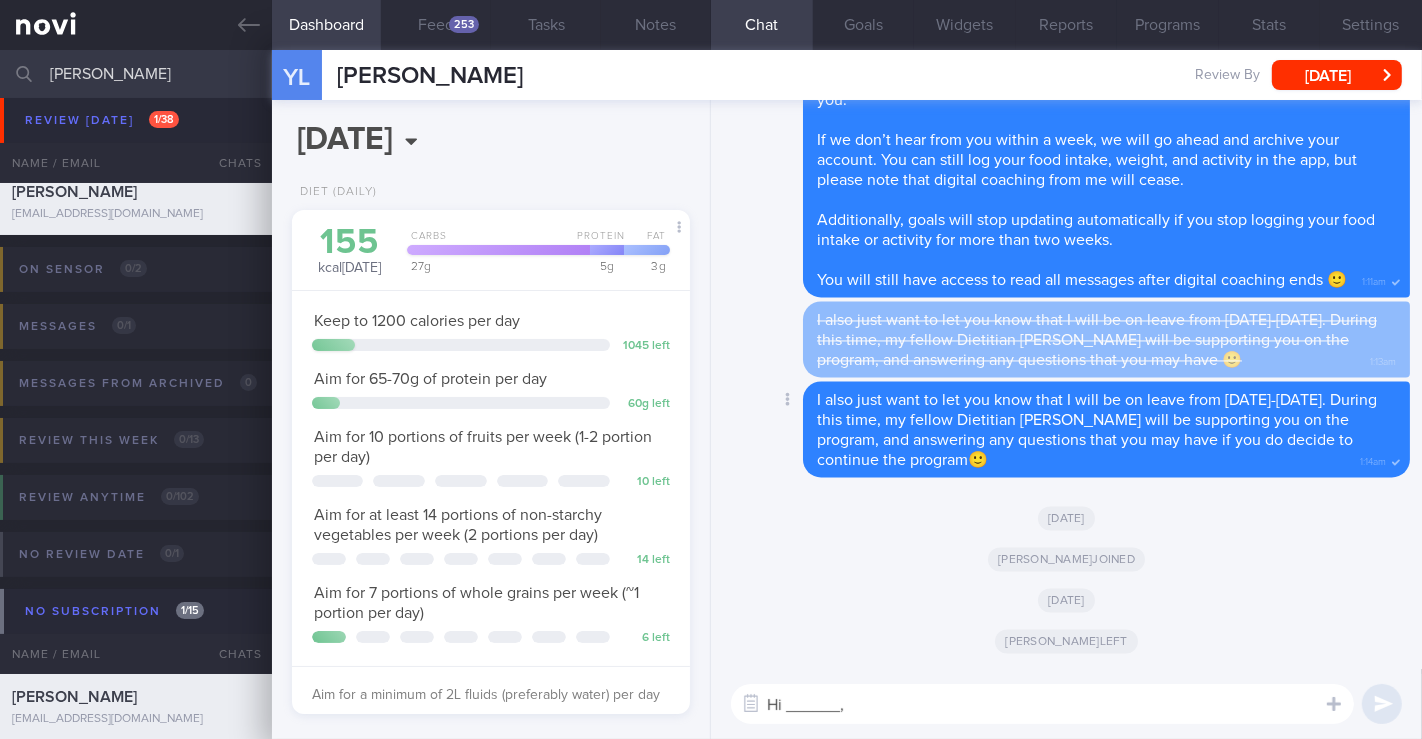 scroll, scrollTop: 0, scrollLeft: 0, axis: both 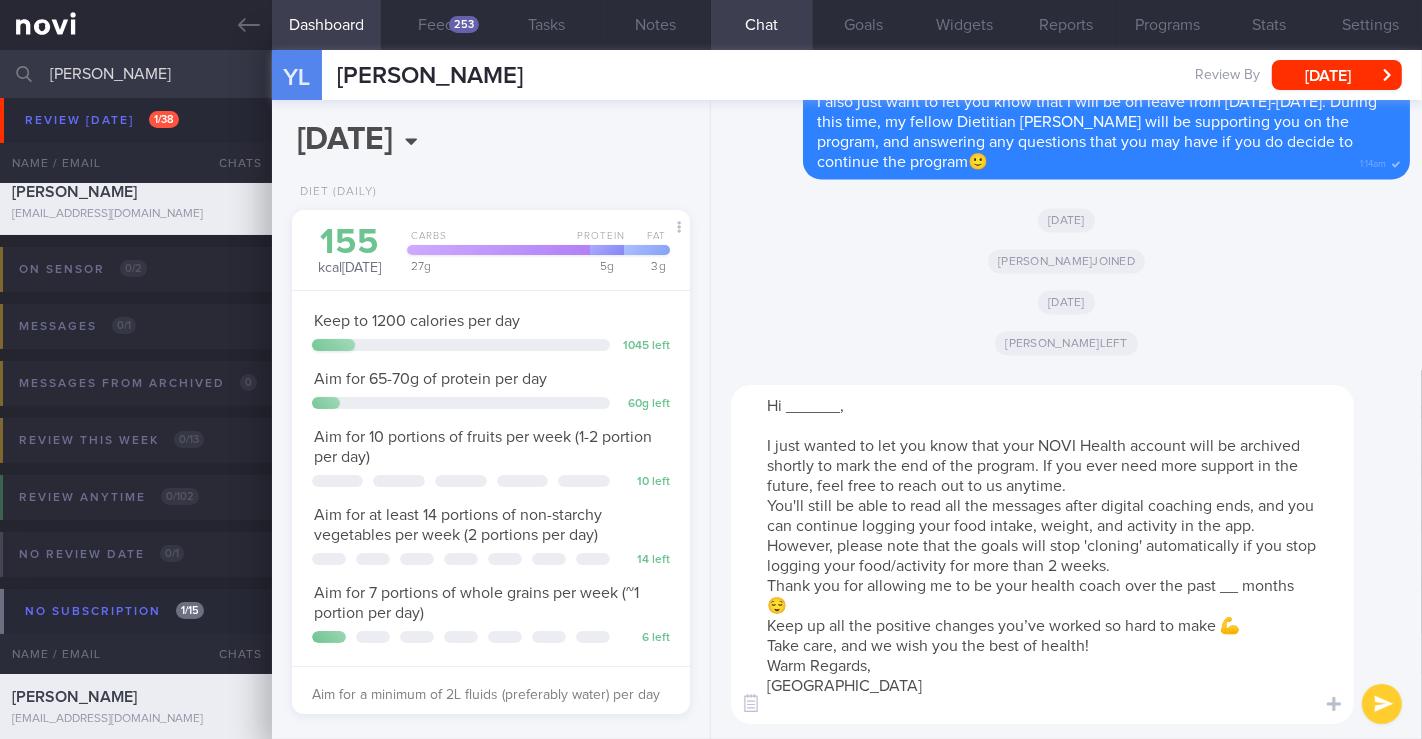 drag, startPoint x: 840, startPoint y: 412, endPoint x: 785, endPoint y: 412, distance: 55 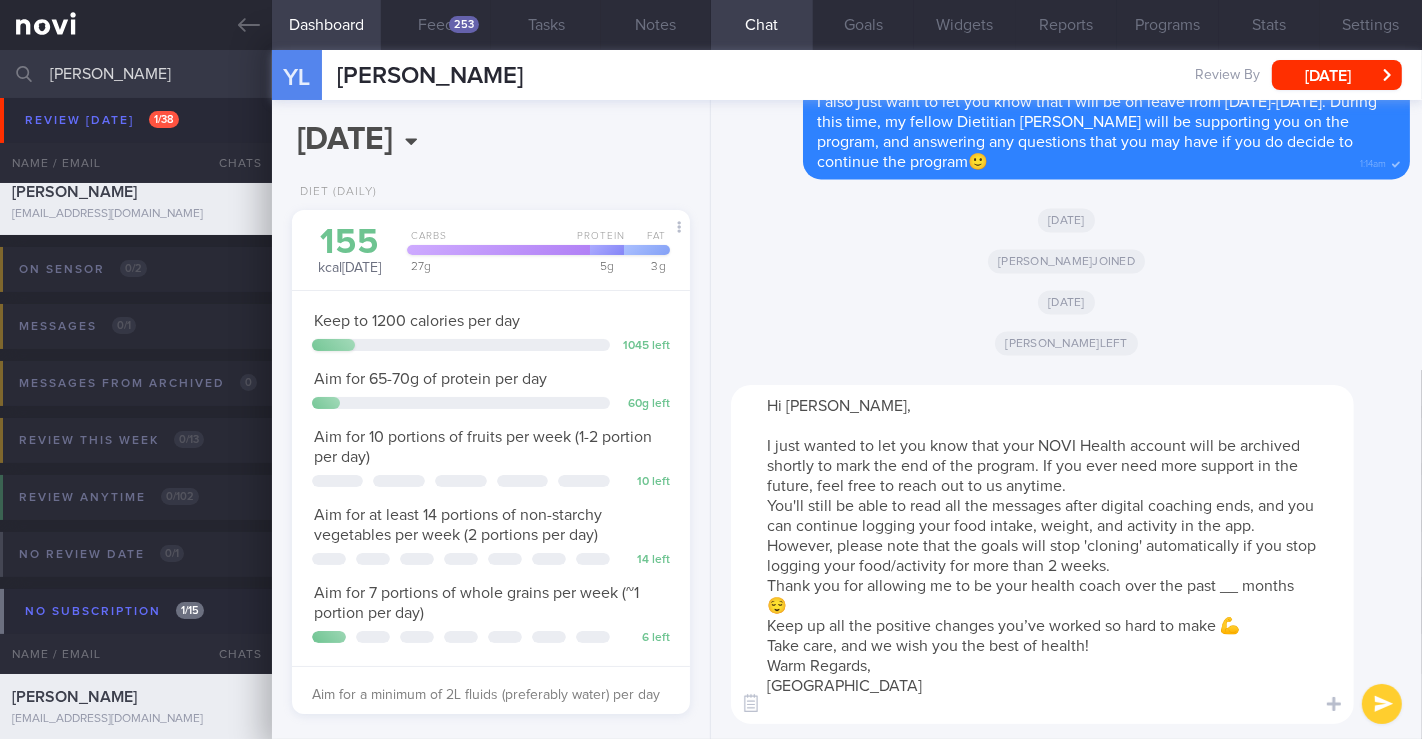 click on "Hi Yvonne,
I just wanted to let you know that your NOVI Health account will be archived shortly to mark the end of the program. If you ever need more support in the future, feel free to reach out to us anytime.
You'll still be able to read all the messages after digital coaching ends, and you can continue logging your food intake, weight, and activity in the app. However, please note that the goals will stop 'cloning' automatically if you stop logging your food/activity for more than 2 weeks.
Thank you for allowing me to be your health coach over the past __ months 😌
Keep up all the positive changes you’ve worked so hard to make 💪
Take care, and we wish you the best of health!
Warm Regards,
Angena" at bounding box center [1042, 554] 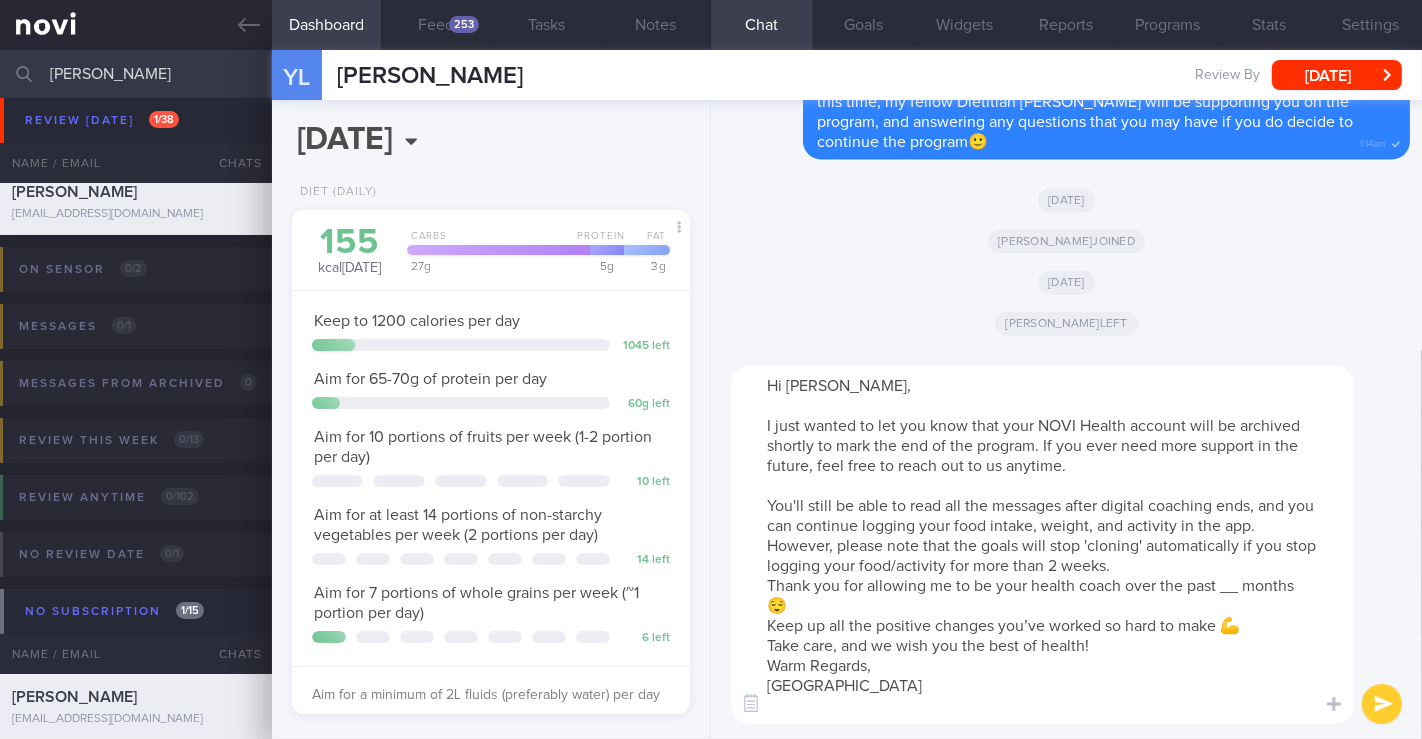 click on "Hi Yvonne,
I just wanted to let you know that your NOVI Health account will be archived shortly to mark the end of the program. If you ever need more support in the future, feel free to reach out to us anytime.
You'll still be able to read all the messages after digital coaching ends, and you can continue logging your food intake, weight, and activity in the app. However, please note that the goals will stop 'cloning' automatically if you stop logging your food/activity for more than 2 weeks.
Thank you for allowing me to be your health coach over the past __ months 😌
Keep up all the positive changes you’ve worked so hard to make 💪
Take care, and we wish you the best of health!
Warm Regards,
Angena" at bounding box center (1042, 544) 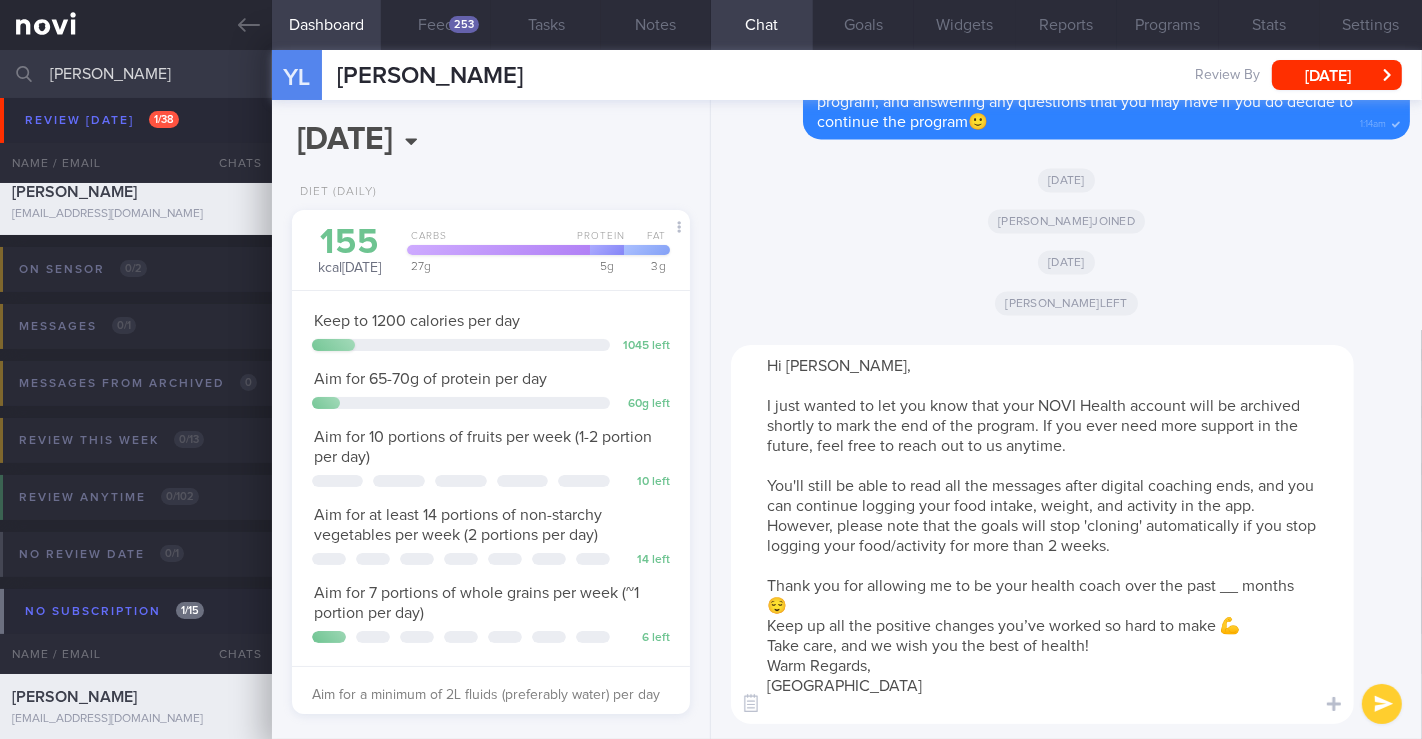drag, startPoint x: 758, startPoint y: 585, endPoint x: 801, endPoint y: 618, distance: 54.20332 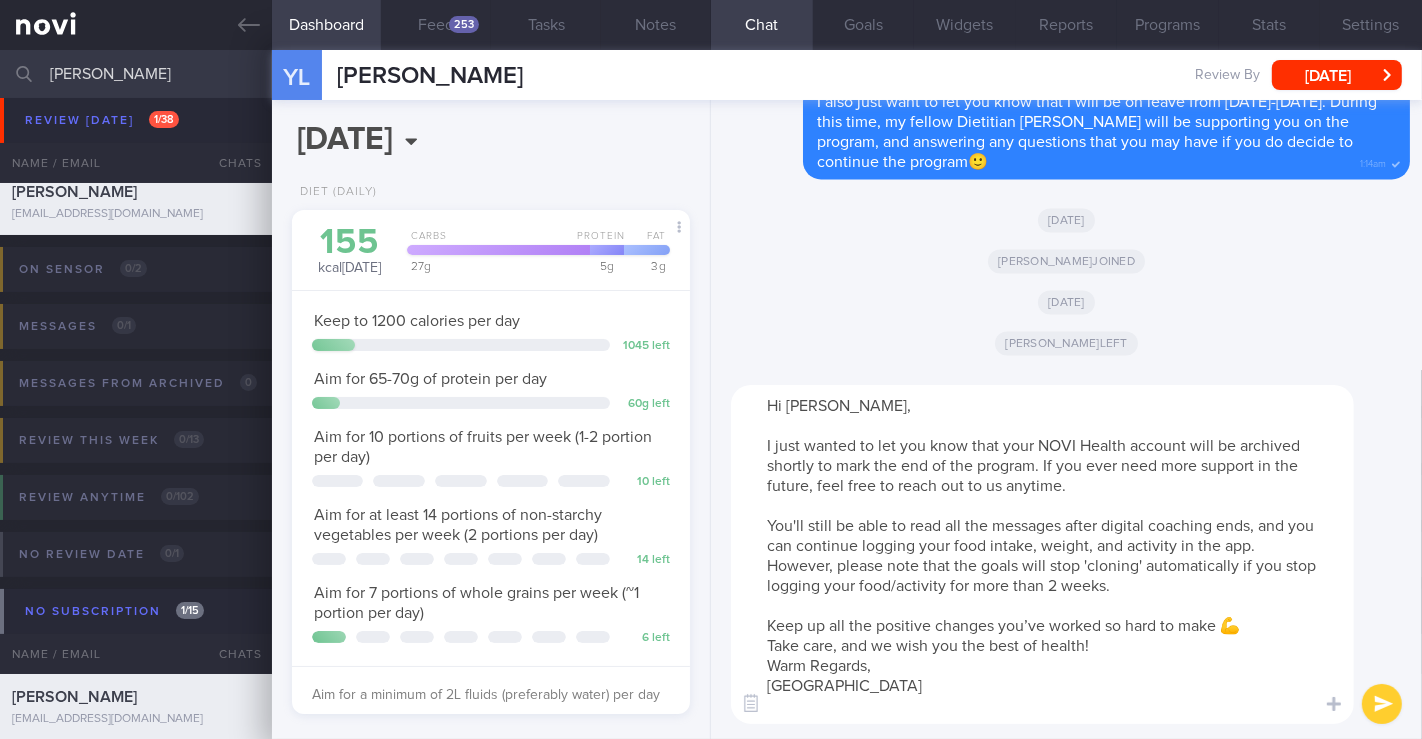 click on "Hi Yvonne,
I just wanted to let you know that your NOVI Health account will be archived shortly to mark the end of the program. If you ever need more support in the future, feel free to reach out to us anytime.
You'll still be able to read all the messages after digital coaching ends, and you can continue logging your food intake, weight, and activity in the app. However, please note that the goals will stop 'cloning' automatically if you stop logging your food/activity for more than 2 weeks.
Keep up all the positive changes you’ve worked so hard to make 💪
Take care, and we wish you the best of health!
Warm Regards,
Angena" at bounding box center (1042, 554) 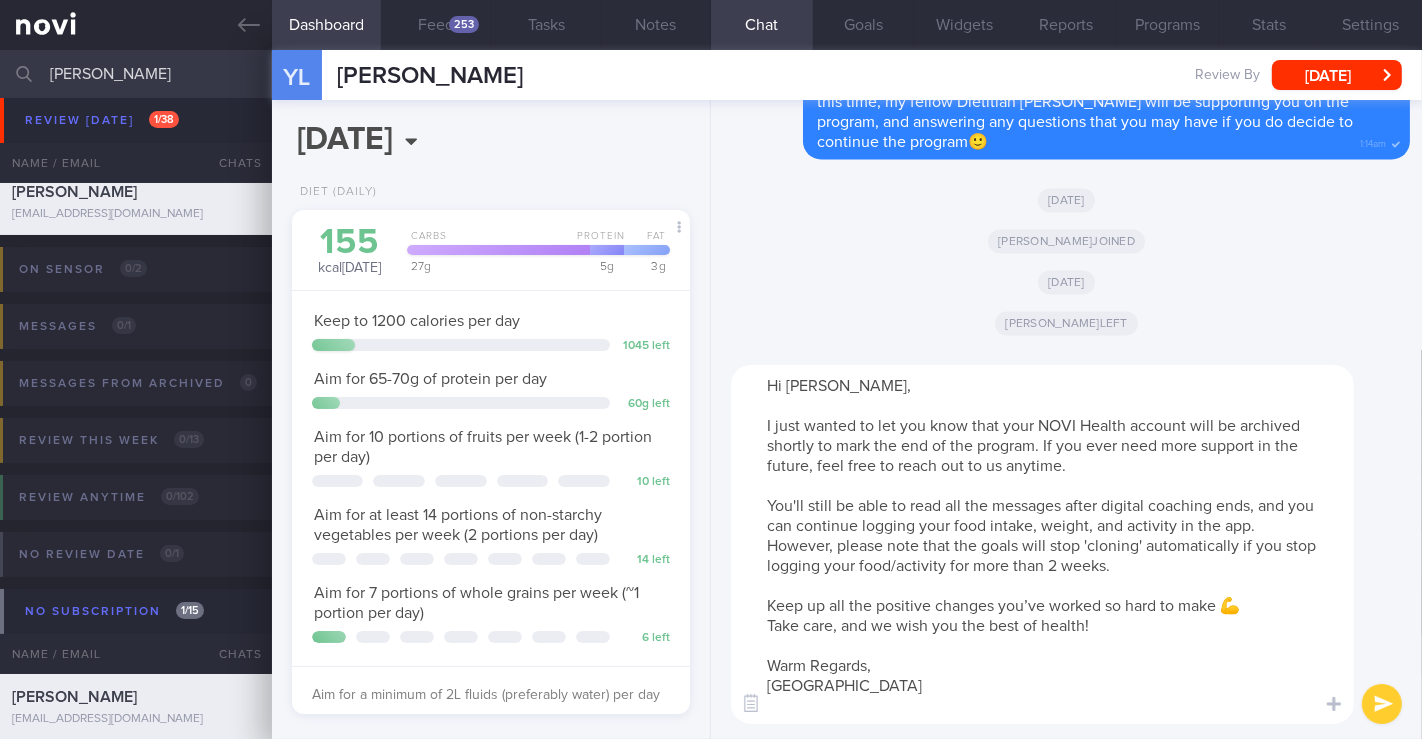 type 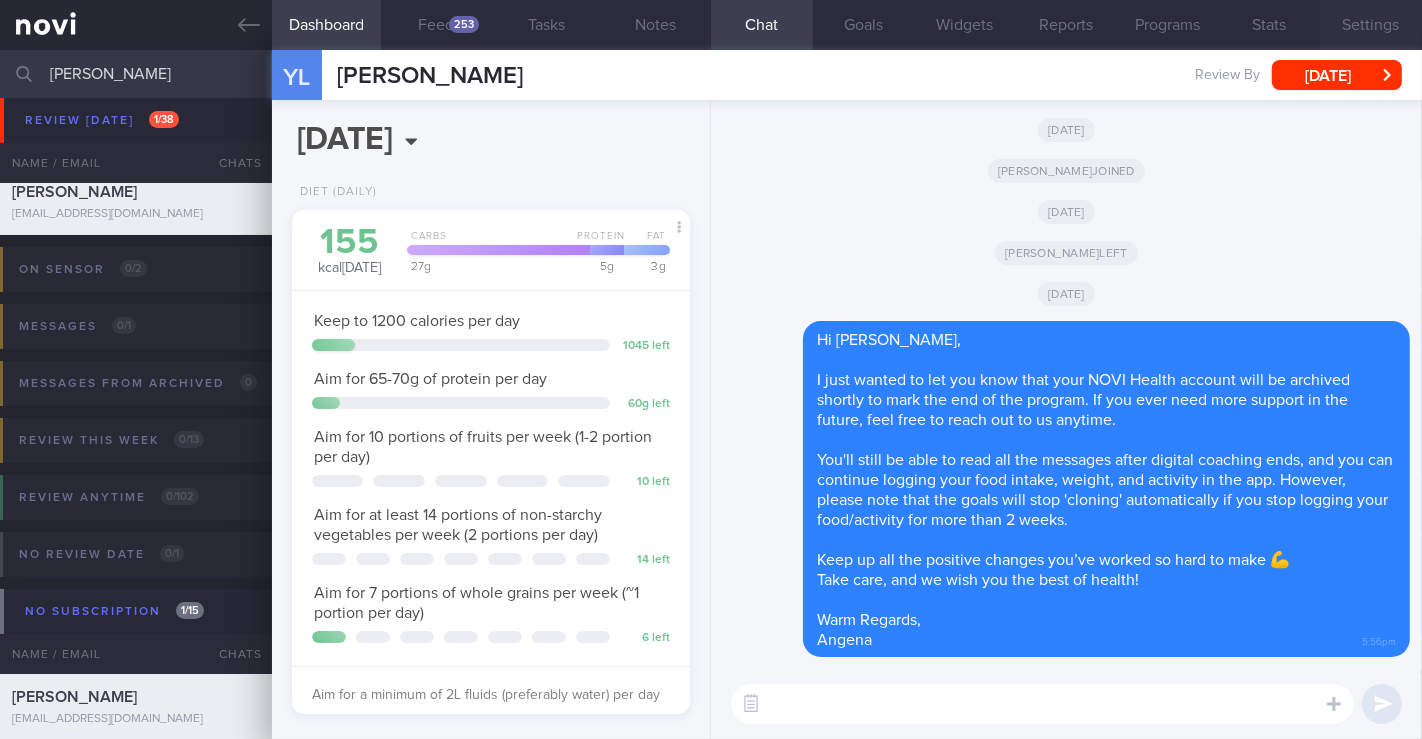 click on "Settings" at bounding box center [1371, 25] 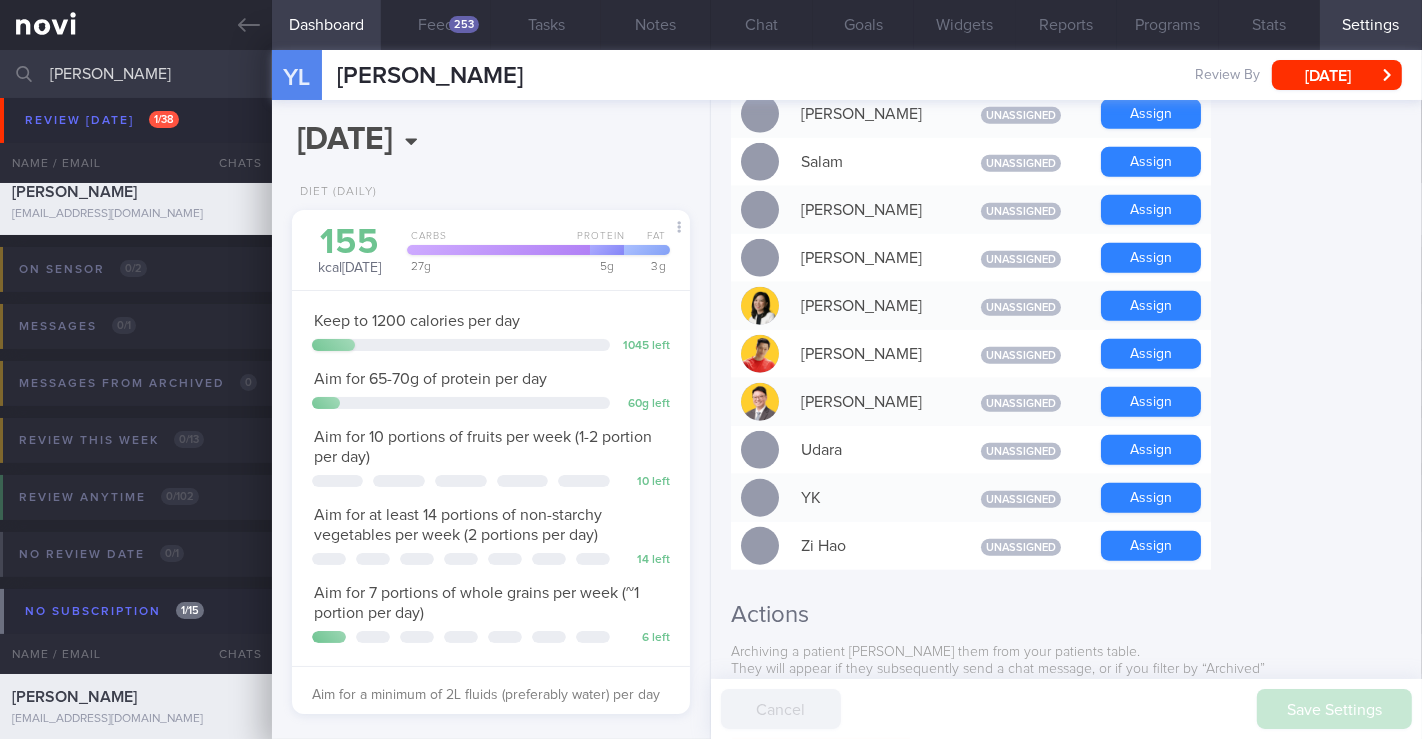 scroll, scrollTop: 1666, scrollLeft: 0, axis: vertical 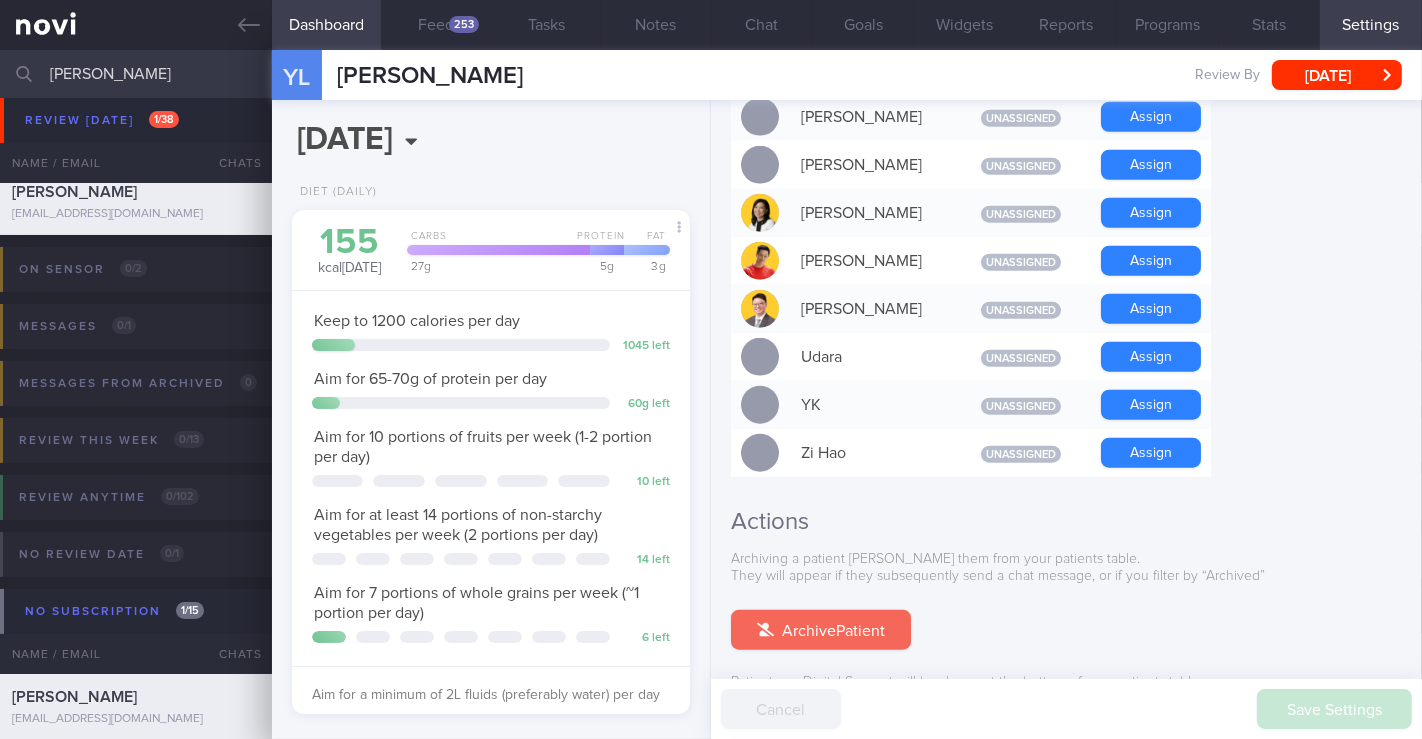 click on "Archive  Patient" at bounding box center (821, 630) 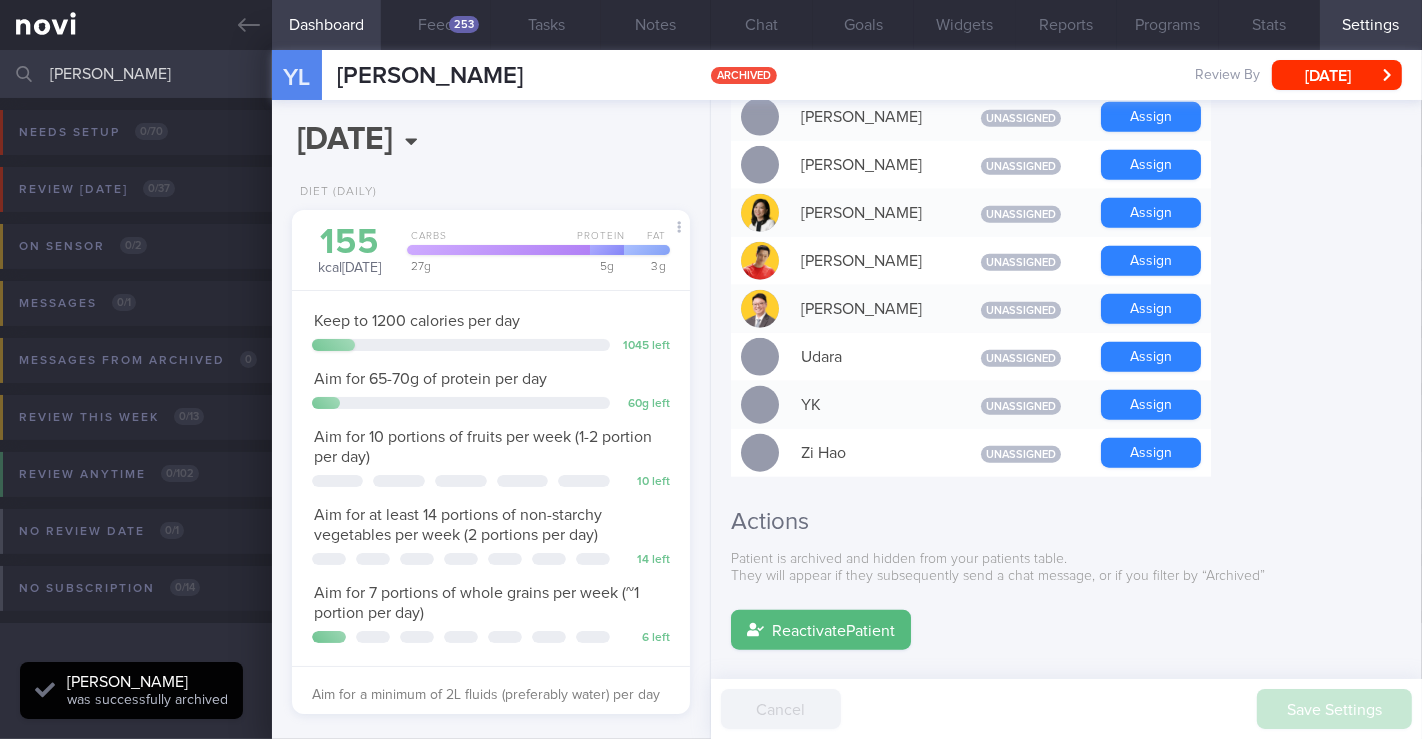 scroll, scrollTop: 0, scrollLeft: 0, axis: both 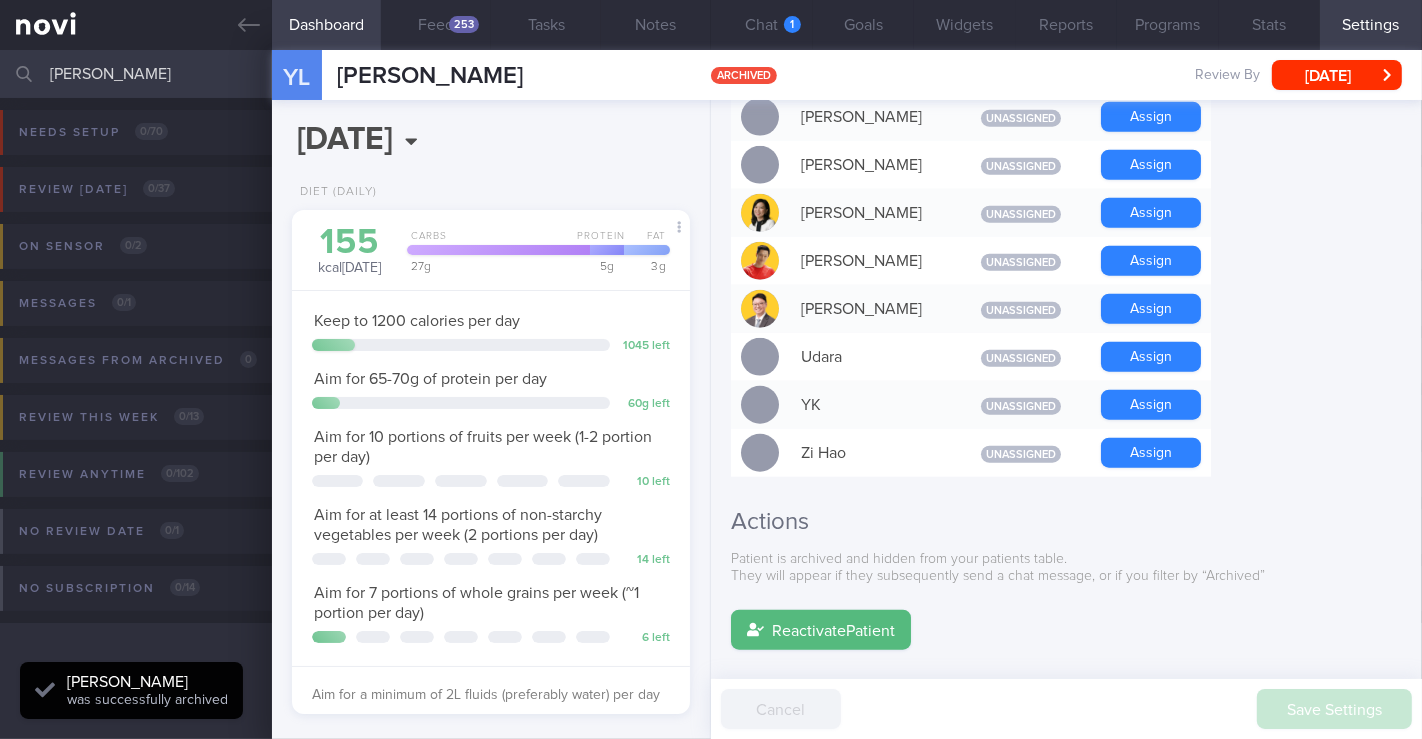 select on "6" 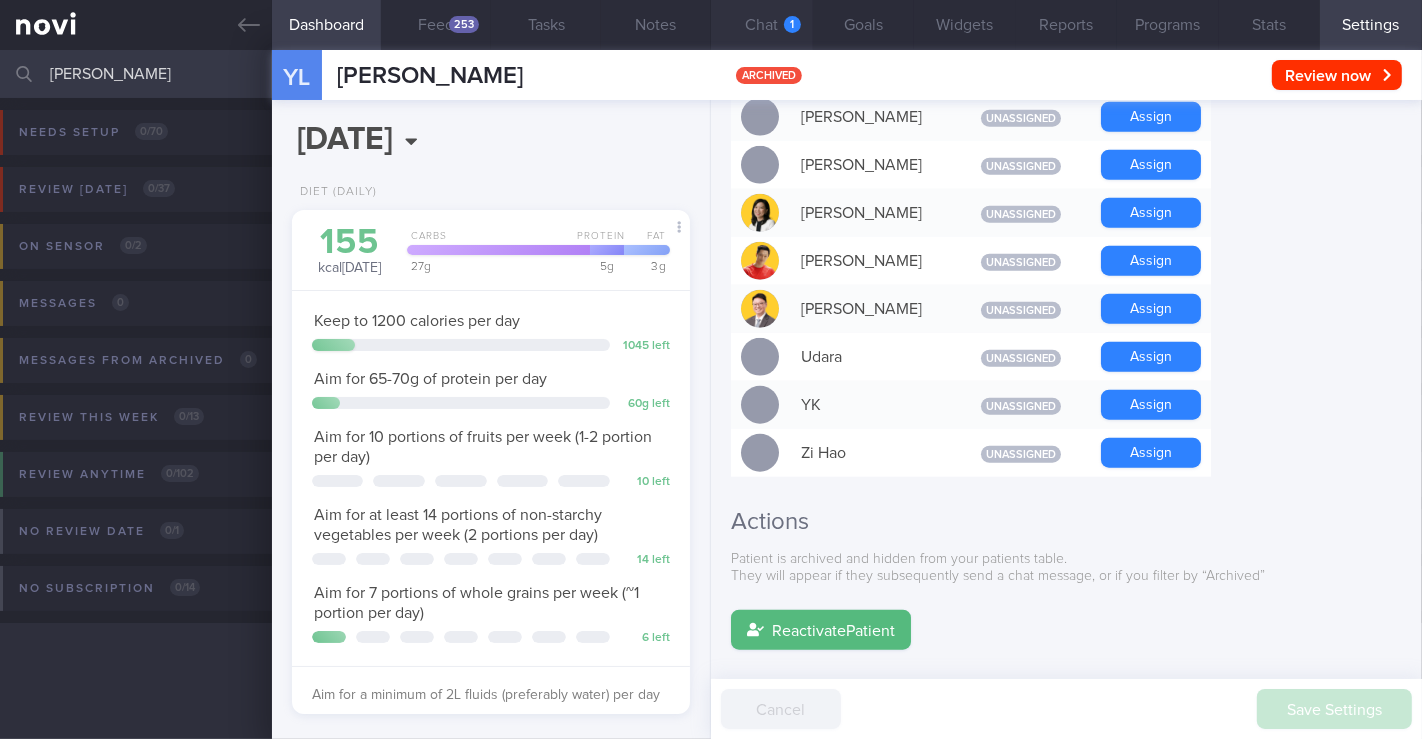 click on "Chat
1" at bounding box center (762, 25) 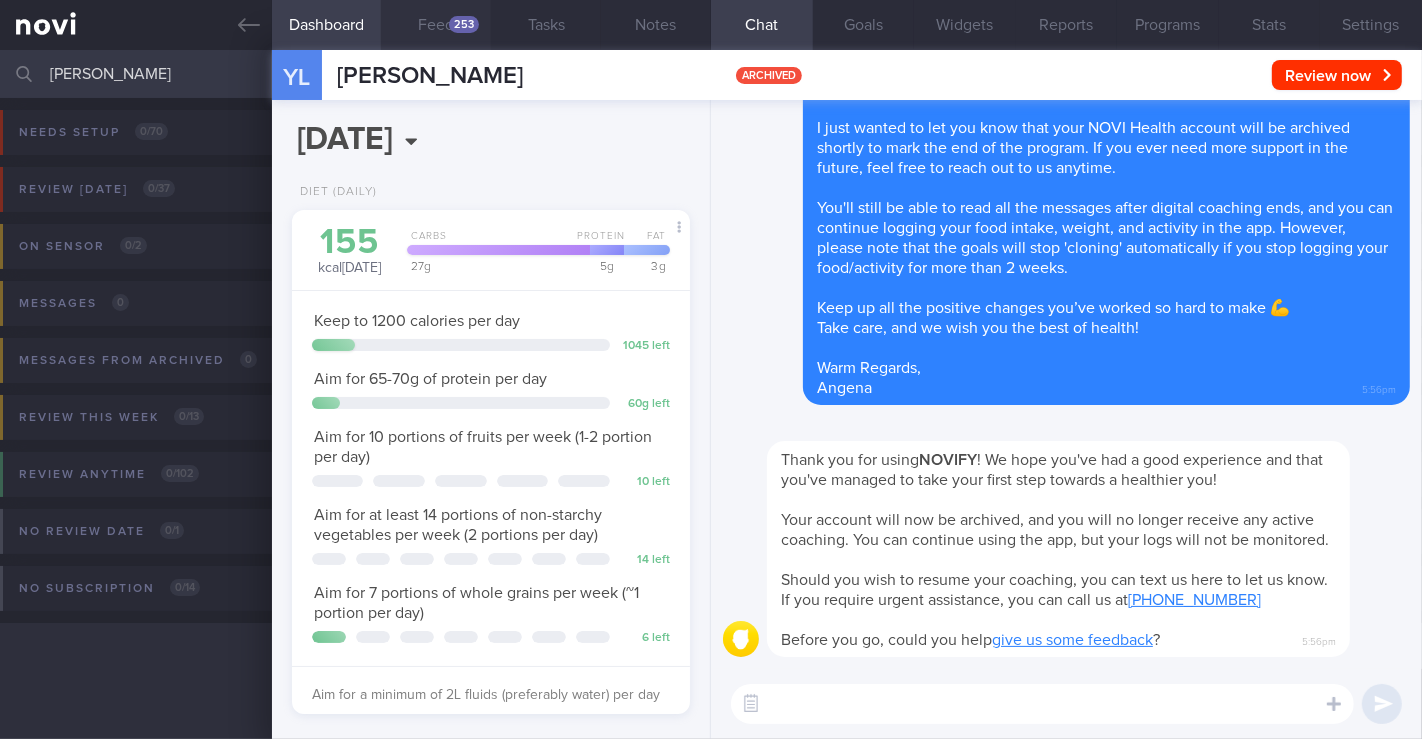 click on "253" at bounding box center (464, 24) 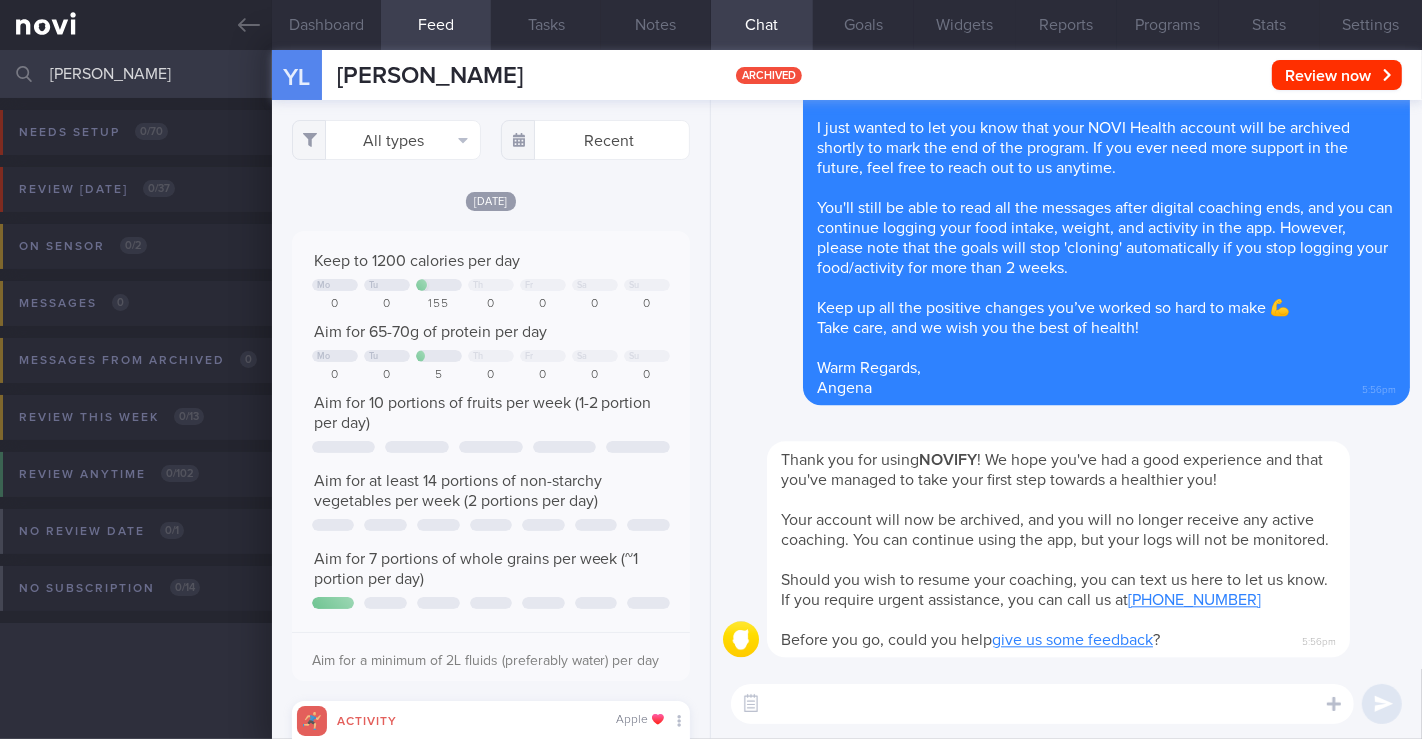 scroll, scrollTop: 999911, scrollLeft: 999644, axis: both 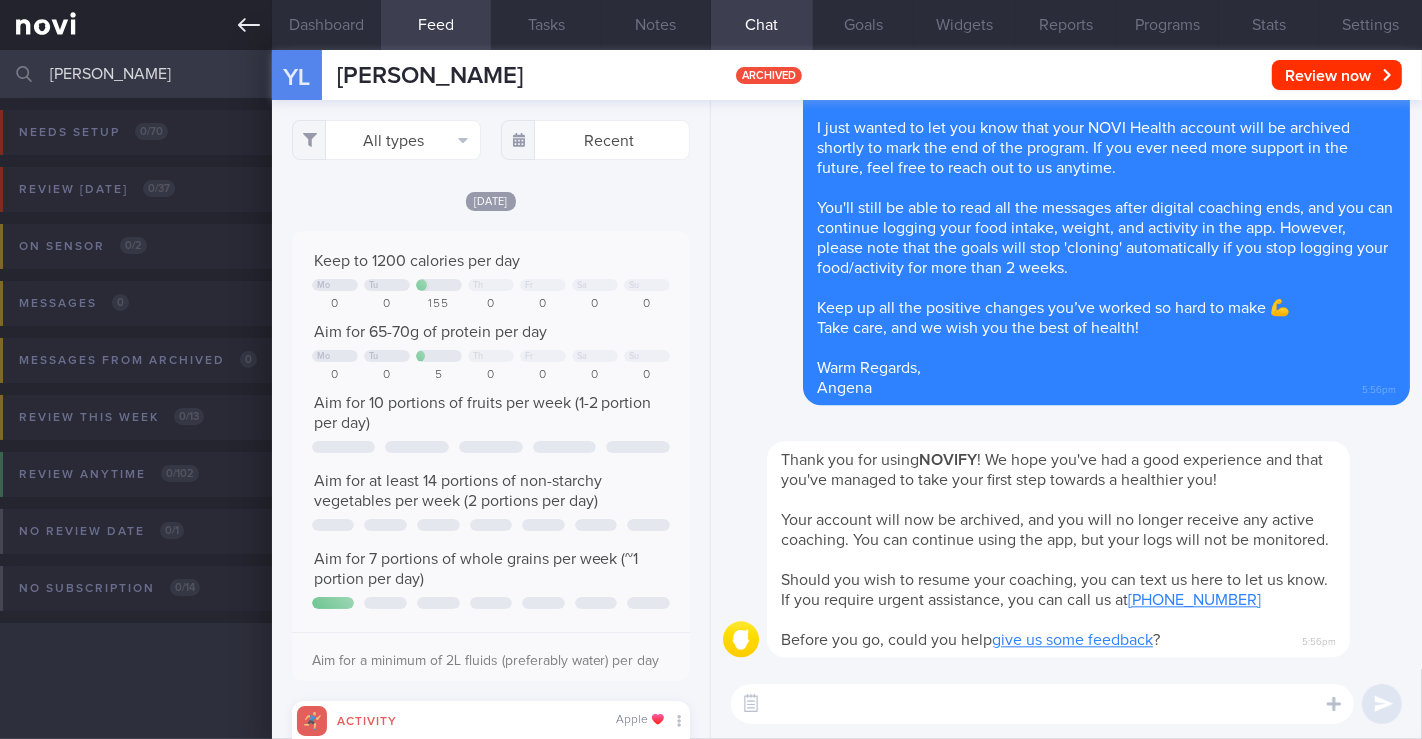 click 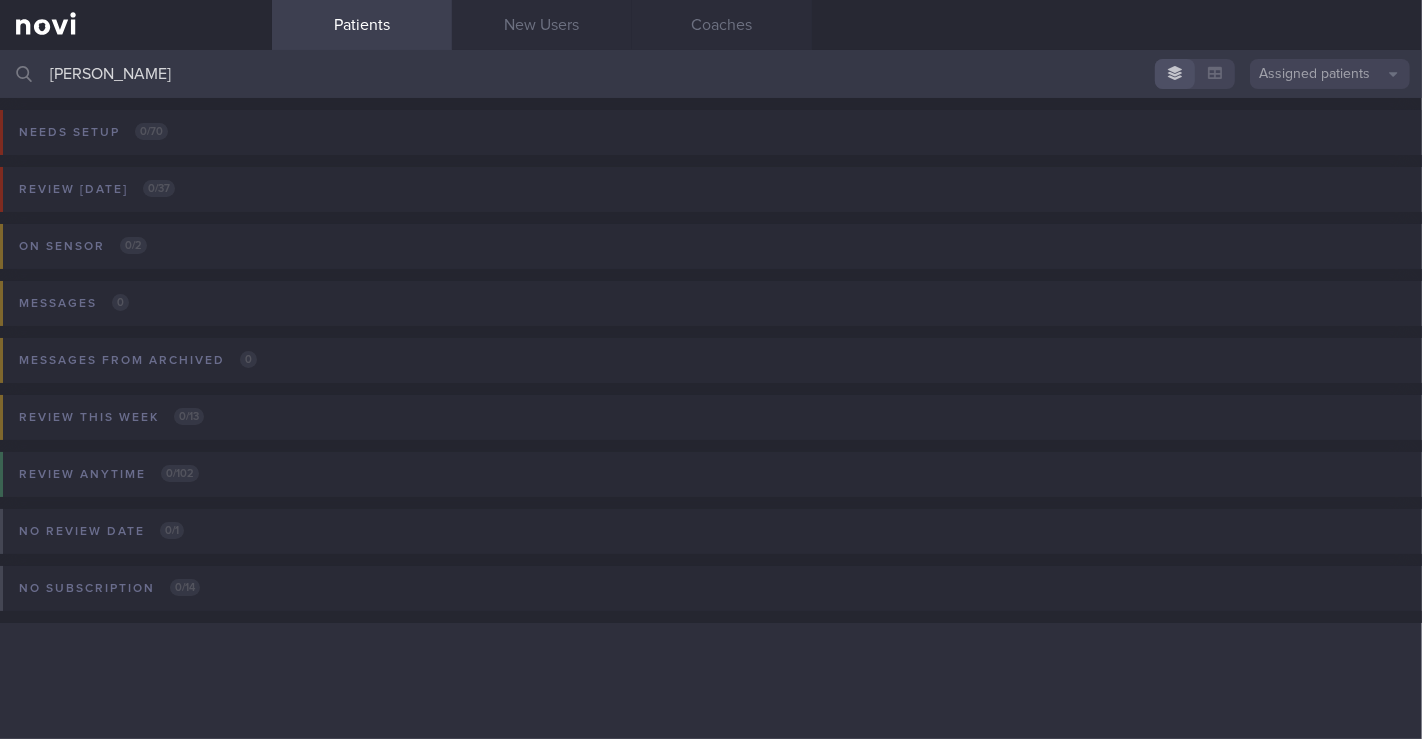 drag, startPoint x: 147, startPoint y: 75, endPoint x: 16, endPoint y: 55, distance: 132.51793 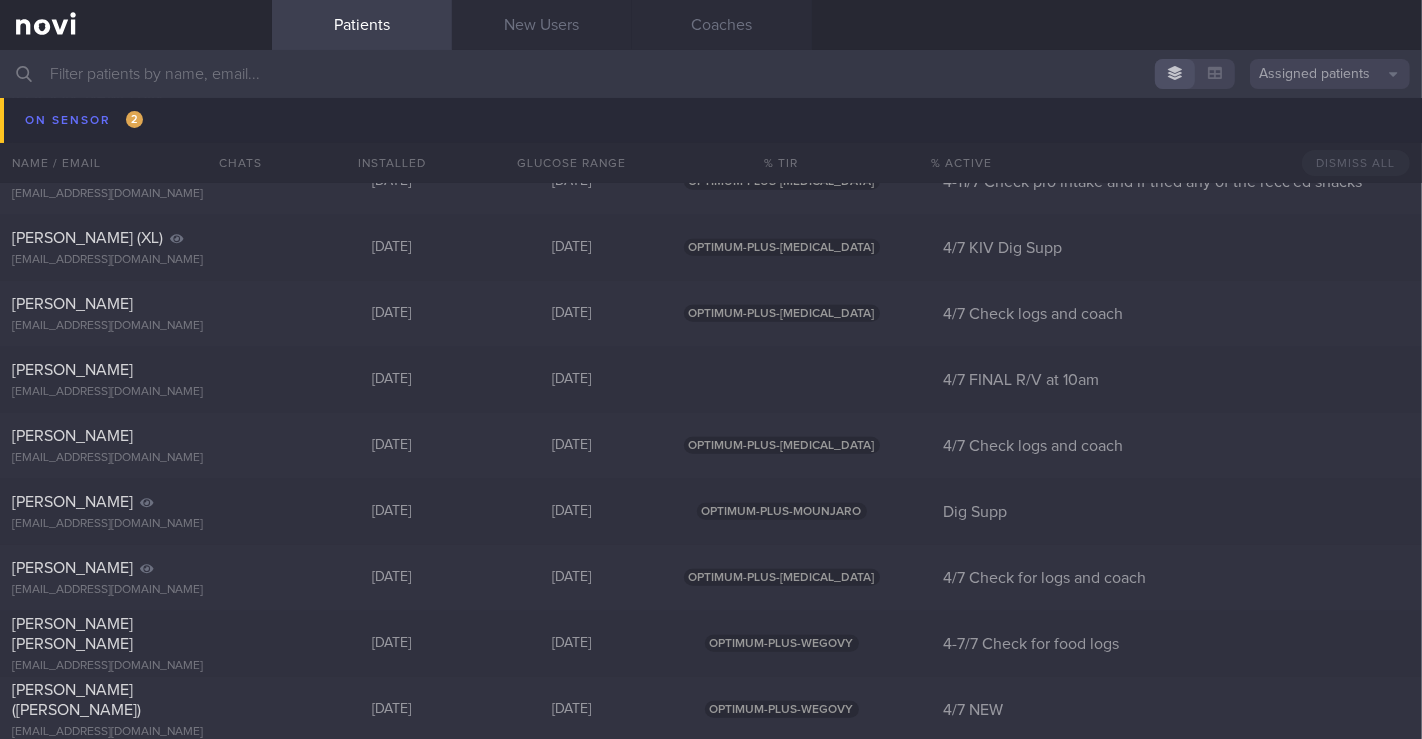 scroll, scrollTop: 7111, scrollLeft: 0, axis: vertical 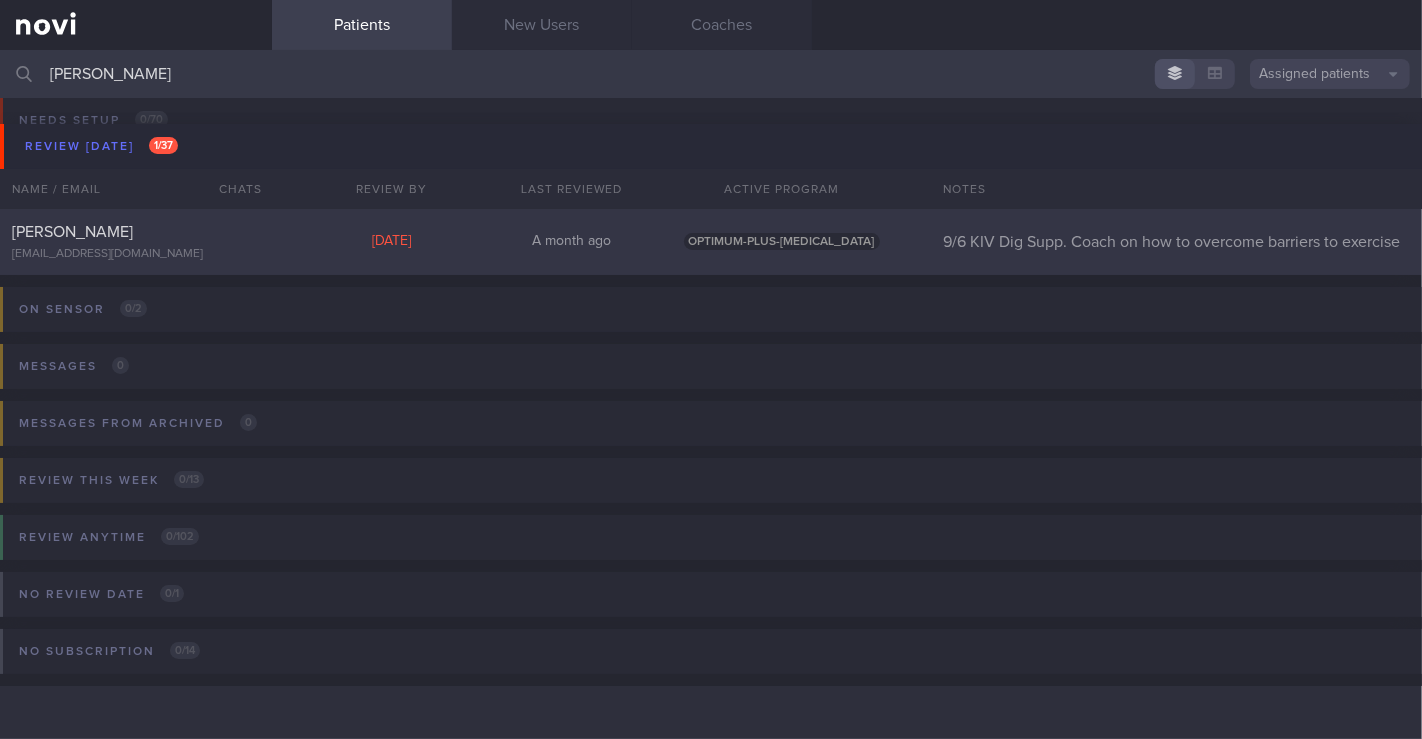 type on "[PERSON_NAME]" 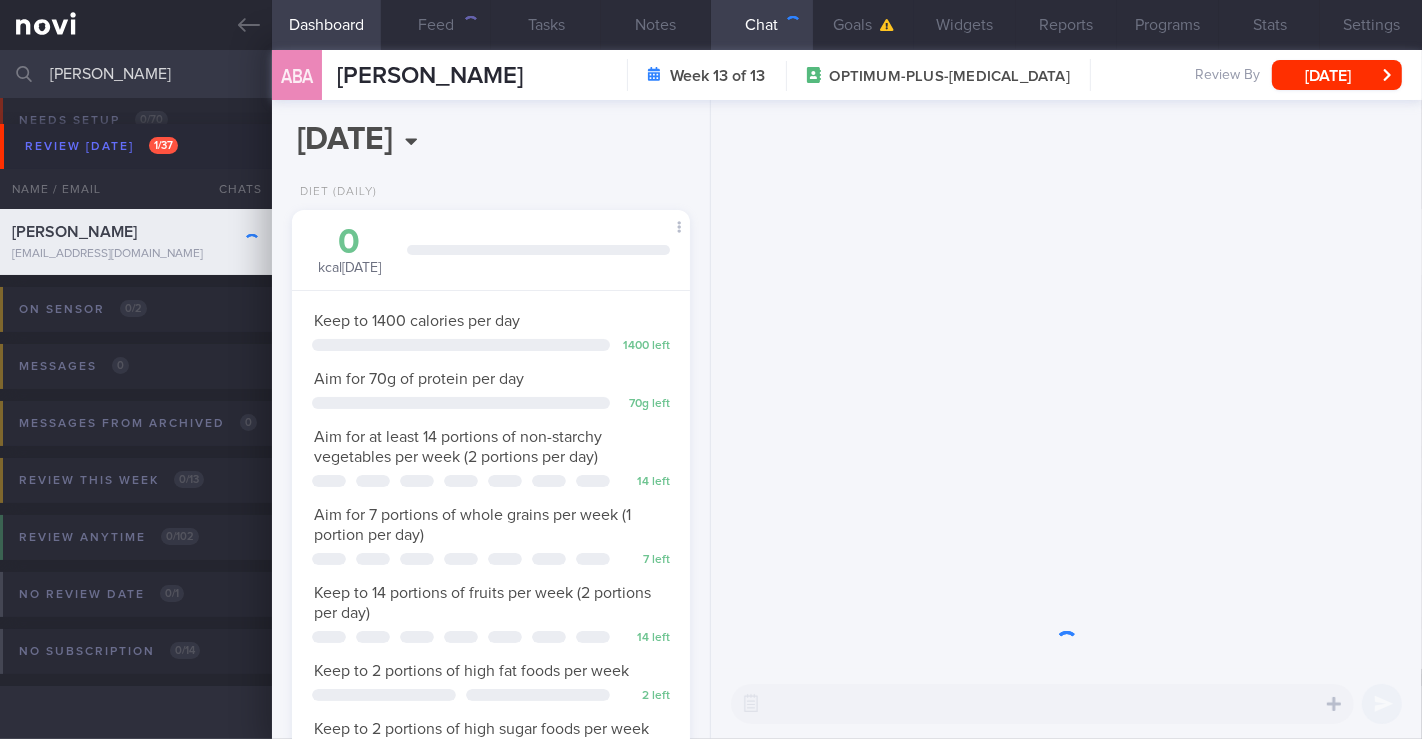 scroll, scrollTop: 999797, scrollLeft: 999654, axis: both 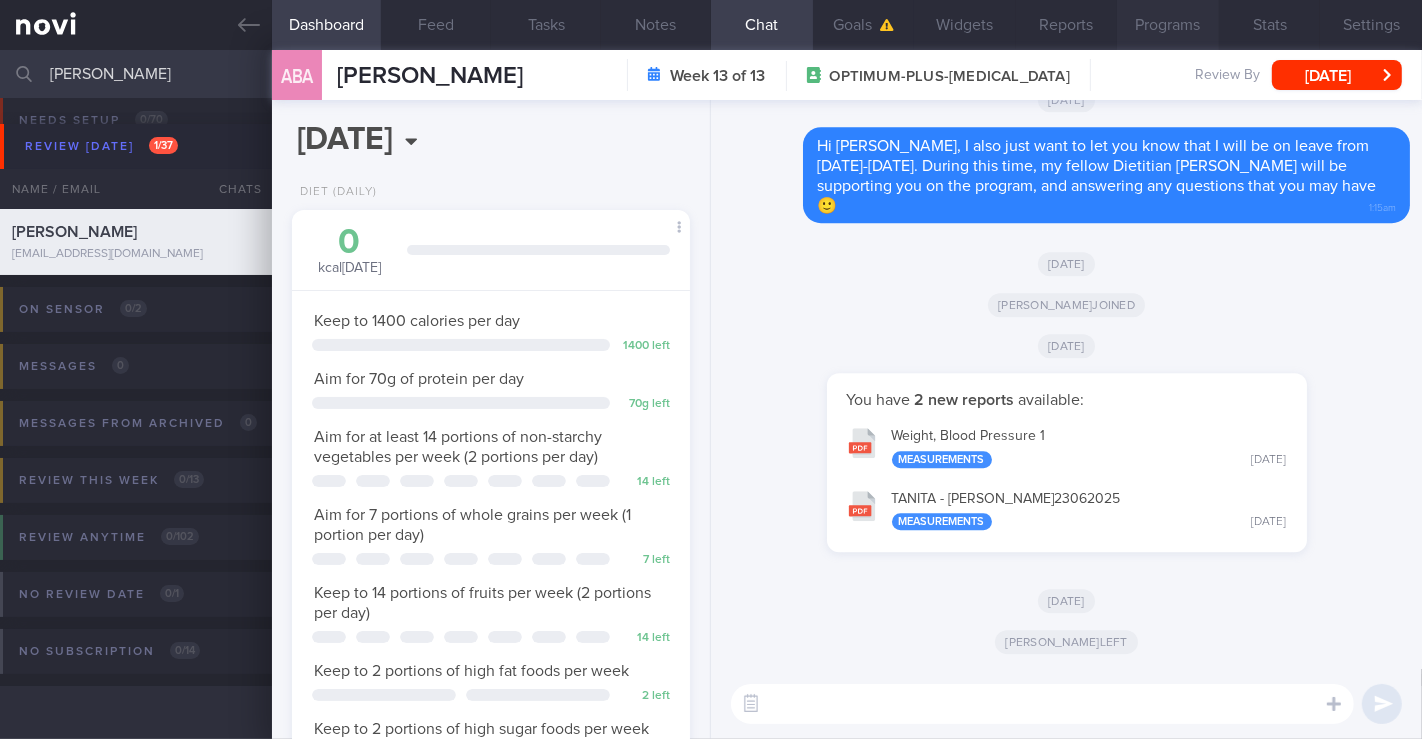 click on "Programs" at bounding box center (1168, 25) 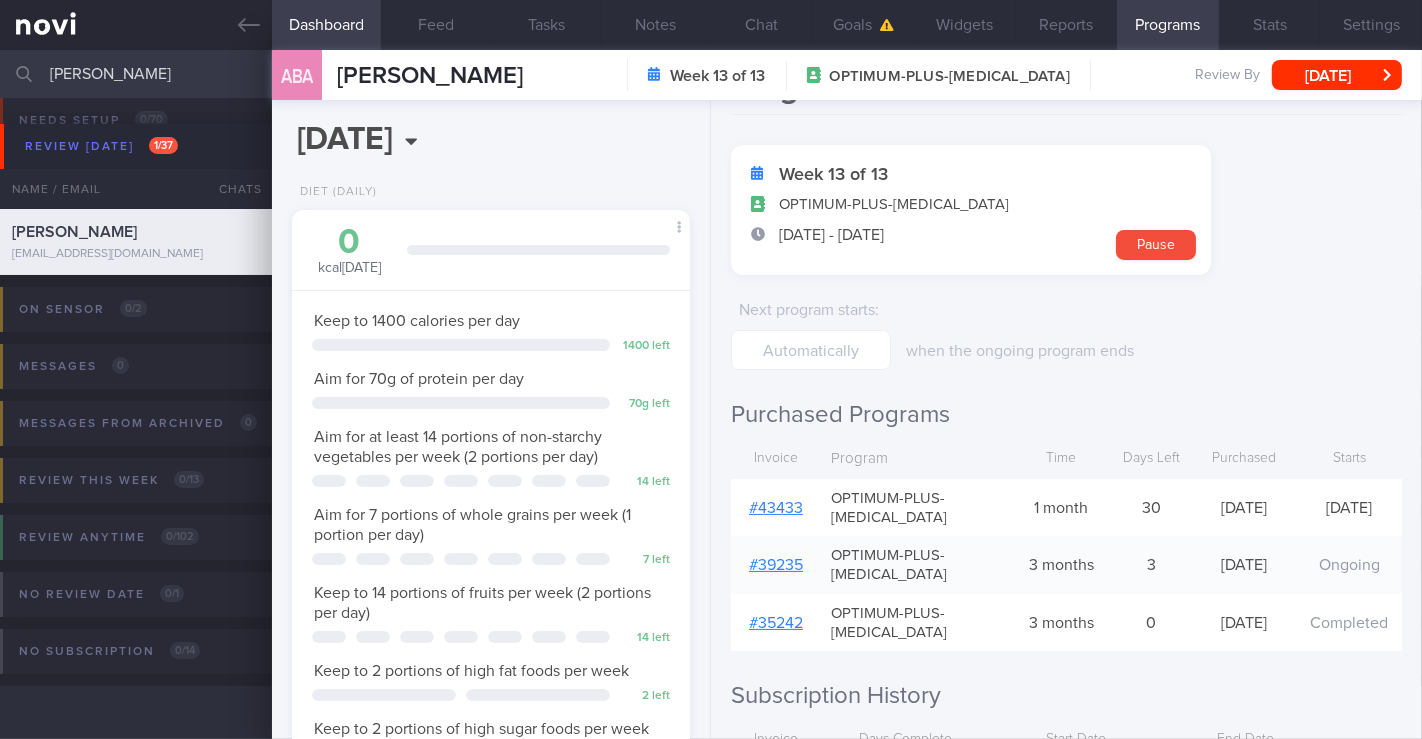 scroll, scrollTop: 0, scrollLeft: 0, axis: both 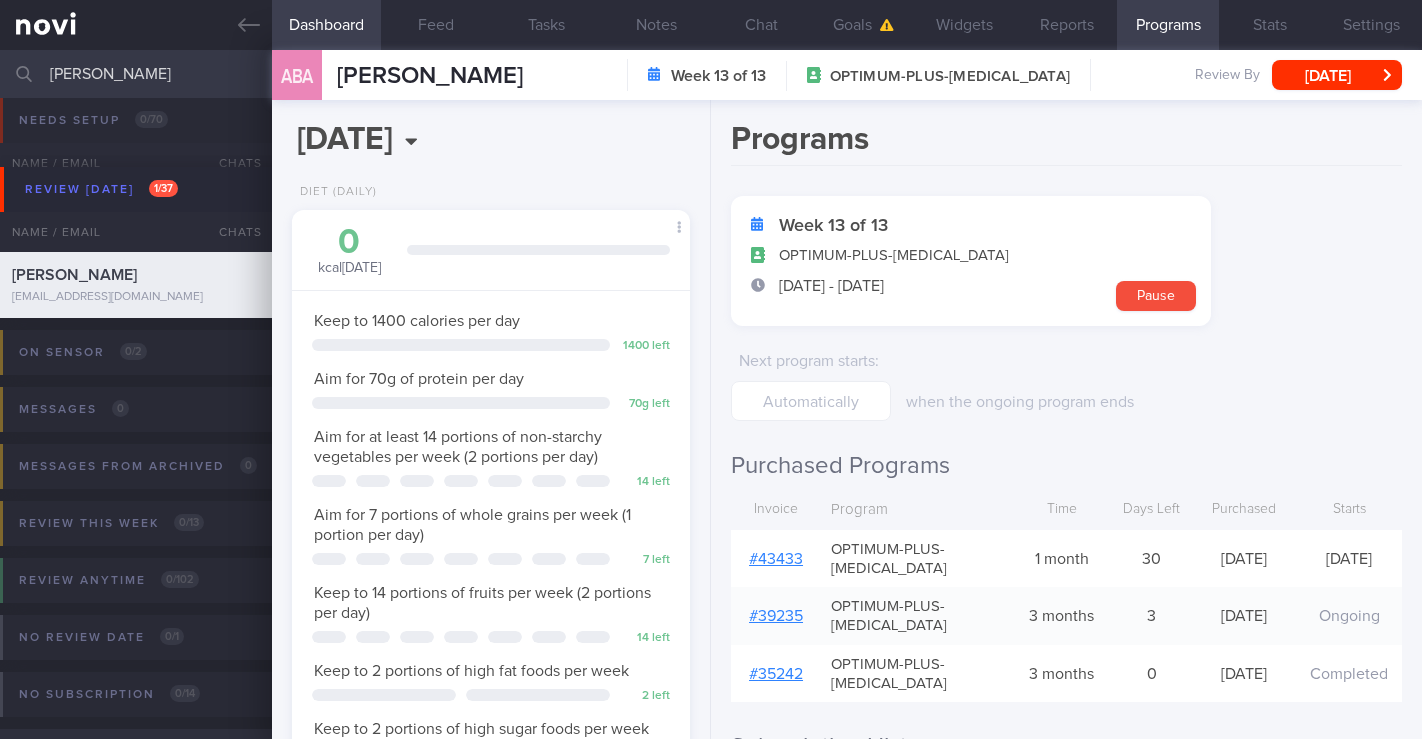 select on "5" 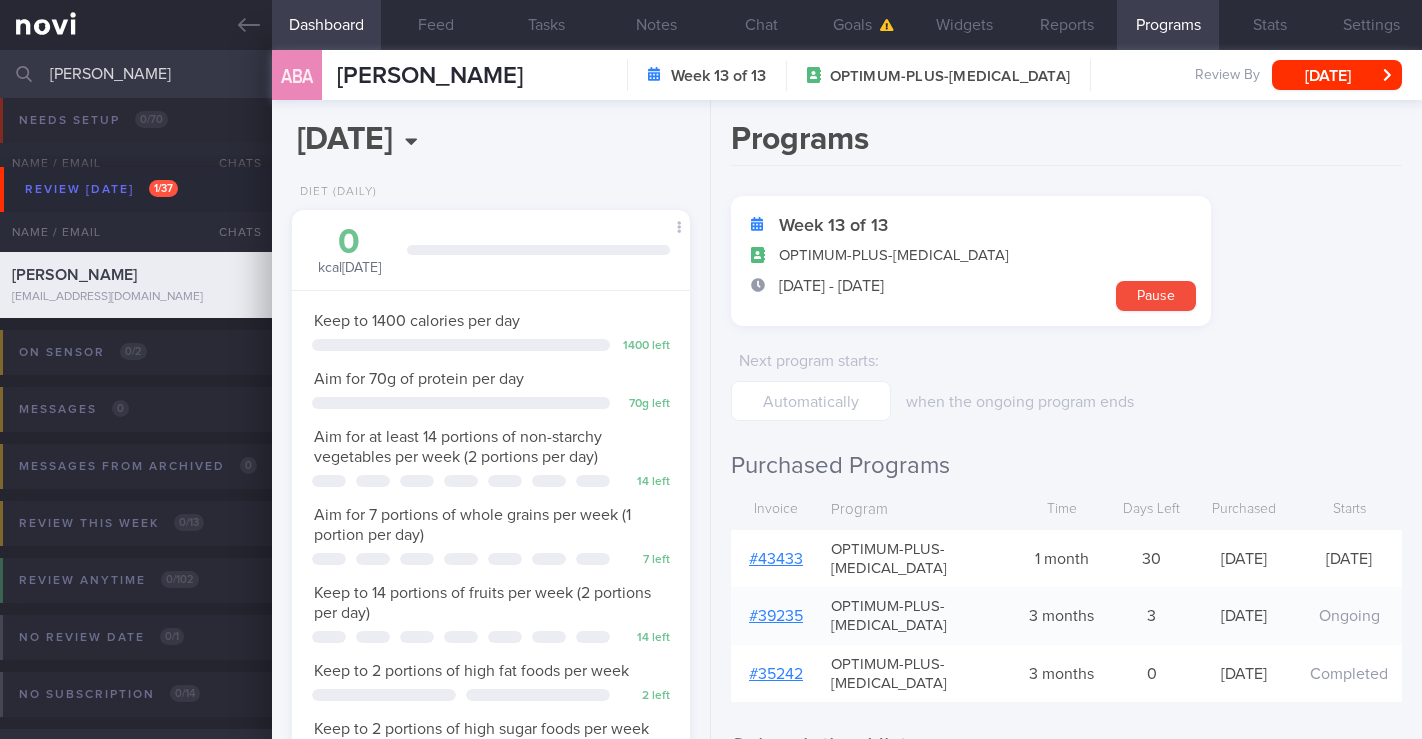 scroll, scrollTop: 0, scrollLeft: 0, axis: both 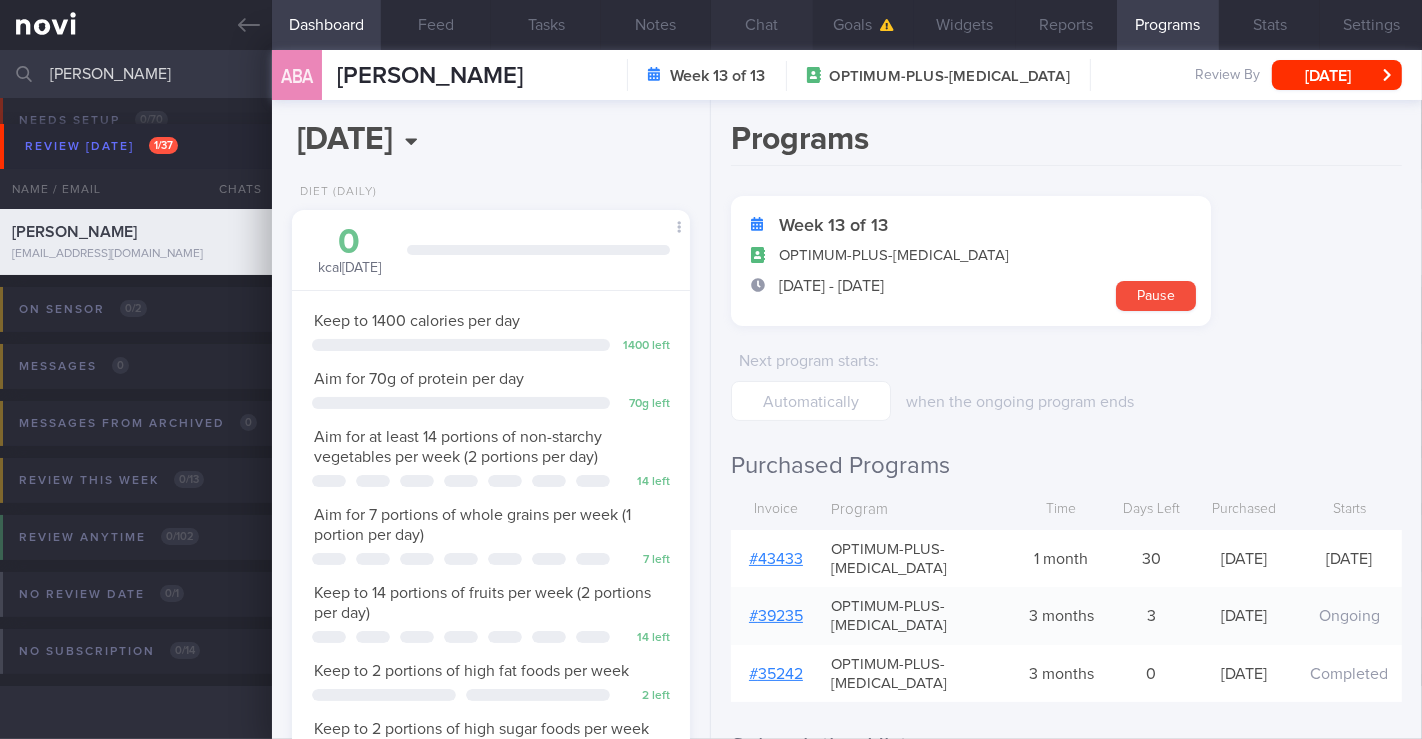 click on "Chat" at bounding box center (762, 25) 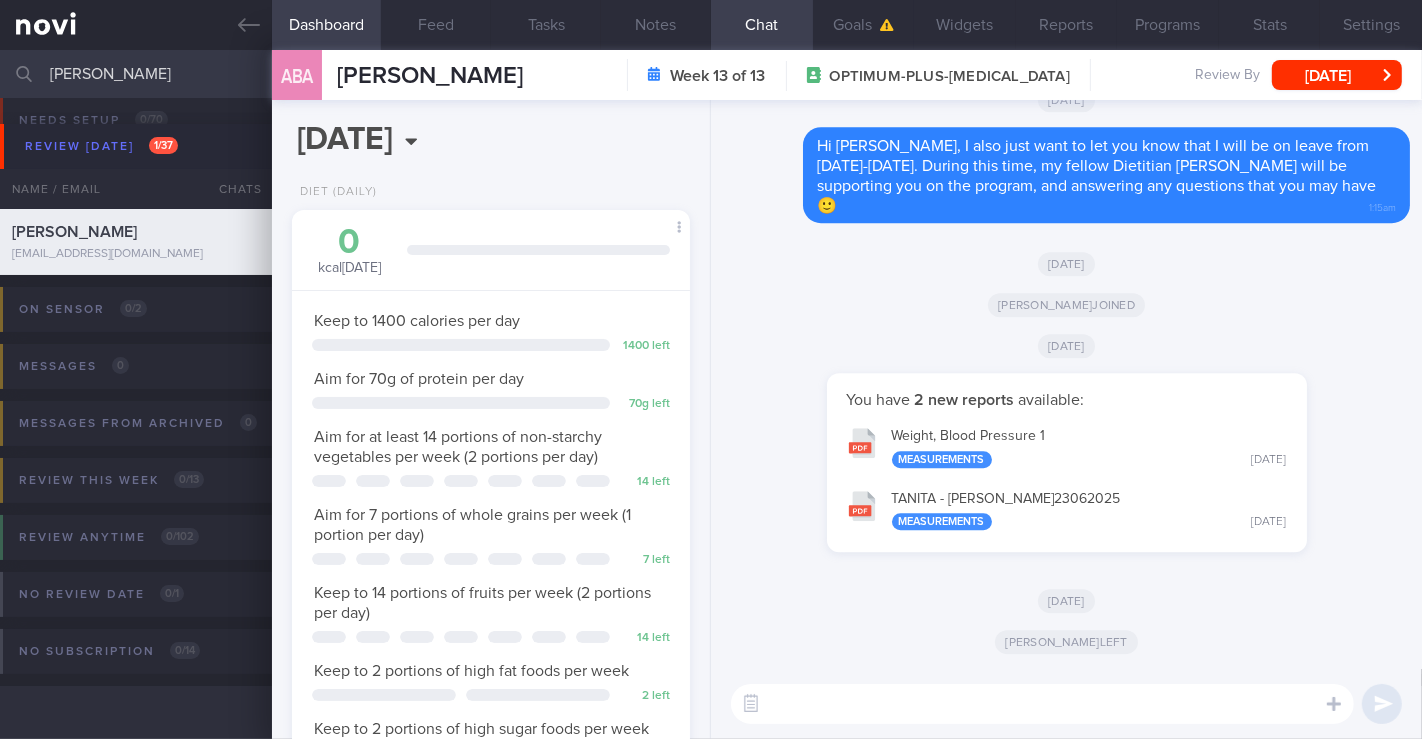 click at bounding box center (1042, 704) 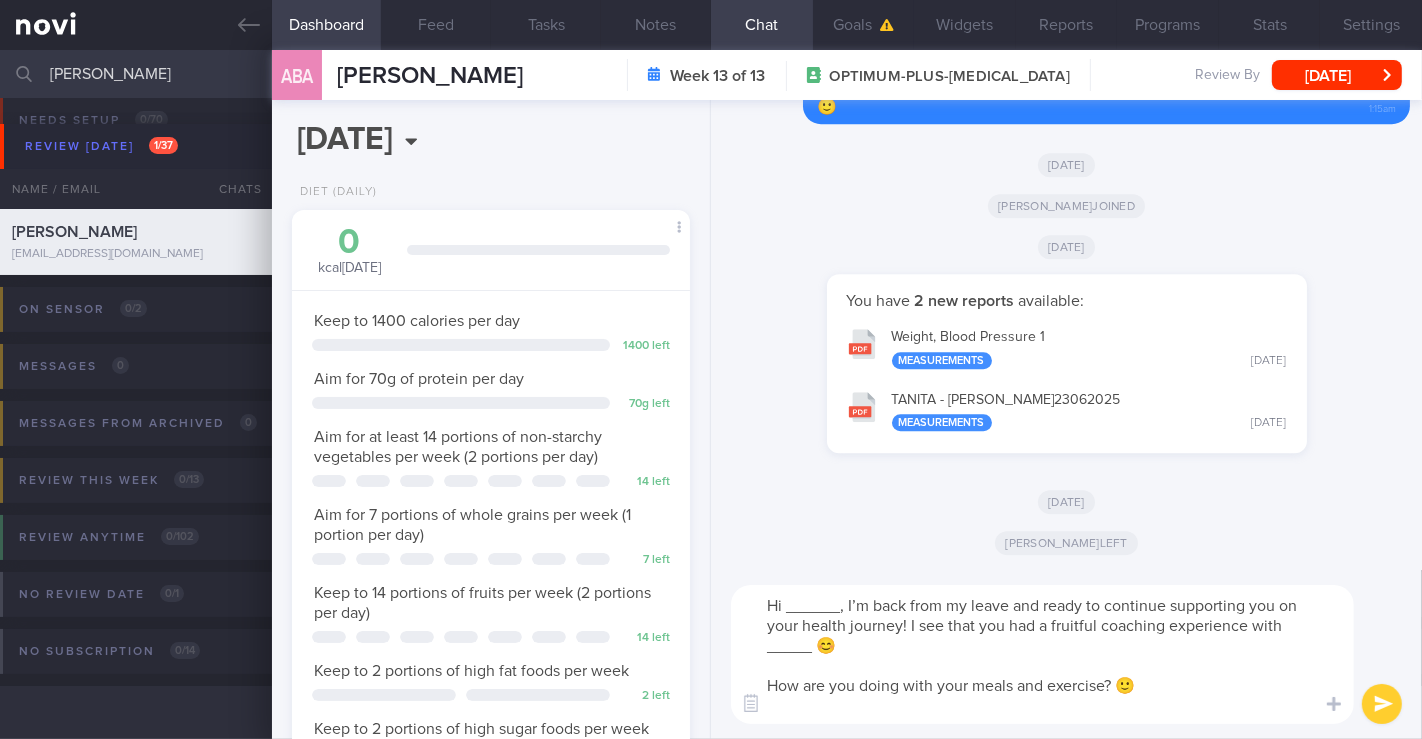 scroll, scrollTop: 0, scrollLeft: 0, axis: both 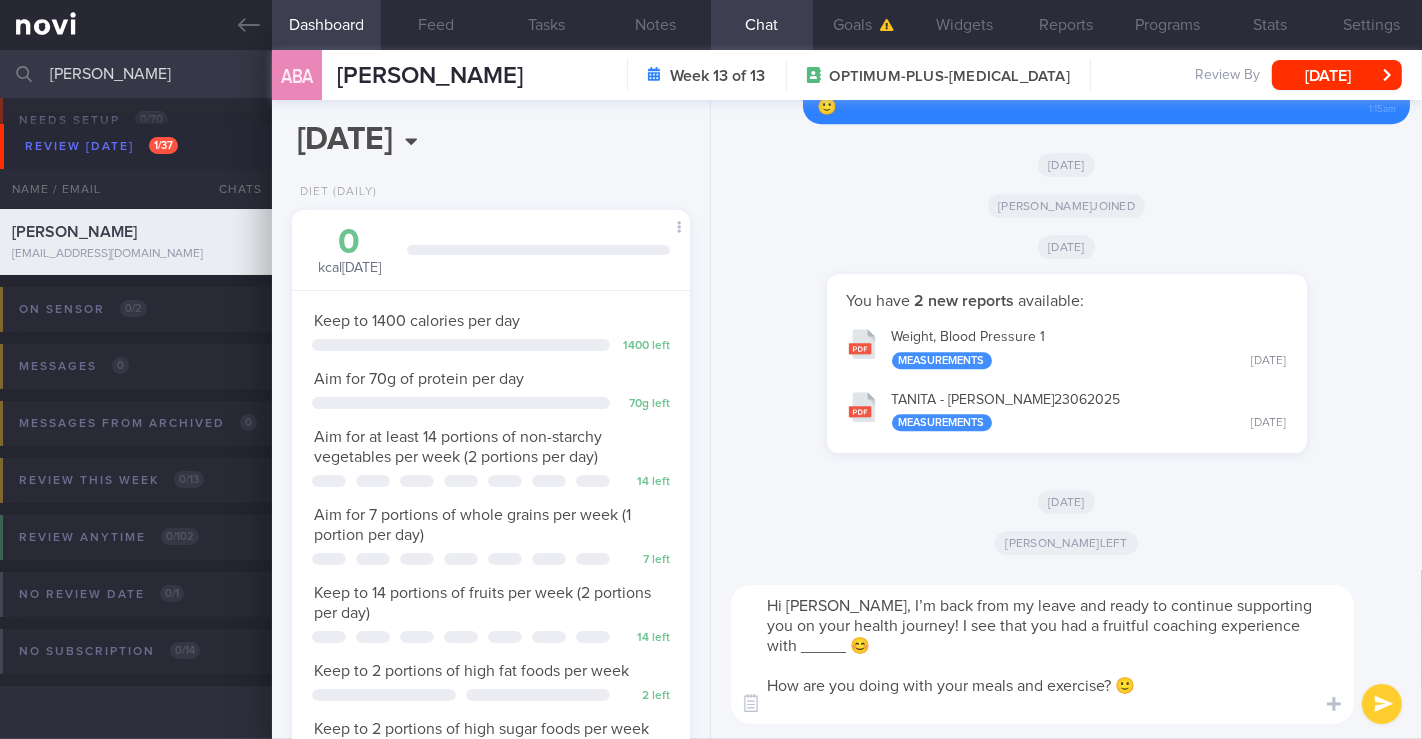 drag, startPoint x: 909, startPoint y: 625, endPoint x: 921, endPoint y: 672, distance: 48.507732 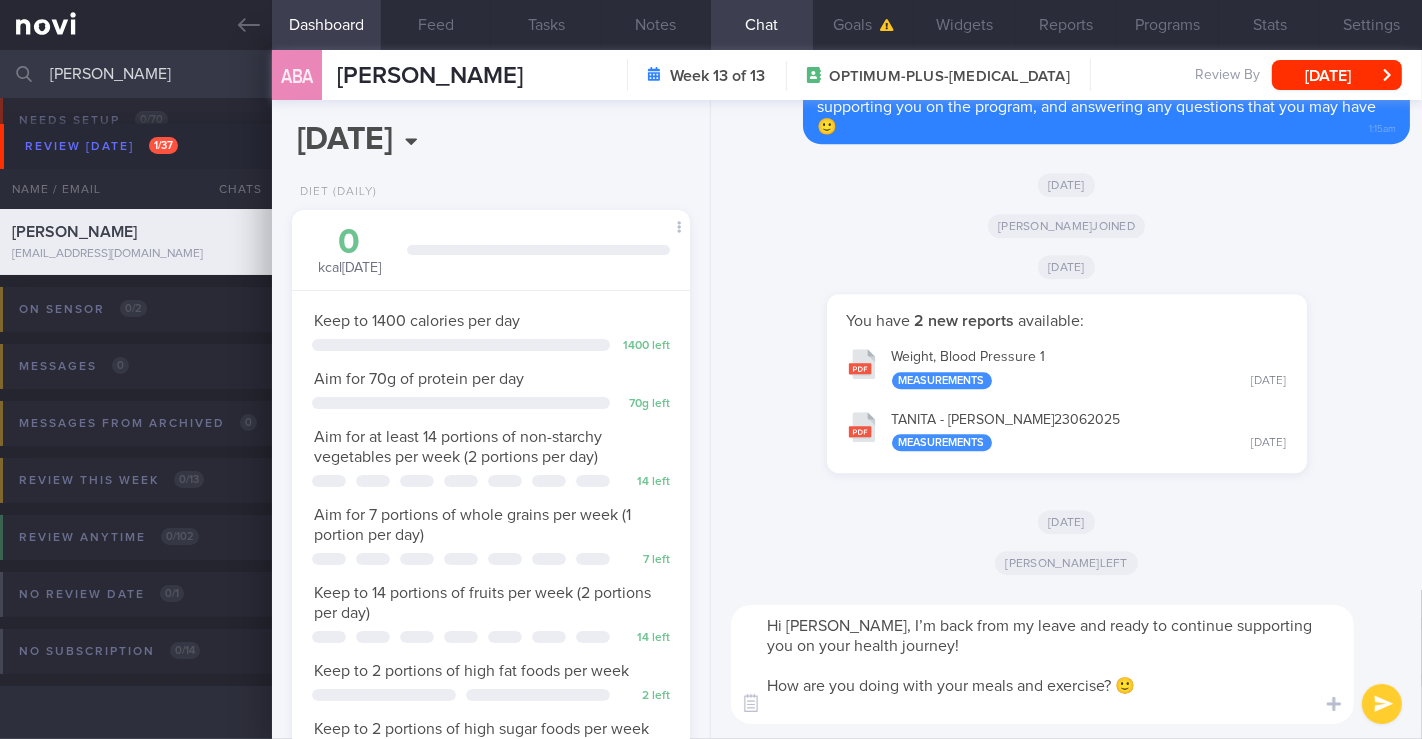 click on "Hi [PERSON_NAME], I’m back from my leave and ready to continue supporting you on your health journey!
How are you doing with your meals and exercise? 🙂" at bounding box center [1042, 664] 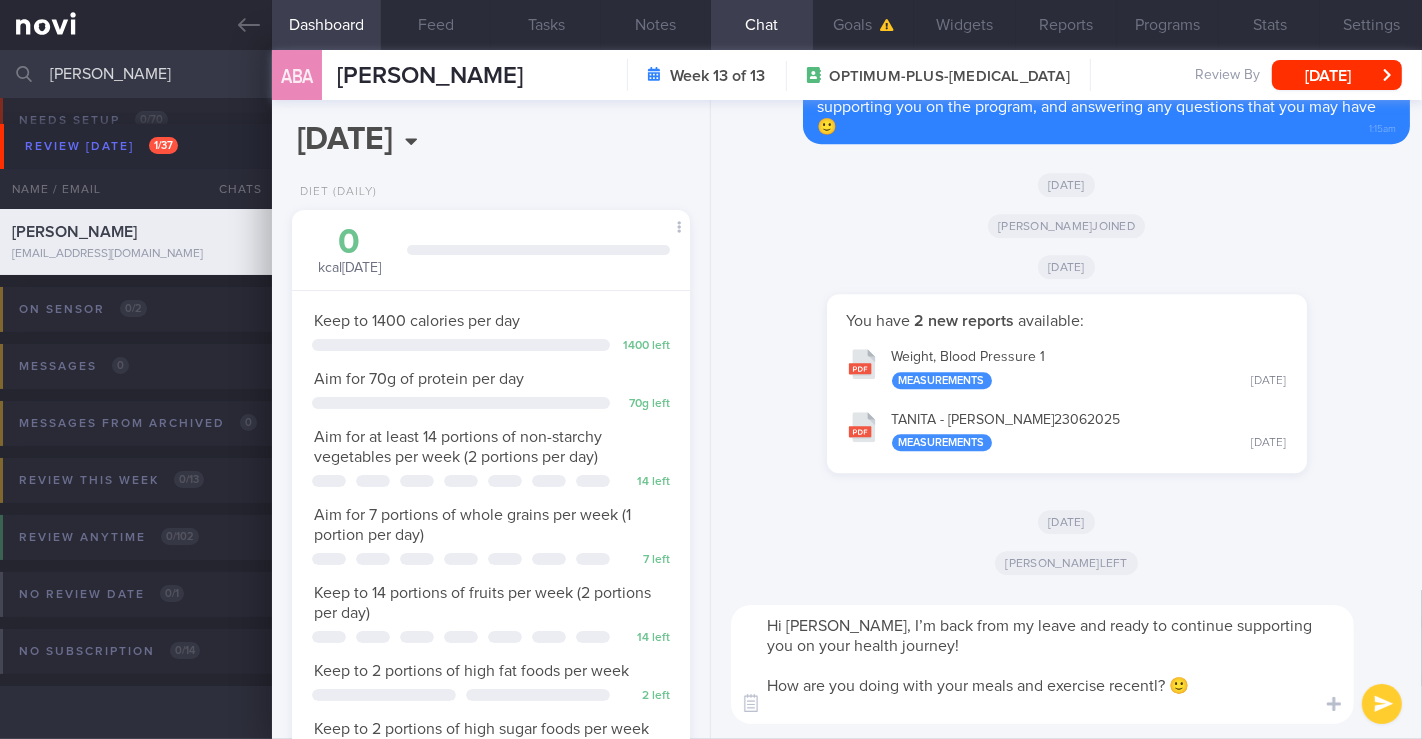 type on "Hi [PERSON_NAME], I’m back from my leave and ready to continue supporting you on your health journey!
How are you doing with your meals and exercise recently? 🙂" 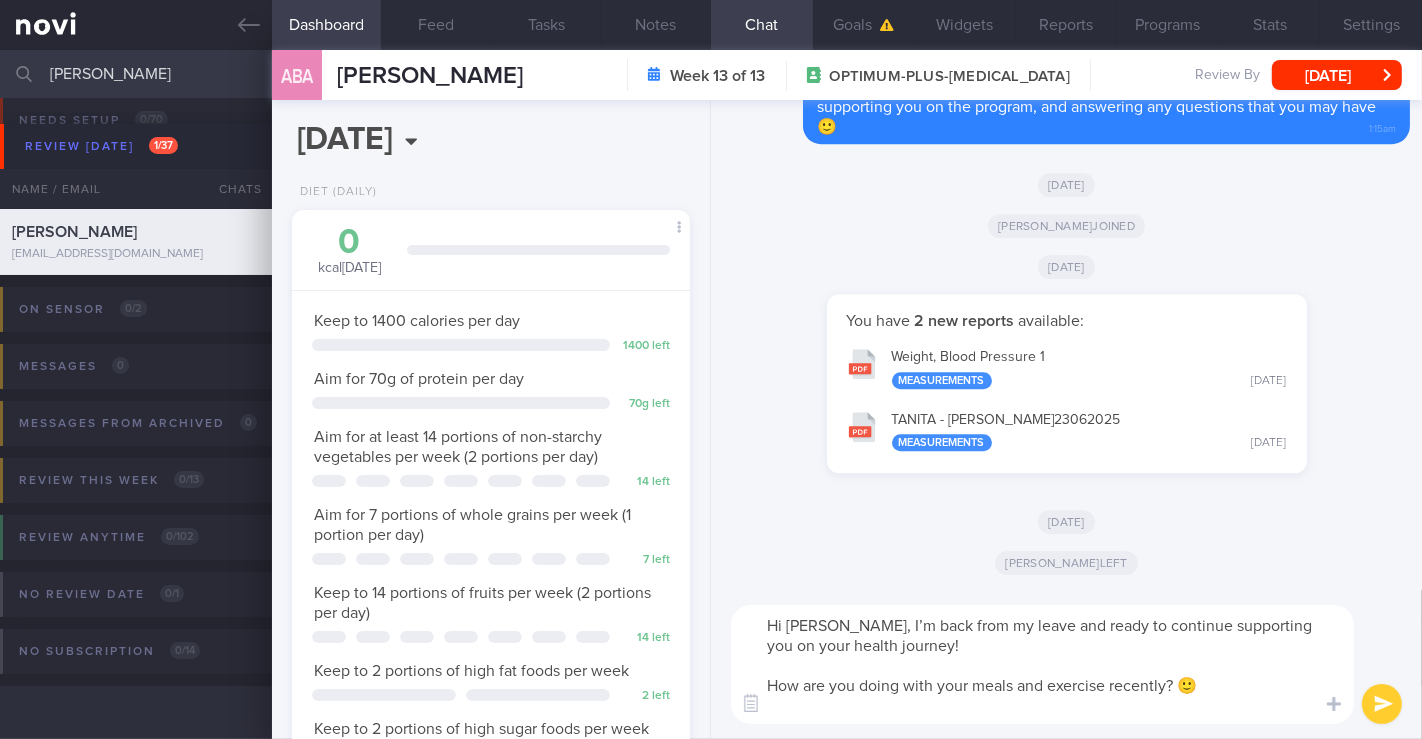 type 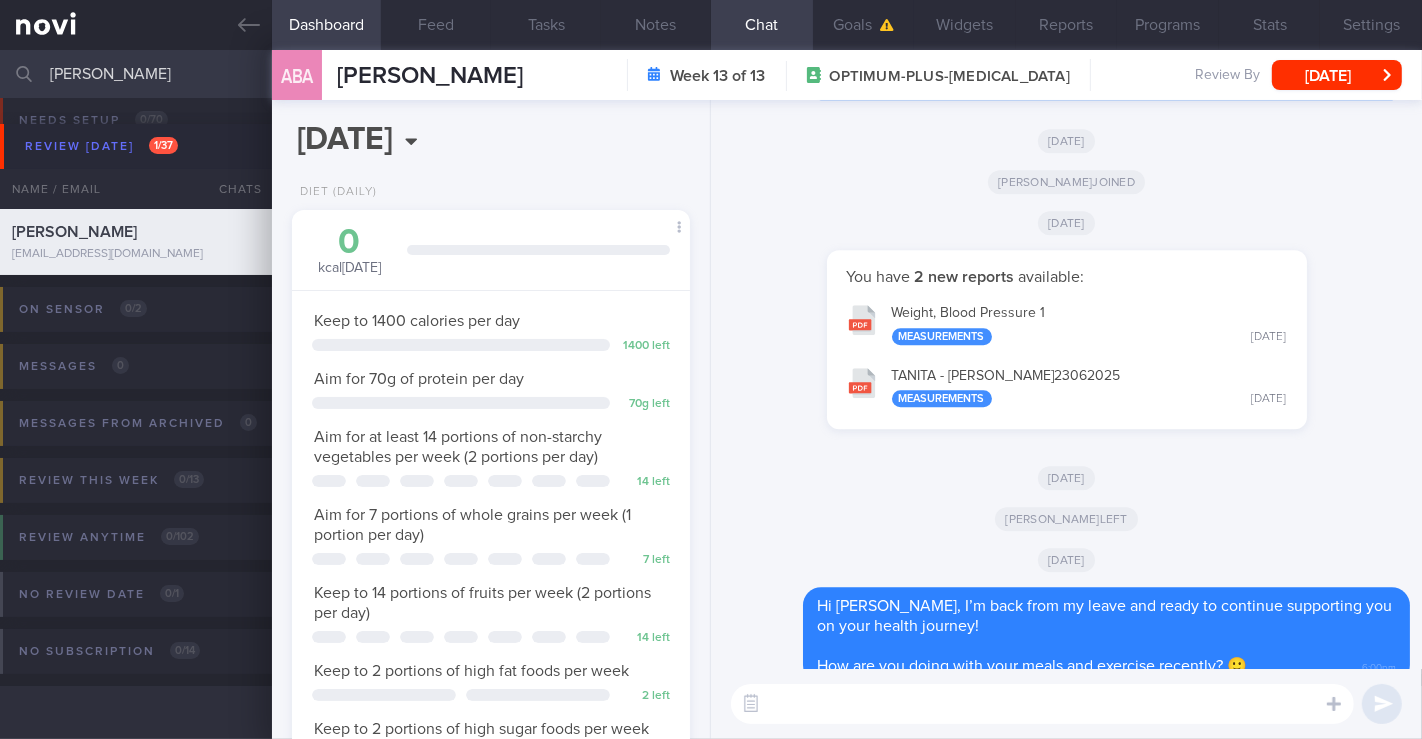 scroll, scrollTop: 0, scrollLeft: 0, axis: both 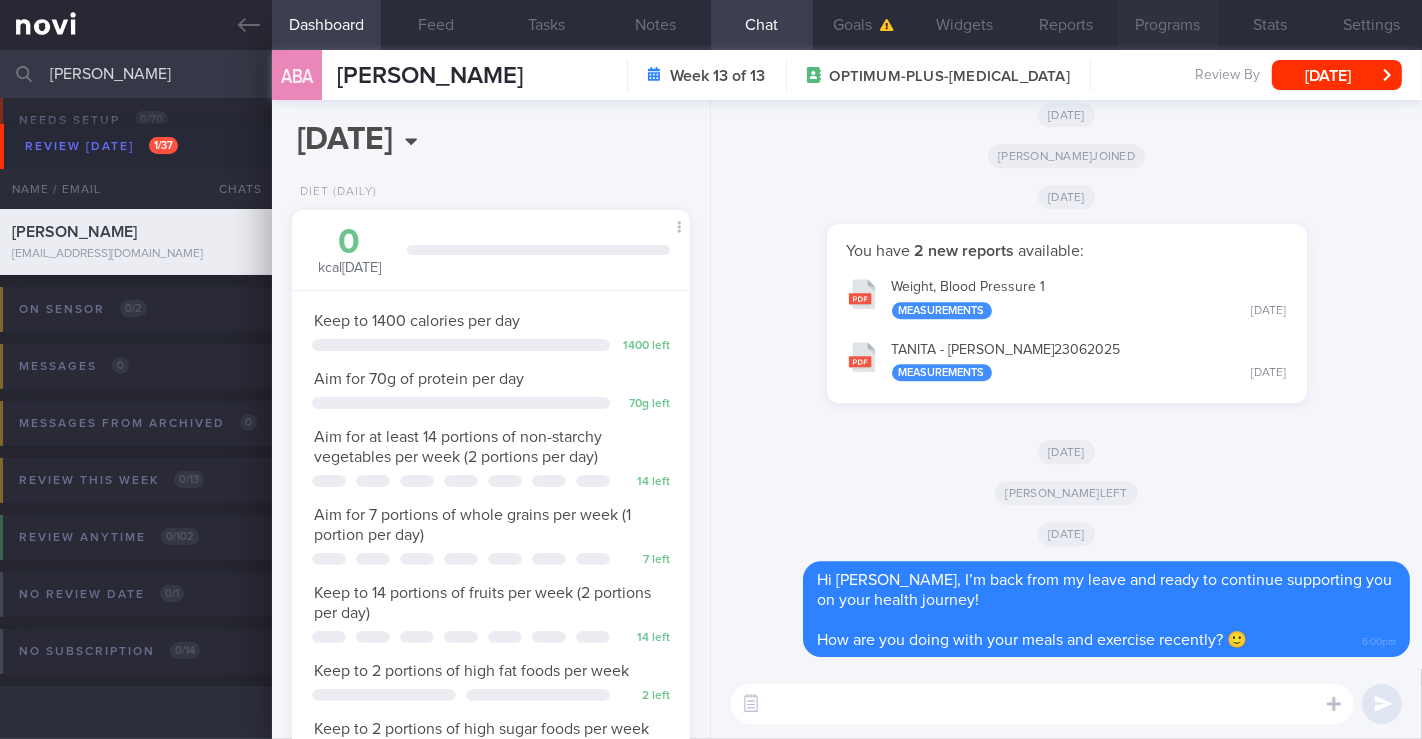click on "Programs" at bounding box center (1168, 25) 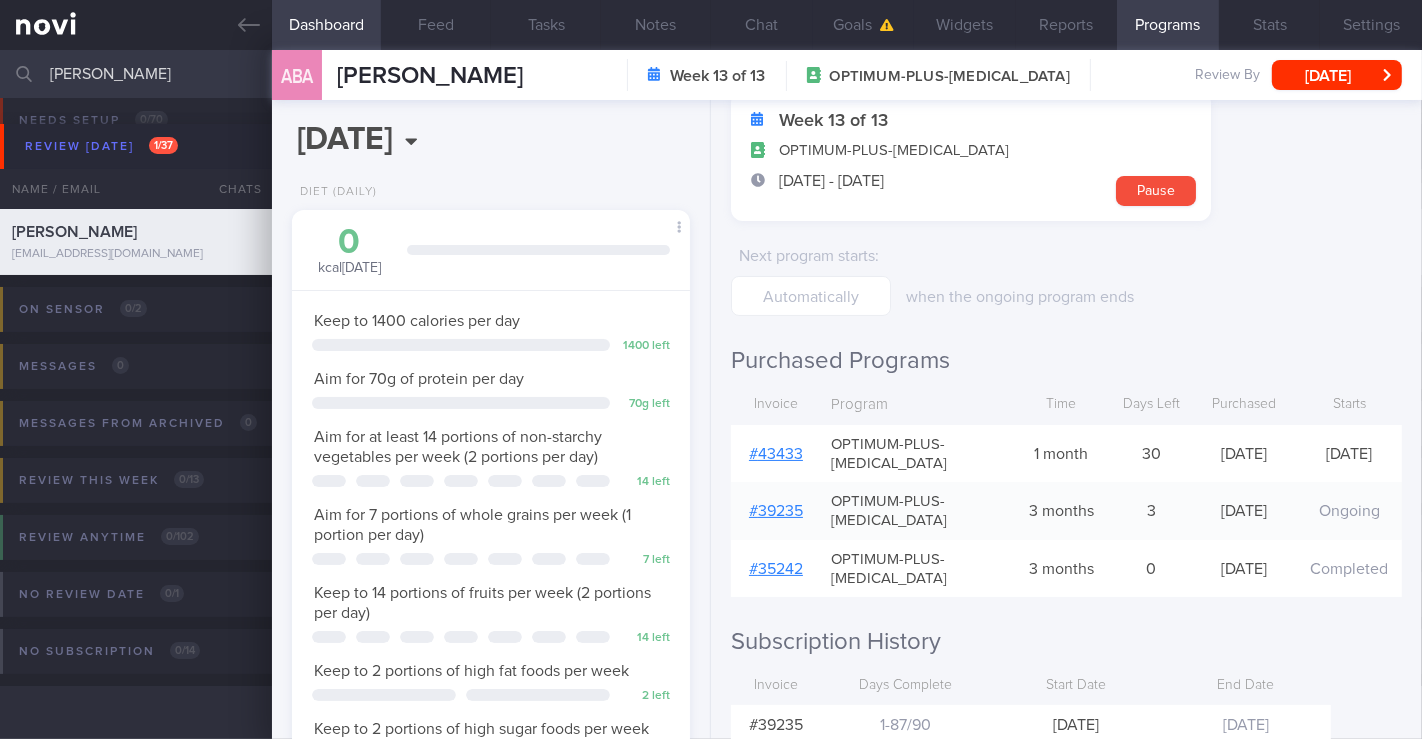 scroll, scrollTop: 207, scrollLeft: 0, axis: vertical 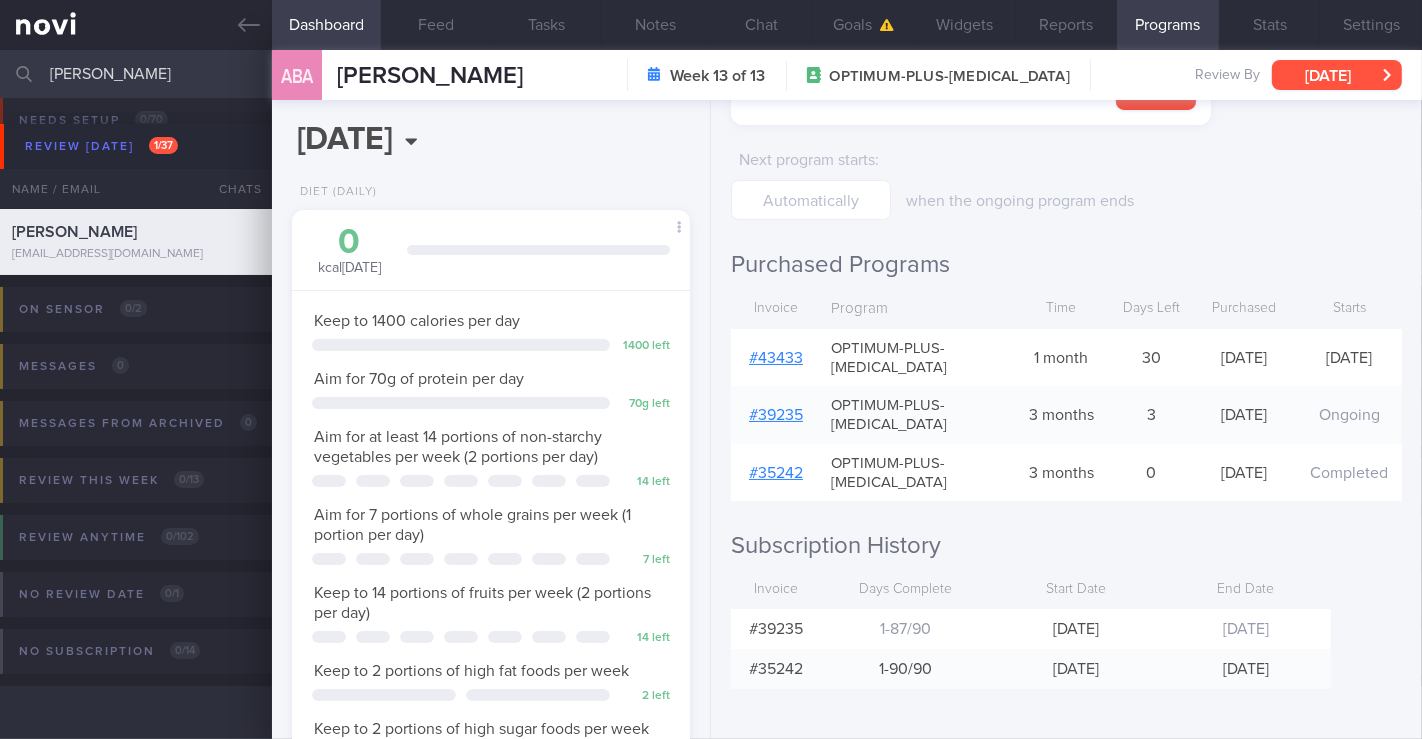 click on "[DATE]" at bounding box center (1337, 75) 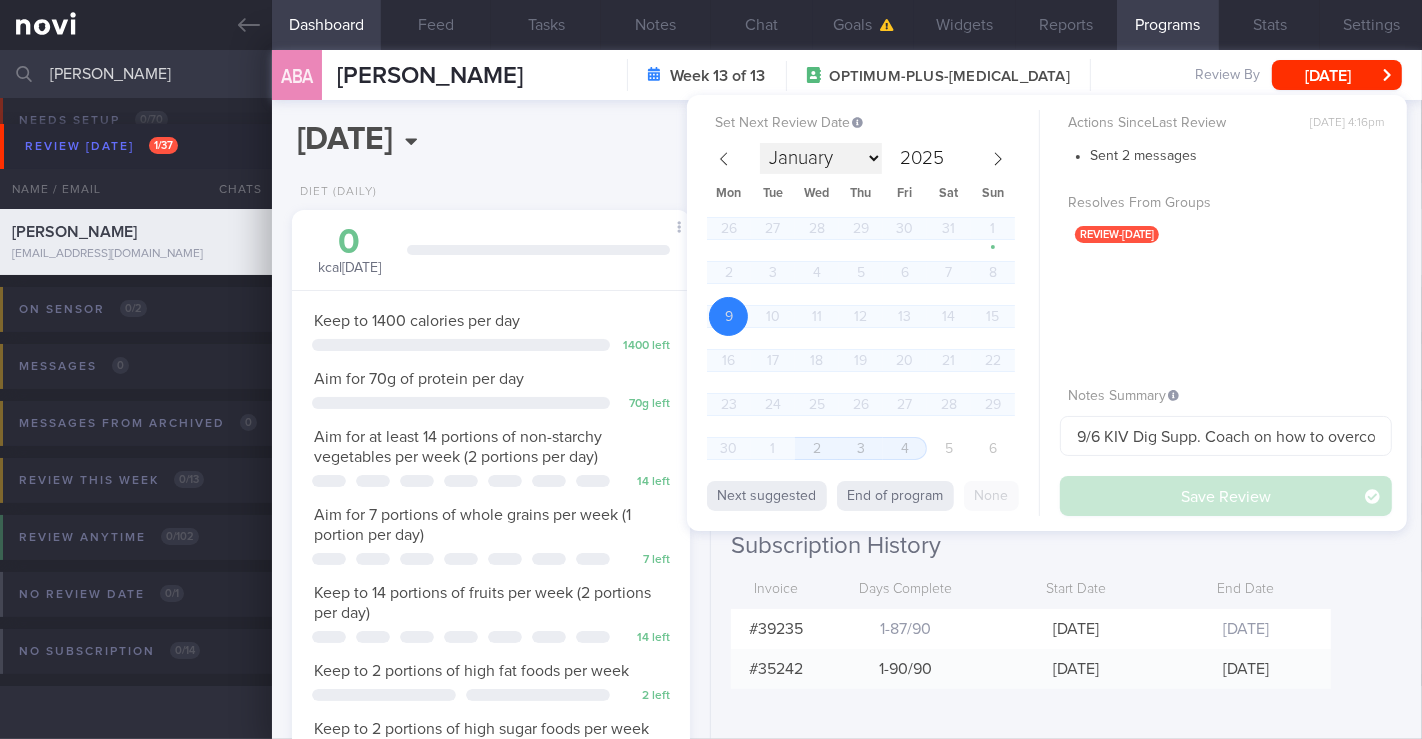 click on "January February March April May June July August September October November December" at bounding box center (821, 158) 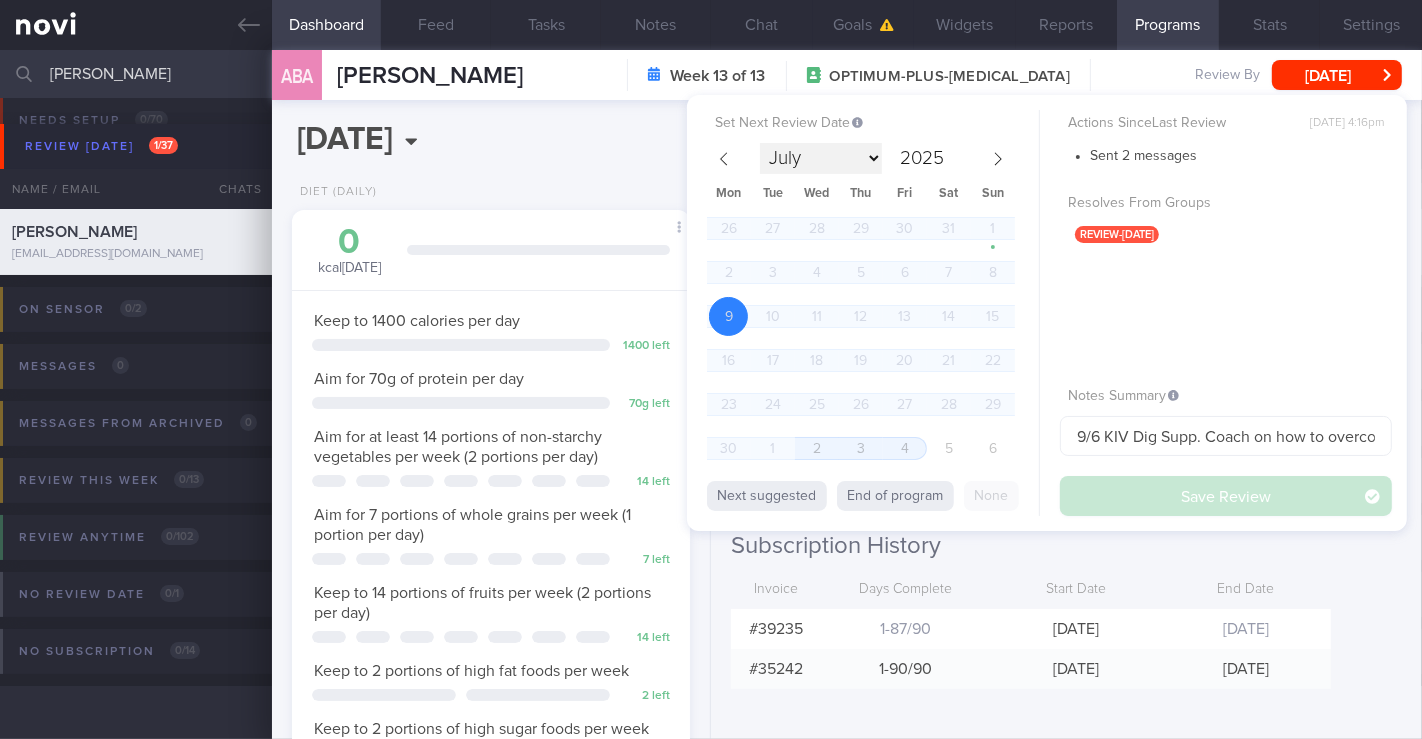 click on "January February March April May June July August September October November December" at bounding box center (821, 158) 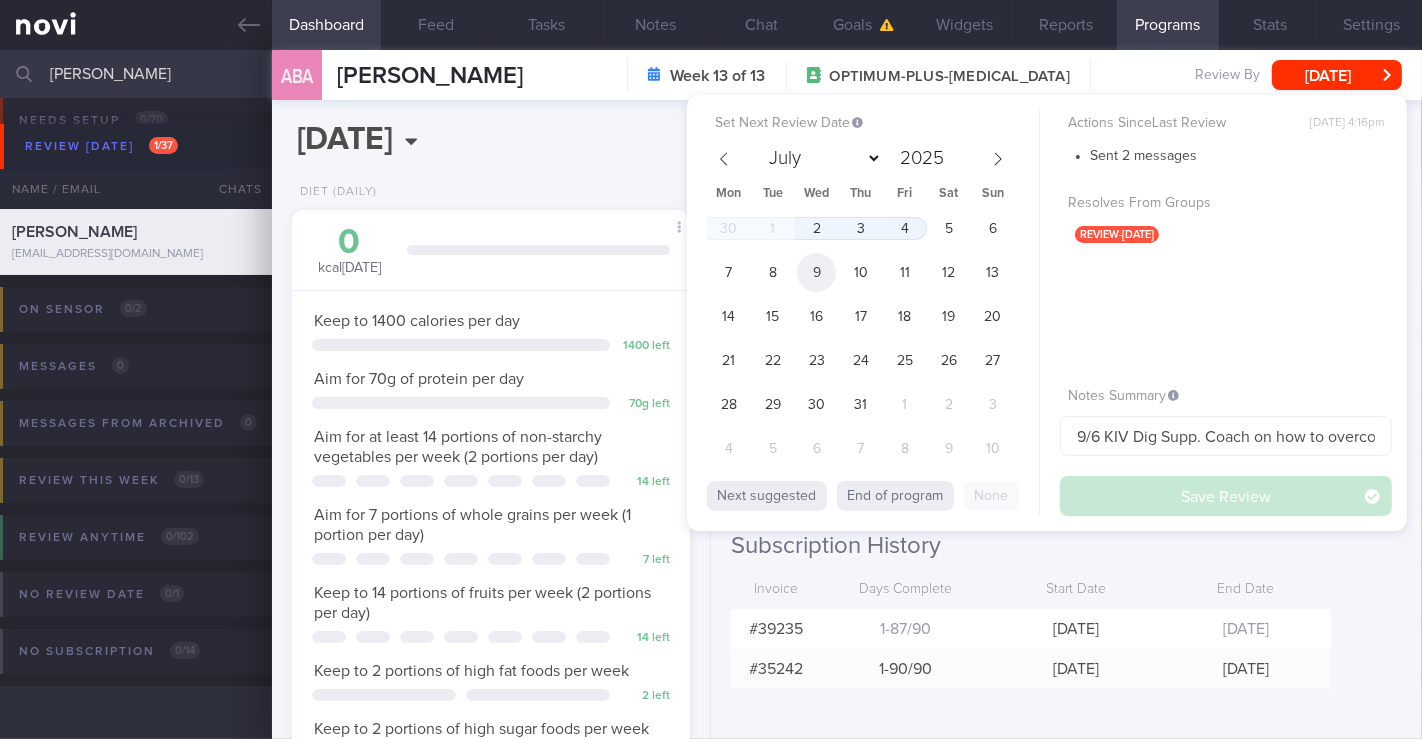 click on "9" at bounding box center [816, 272] 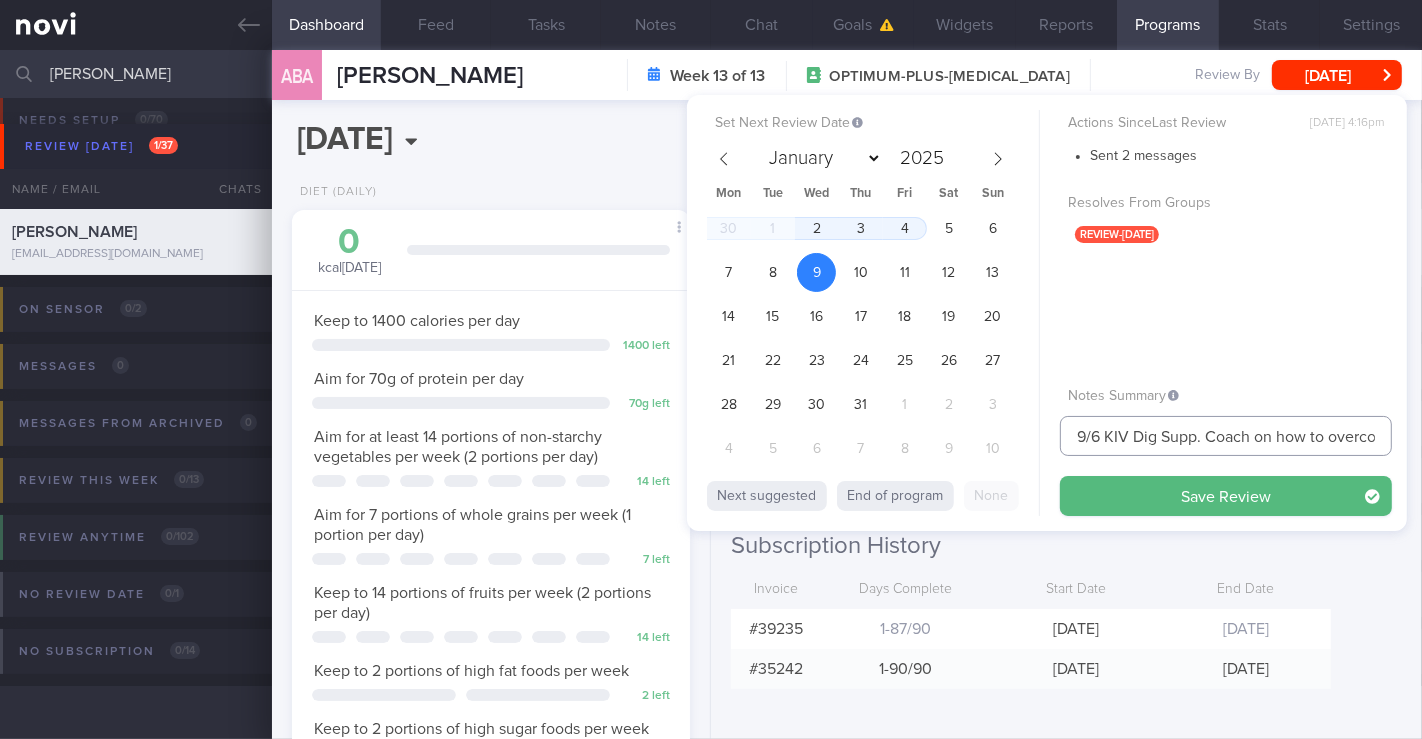 drag, startPoint x: 1097, startPoint y: 436, endPoint x: 1010, endPoint y: 425, distance: 87.69264 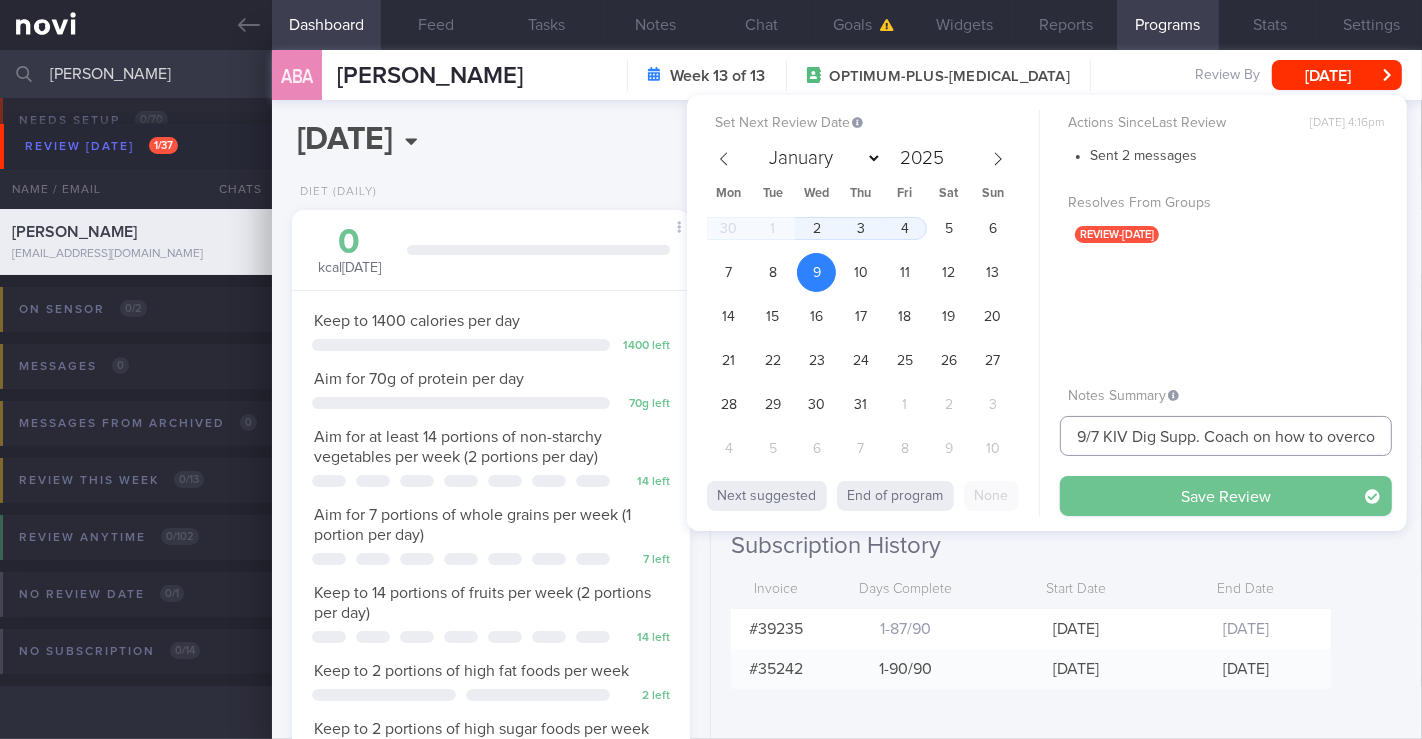 type on "9/7 KIV Dig Supp. Coach on how to overcome barriers to exercise" 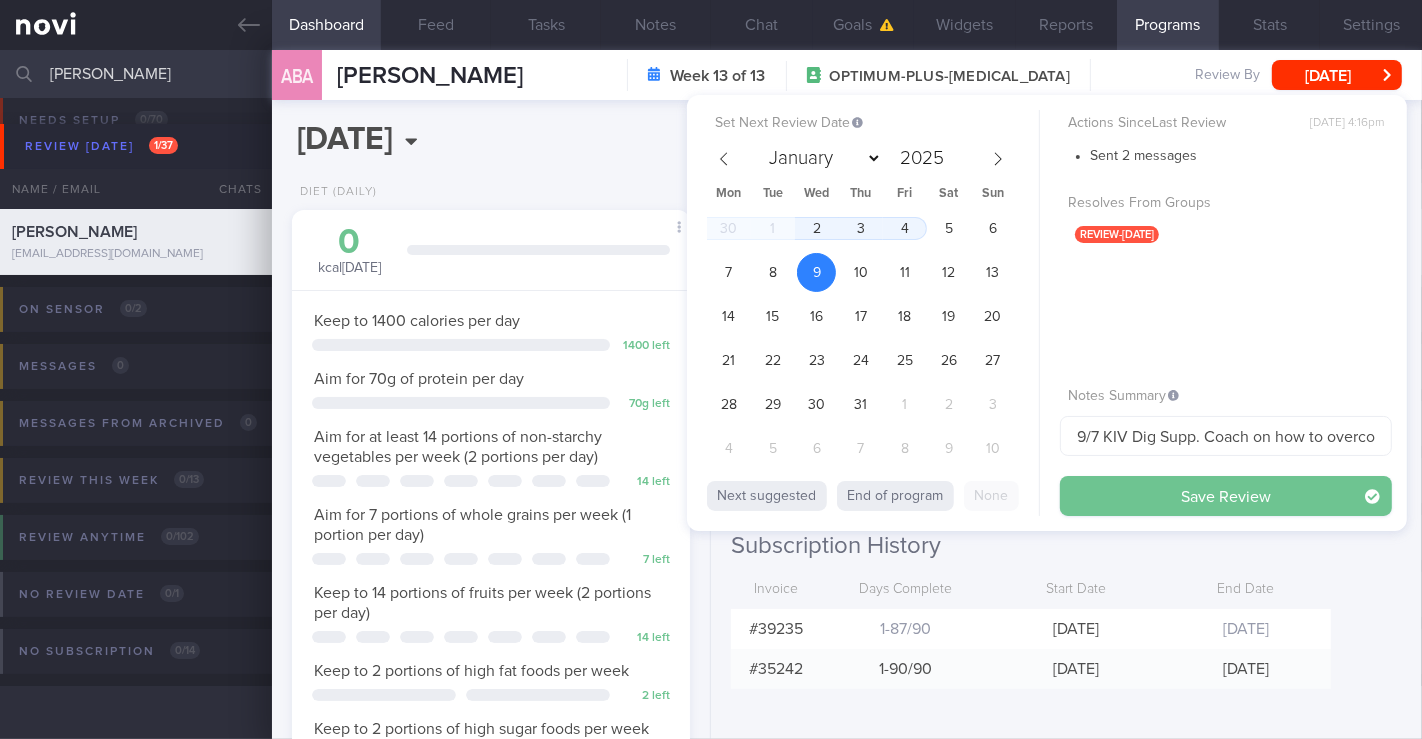 click on "Save Review" at bounding box center (1226, 496) 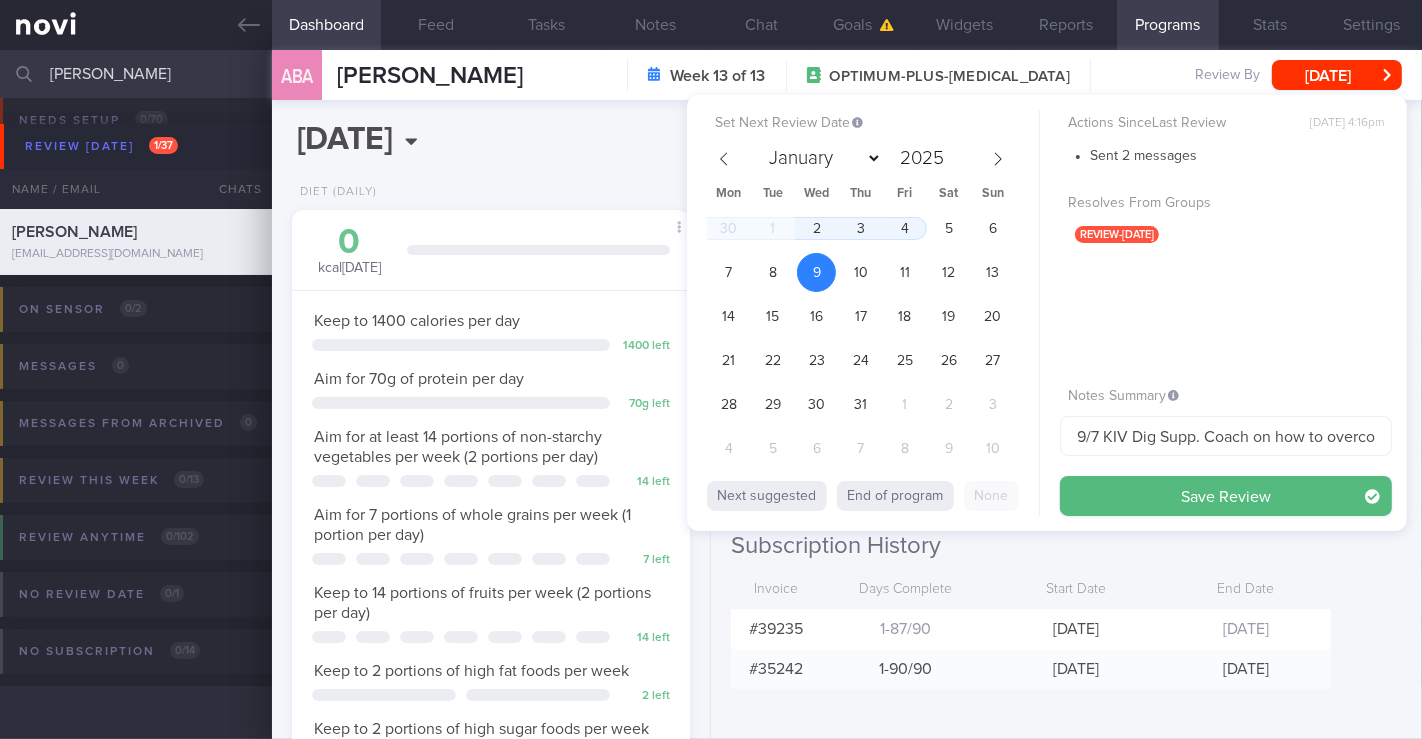 scroll, scrollTop: 0, scrollLeft: 0, axis: both 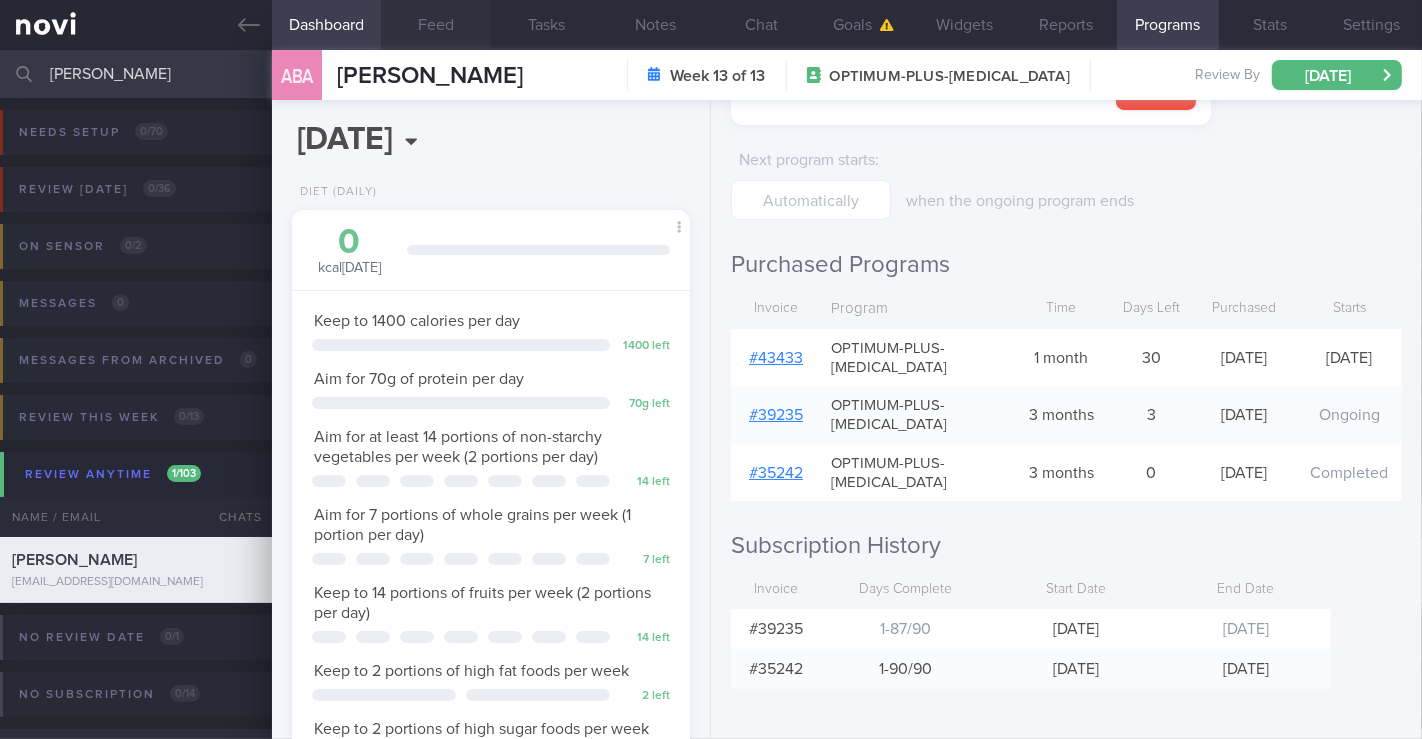 drag, startPoint x: 459, startPoint y: 34, endPoint x: 445, endPoint y: 35, distance: 14.035668 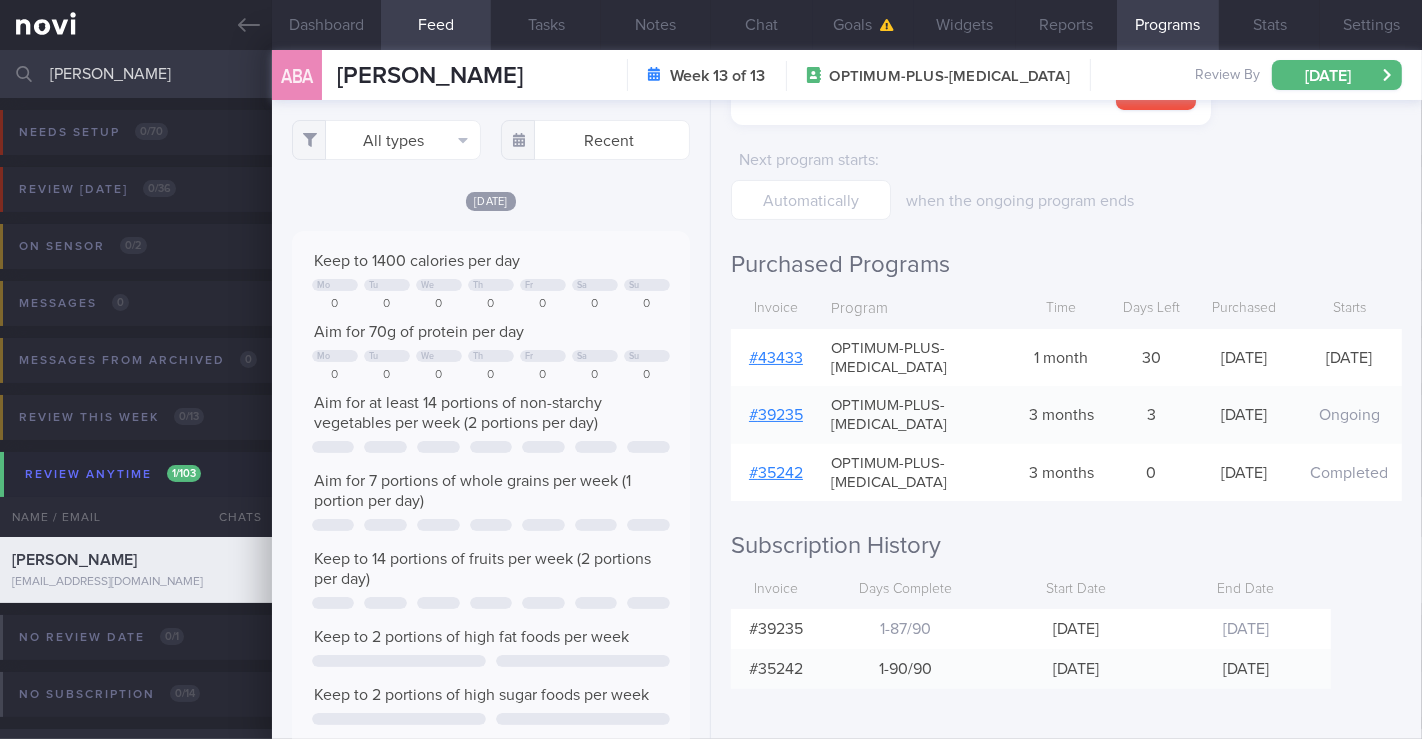 scroll, scrollTop: 999911, scrollLeft: 999644, axis: both 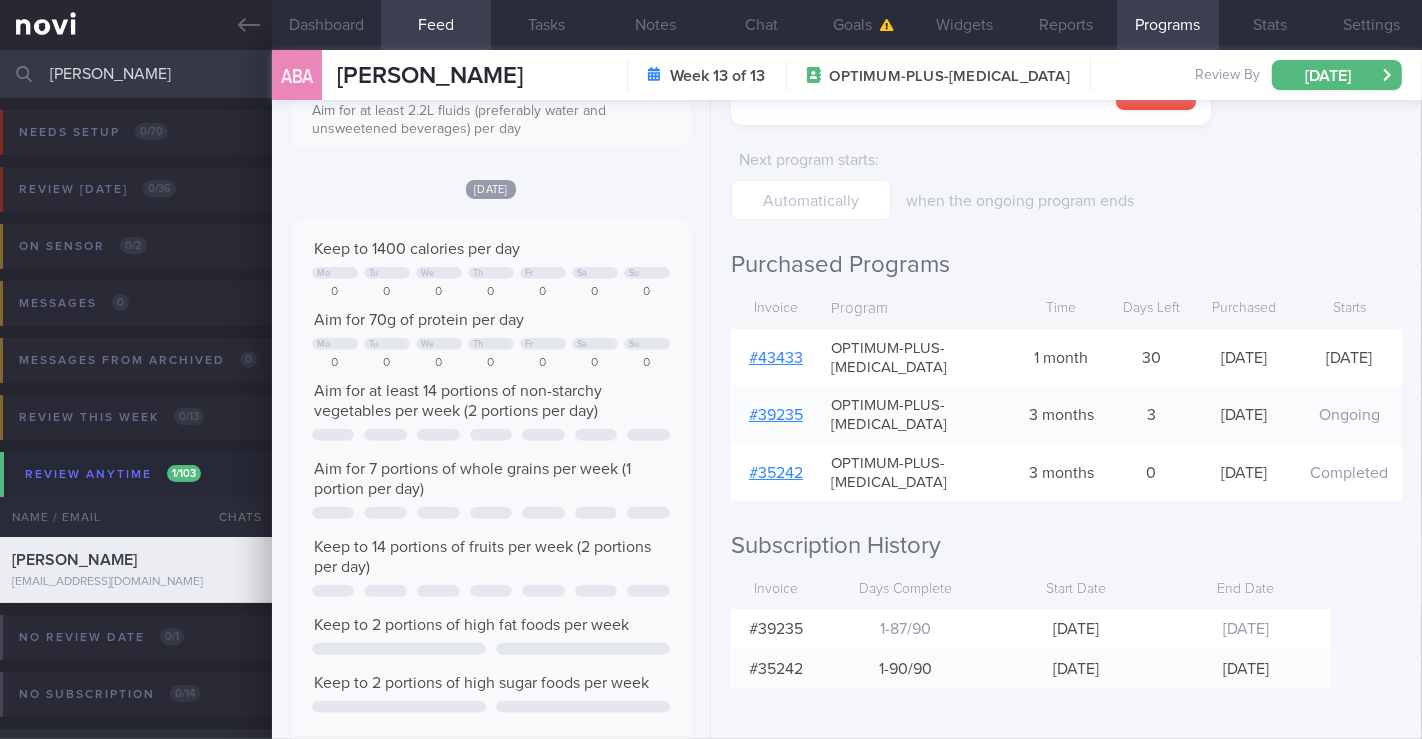 click on "[PERSON_NAME]" at bounding box center (711, 74) 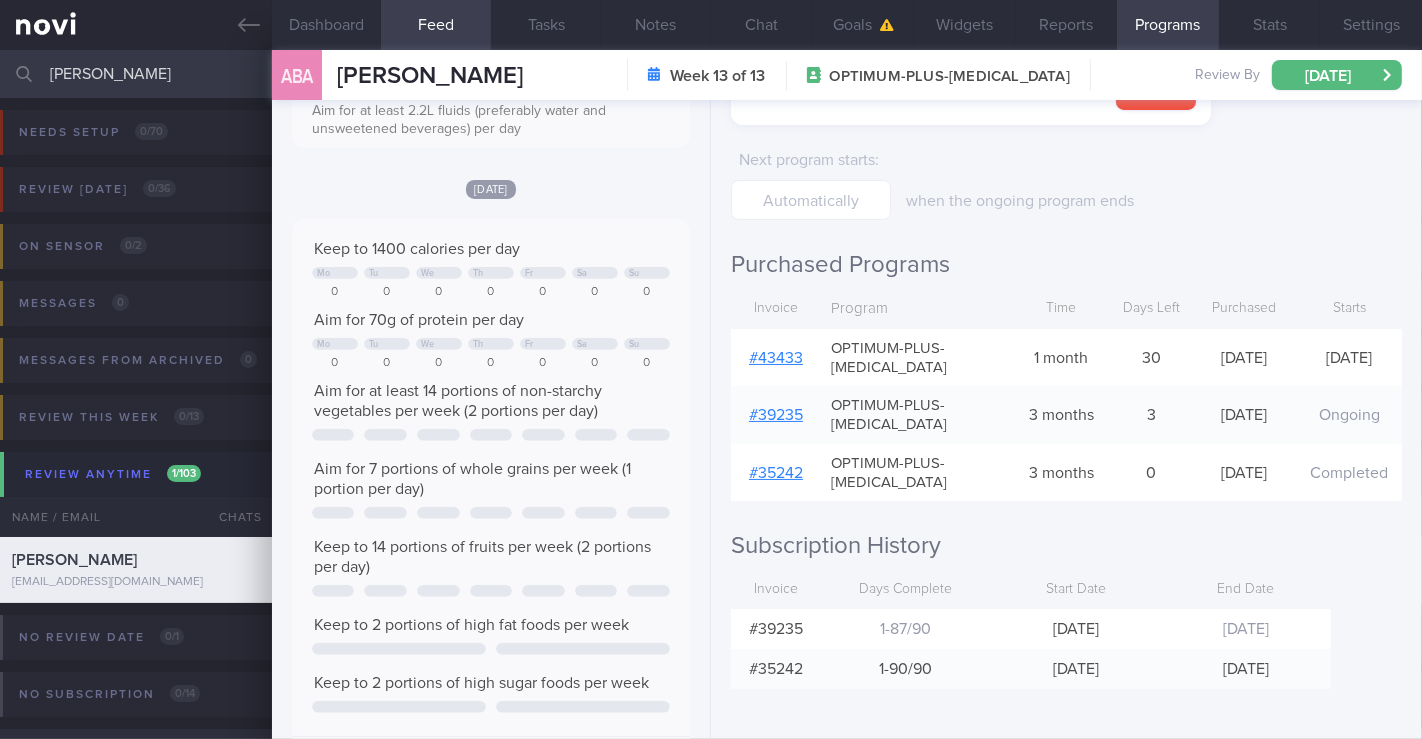 click on "[PERSON_NAME]" at bounding box center [711, 74] 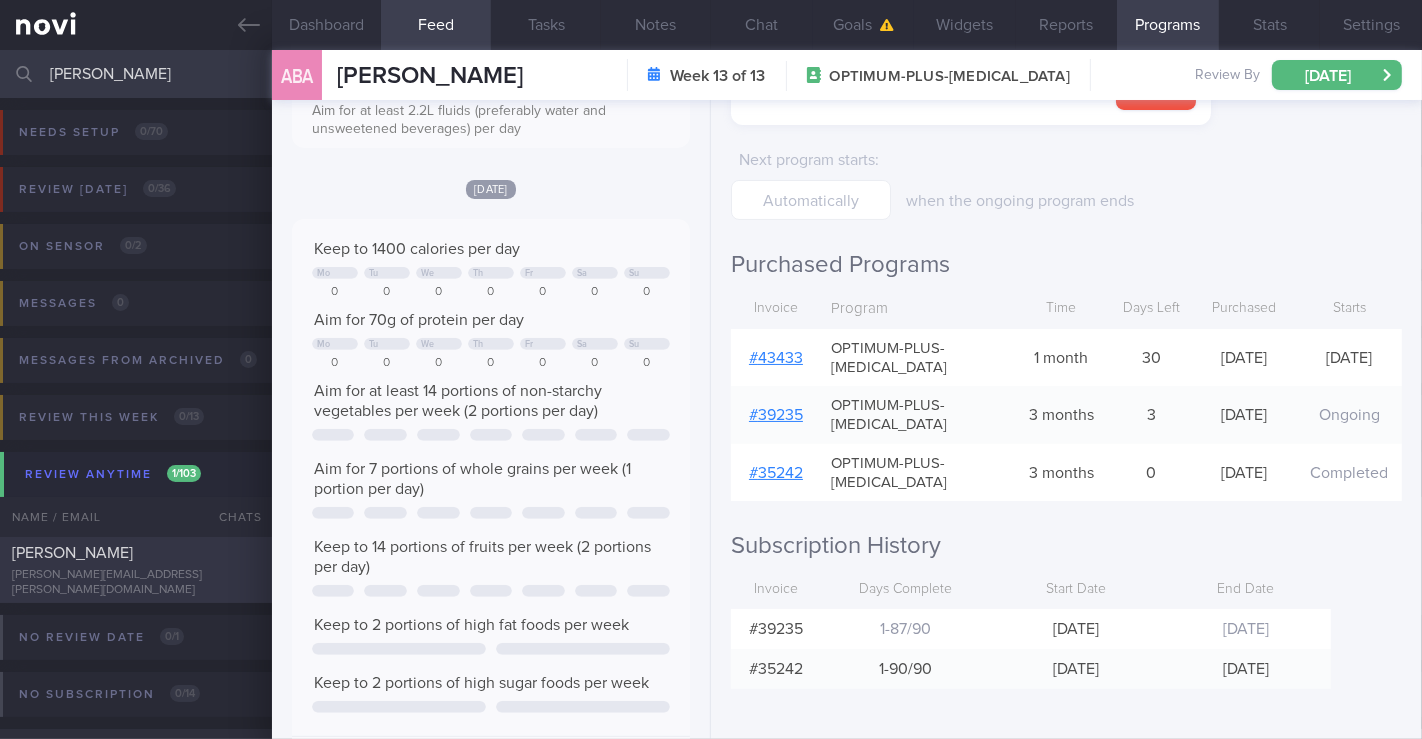 type on "[PERSON_NAME]" 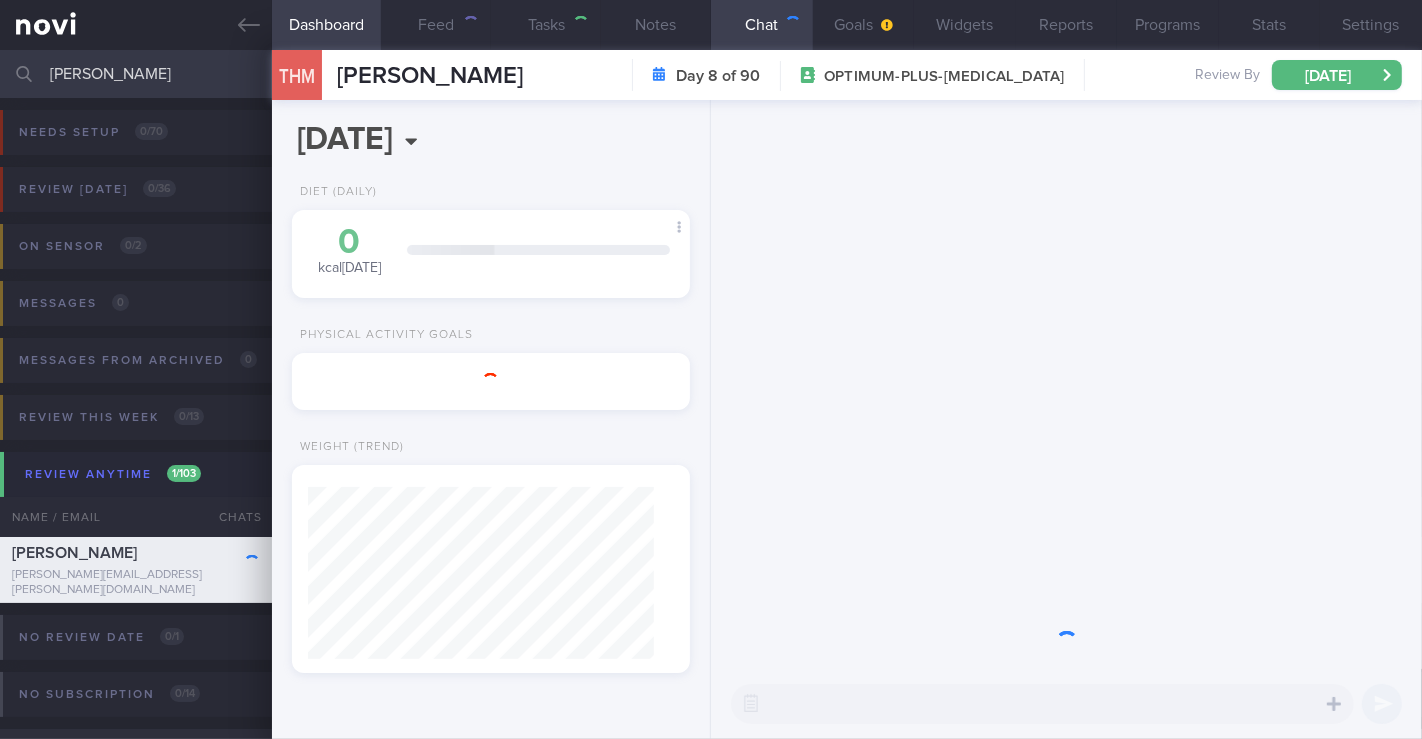 scroll, scrollTop: 0, scrollLeft: 0, axis: both 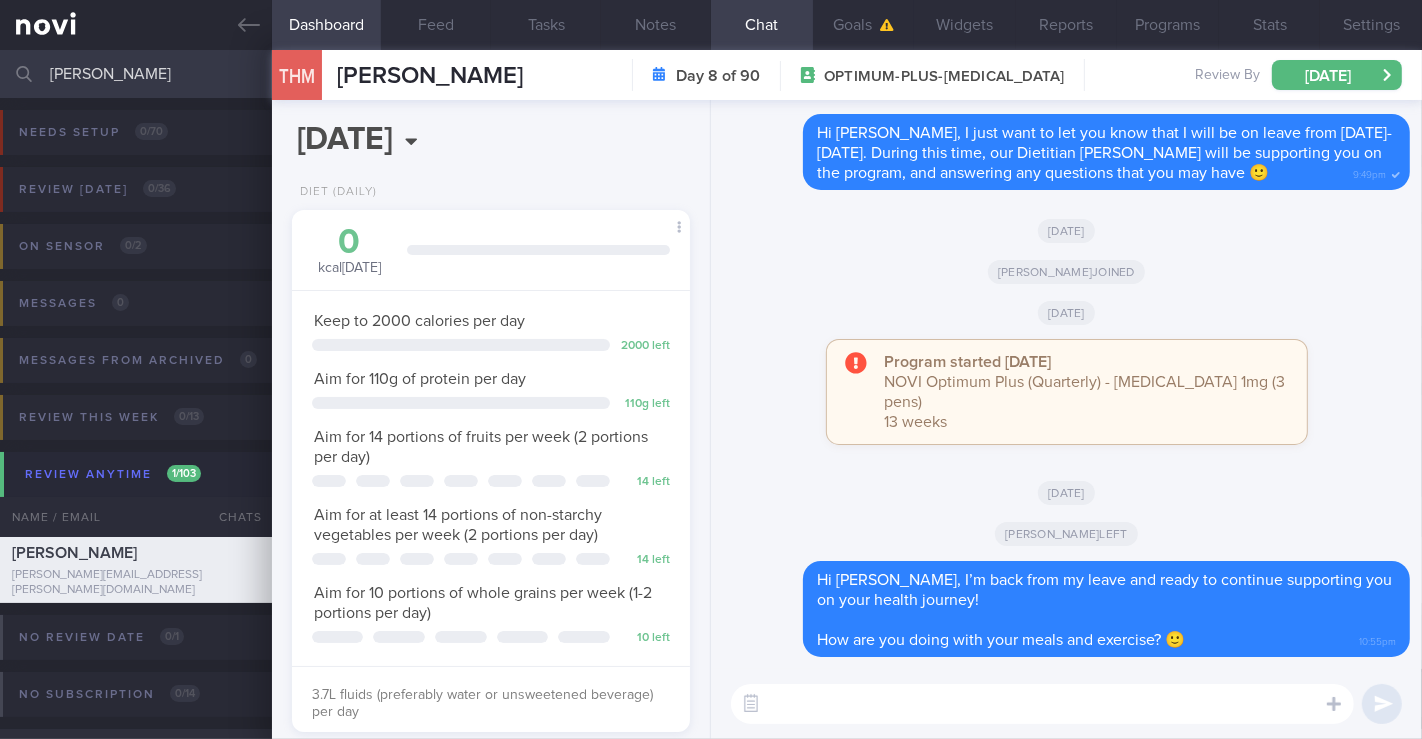 click on "[PERSON_NAME]" at bounding box center (711, 74) 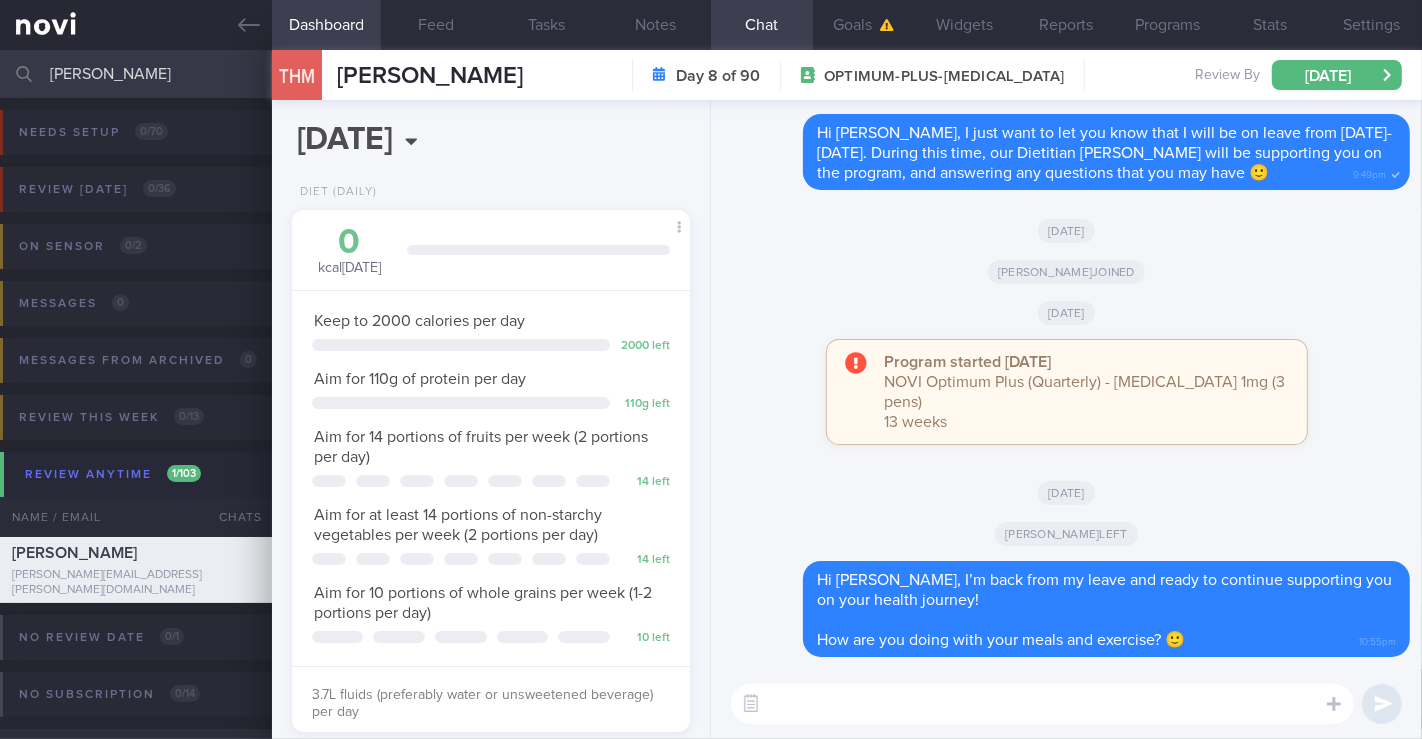 click on "[PERSON_NAME]" at bounding box center [711, 74] 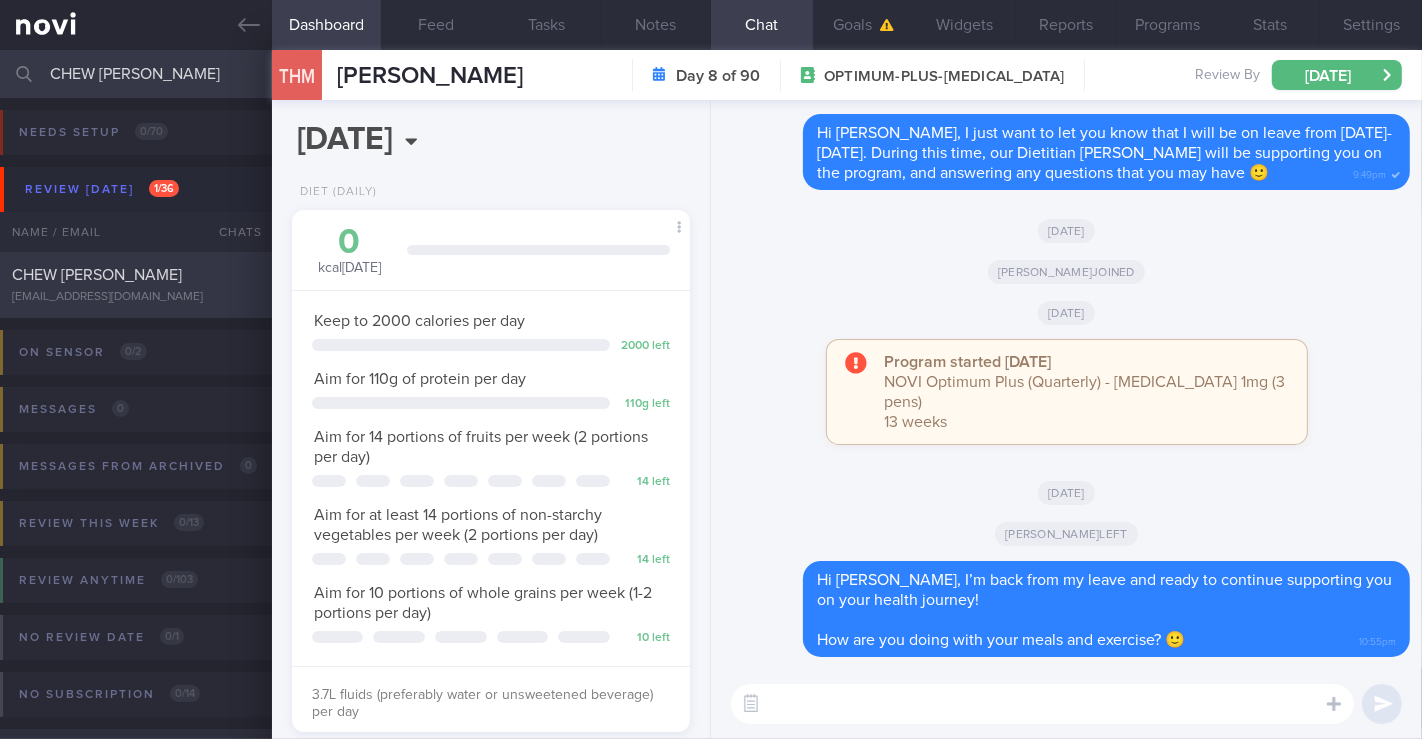 type on "CHEW [PERSON_NAME]" 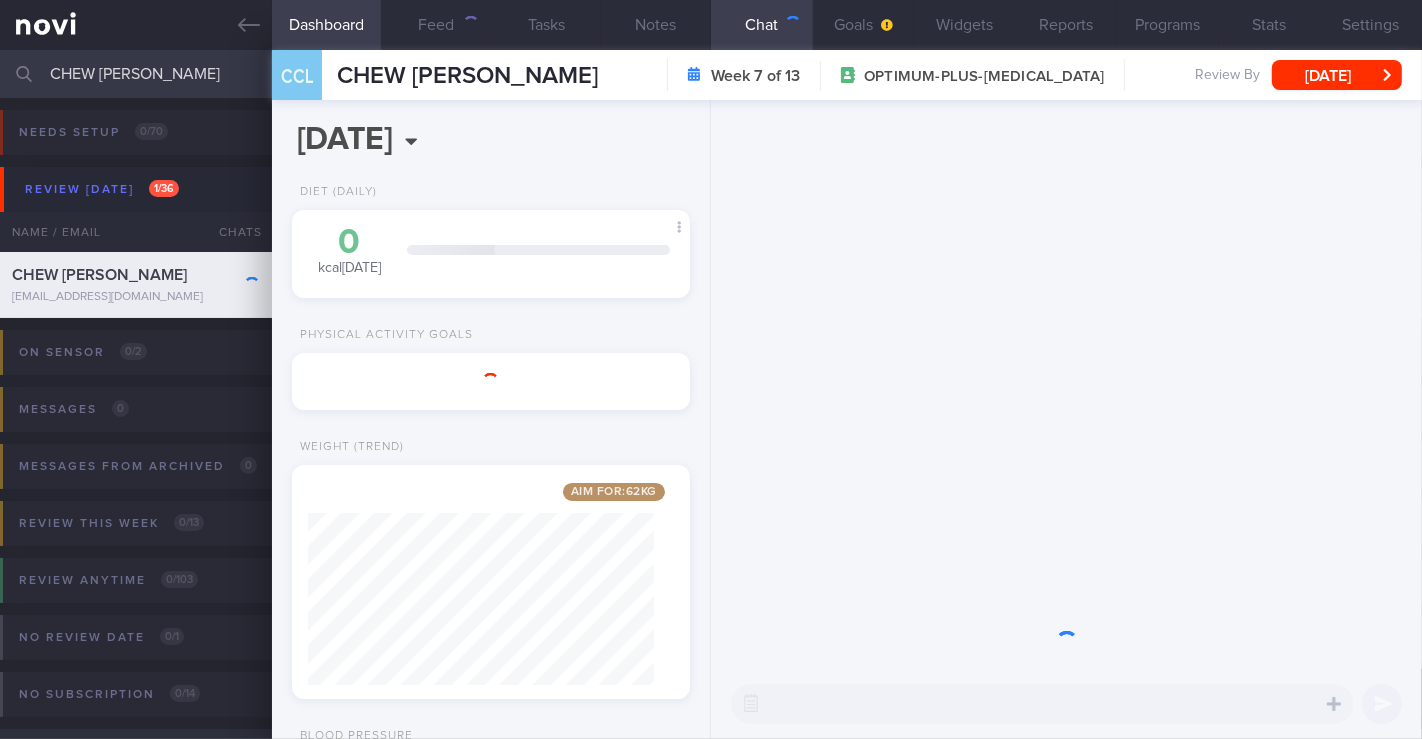 scroll, scrollTop: 999797, scrollLeft: 999654, axis: both 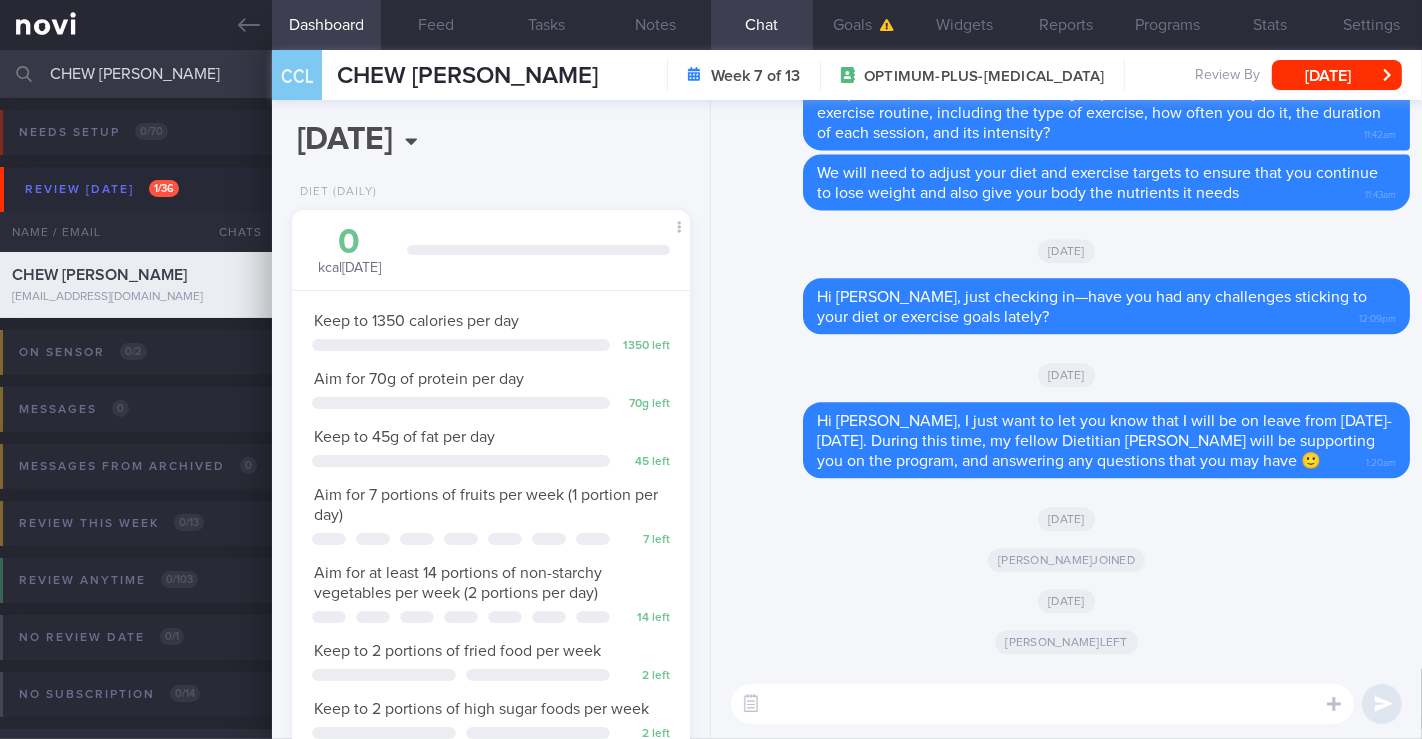 paste on "Hi ______, I’m back from my leave and ready to continue supporting you on your health journey! I see that you had a fruitful coaching experience with _____ 😊
How are you doing with your meals and exercise? 🙂" 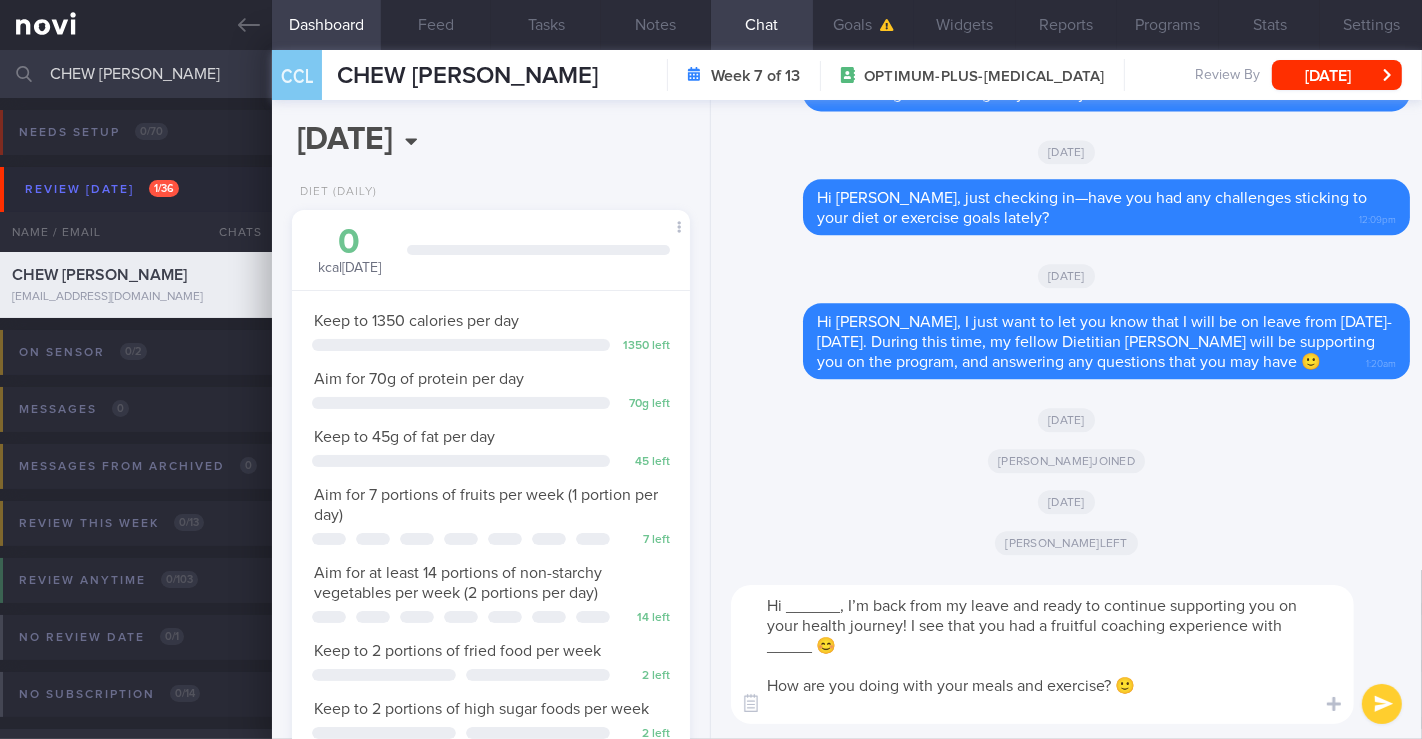 scroll, scrollTop: 0, scrollLeft: 0, axis: both 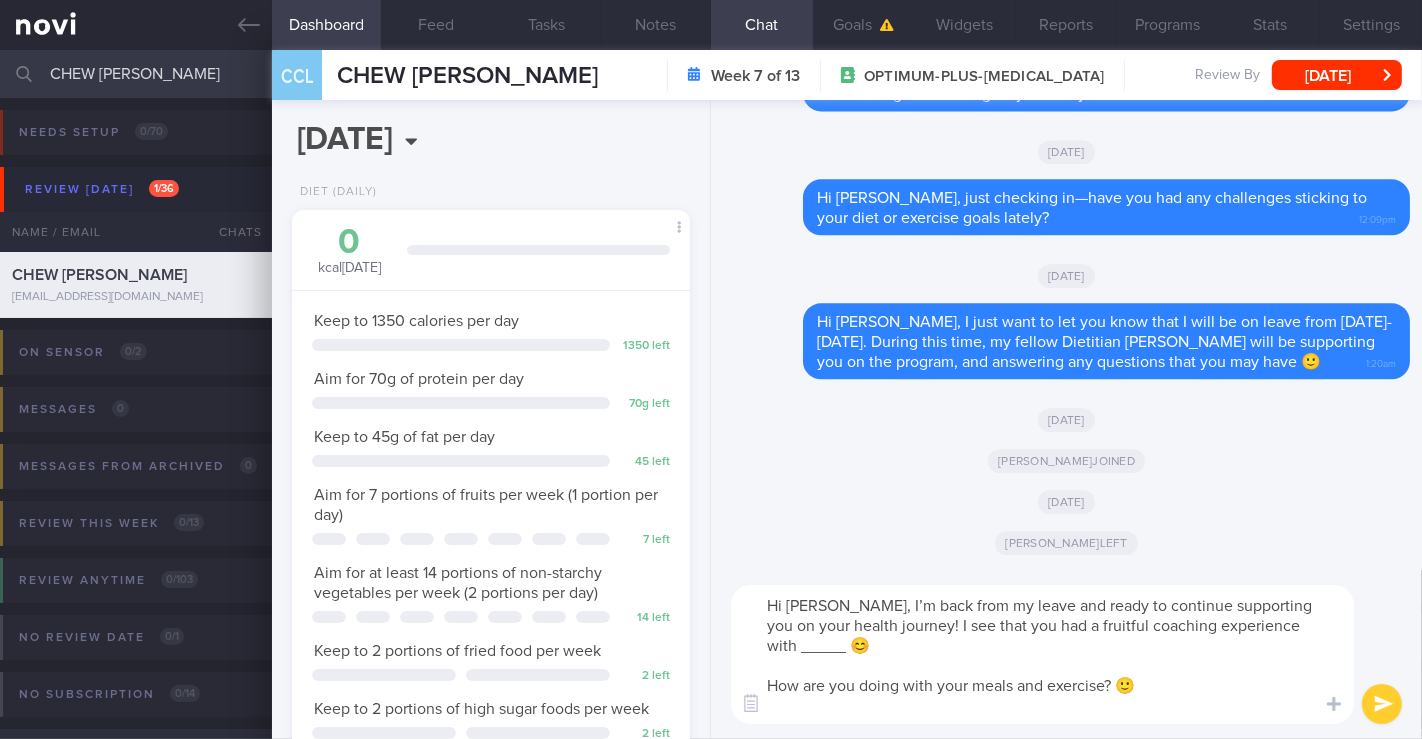 drag, startPoint x: 907, startPoint y: 628, endPoint x: 913, endPoint y: 649, distance: 21.84033 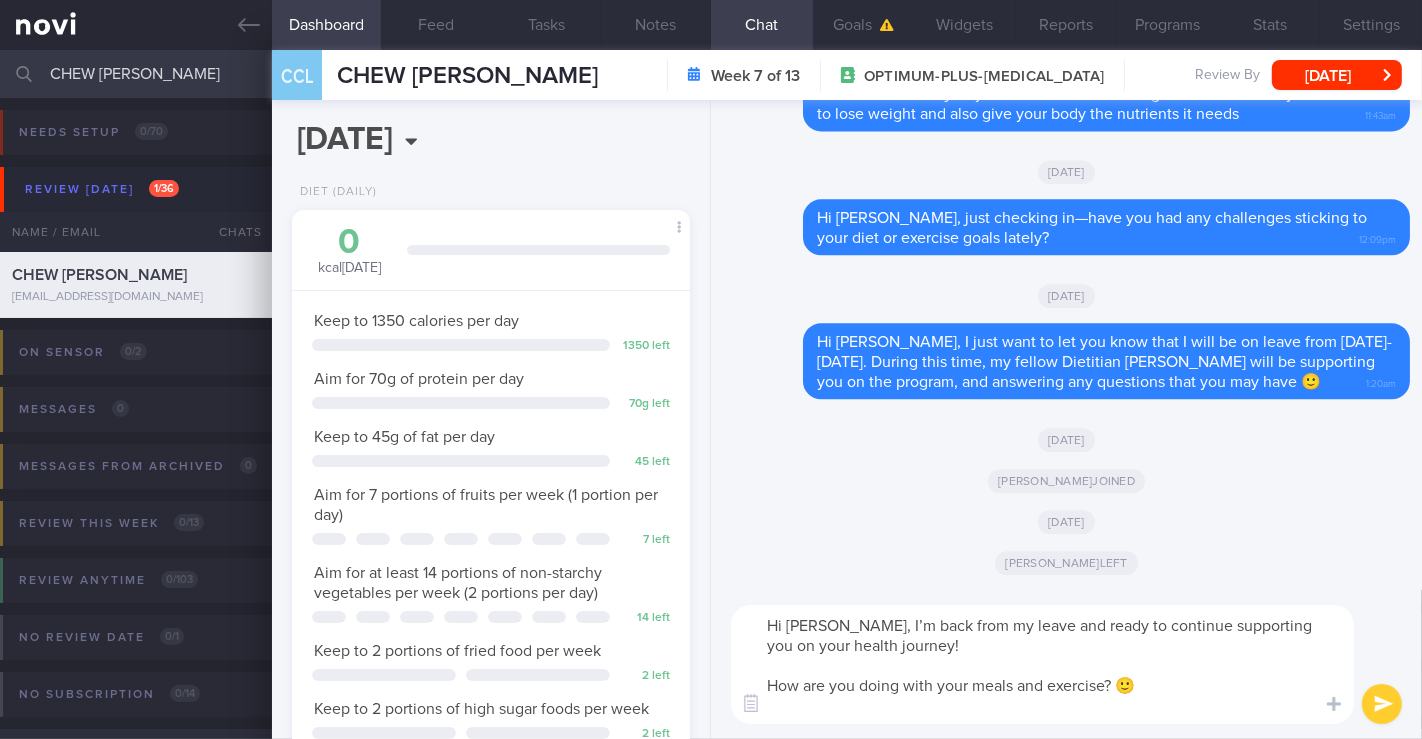 click on "Hi [PERSON_NAME], I’m back from my leave and ready to continue supporting you on your health journey!
How are you doing with your meals and exercise? 🙂" at bounding box center (1042, 664) 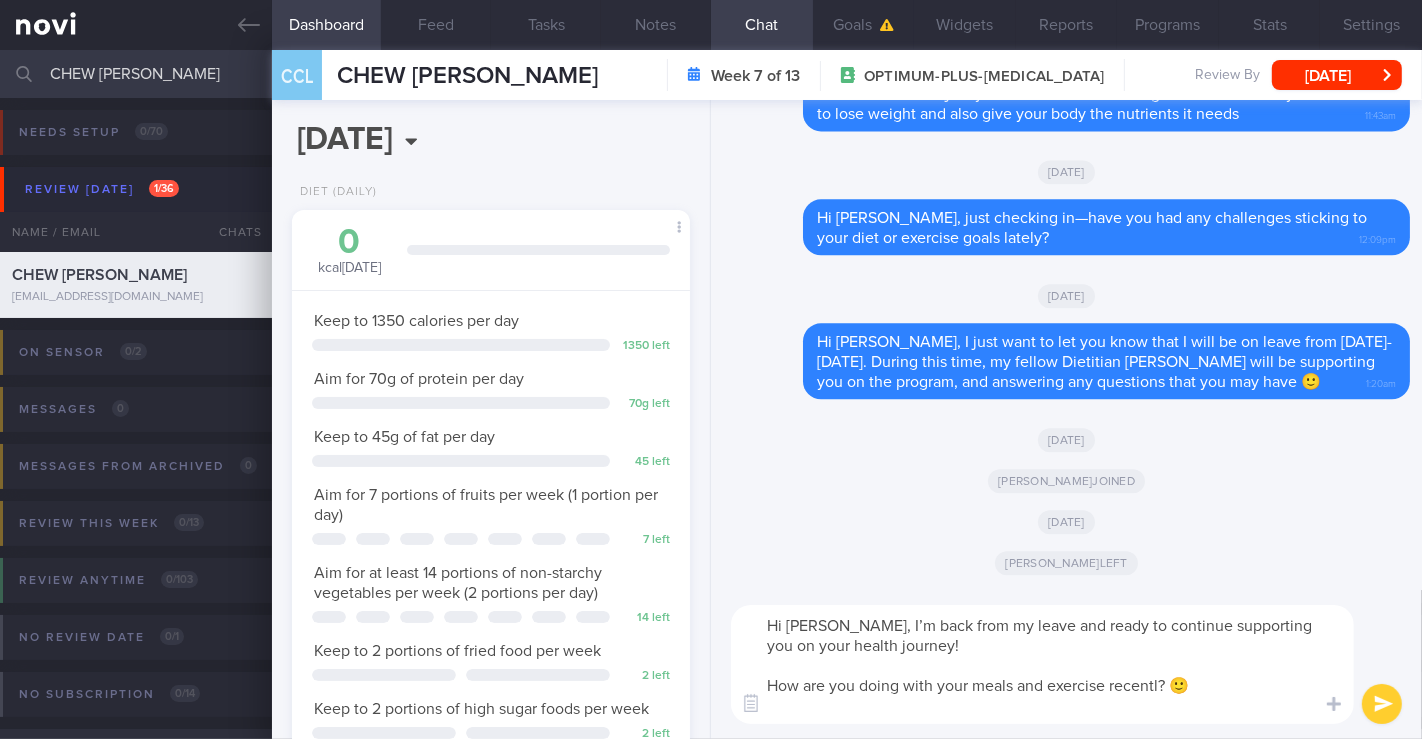 type on "Hi [PERSON_NAME], I’m back from my leave and ready to continue supporting you on your health journey!
How are you doing with your meals and exercise recently? 🙂" 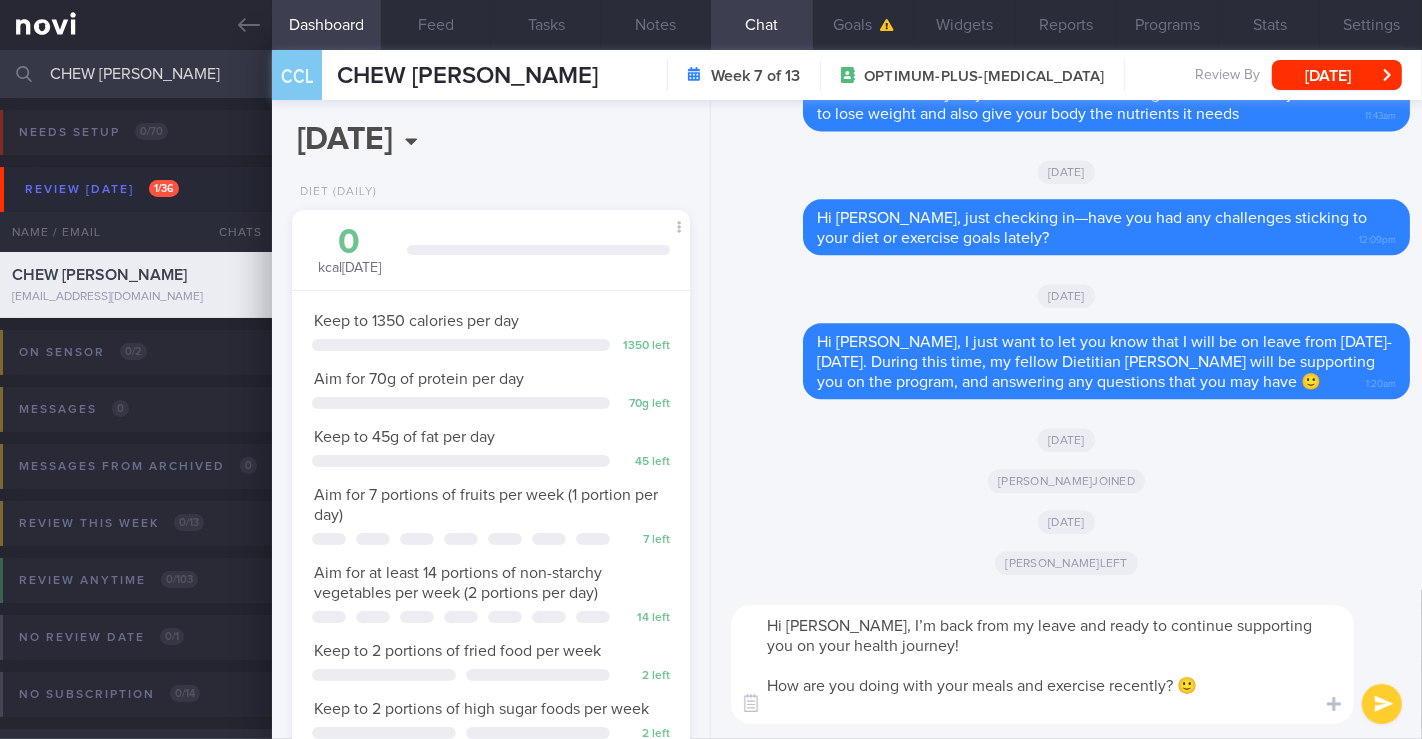 type 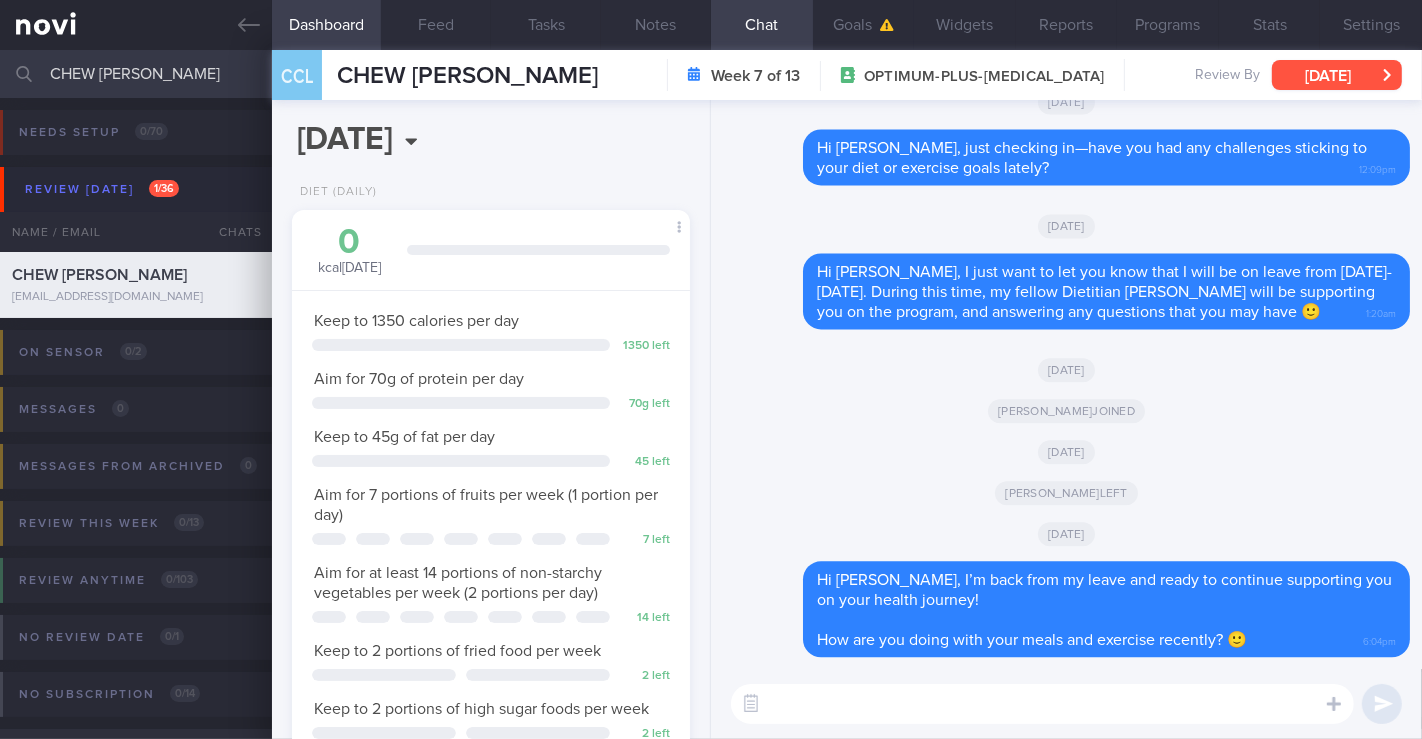 click on "[DATE]" at bounding box center (1337, 75) 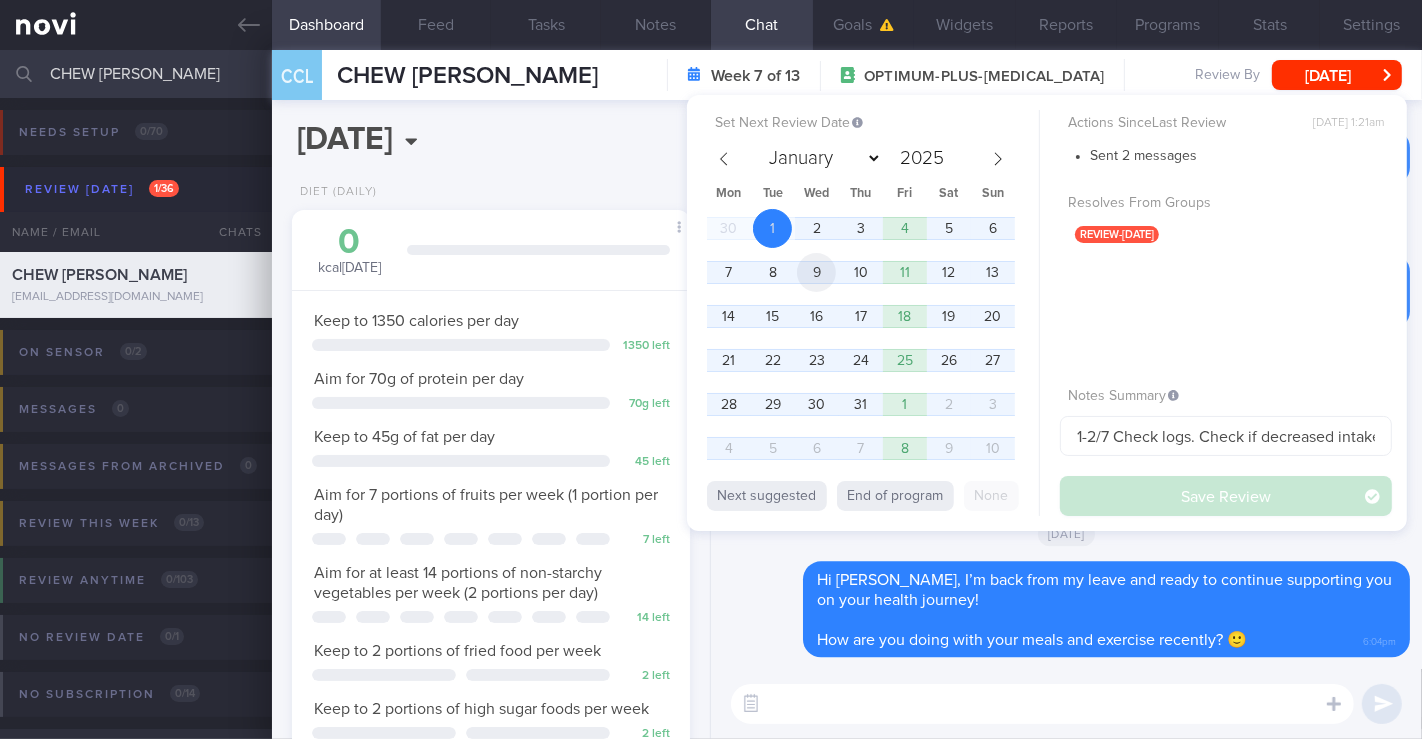 click on "9" at bounding box center (816, 272) 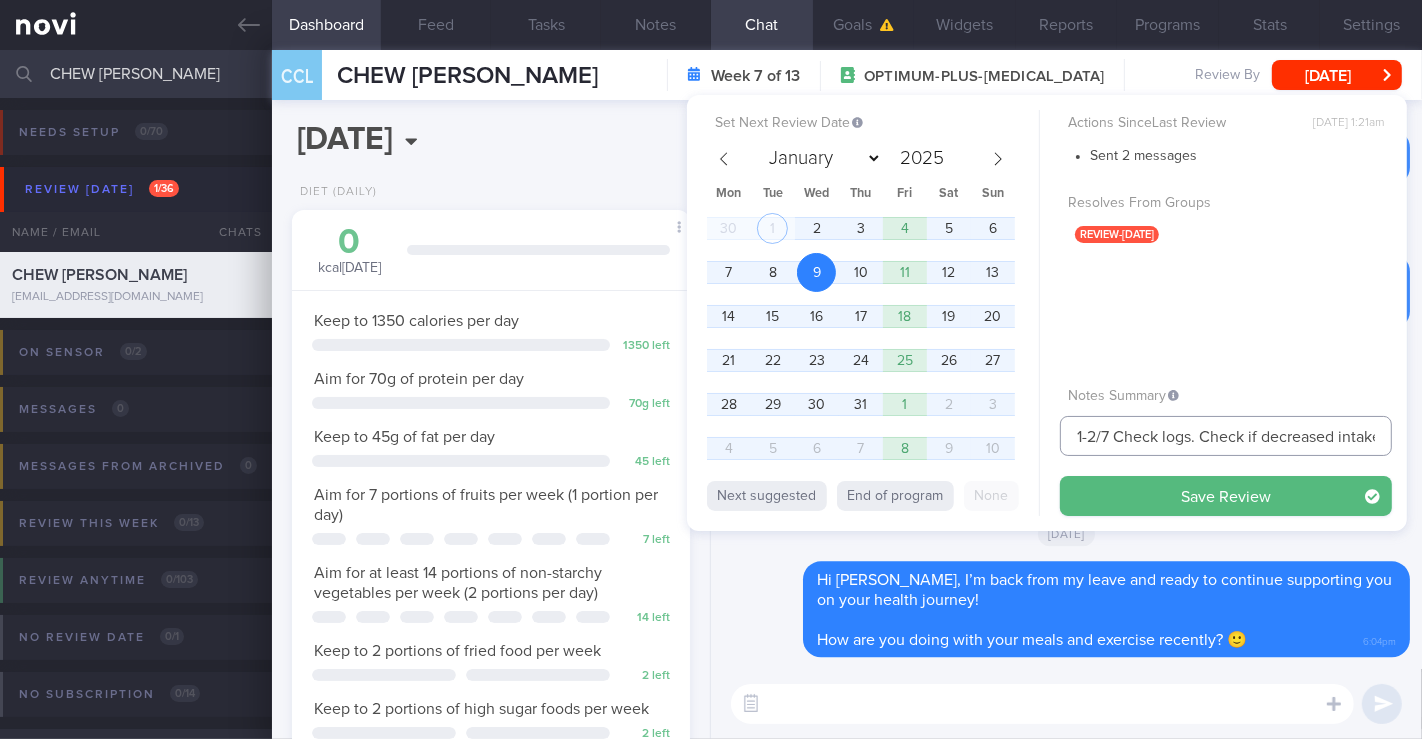 drag, startPoint x: 1099, startPoint y: 433, endPoint x: 1057, endPoint y: 432, distance: 42.0119 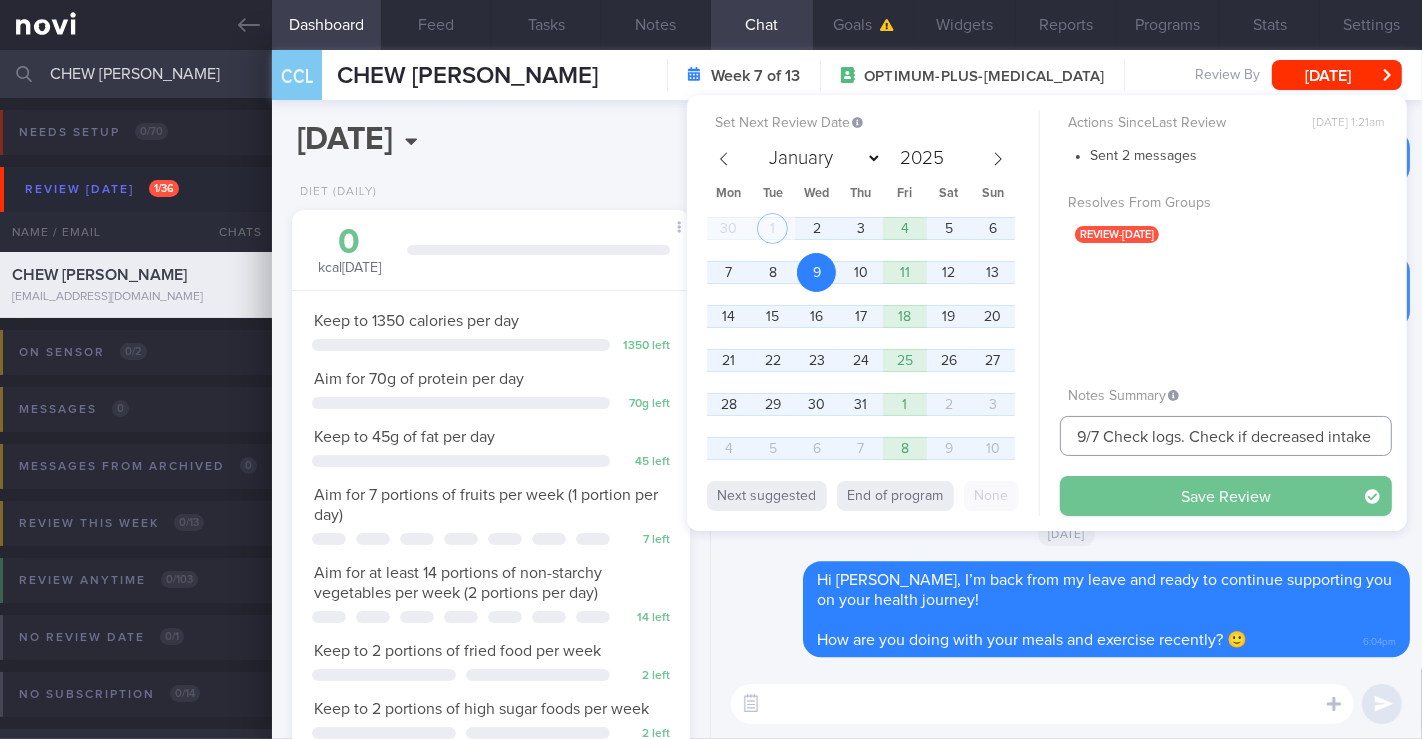 type on "9/7 Check logs. Check if decreased intake of high fat food and started exercising" 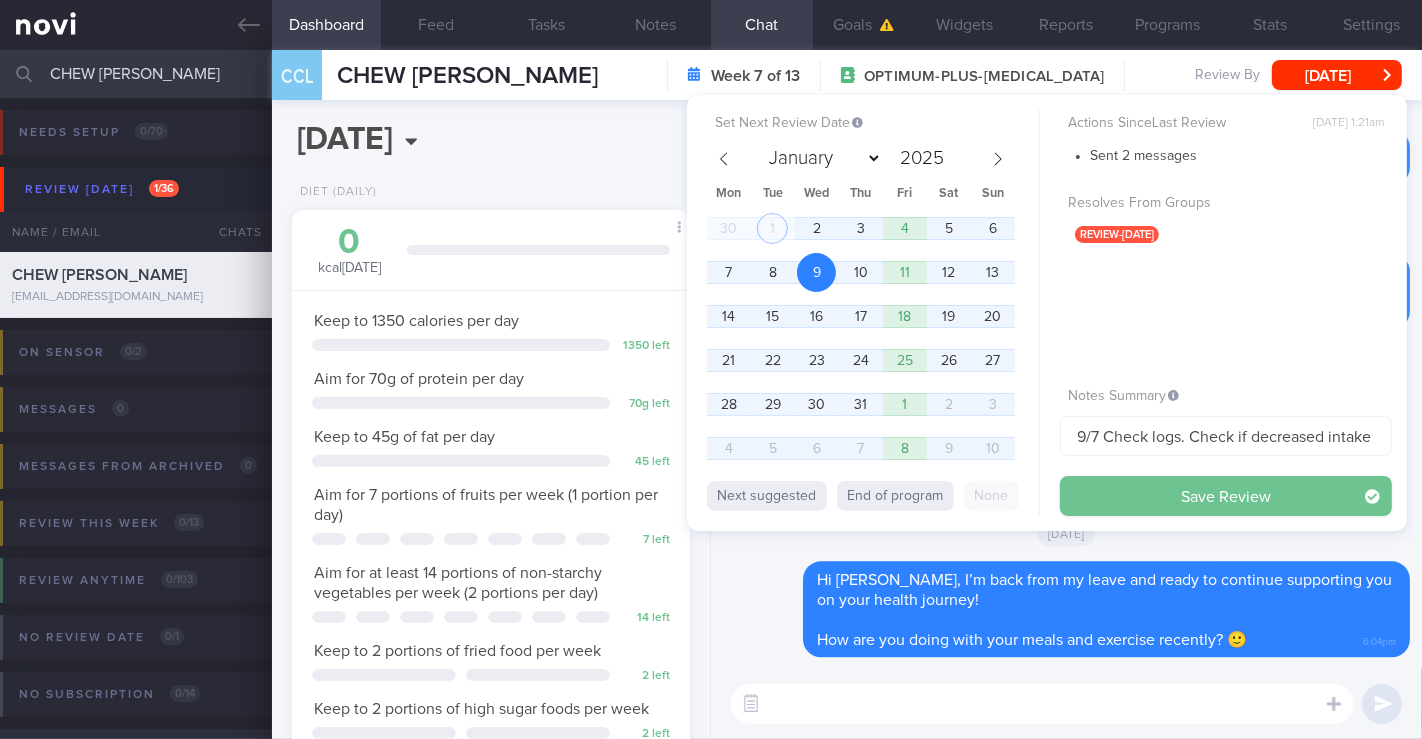 click on "Save Review" at bounding box center [1226, 496] 